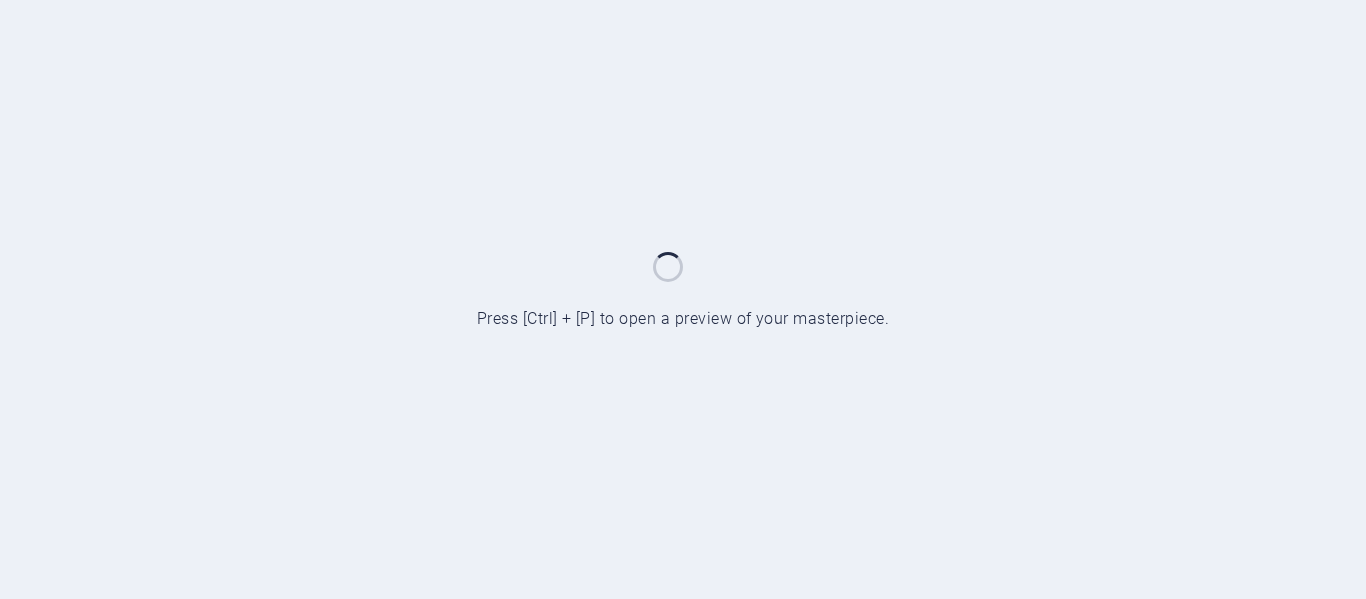 scroll, scrollTop: 0, scrollLeft: 0, axis: both 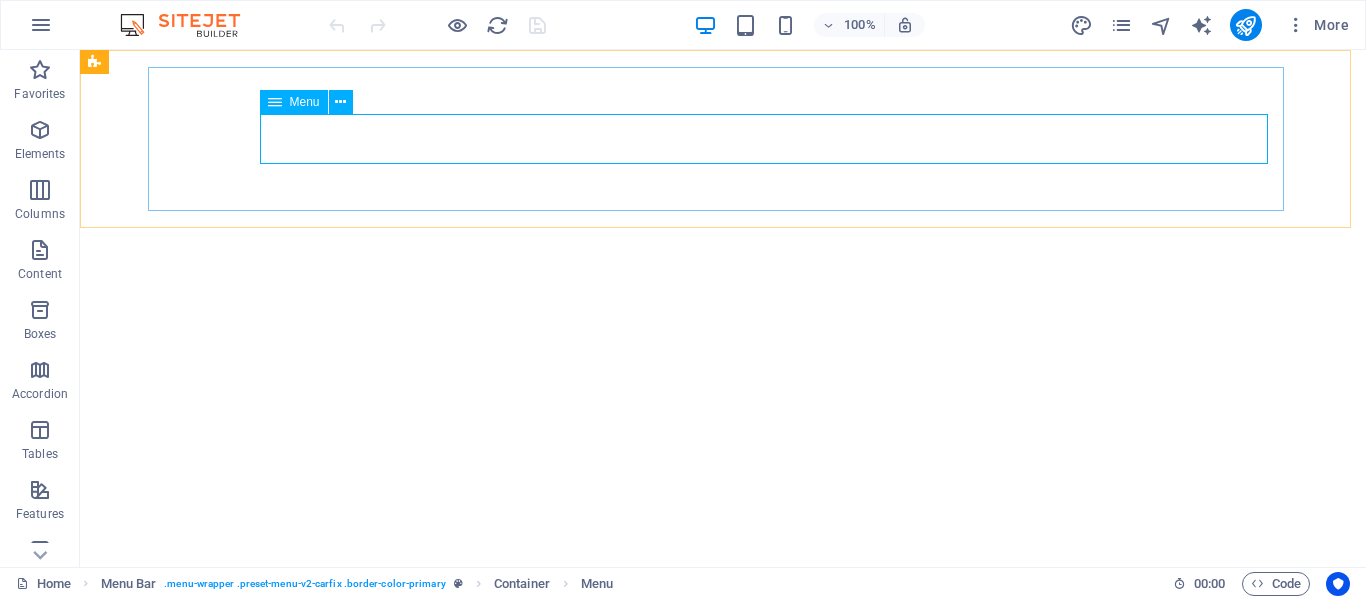 click on "Menu" at bounding box center (294, 102) 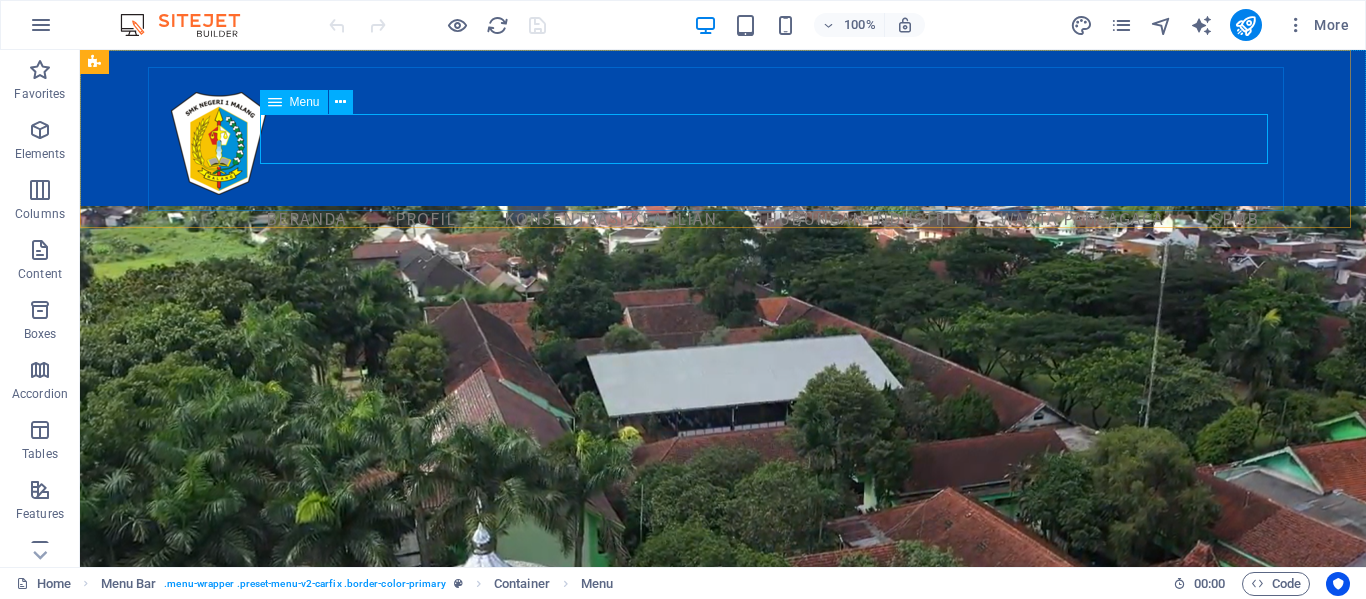 scroll, scrollTop: 0, scrollLeft: 0, axis: both 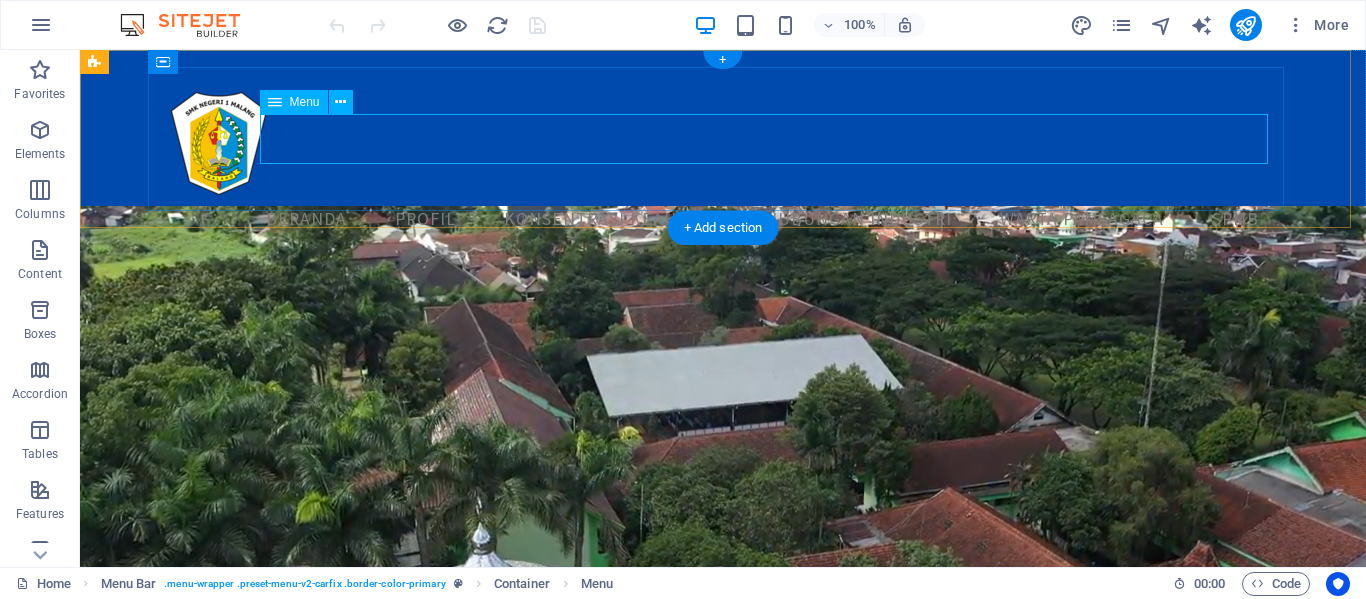 click on "BERANDA PROFIL Sejarah Sekolah VISI & MISI GURU & TENAGA KEPENDIDIKAN PRESTASI PETA & DENAH SEKOLAH KONSENTRASI KEAHLIAN HUBUNGAN INDUSTRI TRACER STUDY Warta Pamsagaca SPMB JADWAL SPMB [YEAR] VERIFIKASI PIN VERIFIKASI PIN" at bounding box center [723, 220] 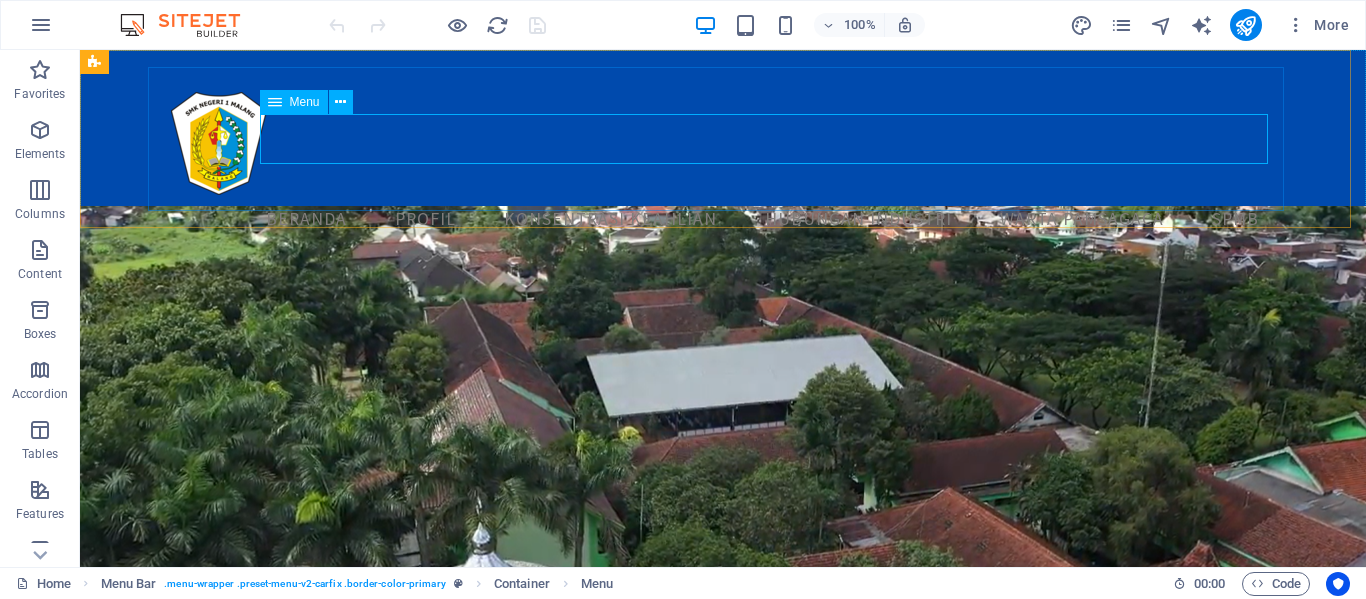 click on "Menu" at bounding box center [294, 102] 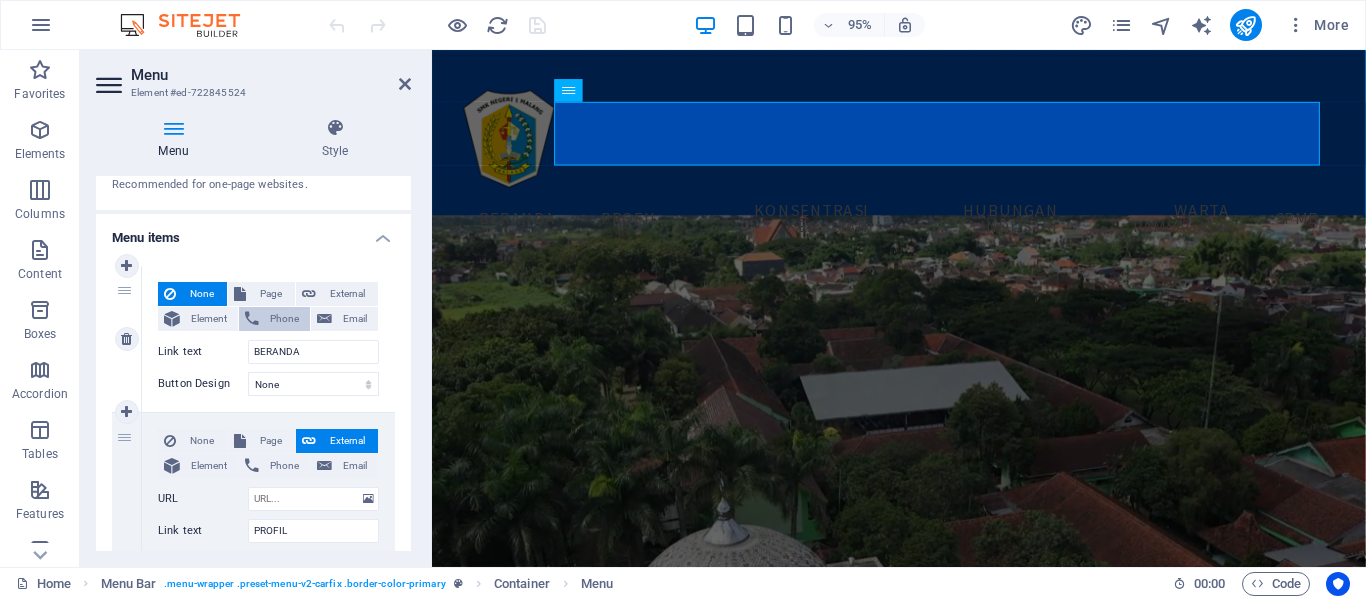 scroll, scrollTop: 0, scrollLeft: 0, axis: both 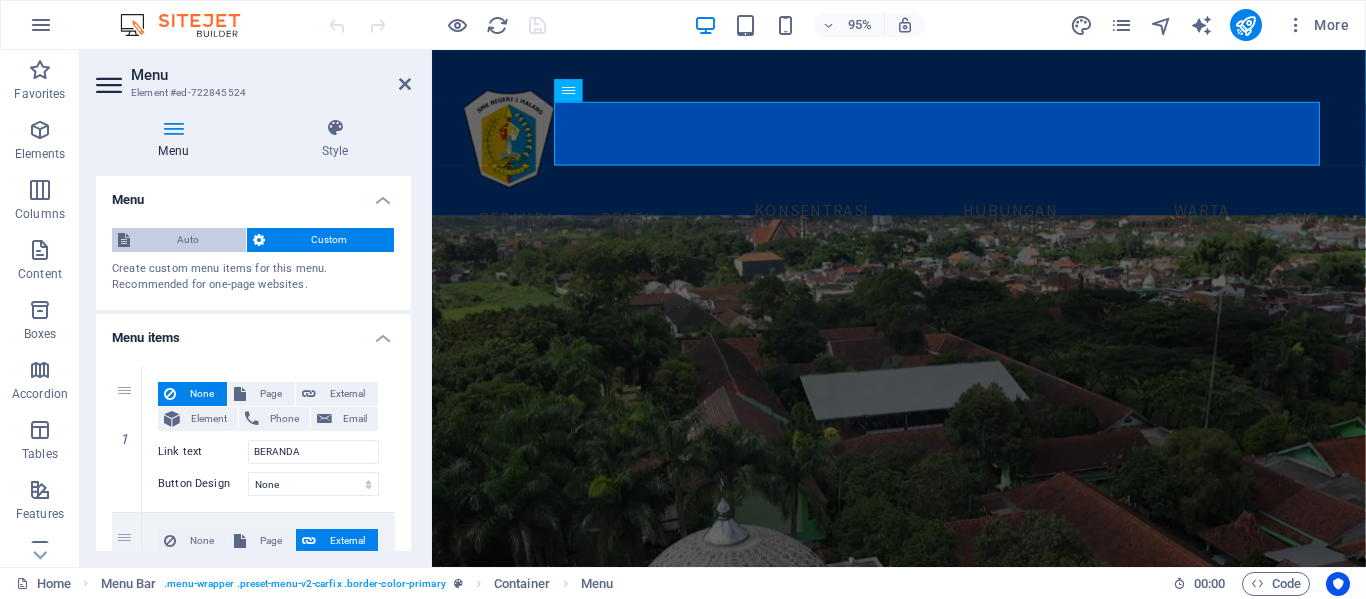click on "Auto" at bounding box center [188, 240] 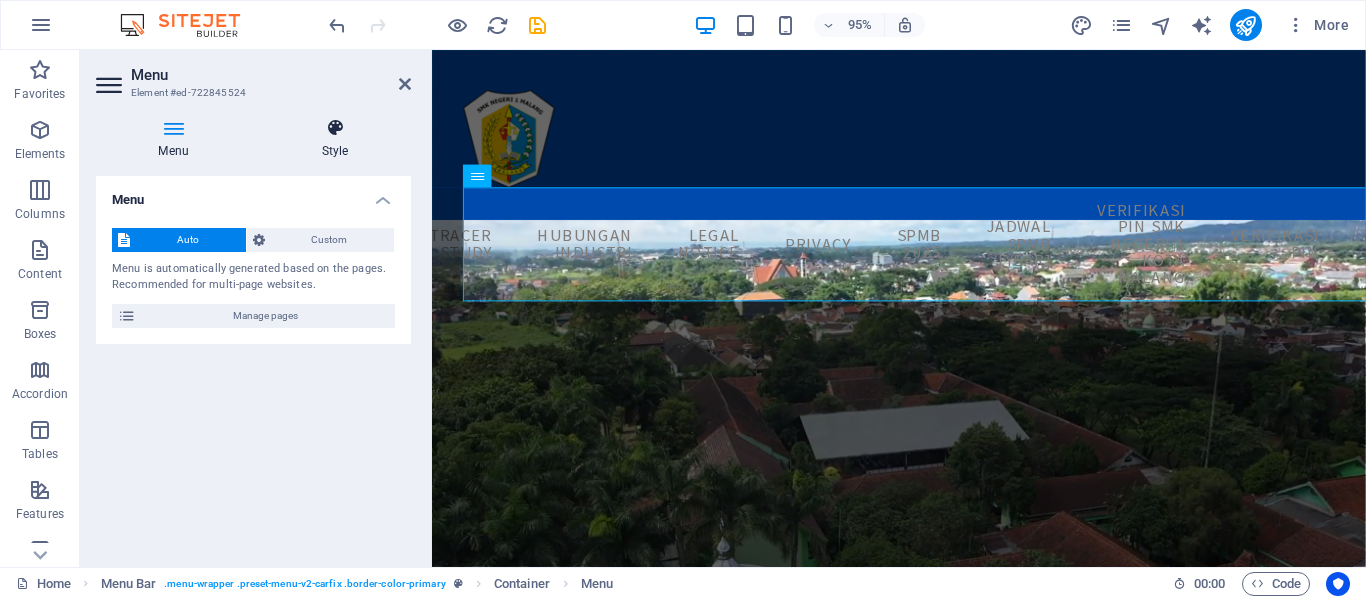 click at bounding box center (335, 128) 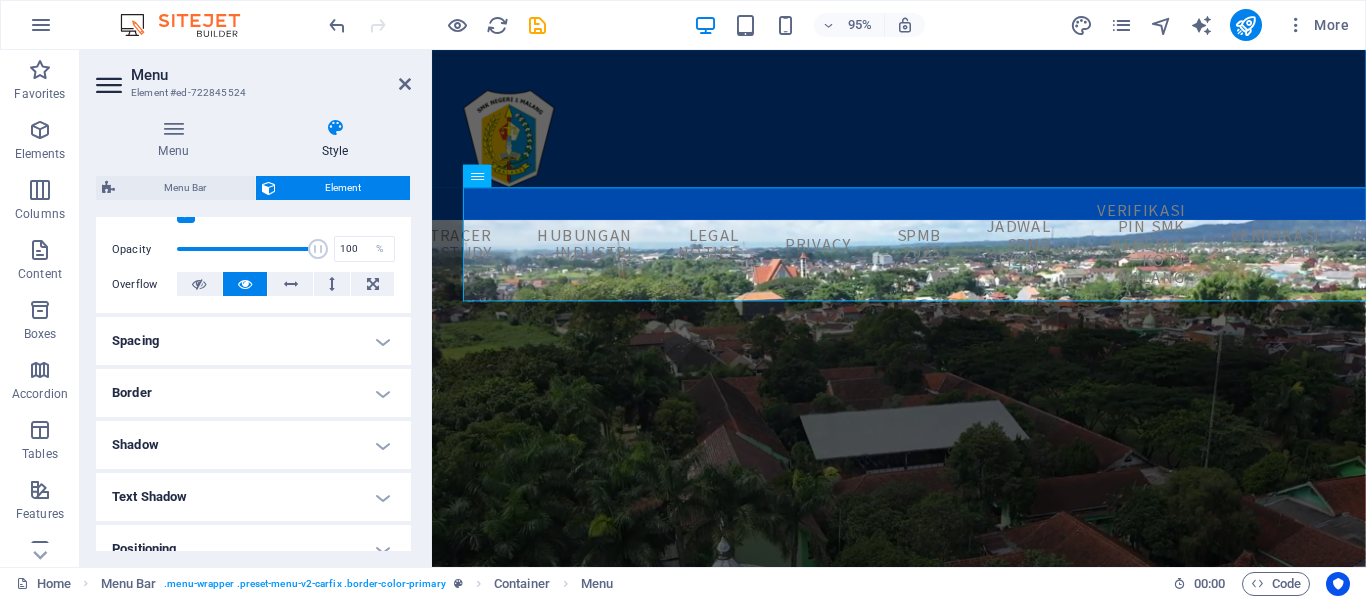 scroll, scrollTop: 300, scrollLeft: 0, axis: vertical 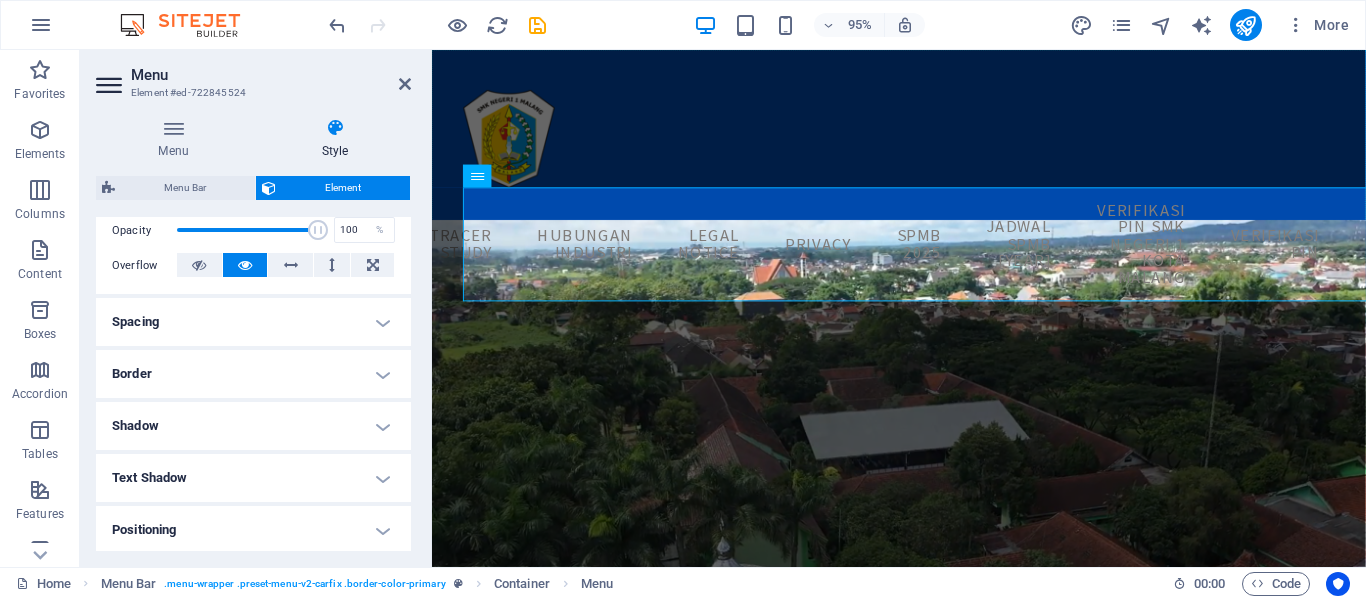 click on "Spacing" at bounding box center [253, 322] 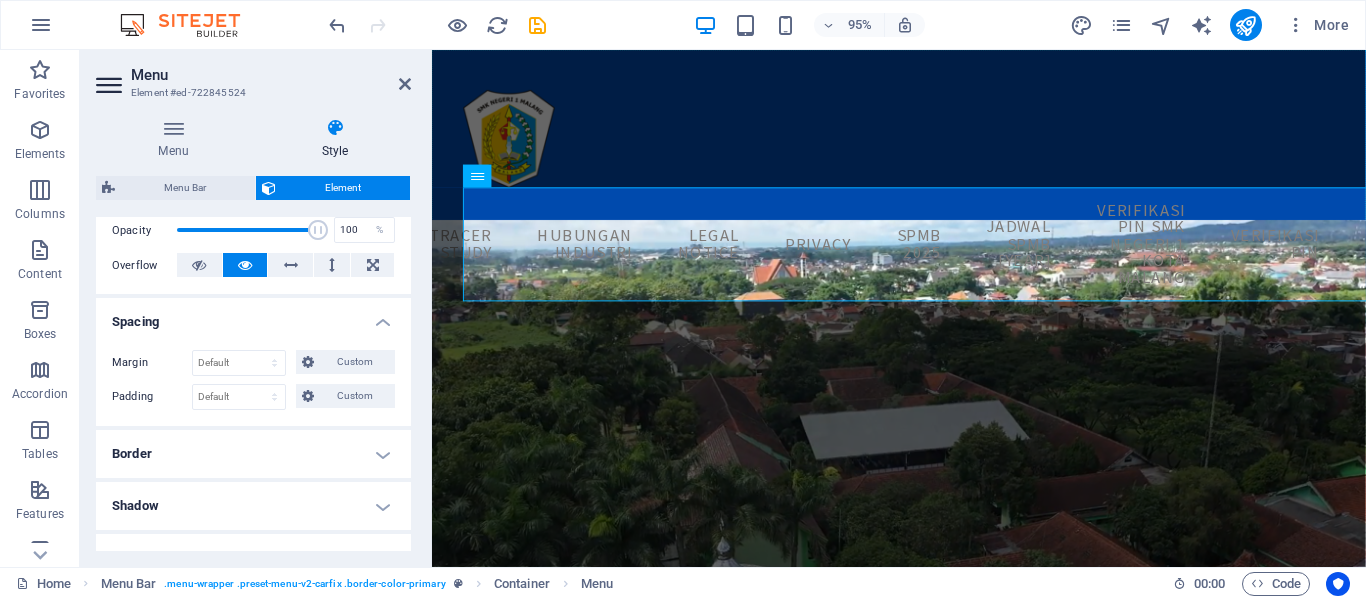 scroll, scrollTop: 500, scrollLeft: 0, axis: vertical 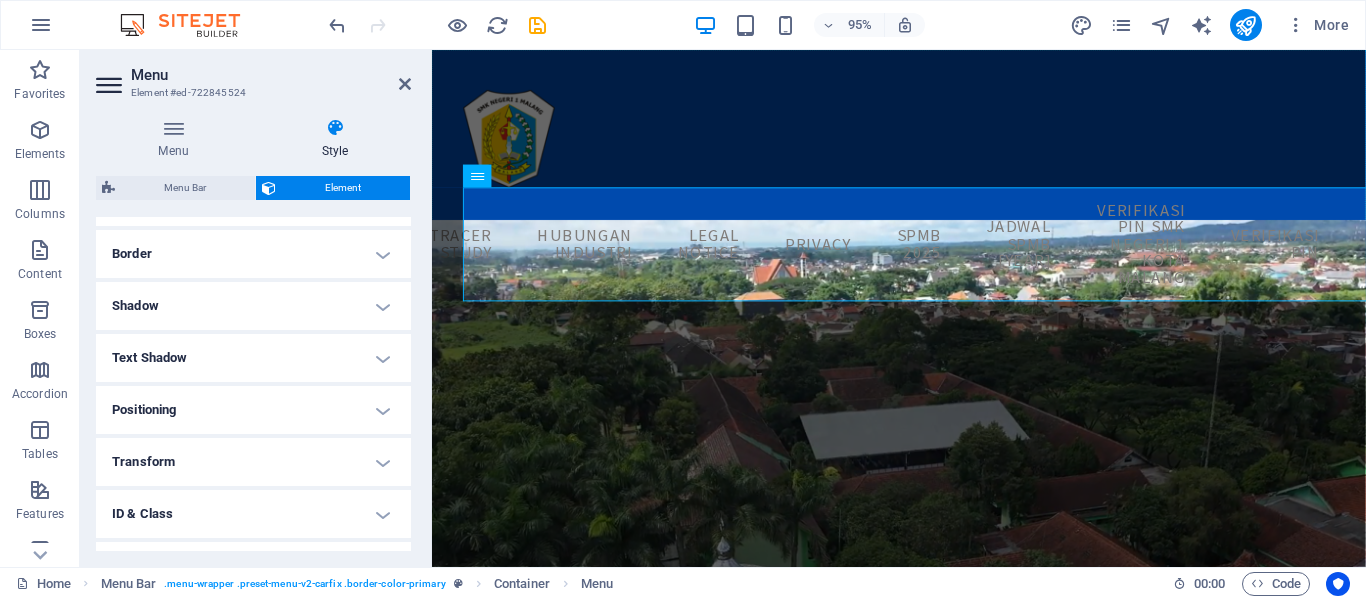 click on "Border" at bounding box center [253, 254] 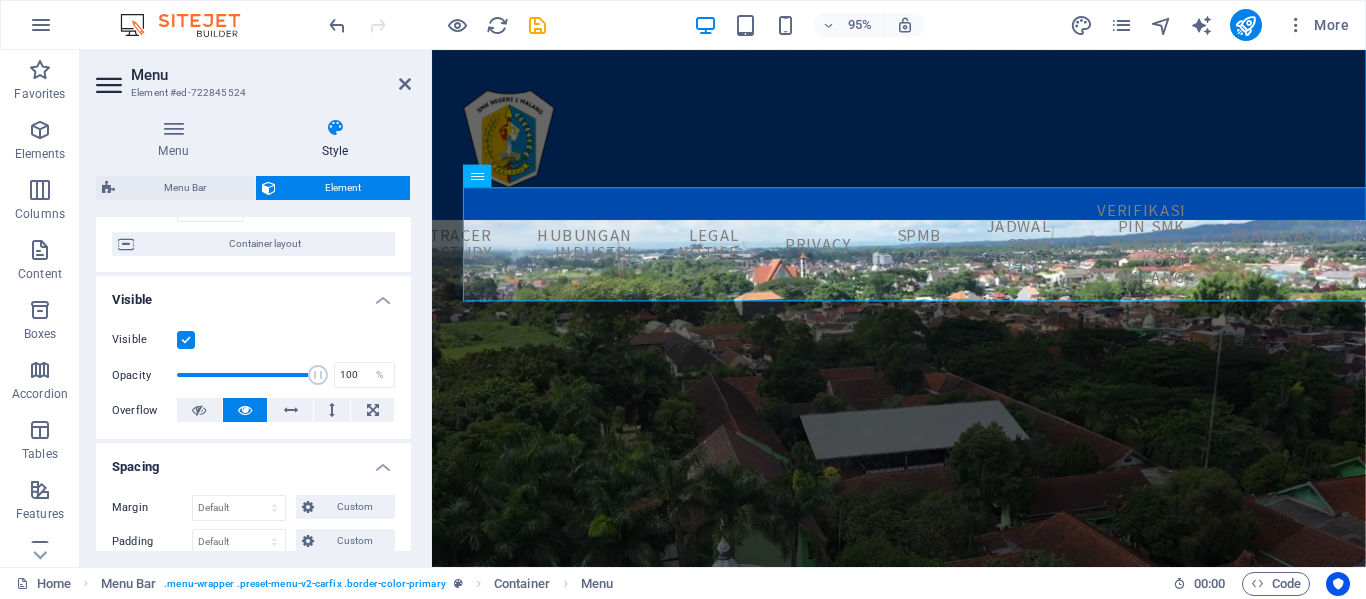 scroll, scrollTop: 0, scrollLeft: 0, axis: both 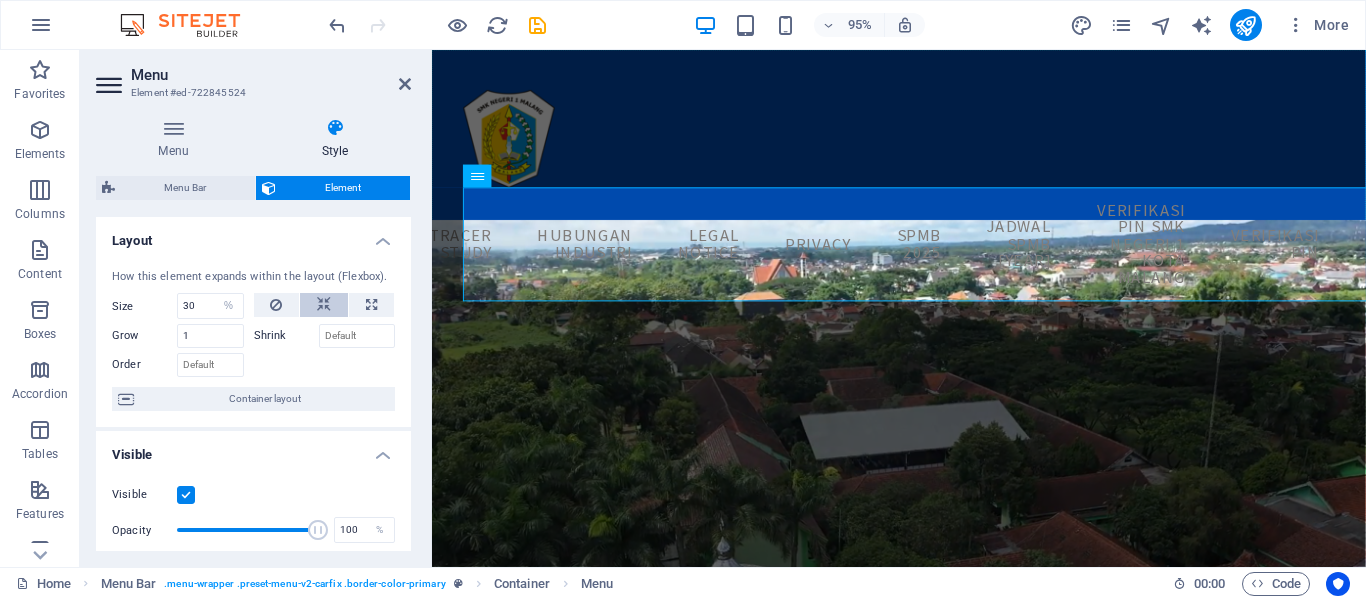 click at bounding box center [324, 305] 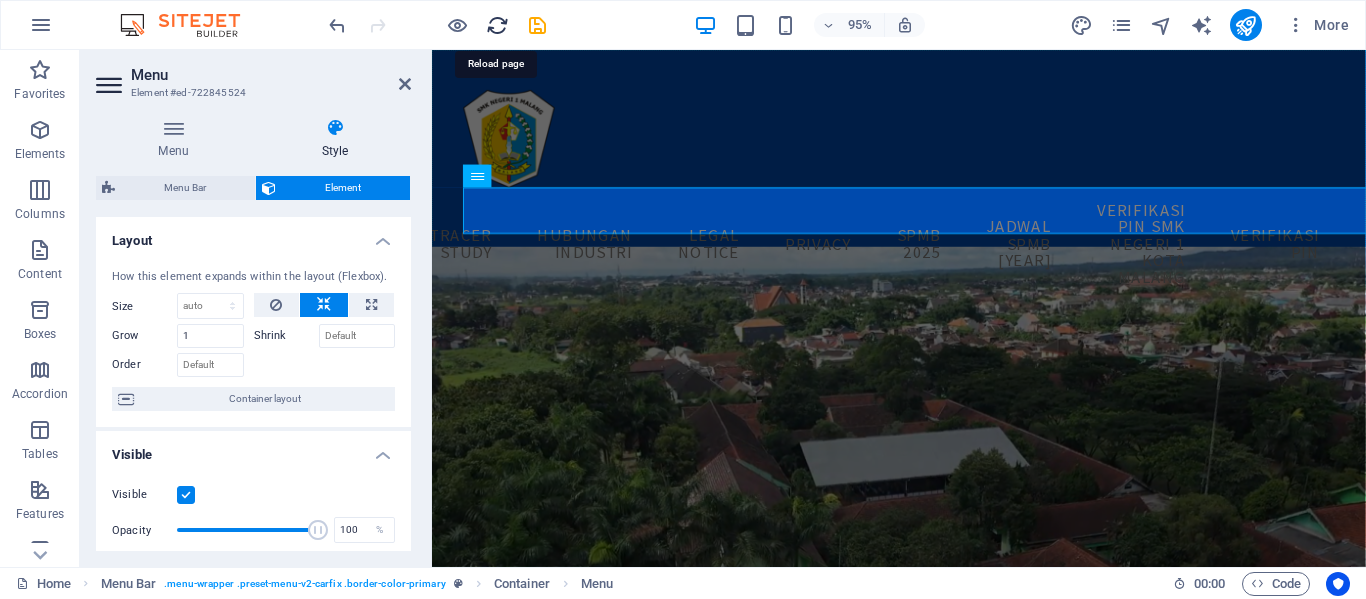 drag, startPoint x: 496, startPoint y: 21, endPoint x: 768, endPoint y: 22, distance: 272.00183 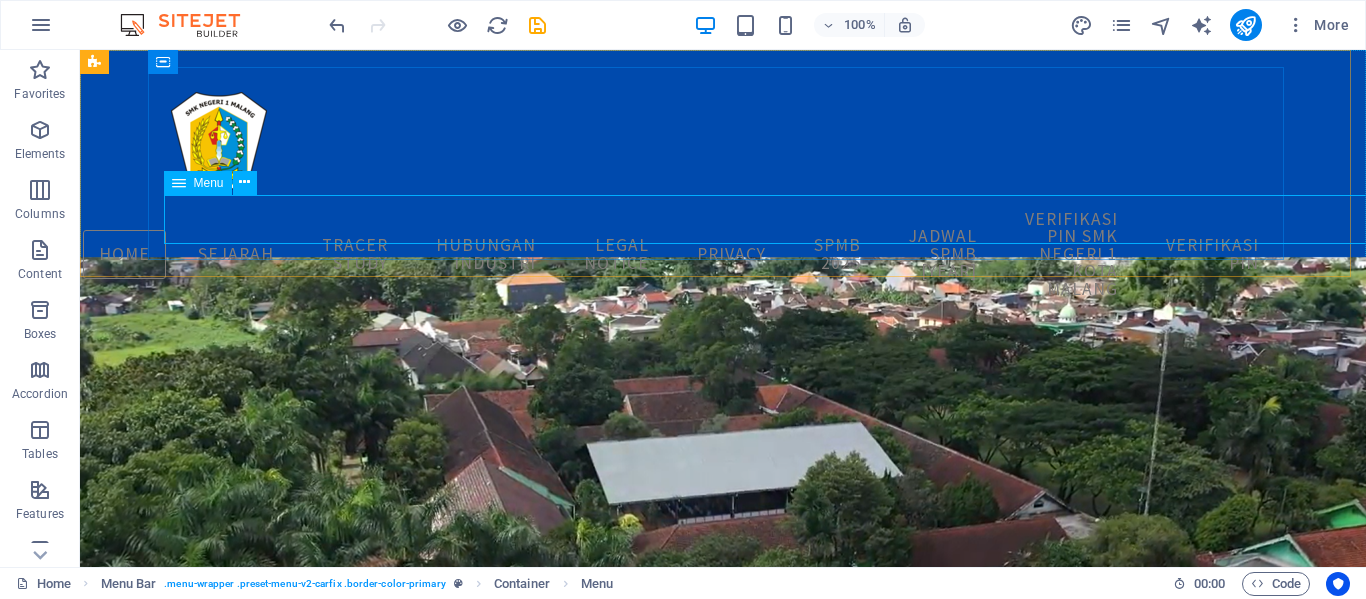 click on "Menu" at bounding box center [209, 183] 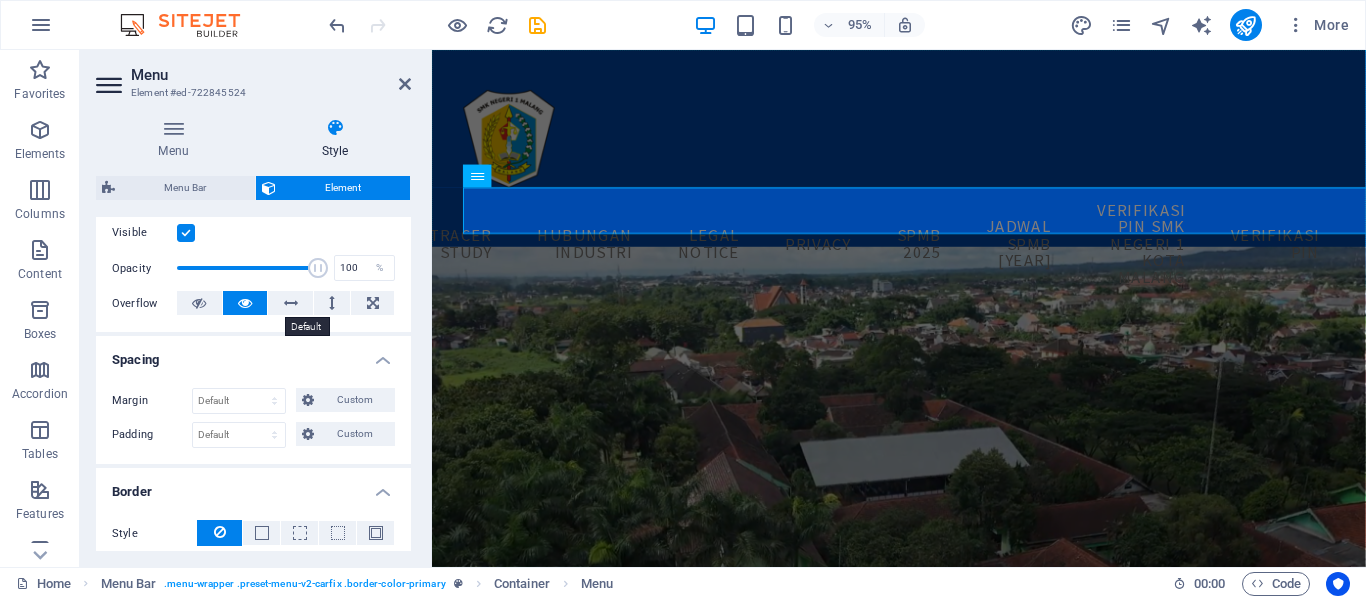 scroll, scrollTop: 500, scrollLeft: 0, axis: vertical 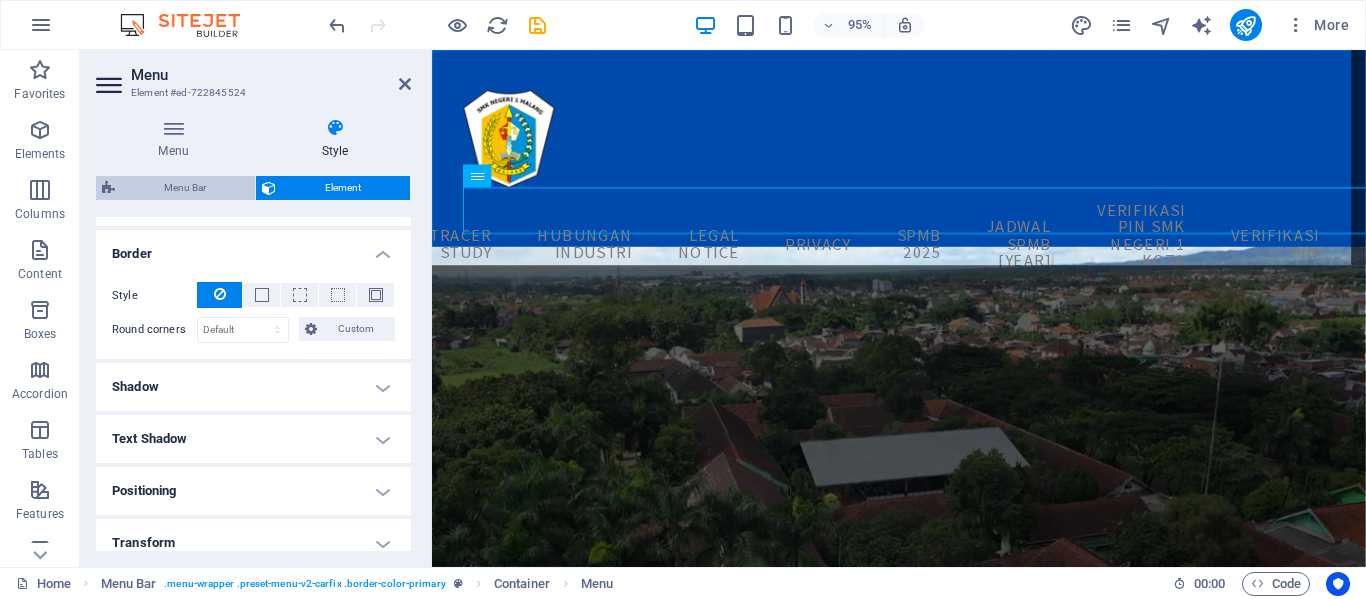 click on "Menu Bar" at bounding box center [185, 188] 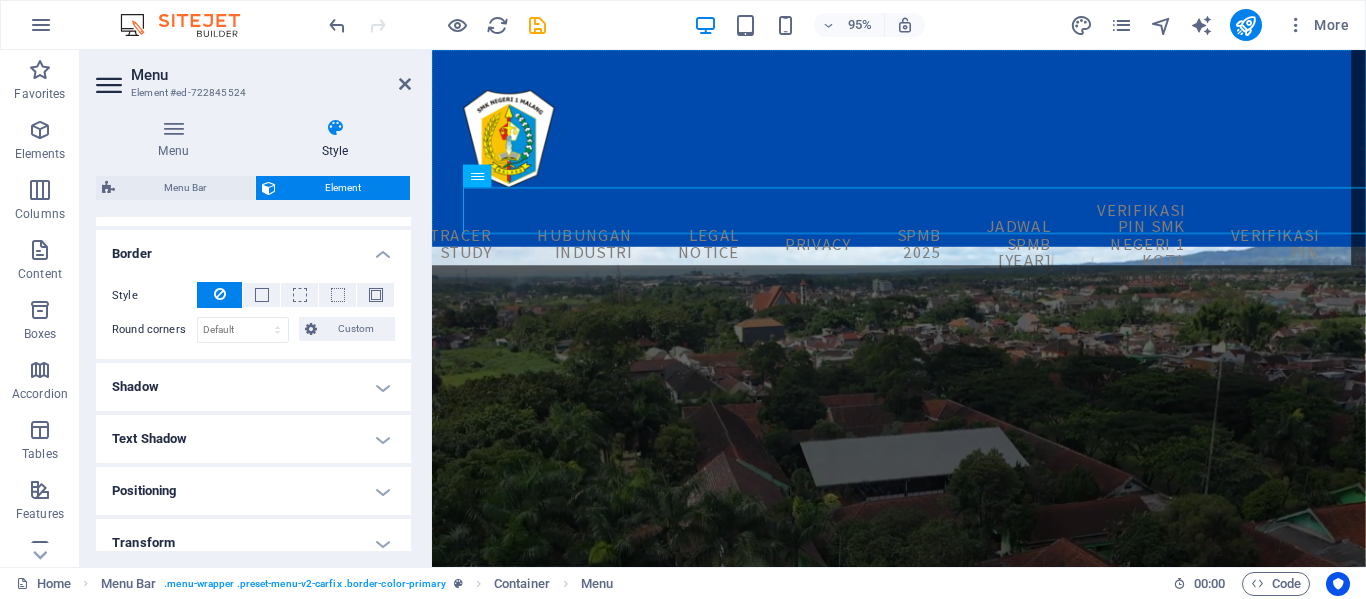 select on "rem" 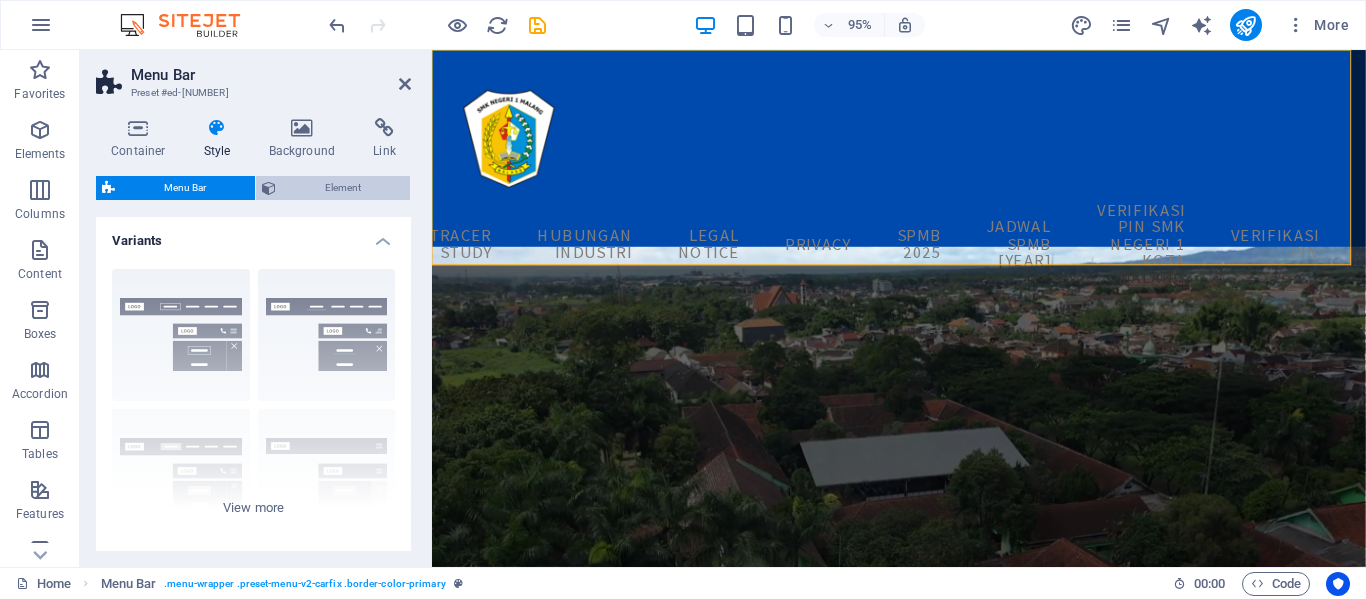 click on "Element" at bounding box center [343, 188] 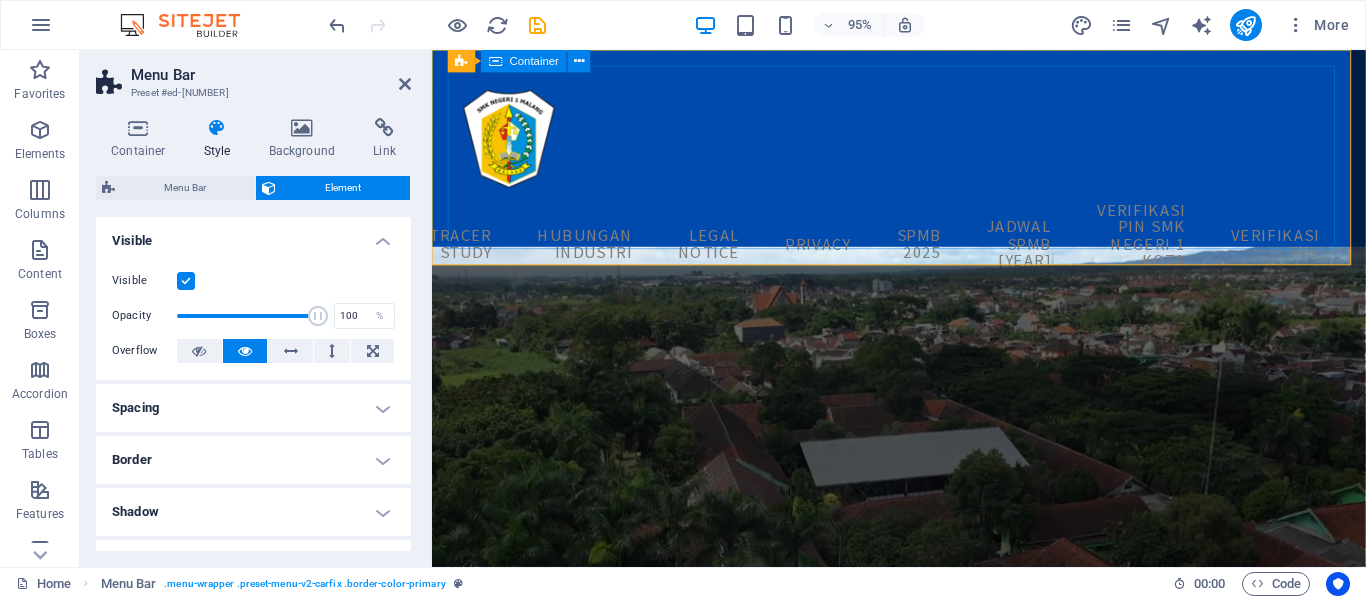 click on "Home SEJARAH TRACER STUDY HUBUNGAN INDUSTRI Legal Notice Privacy SPMB 2025 JADWAL SPMB 2025 VERIFIKASI PIN SMK NEGERI 1 KOTA MALANG VERIFIKASI PIN" at bounding box center [923, 199] 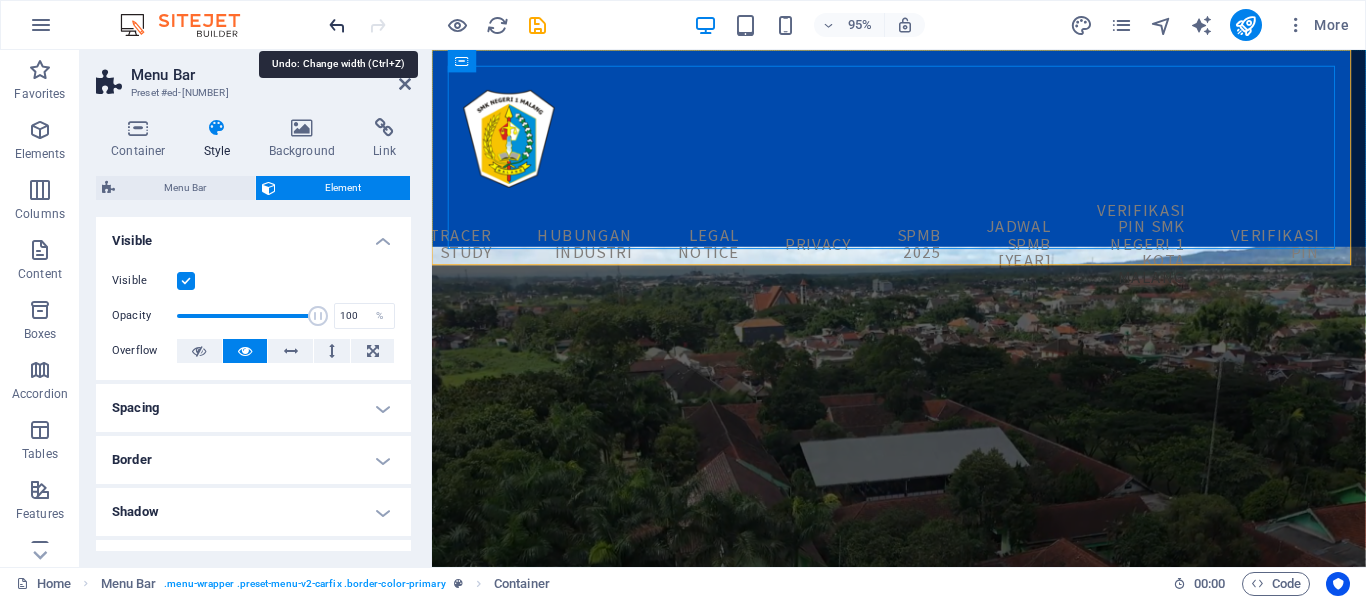 click at bounding box center (337, 25) 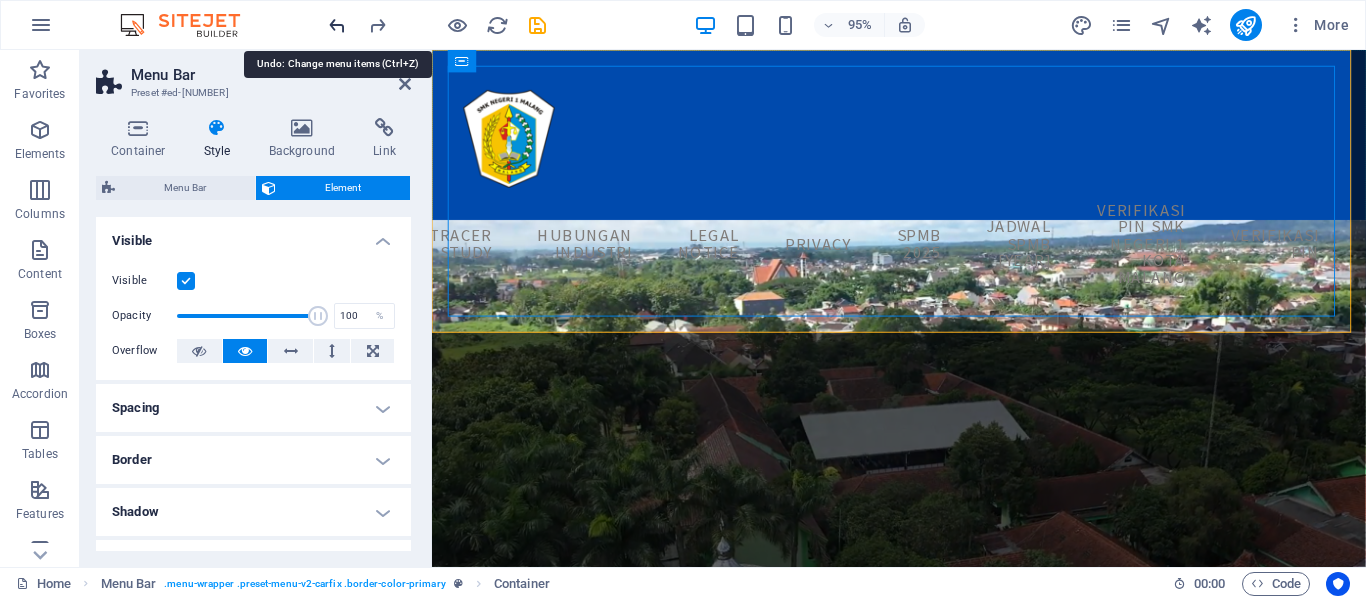 click at bounding box center [337, 25] 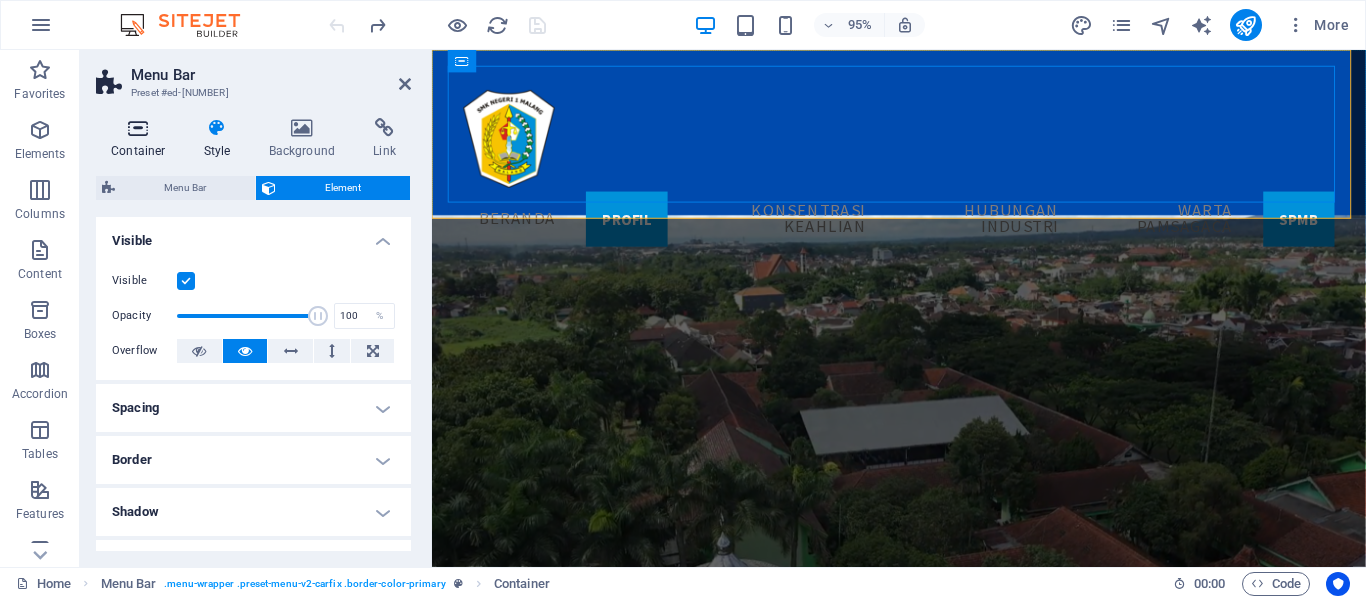 click on "Container" at bounding box center (142, 139) 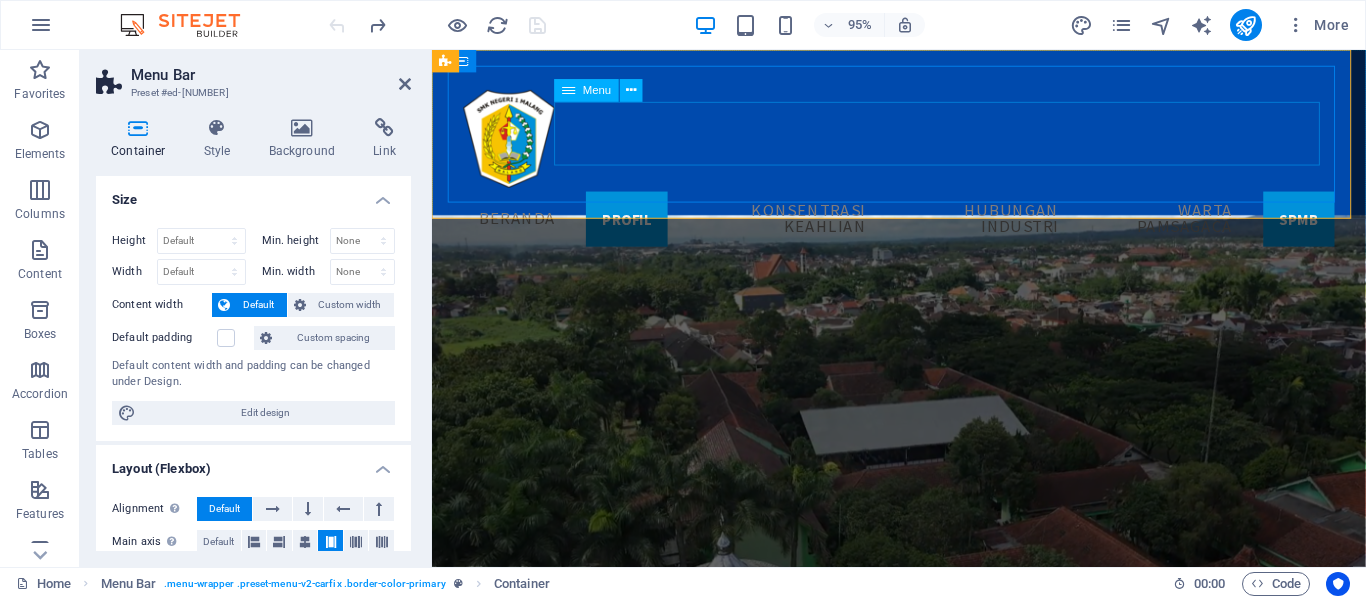 click on "Menu" at bounding box center (597, 90) 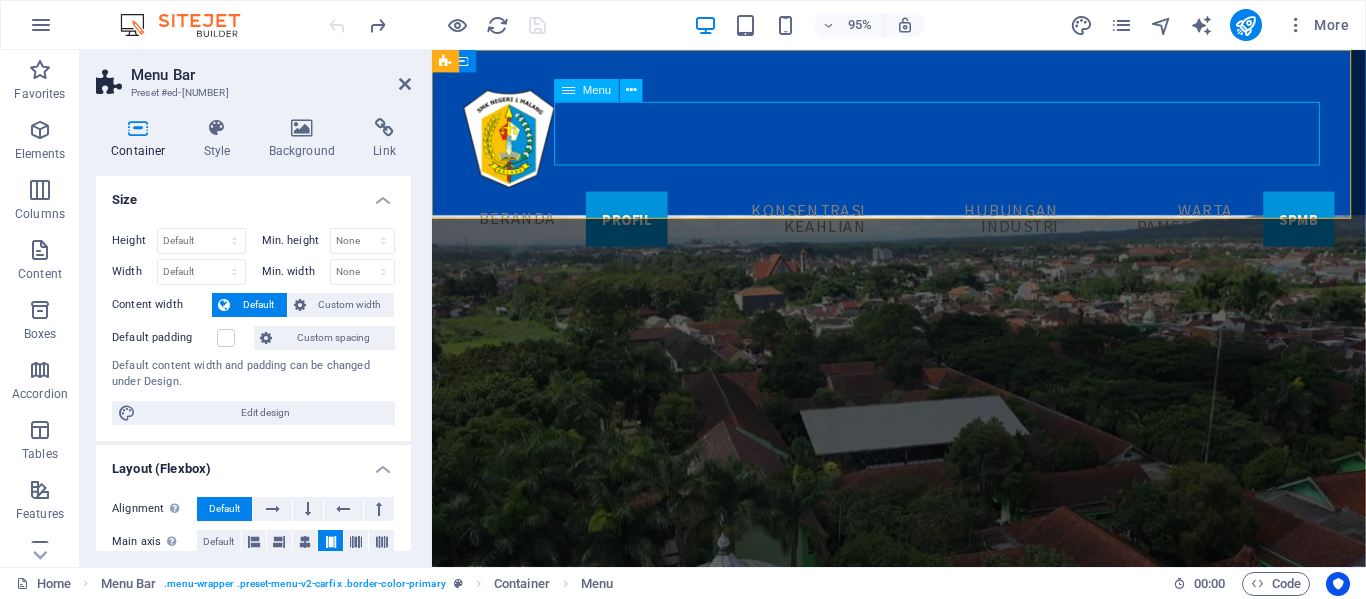 click on "Menu" at bounding box center (597, 90) 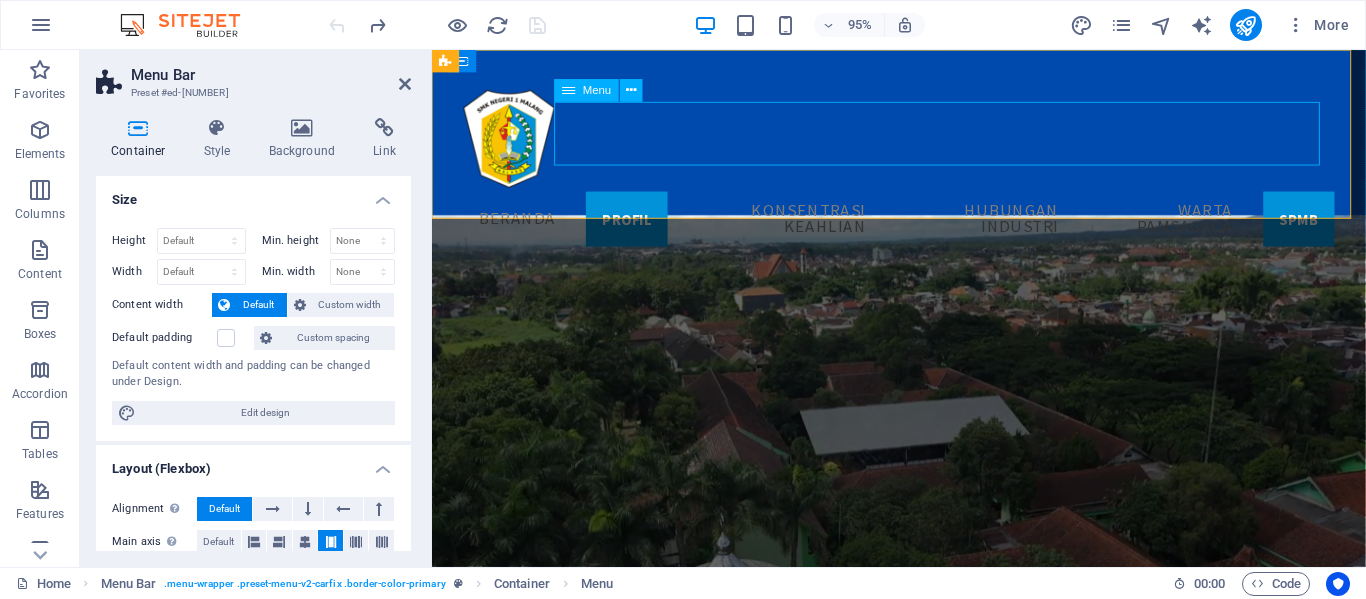select on "%" 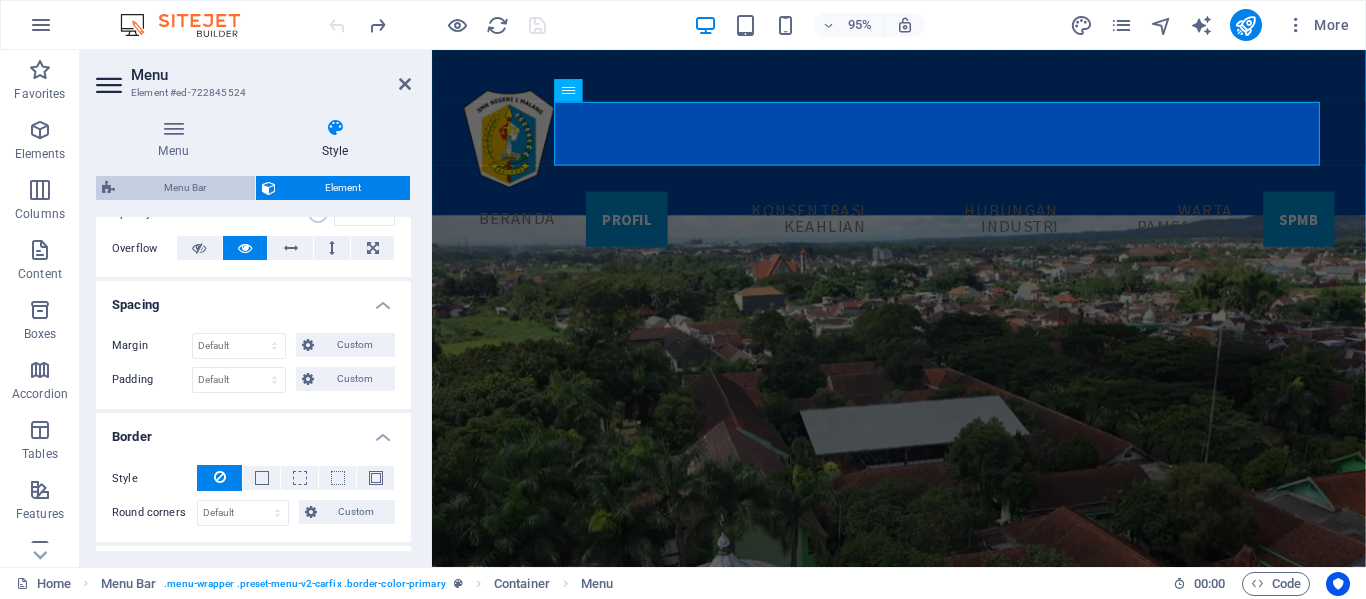 scroll, scrollTop: 300, scrollLeft: 0, axis: vertical 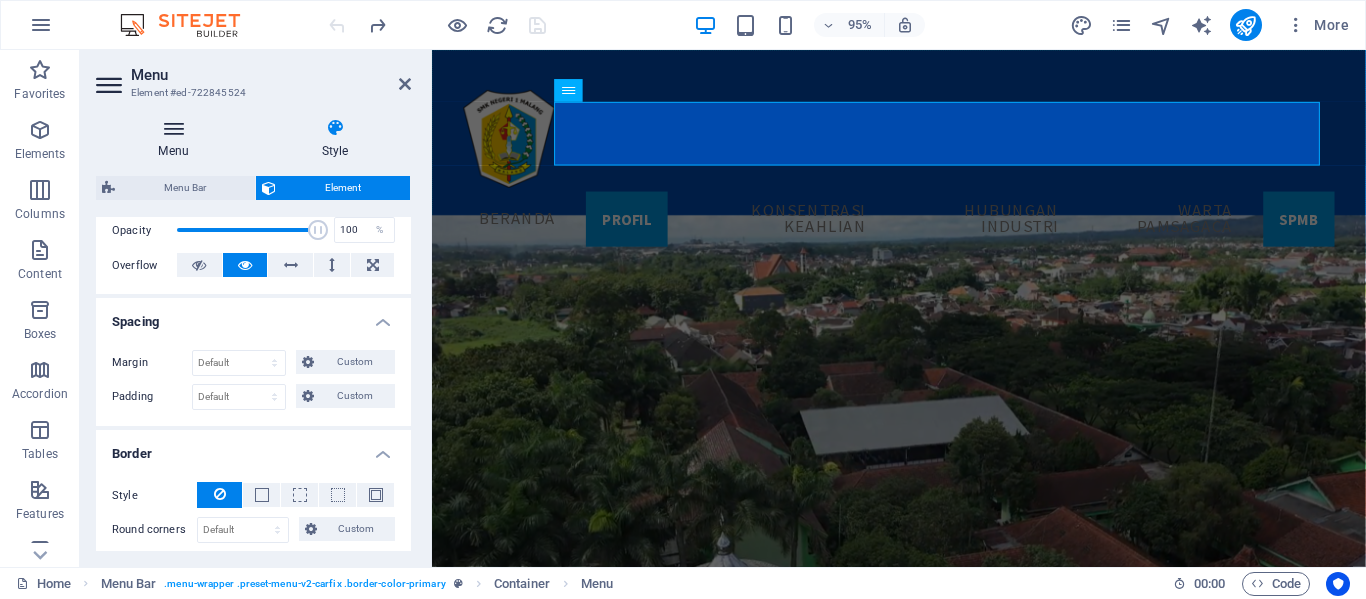 click on "Menu" at bounding box center (177, 139) 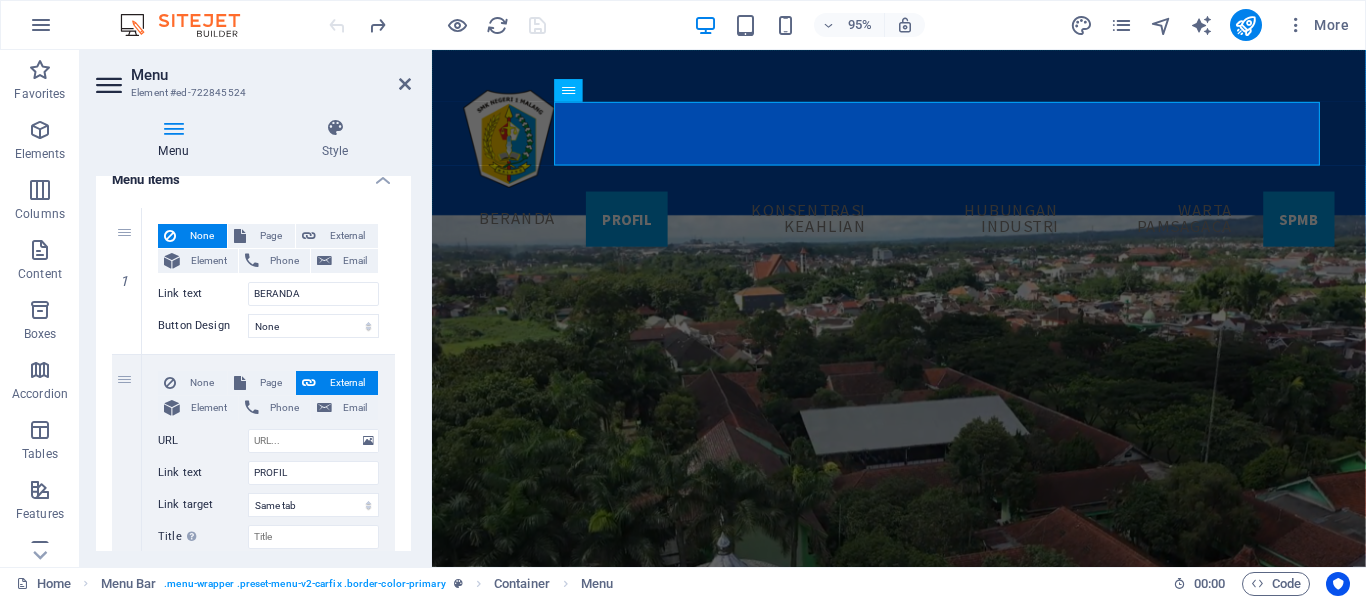 scroll, scrollTop: 200, scrollLeft: 0, axis: vertical 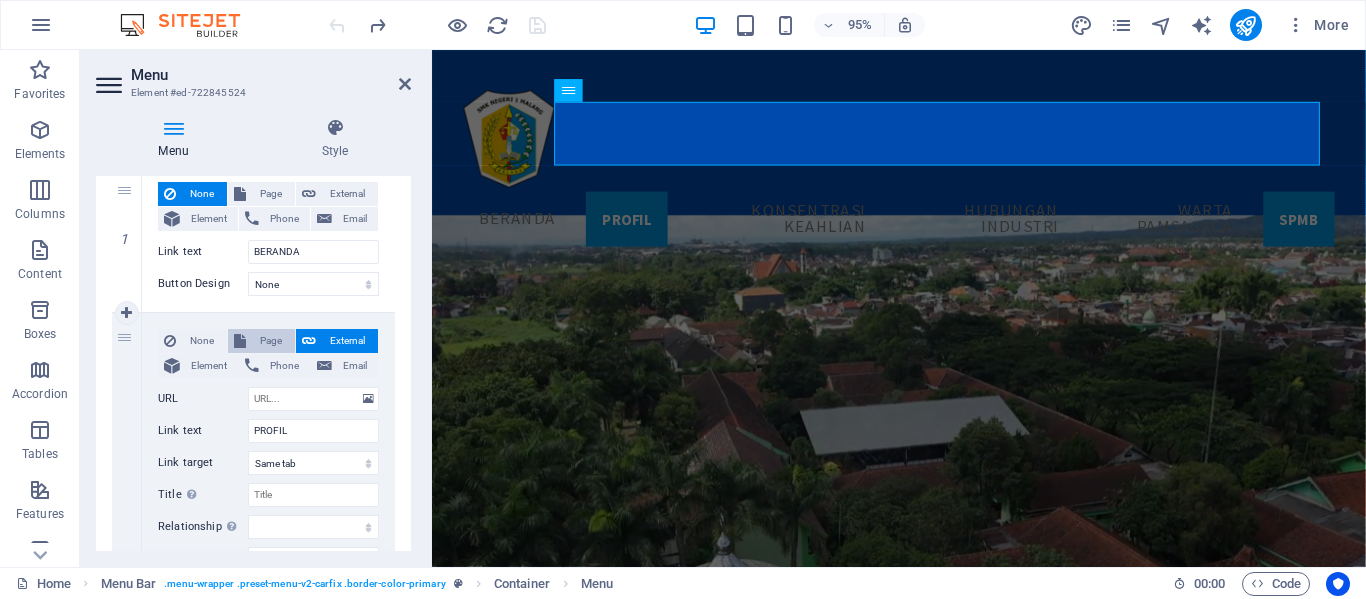 click at bounding box center (240, 341) 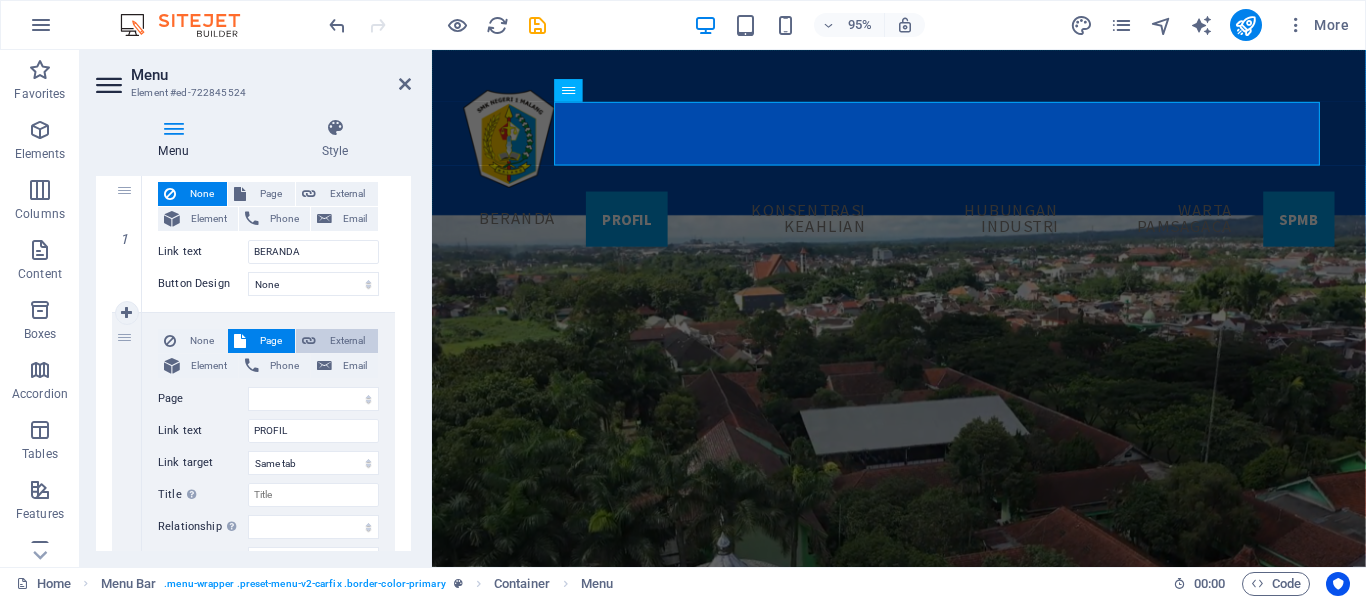 click on "External" at bounding box center [347, 341] 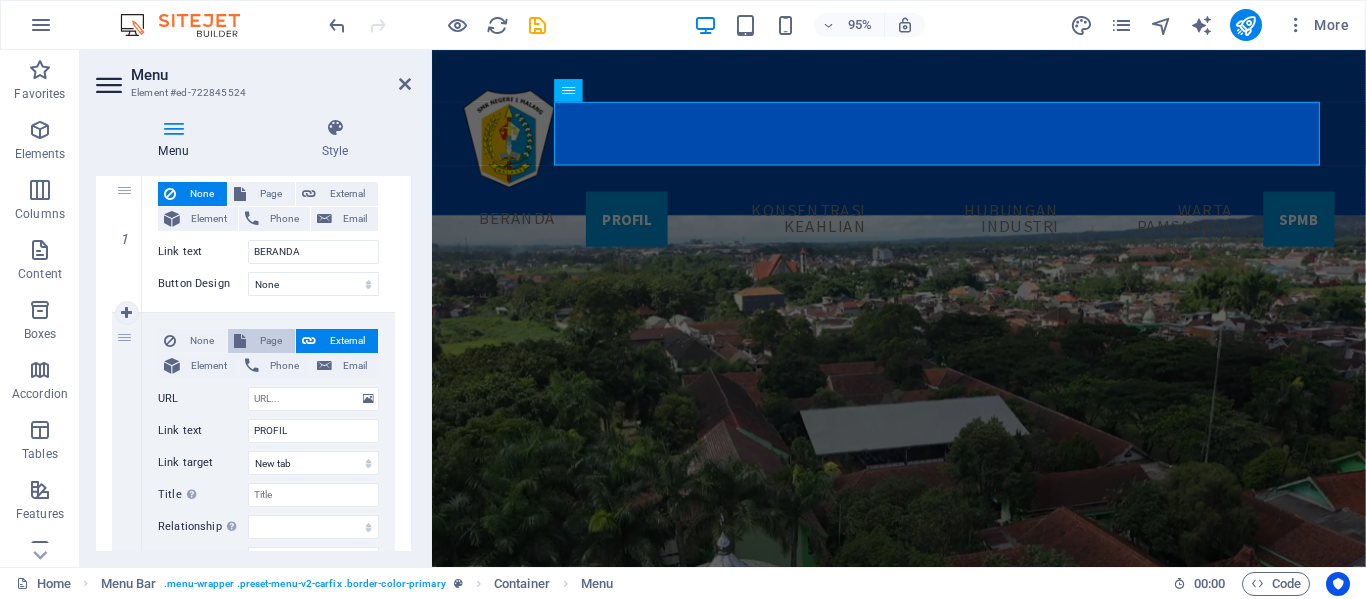 click on "Page" at bounding box center (261, 341) 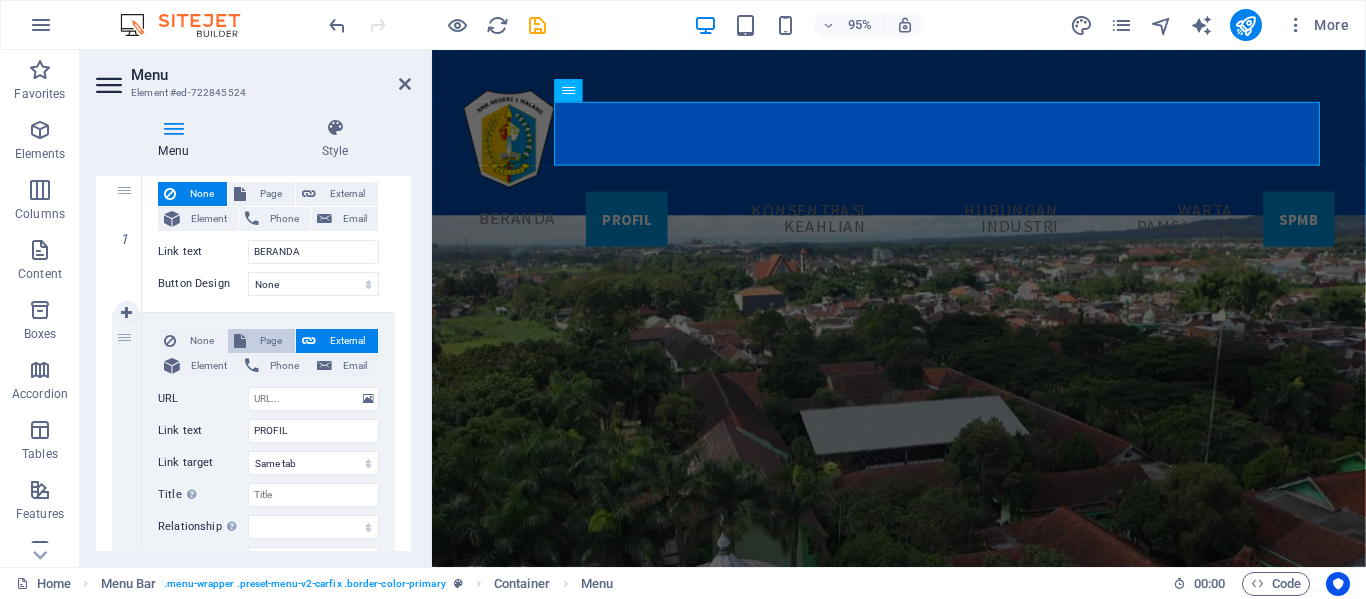 select 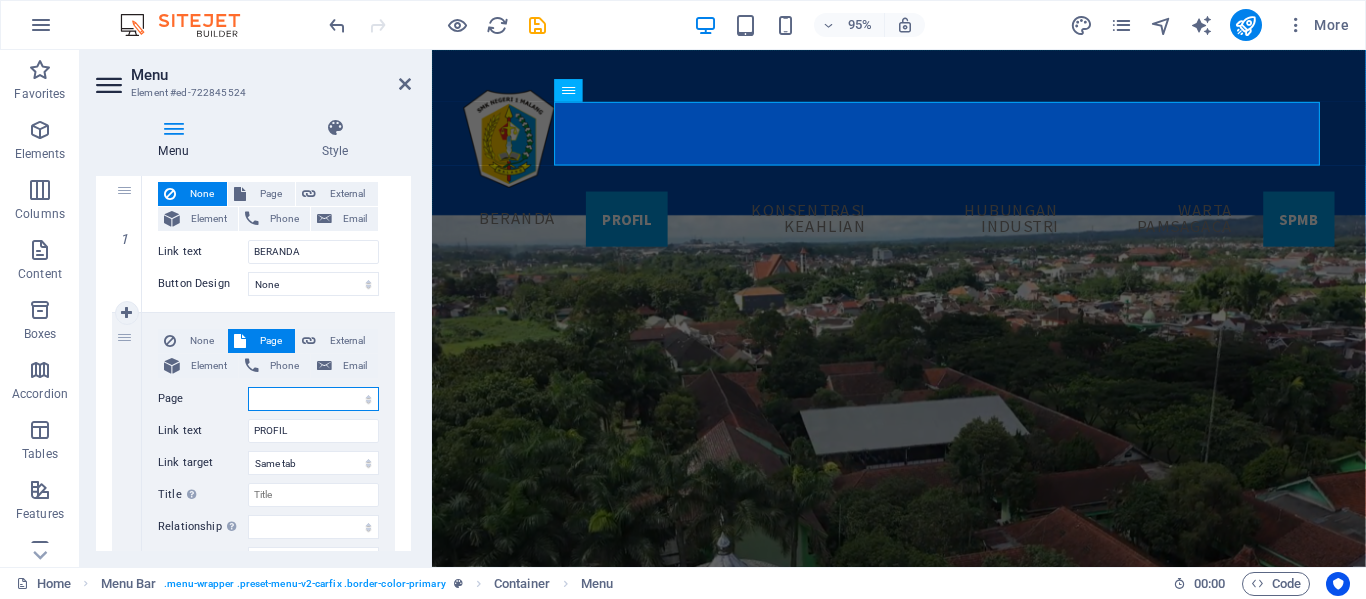 scroll, scrollTop: 300, scrollLeft: 0, axis: vertical 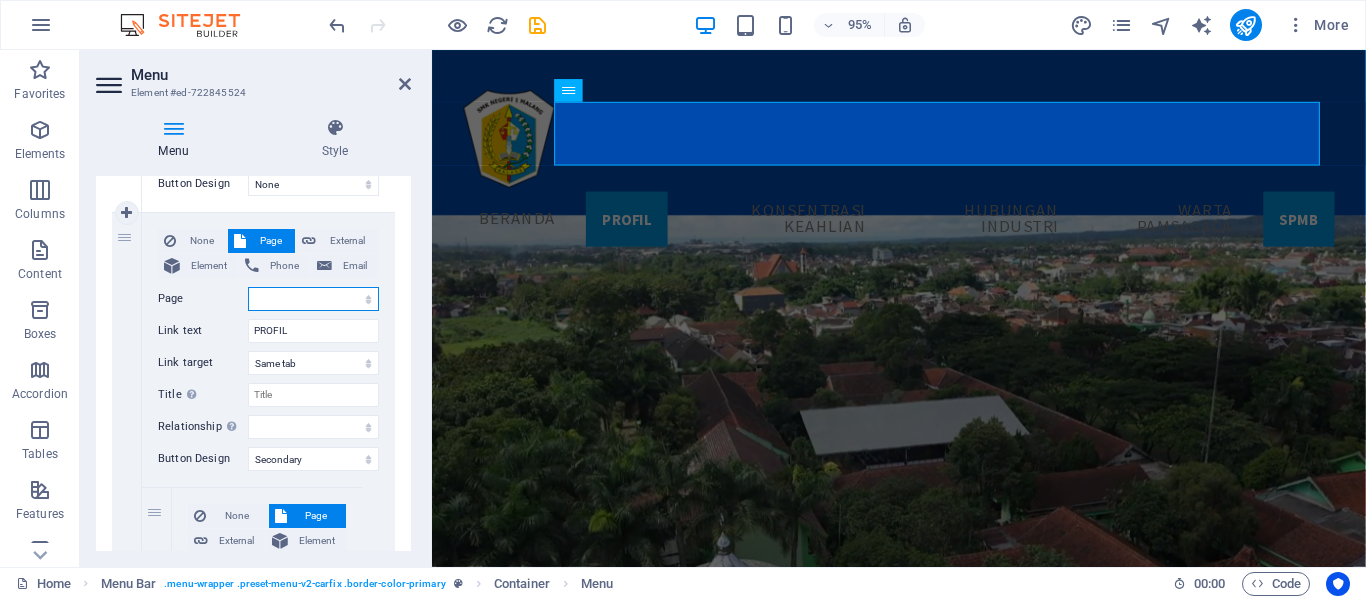 click on "Home SEJARAH TRACER STUDY HUBUNGAN INDUSTRI Legal Notice Privacy SPMB 2025 JADWAL SPMB 2025 VERIFIKASI PIN SMK NEGERI 1 KOTA MALANG VERIFIKASI PIN" at bounding box center (313, 299) 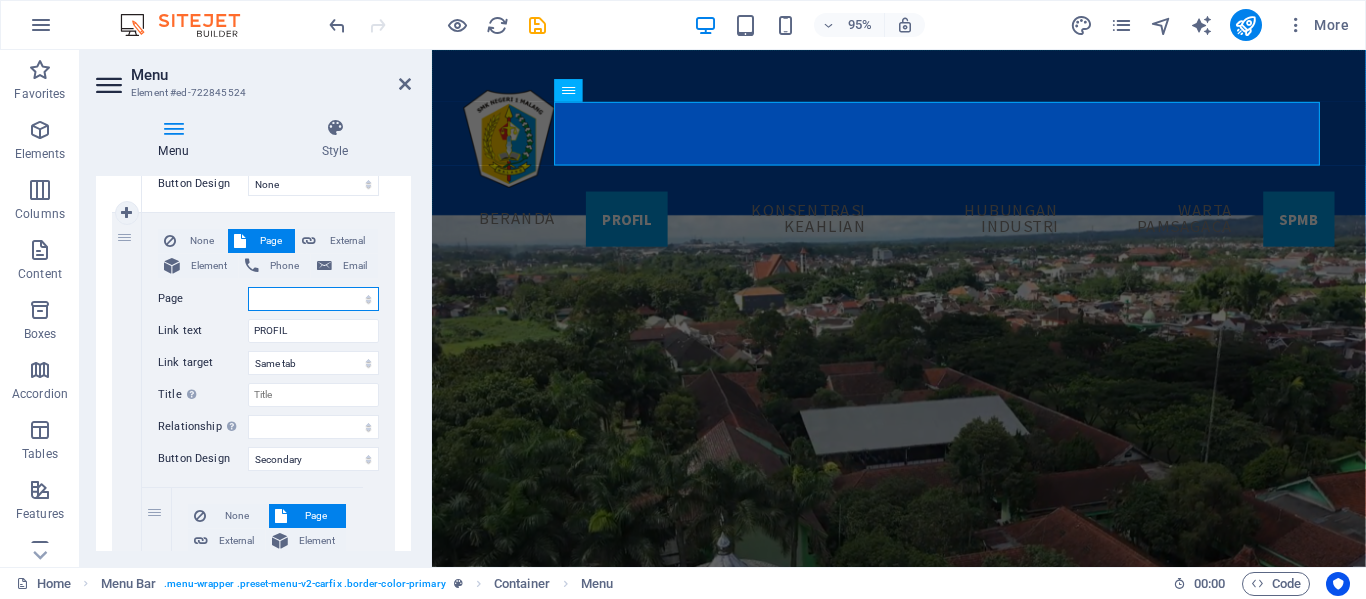 select on "1" 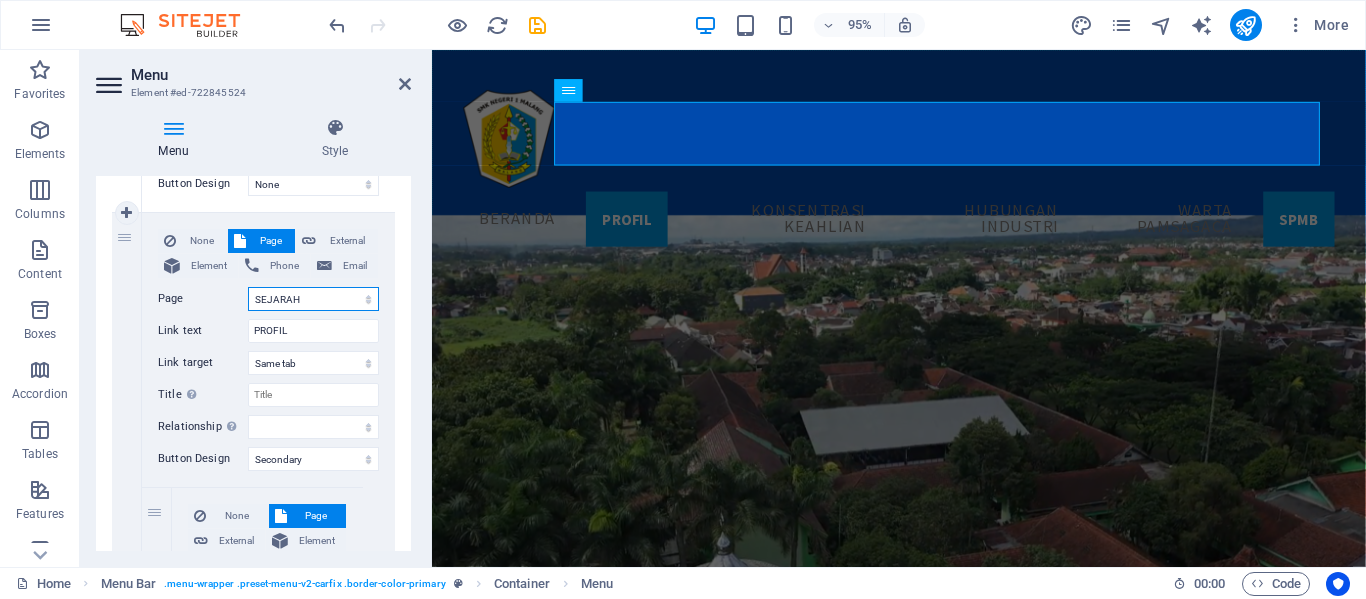 click on "Home SEJARAH TRACER STUDY HUBUNGAN INDUSTRI Legal Notice Privacy SPMB 2025 JADWAL SPMB 2025 VERIFIKASI PIN SMK NEGERI 1 KOTA MALANG VERIFIKASI PIN" at bounding box center (313, 299) 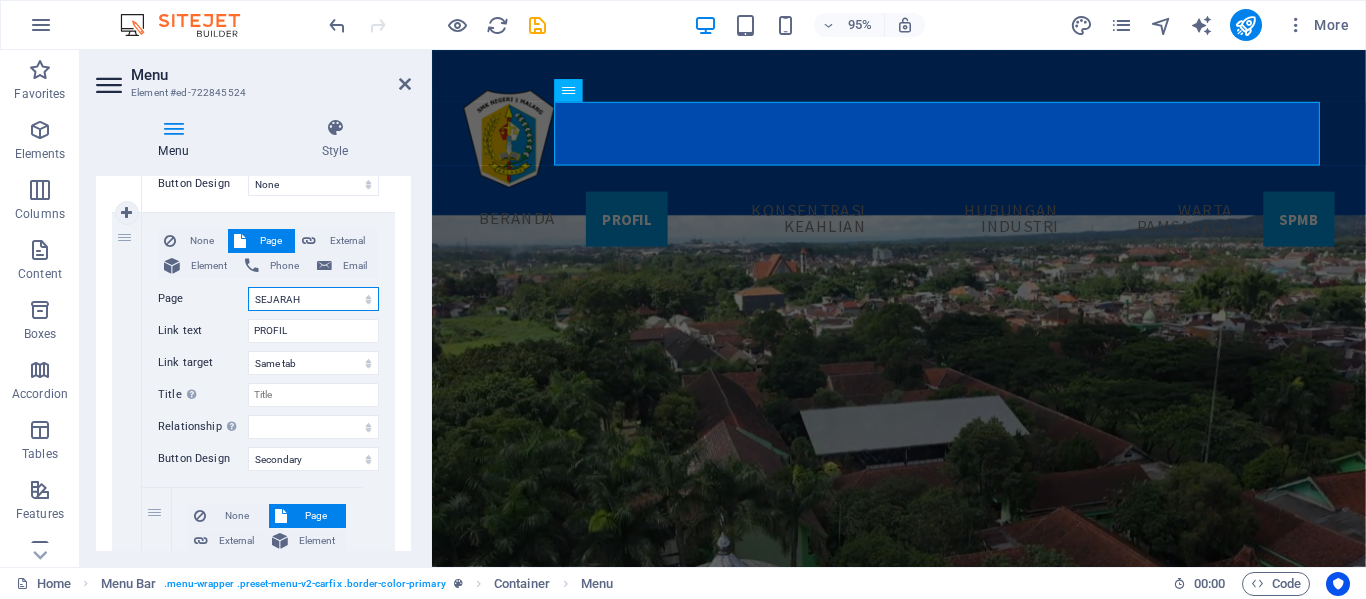 select 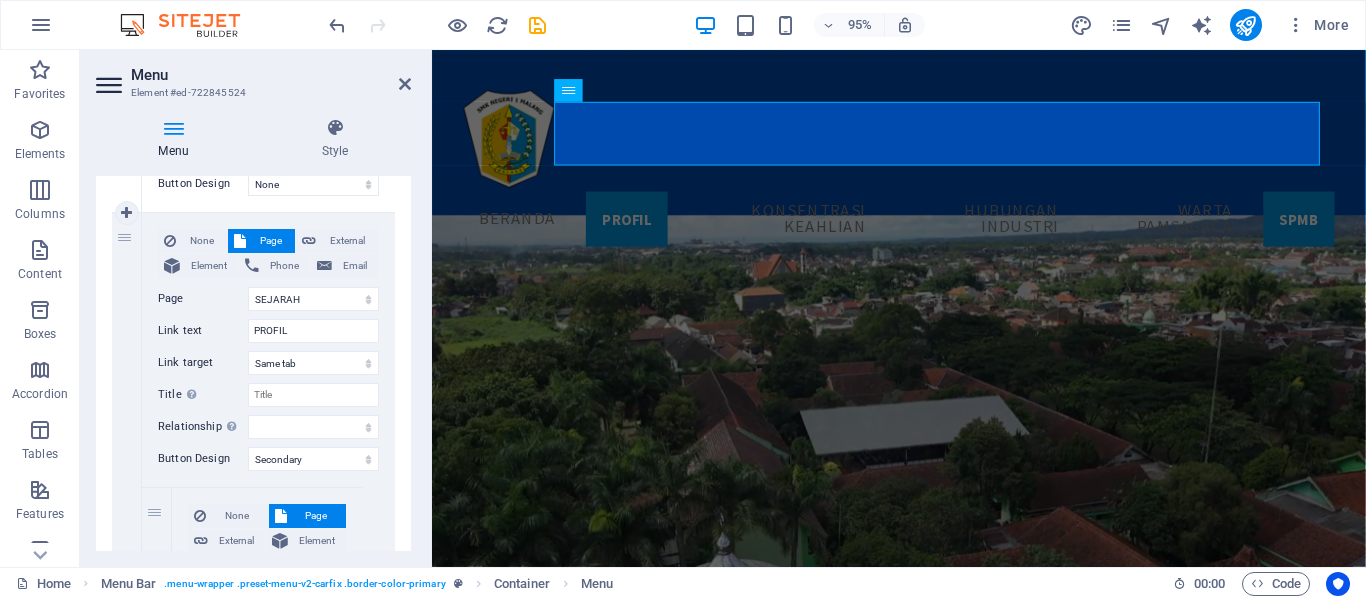 click on "None Page External Element Phone Email Page Home SEJARAH TRACER STUDY HUBUNGAN INDUSTRI Legal Notice Privacy SPMB 2025 JADWAL SPMB 2025 VERIFIKASI PIN SMK NEGERI 1 KOTA MALANG VERIFIKASI PIN Element
URL Phone Email Link text PROFIL Link target New tab Same tab Overlay Title Additional link description, should not be the same as the link text. The title is most often shown as a tooltip text when the mouse moves over the element. Leave empty if uncertain. Relationship Sets the  relationship of this link to the link target . For example, the value "nofollow" instructs search engines not to follow the link. Can be left empty. alternate author bookmark external help license next nofollow noreferrer noopener prev search tag Button Design None Default Primary Secondary 1 None Page External Element Phone Email Page Home SEJARAH TRACER STUDY HUBUNGAN INDUSTRI Legal Notice Privacy SPMB 2025 JADWAL SPMB 2025 VERIFIKASI PIN SMK NEGERI 1 KOTA MALANG VERIFIKASI PIN Element
2" at bounding box center (268, 844) 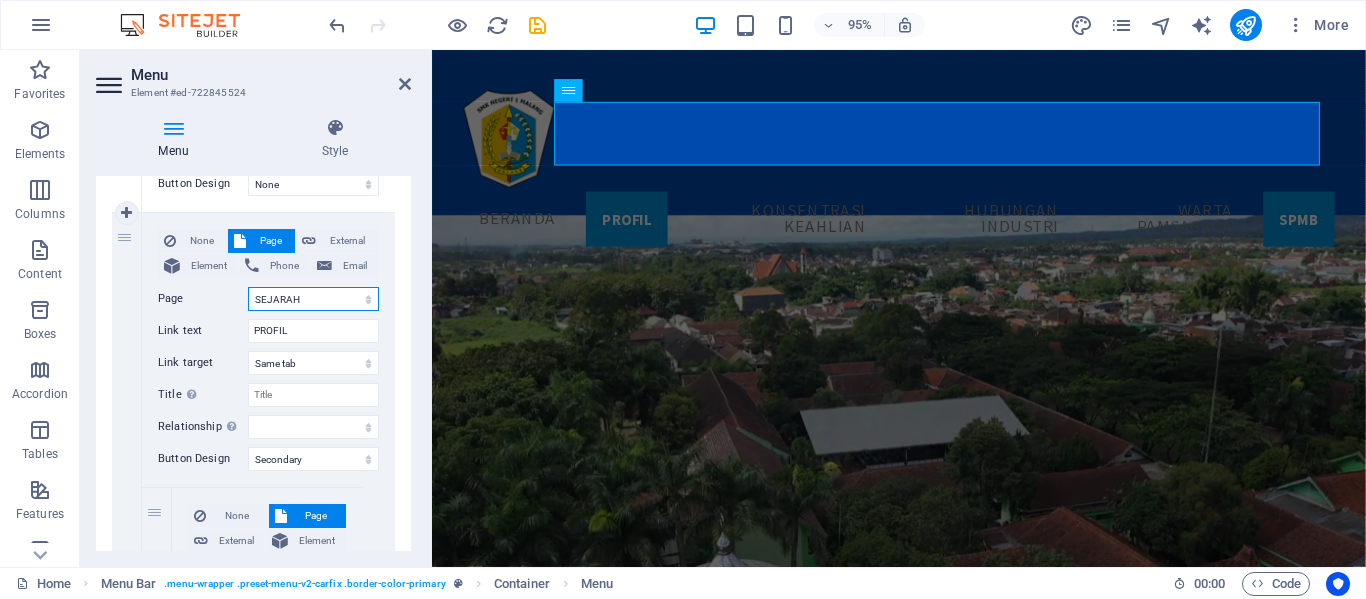click on "Home SEJARAH TRACER STUDY HUBUNGAN INDUSTRI Legal Notice Privacy SPMB 2025 JADWAL SPMB 2025 VERIFIKASI PIN SMK NEGERI 1 KOTA MALANG VERIFIKASI PIN" at bounding box center (313, 299) 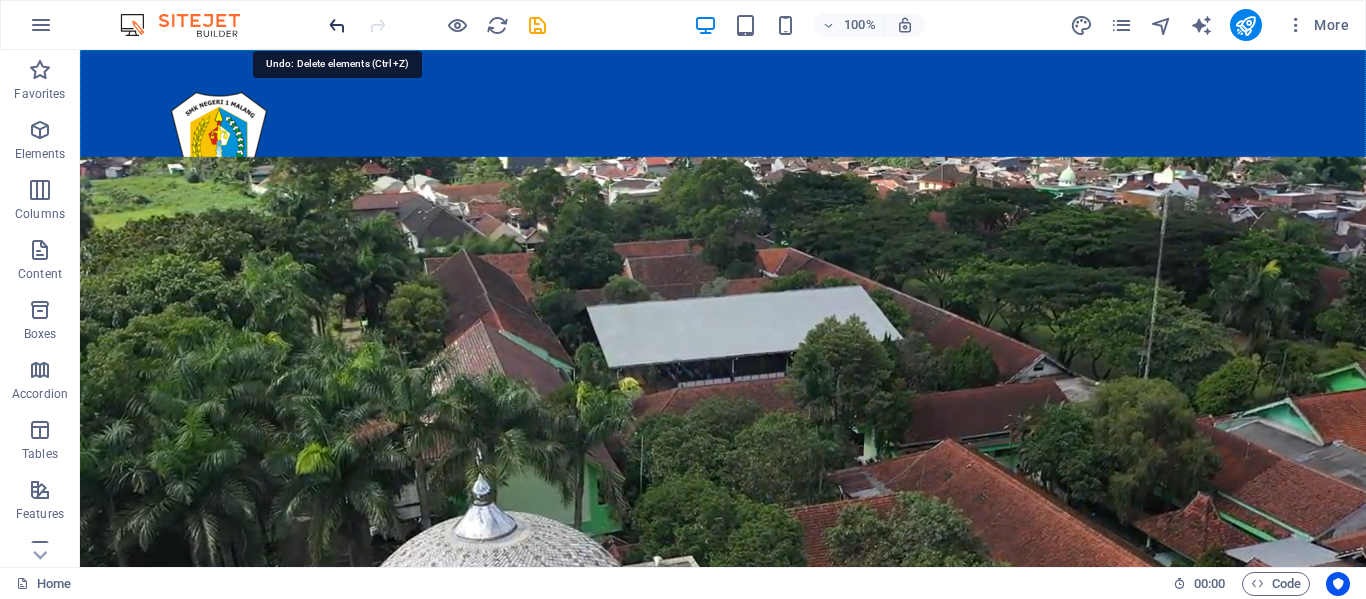 click at bounding box center (337, 25) 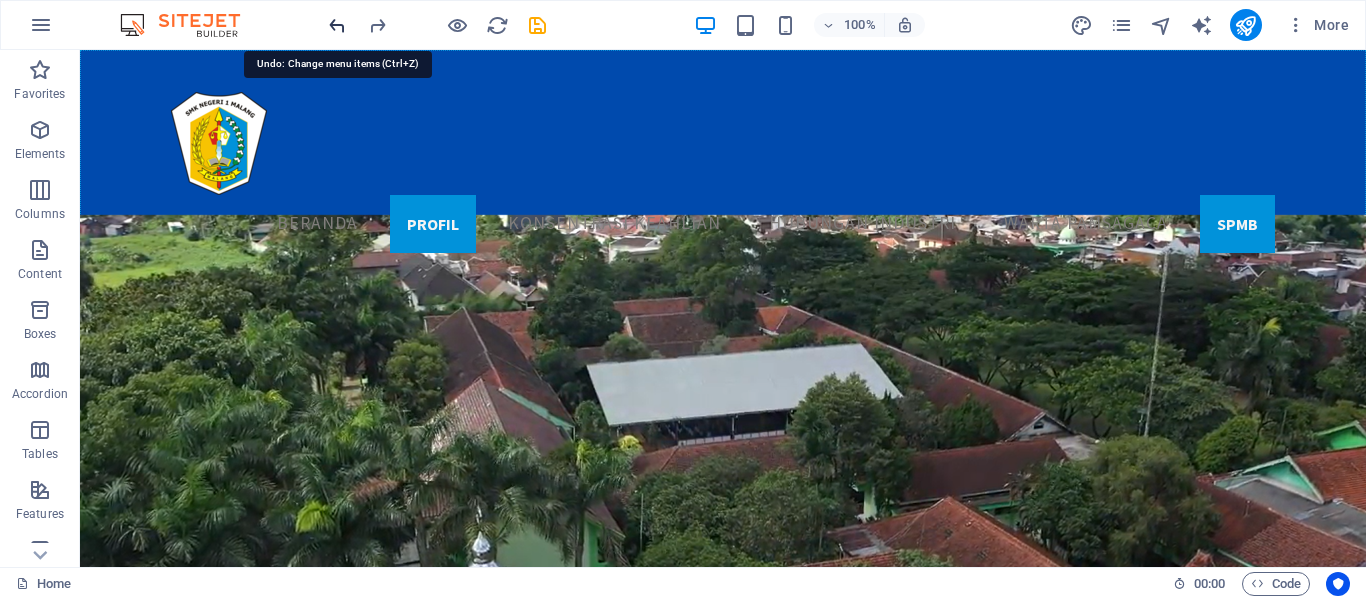click at bounding box center (337, 25) 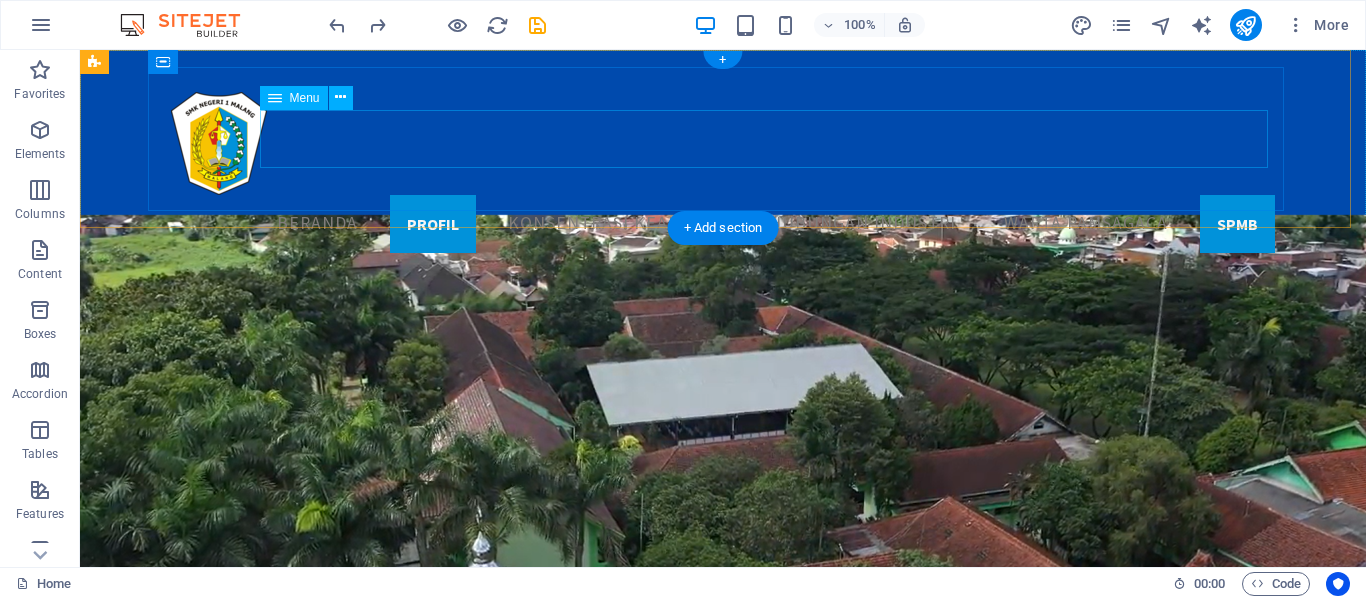 click on "BERANDA PROFIL Sejarah Sekolah VISI & MISI GURU & TENAGA KEPENDIDIKAN PRESTASI PETA & DENAH SEKOLAH KONSENTRASI KEAHLIAN HUBUNGAN INDUSTRI TRACER STUDY Warta Pamsagaca SPMB JADWAL SPMB [YEAR] VERIFIKASI PIN VERIFIKASI PIN" at bounding box center [723, 224] 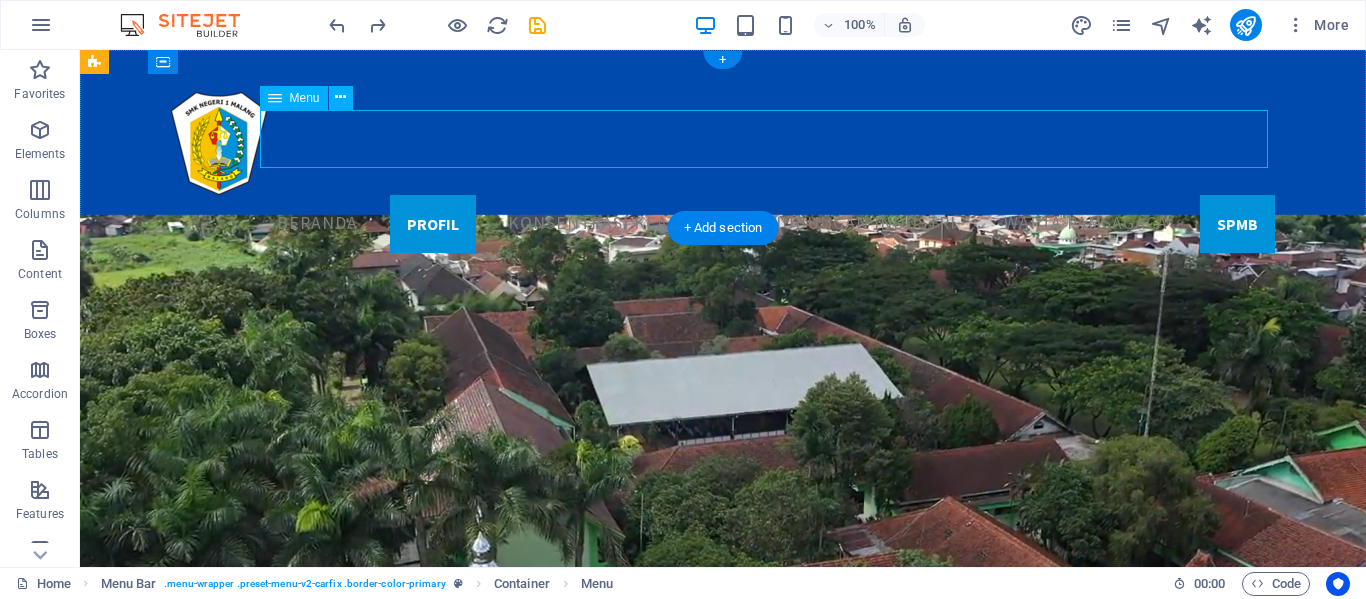 click on "BERANDA PROFIL Sejarah Sekolah VISI & MISI GURU & TENAGA KEPENDIDIKAN PRESTASI PETA & DENAH SEKOLAH KONSENTRASI KEAHLIAN HUBUNGAN INDUSTRI TRACER STUDY Warta Pamsagaca SPMB JADWAL SPMB [YEAR] VERIFIKASI PIN VERIFIKASI PIN" at bounding box center (723, 224) 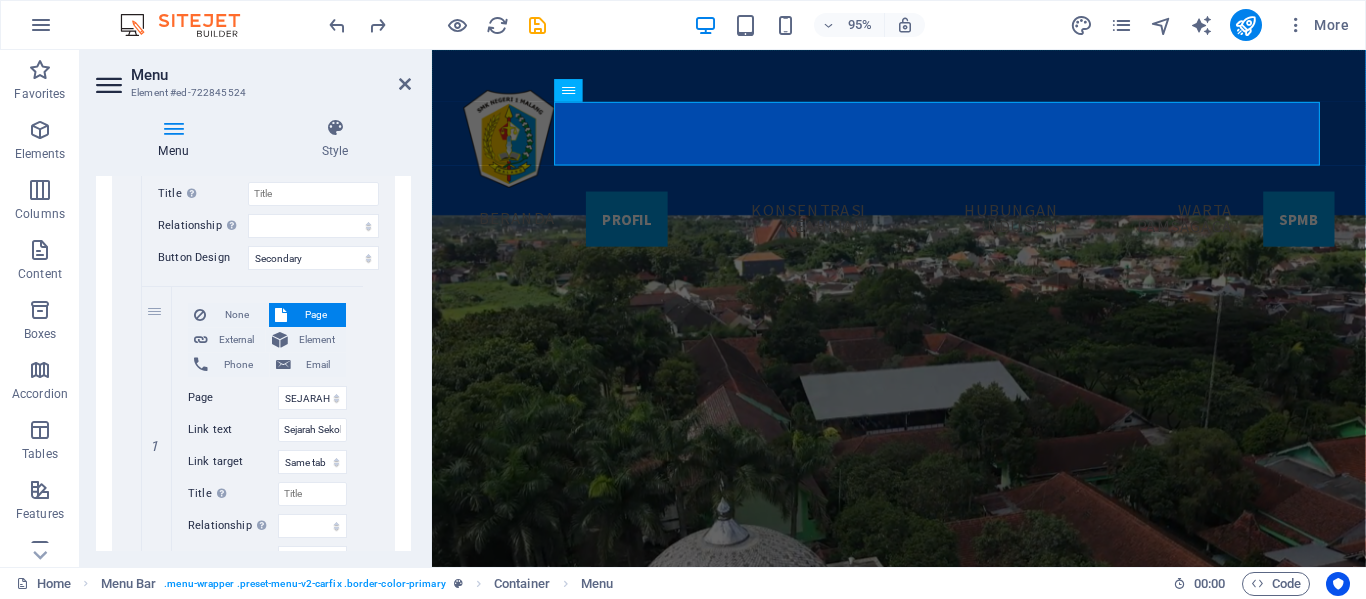 scroll, scrollTop: 500, scrollLeft: 0, axis: vertical 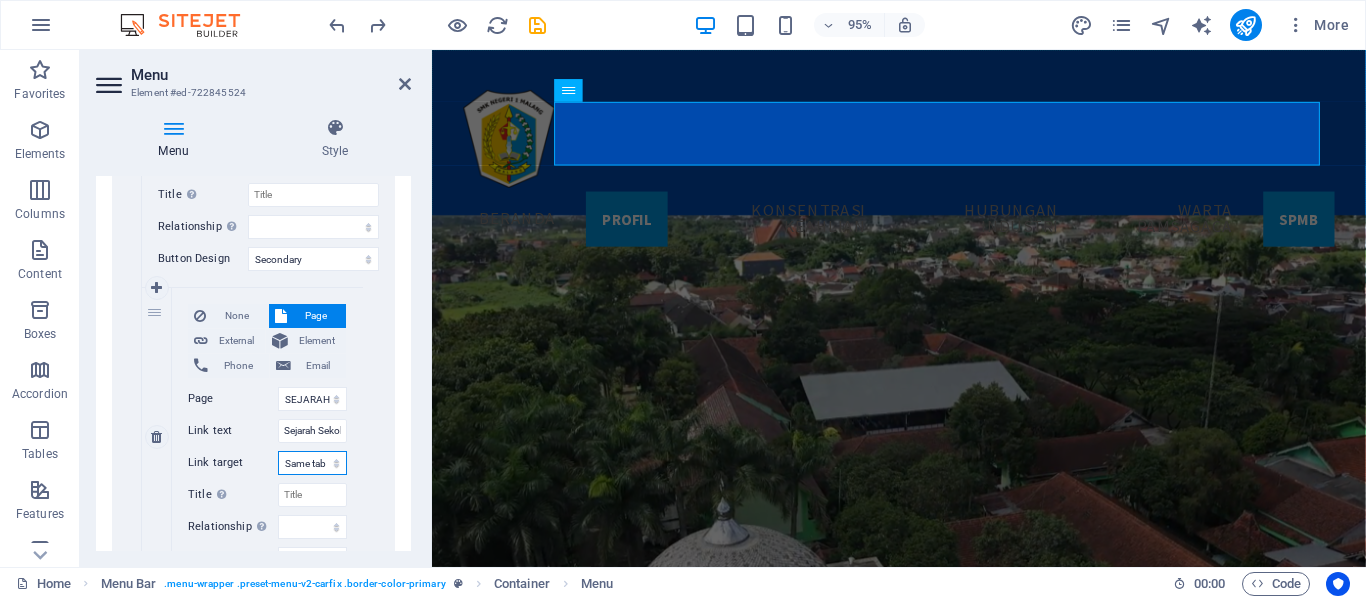 click on "New tab Same tab Overlay" at bounding box center (312, 463) 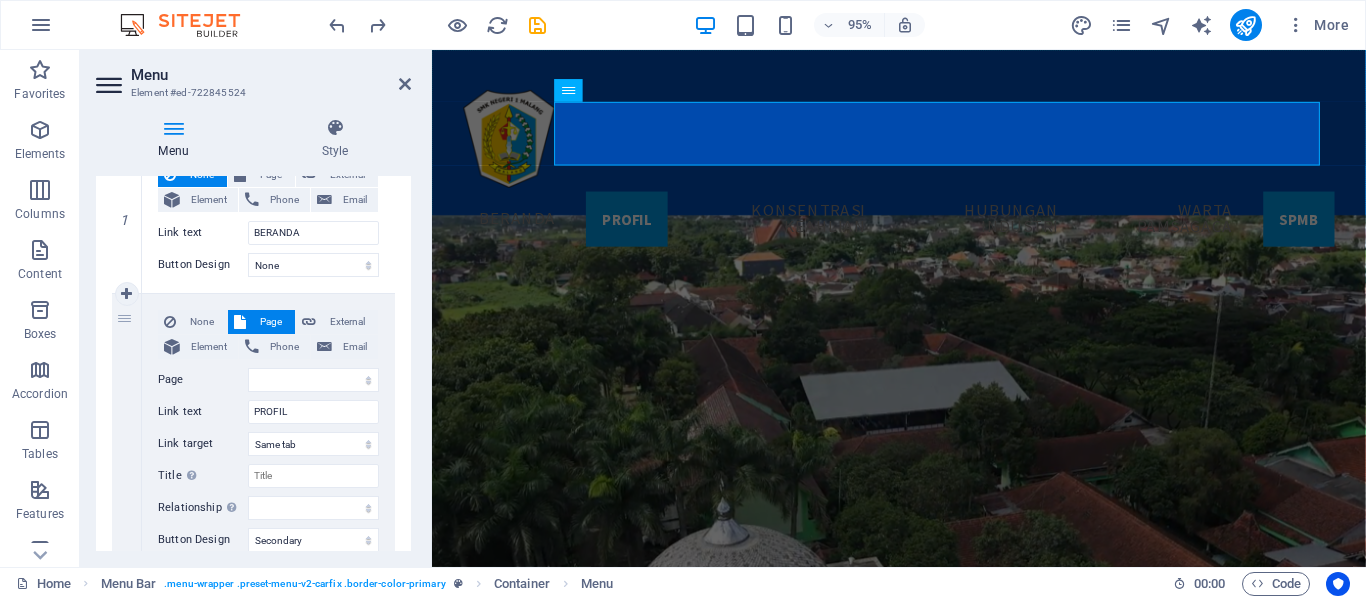 scroll, scrollTop: 0, scrollLeft: 0, axis: both 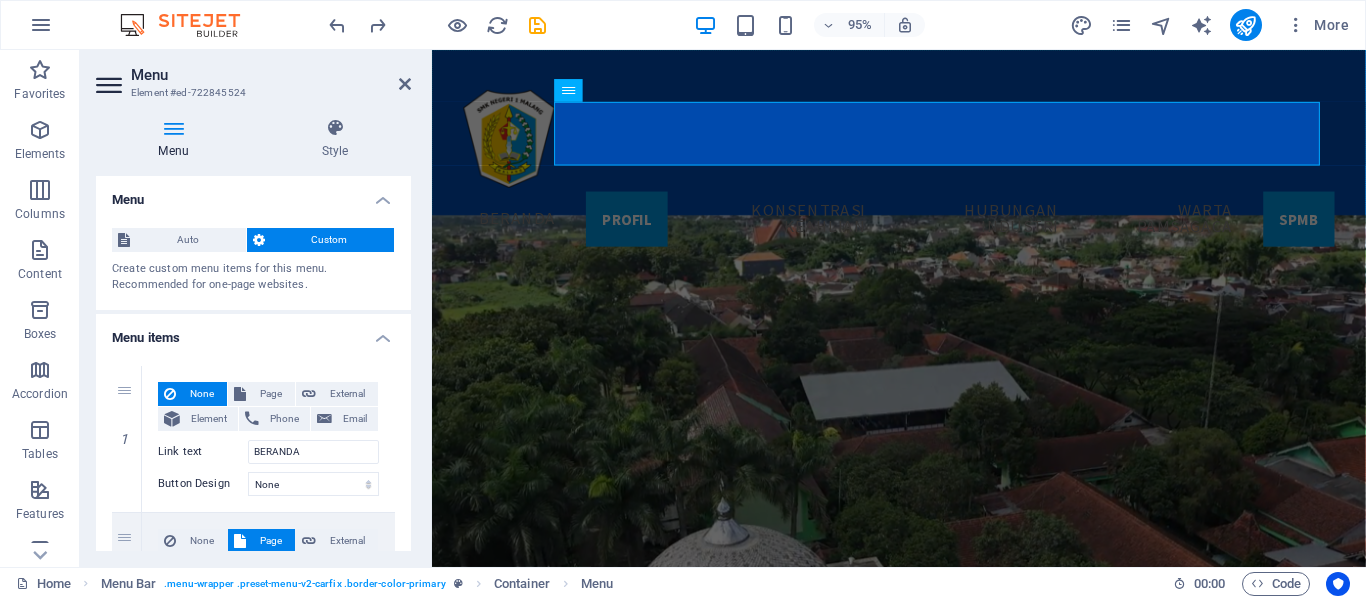 click on "Menu" at bounding box center (177, 139) 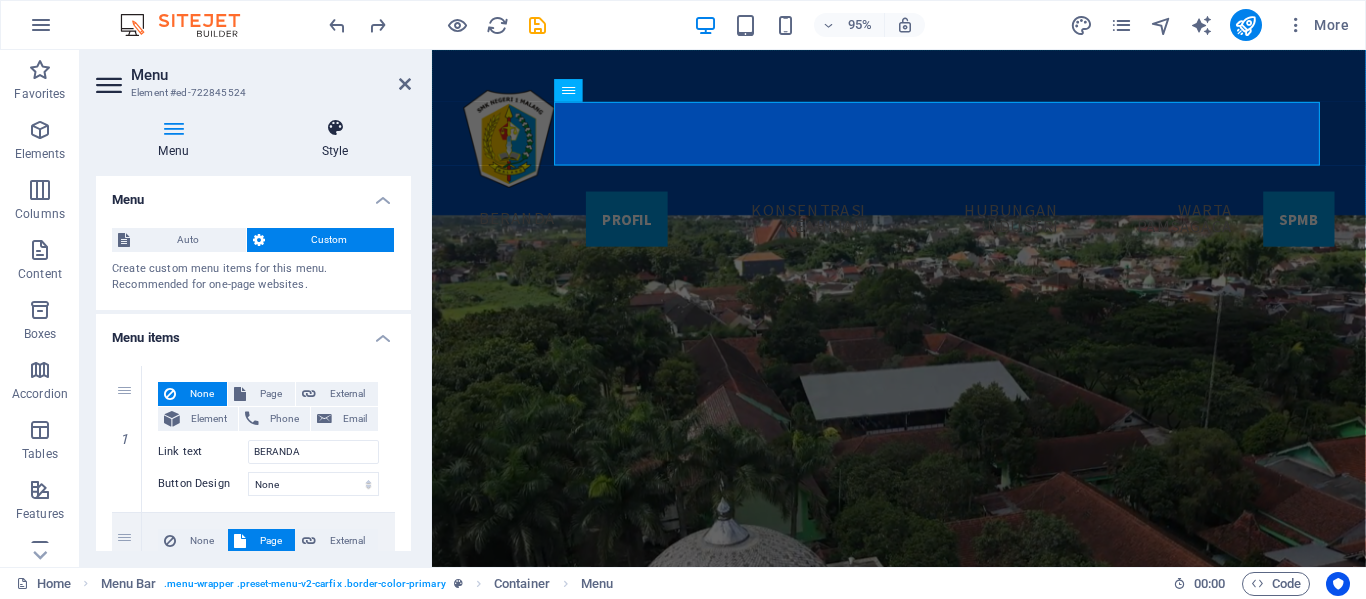 click at bounding box center [335, 128] 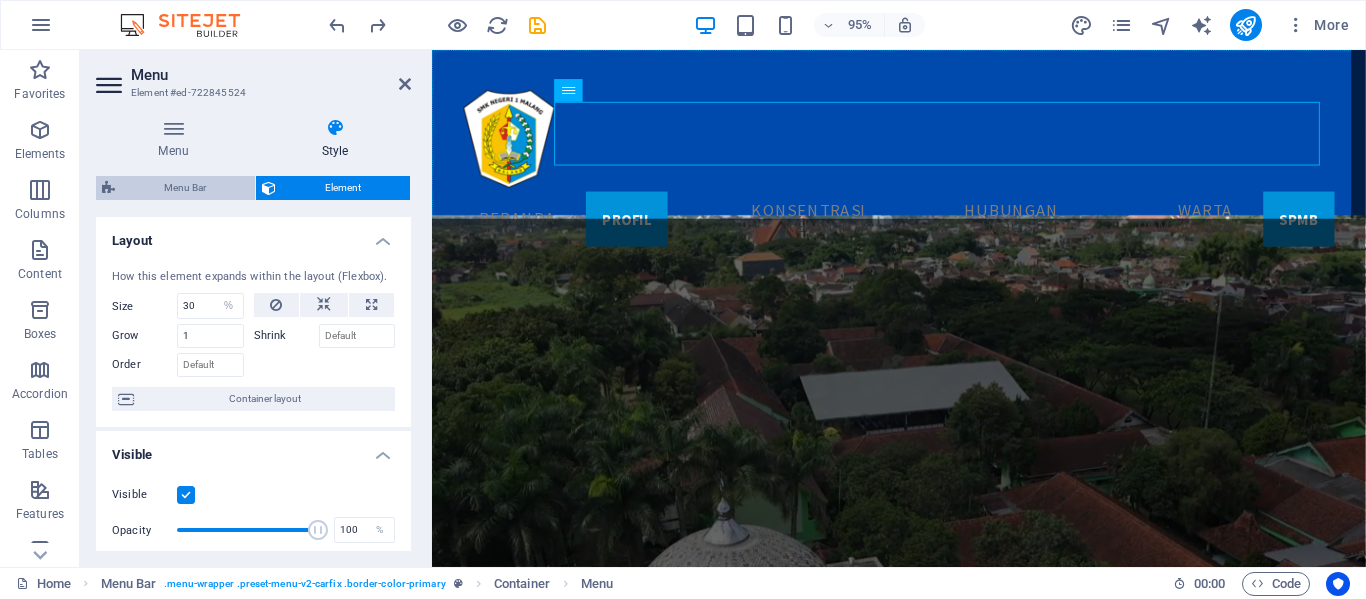 click on "Menu Bar" at bounding box center (185, 188) 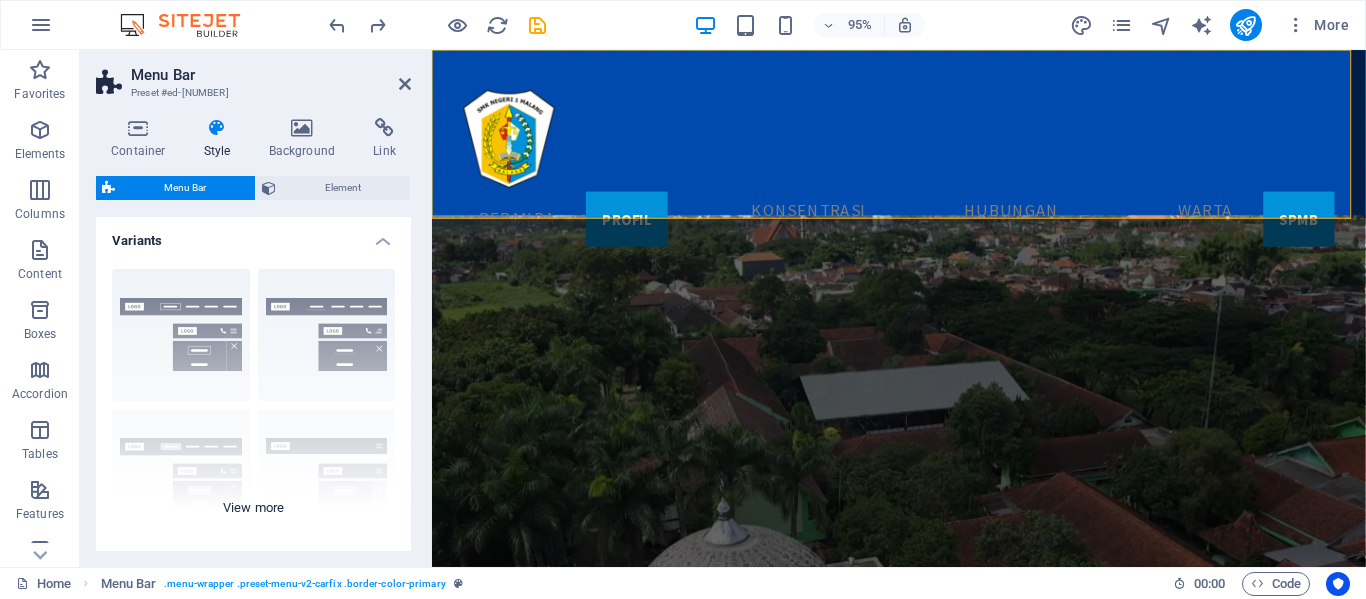 click on "Border Centered Default Fixed Loki Trigger Wide XXL" at bounding box center (253, 403) 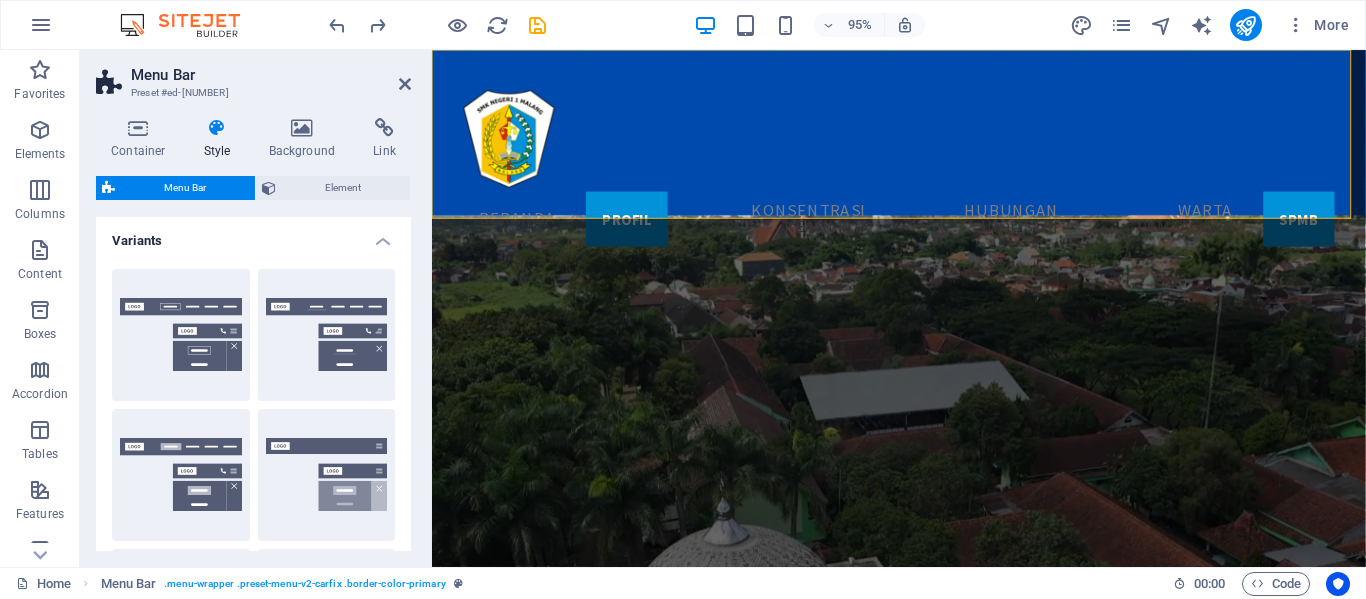 click on "Border Centered Default Fixed Loki Trigger Wide XXL" at bounding box center [253, 545] 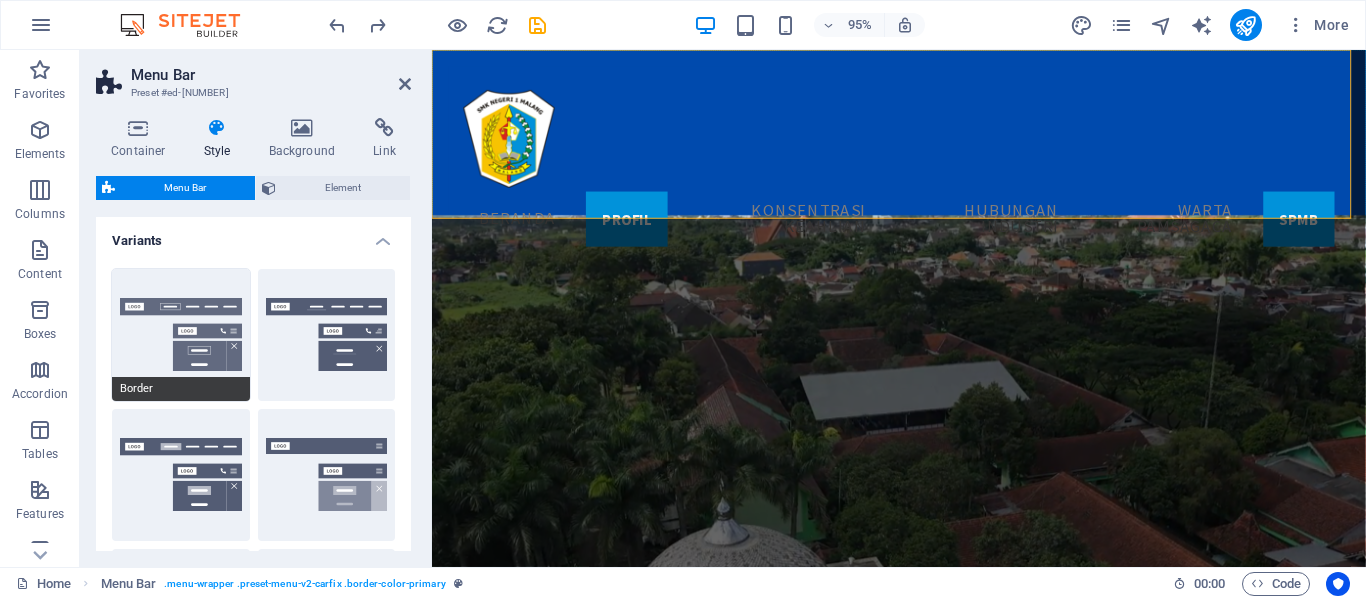 click on "Border" at bounding box center (181, 335) 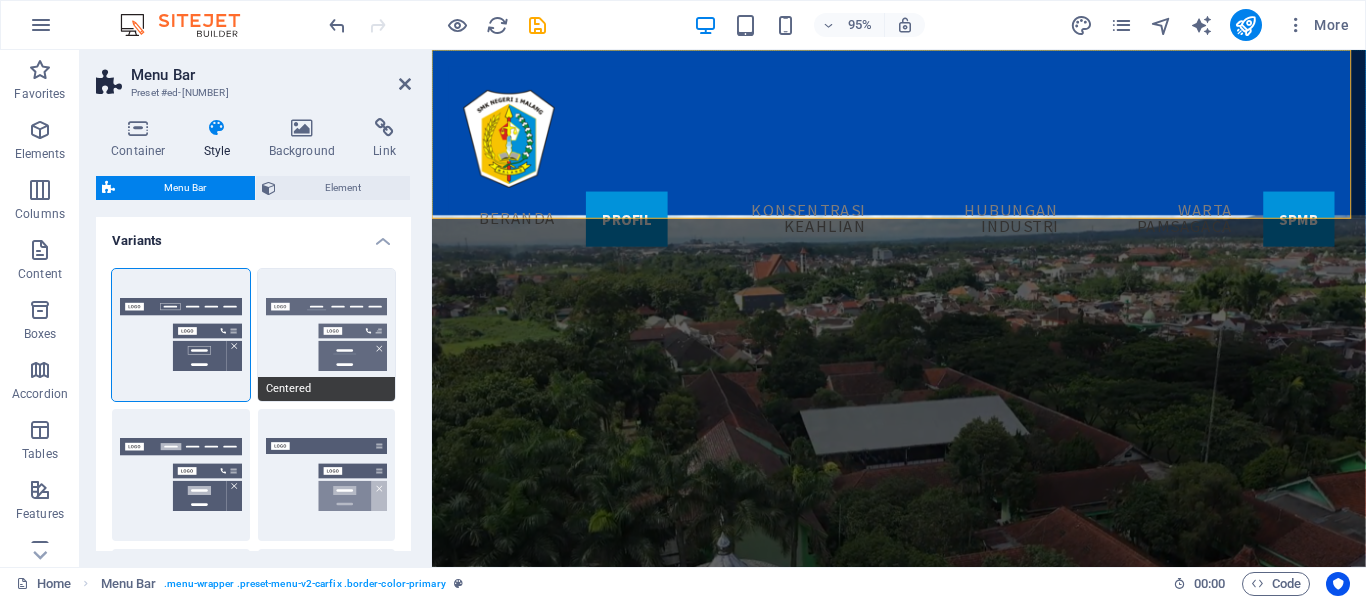 drag, startPoint x: 340, startPoint y: 315, endPoint x: 7, endPoint y: 274, distance: 335.51453 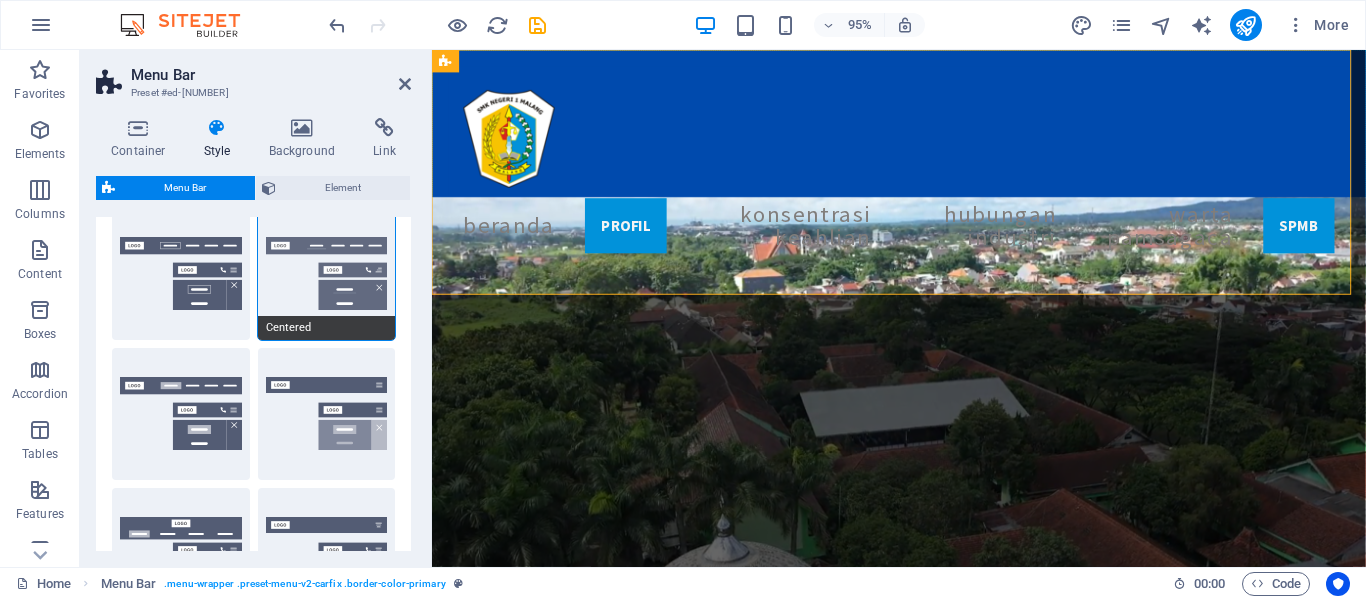 scroll, scrollTop: 100, scrollLeft: 0, axis: vertical 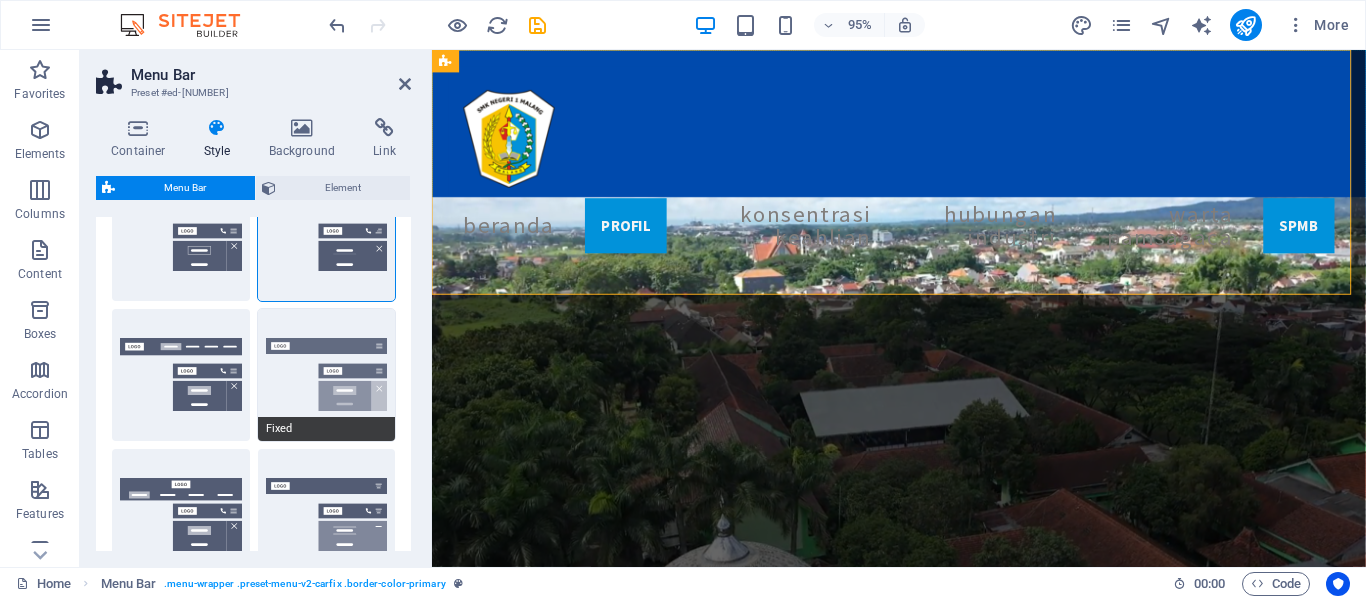 click on "Fixed" at bounding box center [327, 375] 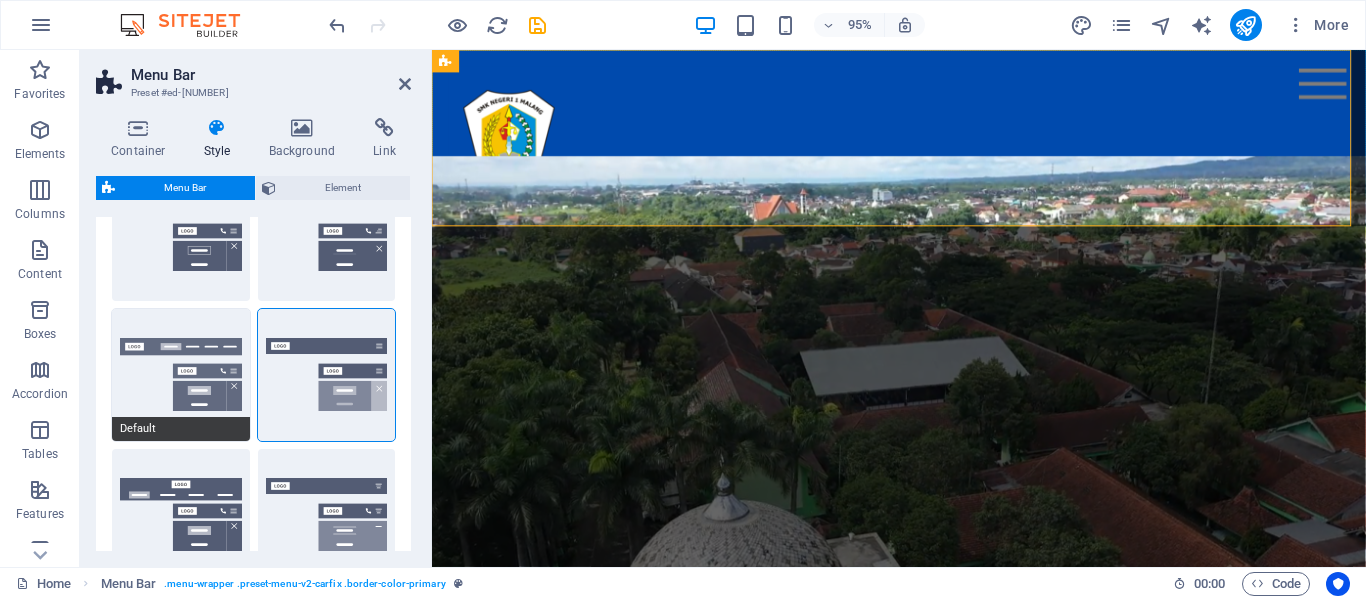 click on "Default" at bounding box center [181, 375] 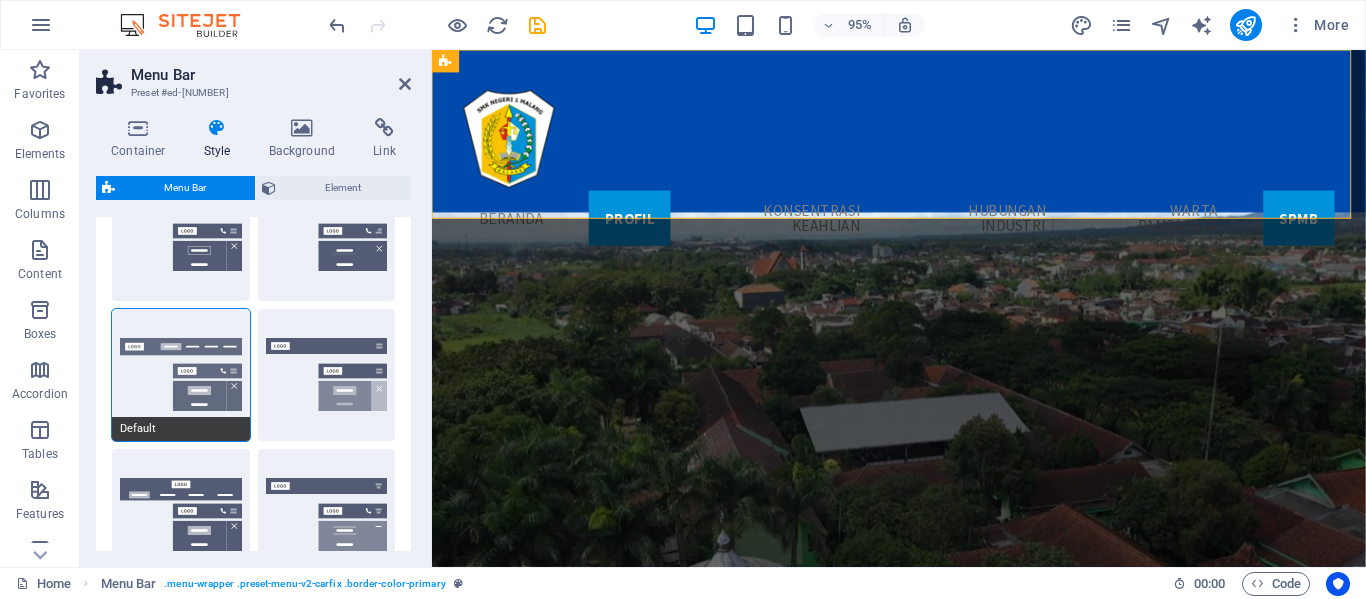 scroll, scrollTop: 200, scrollLeft: 0, axis: vertical 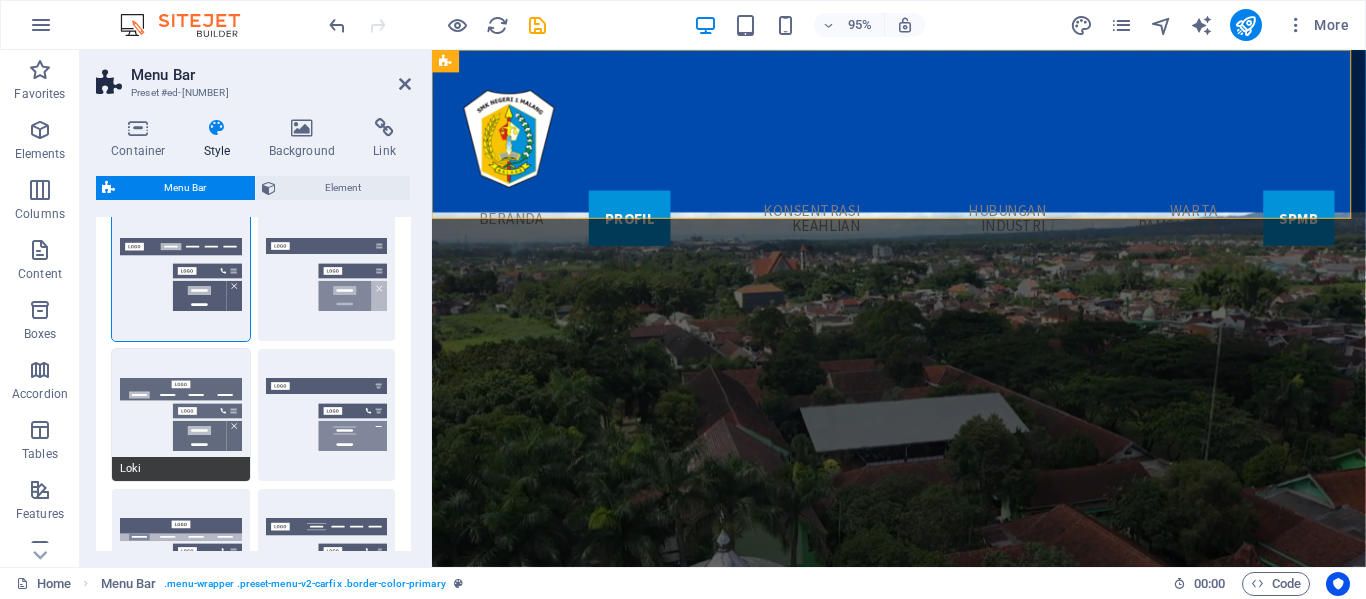 click on "Loki" at bounding box center (181, 415) 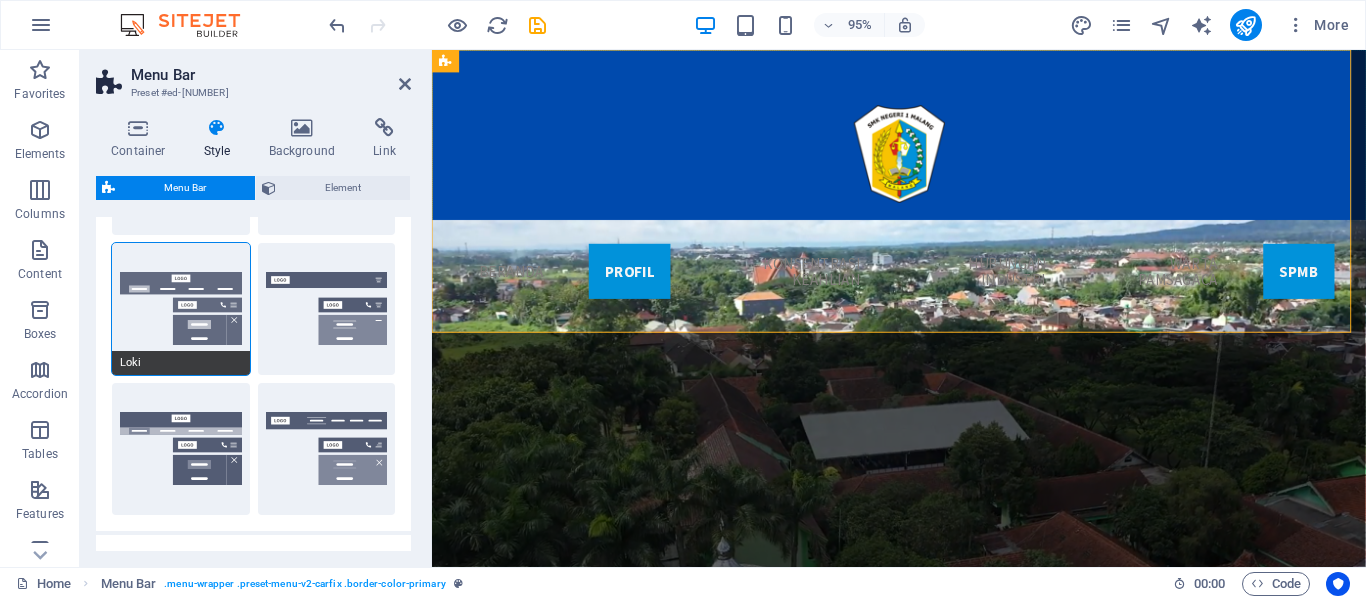 scroll, scrollTop: 400, scrollLeft: 0, axis: vertical 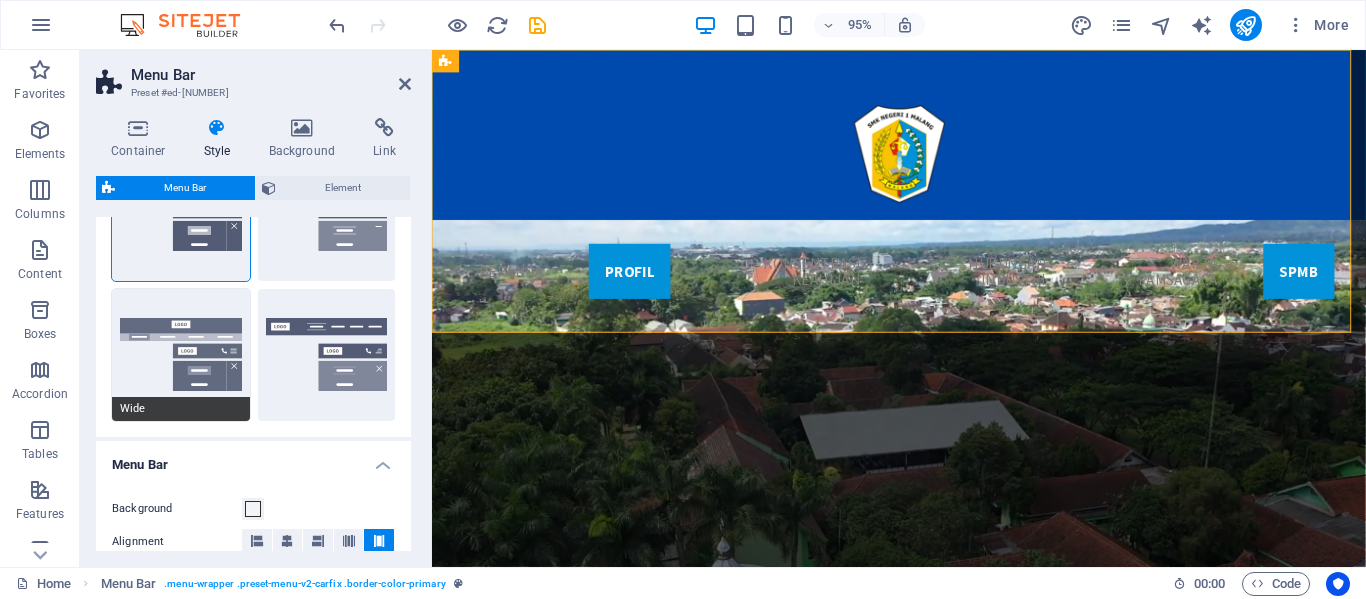 click on "Wide" at bounding box center [181, 355] 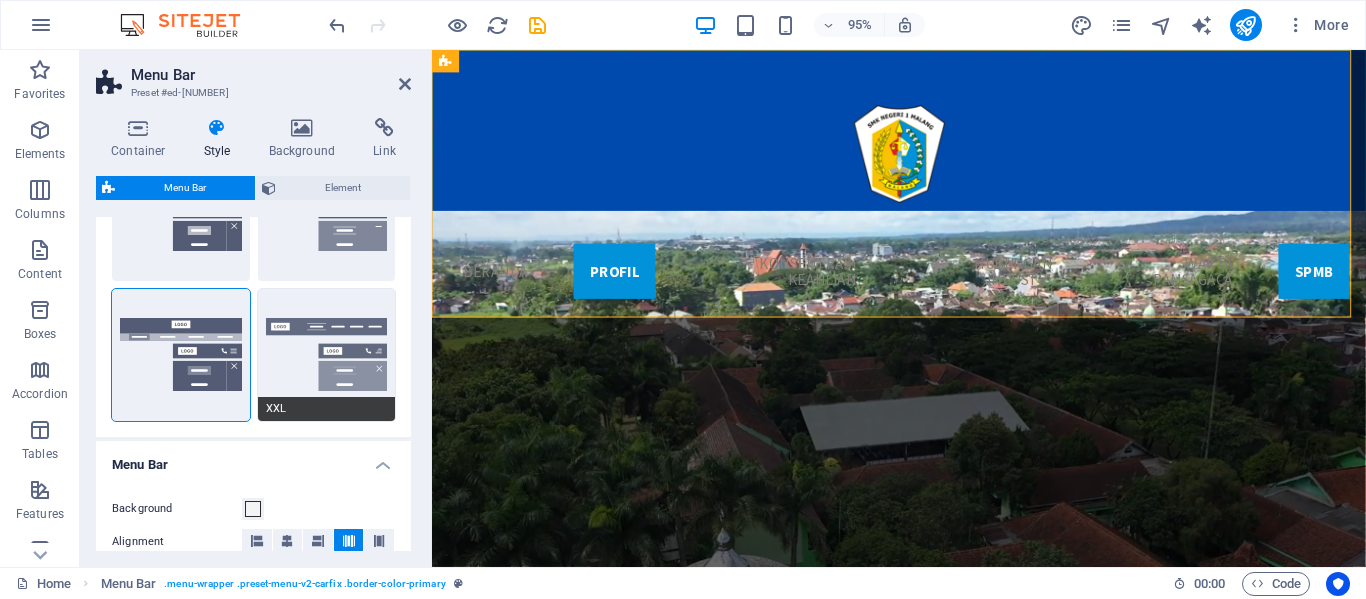 click on "XXL" at bounding box center (327, 355) 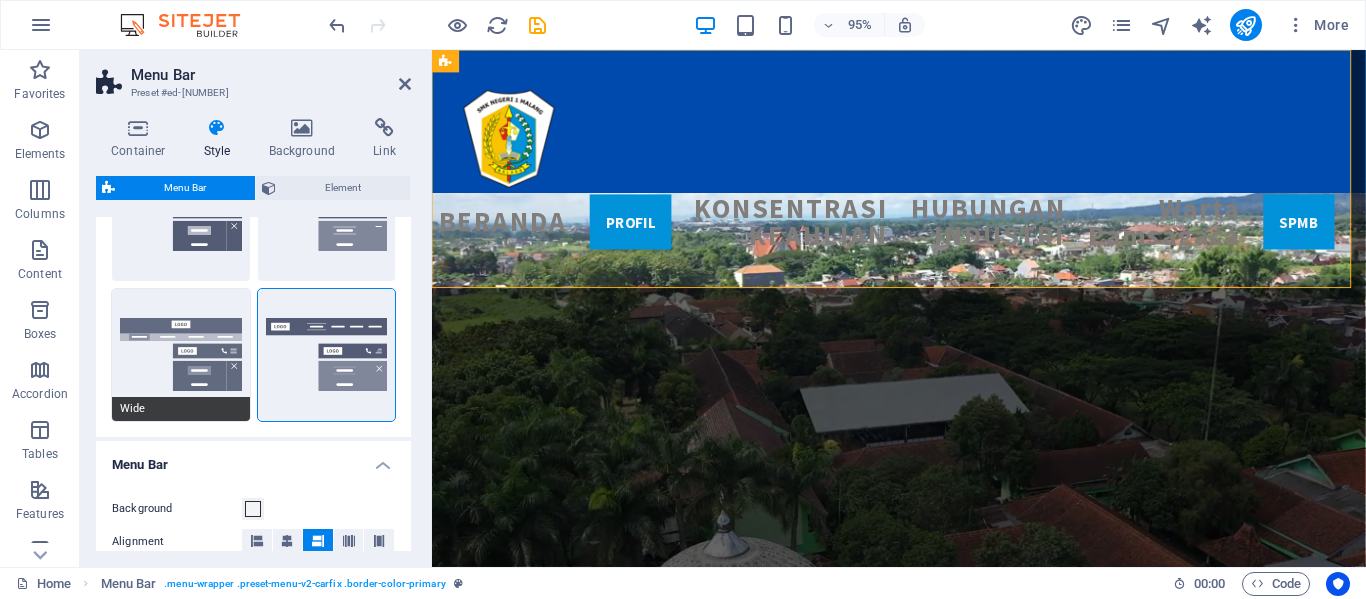click on "Wide" at bounding box center (181, 355) 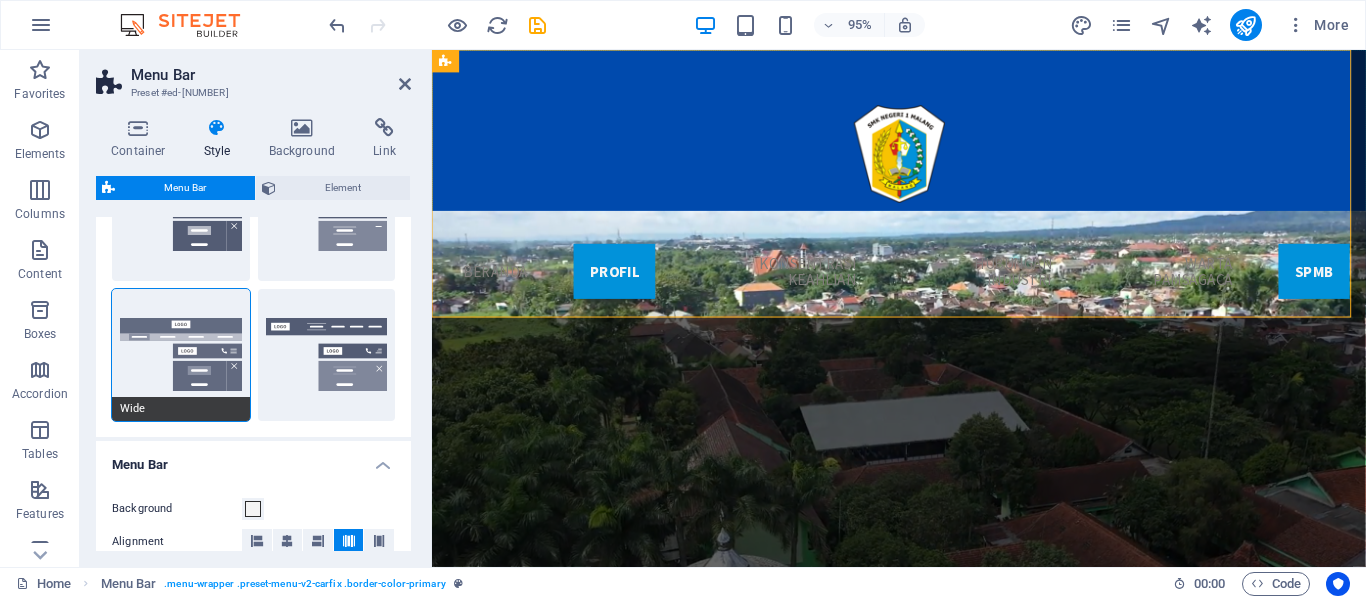 scroll, scrollTop: 300, scrollLeft: 0, axis: vertical 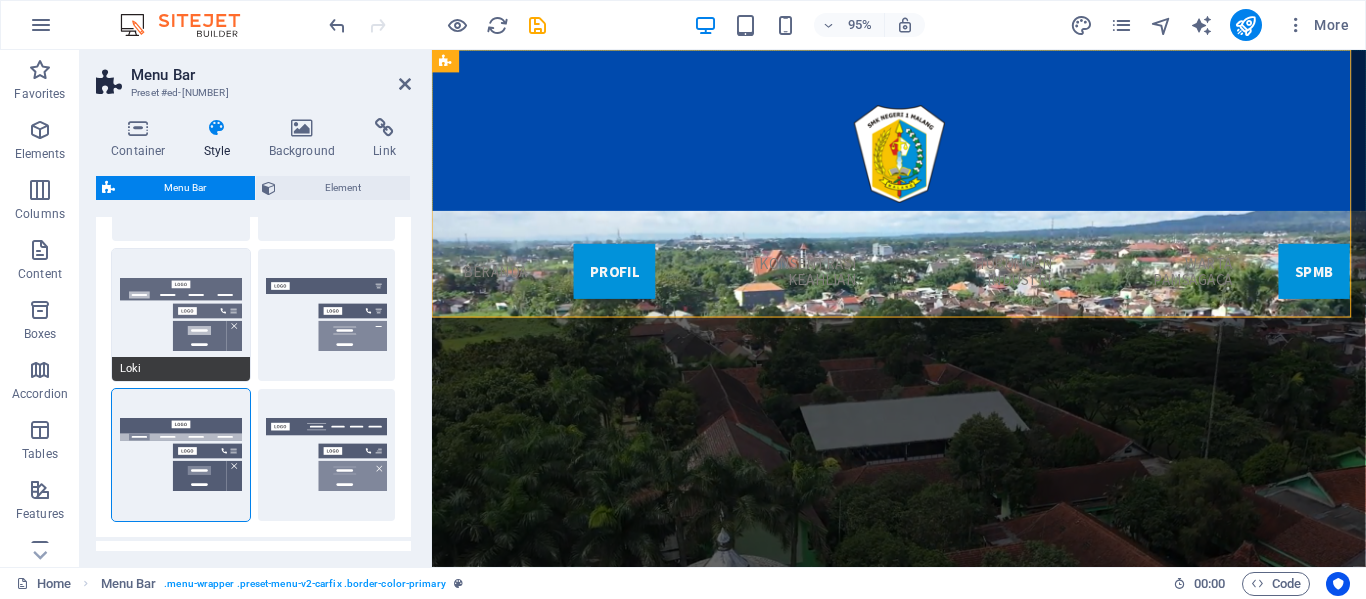 click on "Loki" at bounding box center (181, 315) 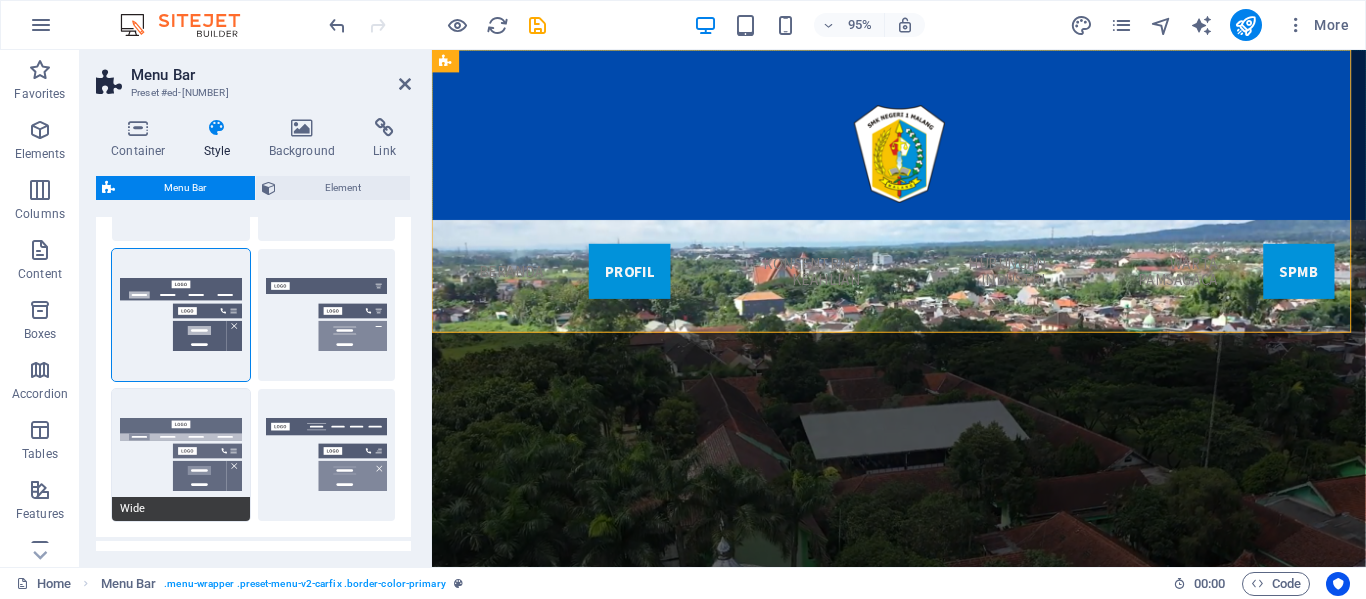 click on "Wide" at bounding box center [181, 455] 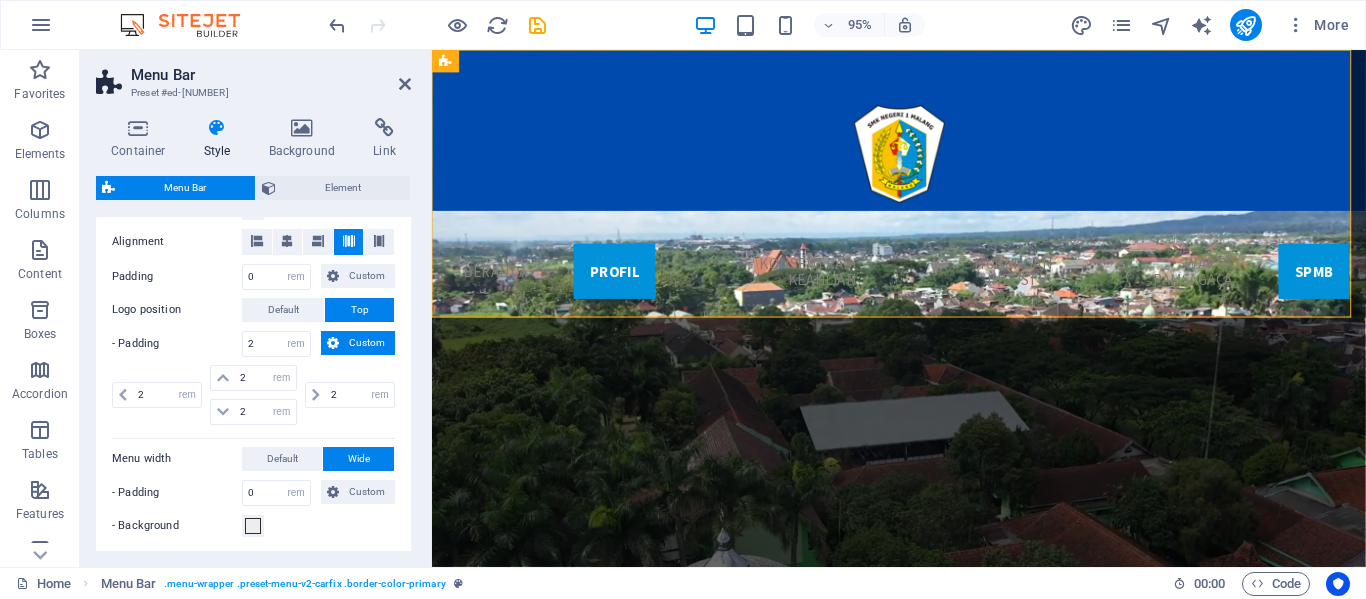 scroll, scrollTop: 800, scrollLeft: 0, axis: vertical 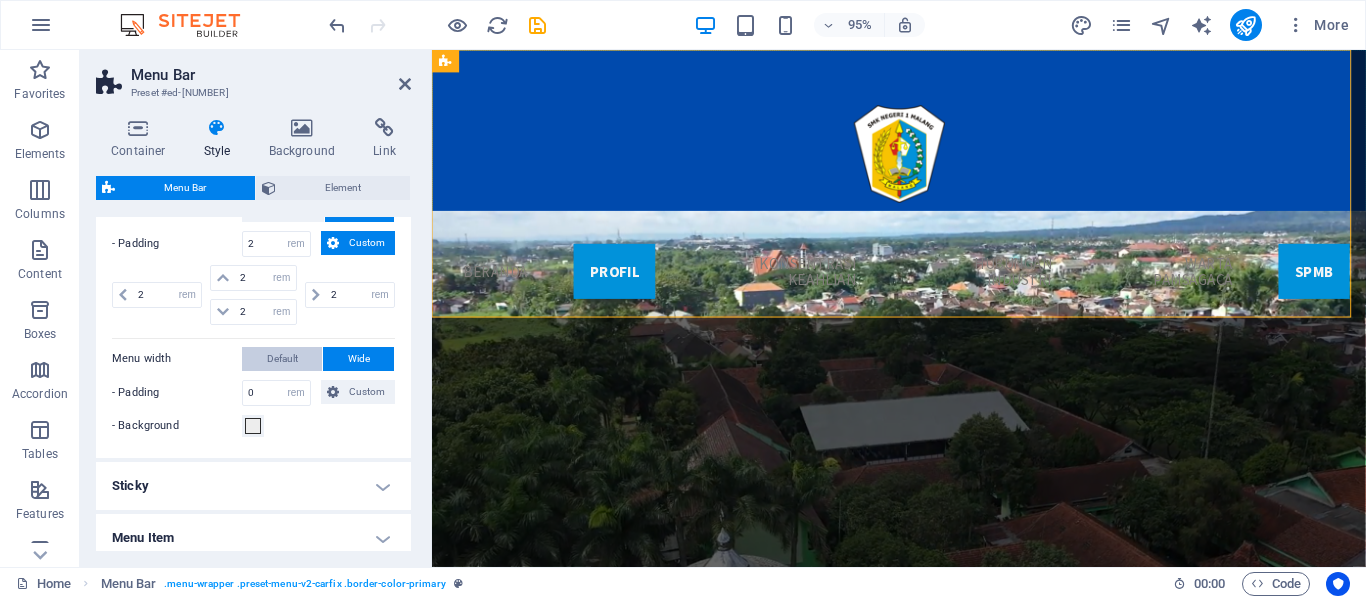 click on "Default" at bounding box center [282, 359] 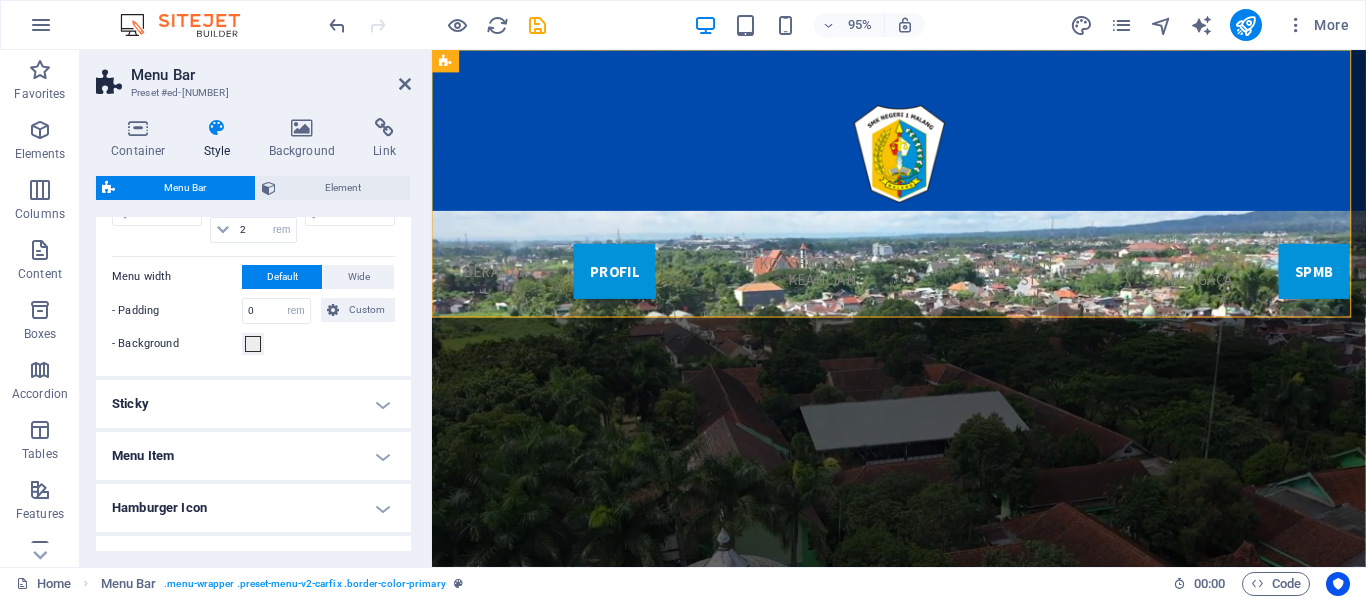 scroll, scrollTop: 1000, scrollLeft: 0, axis: vertical 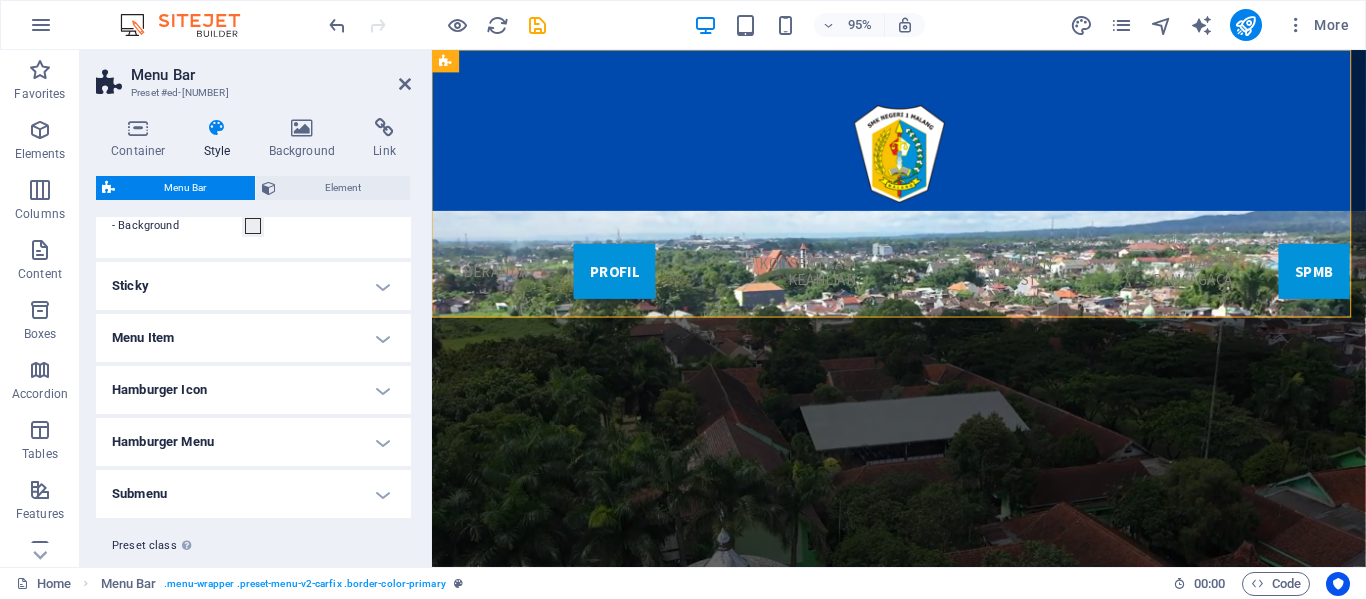 click on "Menu Item" at bounding box center [253, 338] 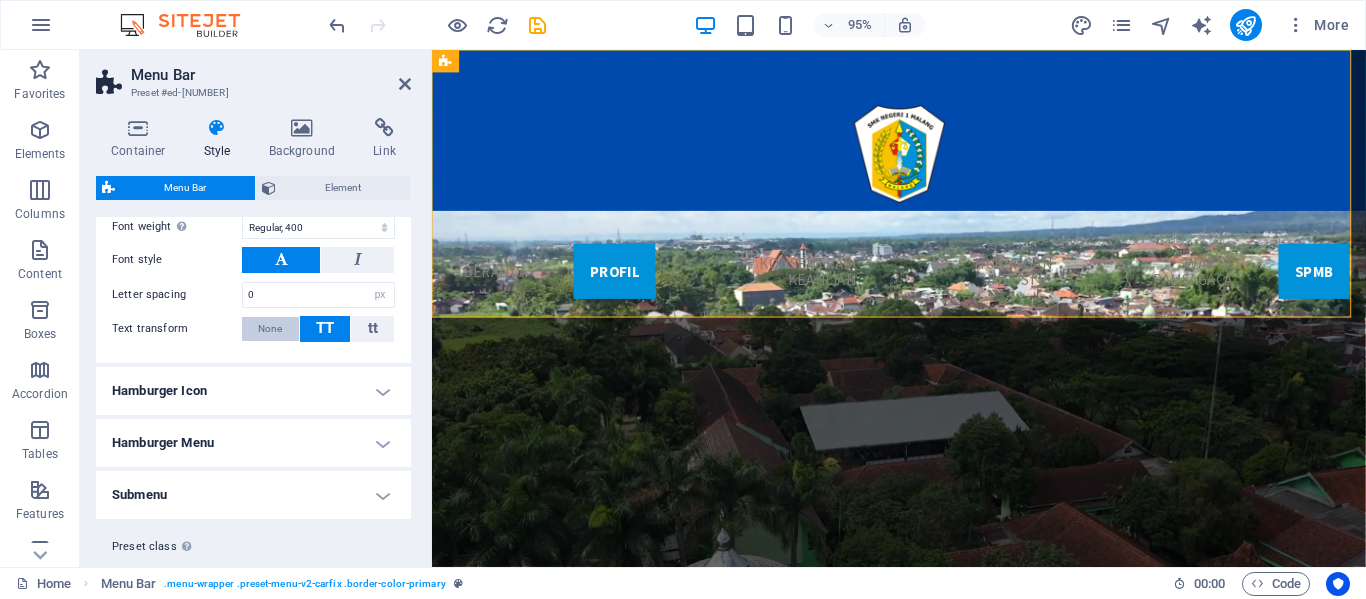 scroll, scrollTop: 1600, scrollLeft: 0, axis: vertical 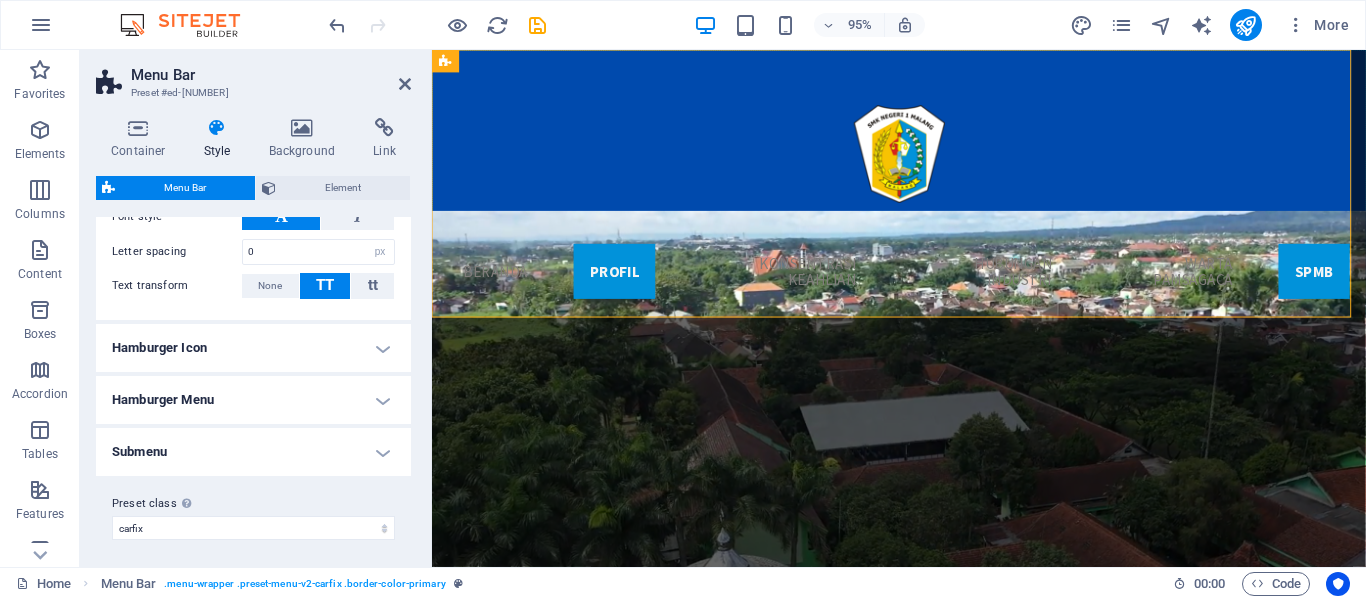 click on "Hamburger Icon" at bounding box center (253, 348) 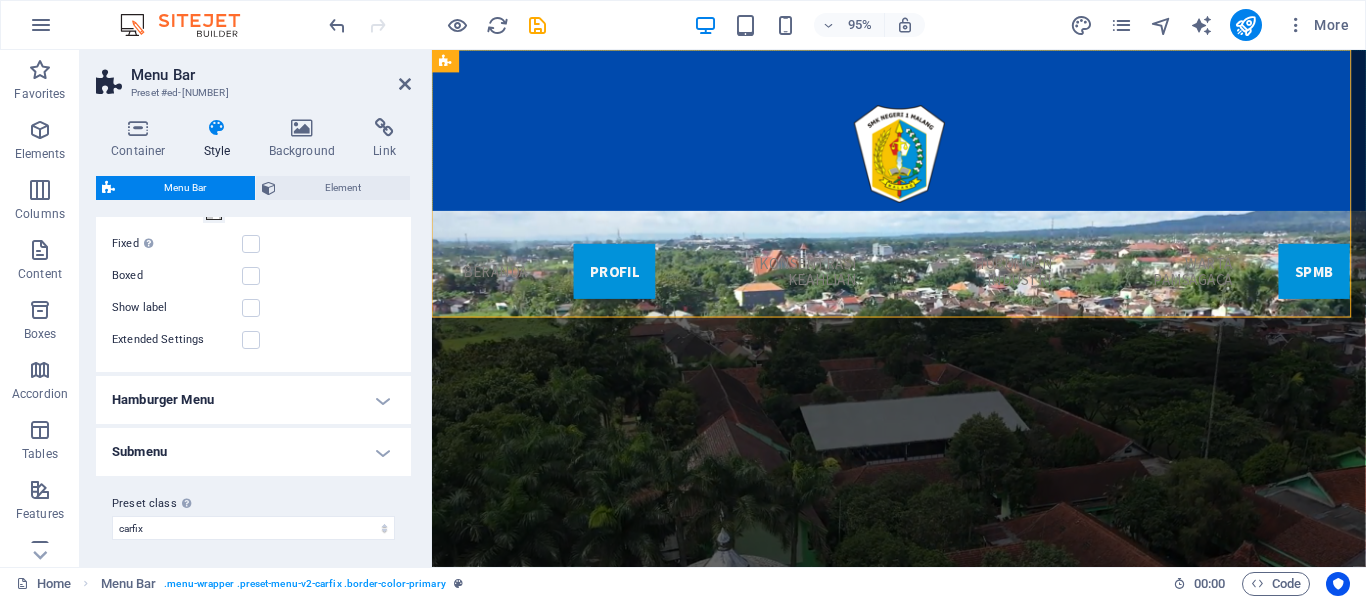 scroll, scrollTop: 1924, scrollLeft: 0, axis: vertical 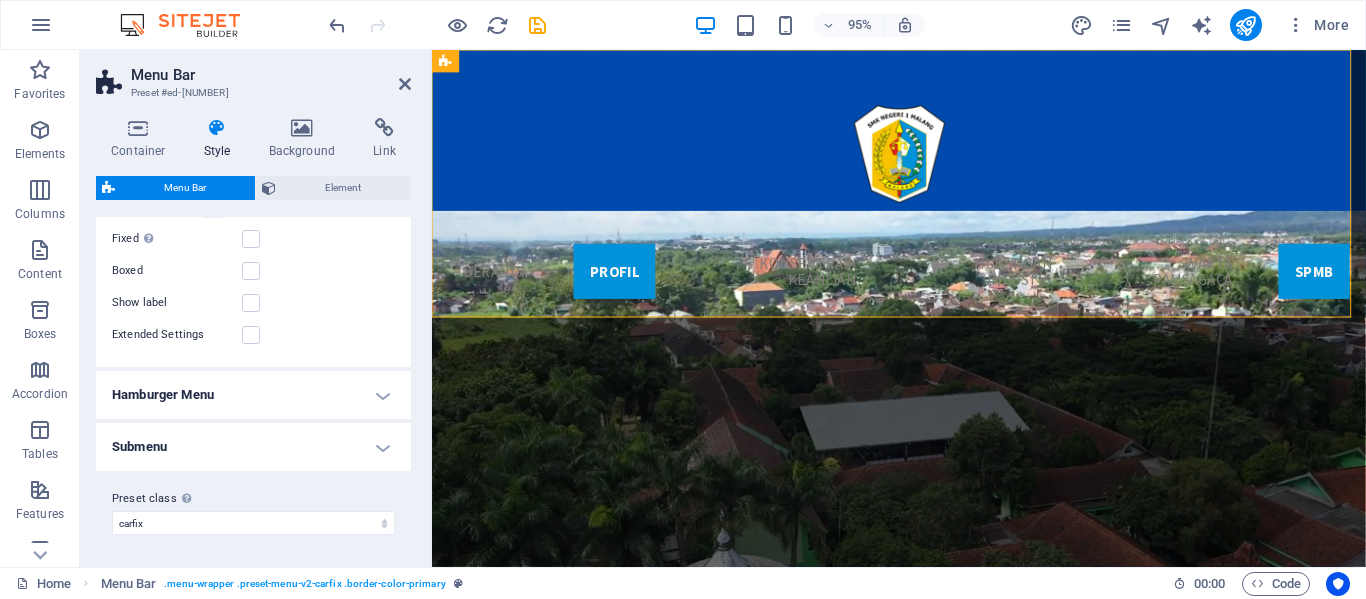 click on "Hamburger Menu" at bounding box center [253, 395] 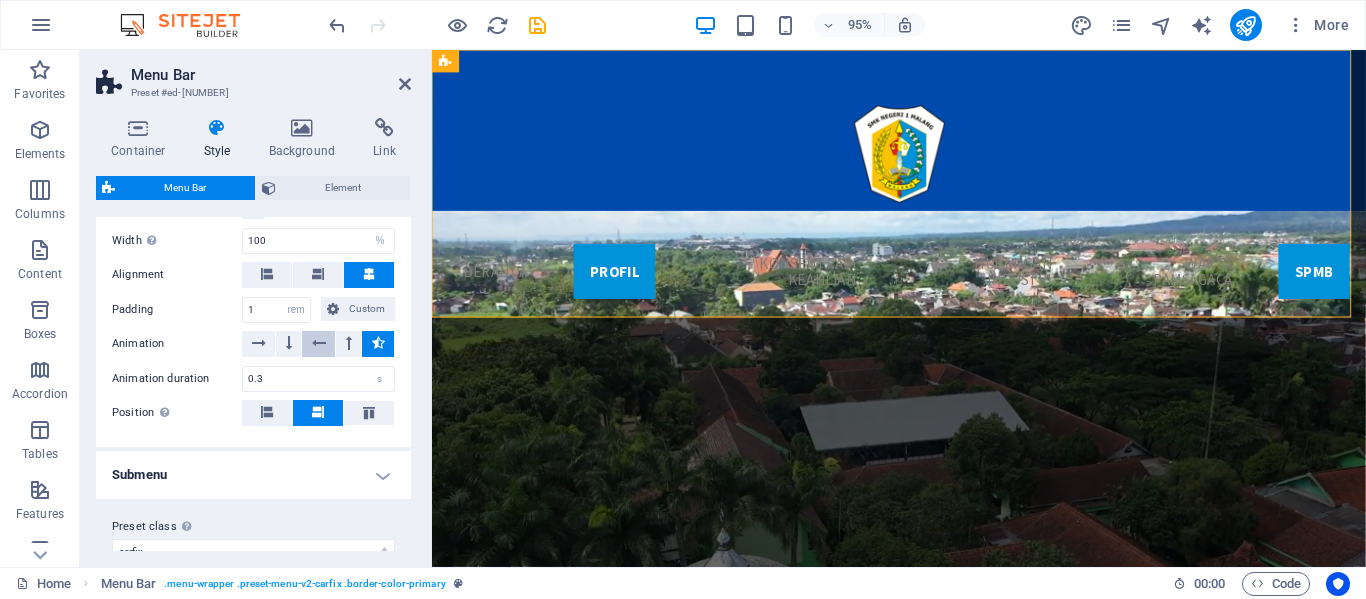 scroll, scrollTop: 2224, scrollLeft: 0, axis: vertical 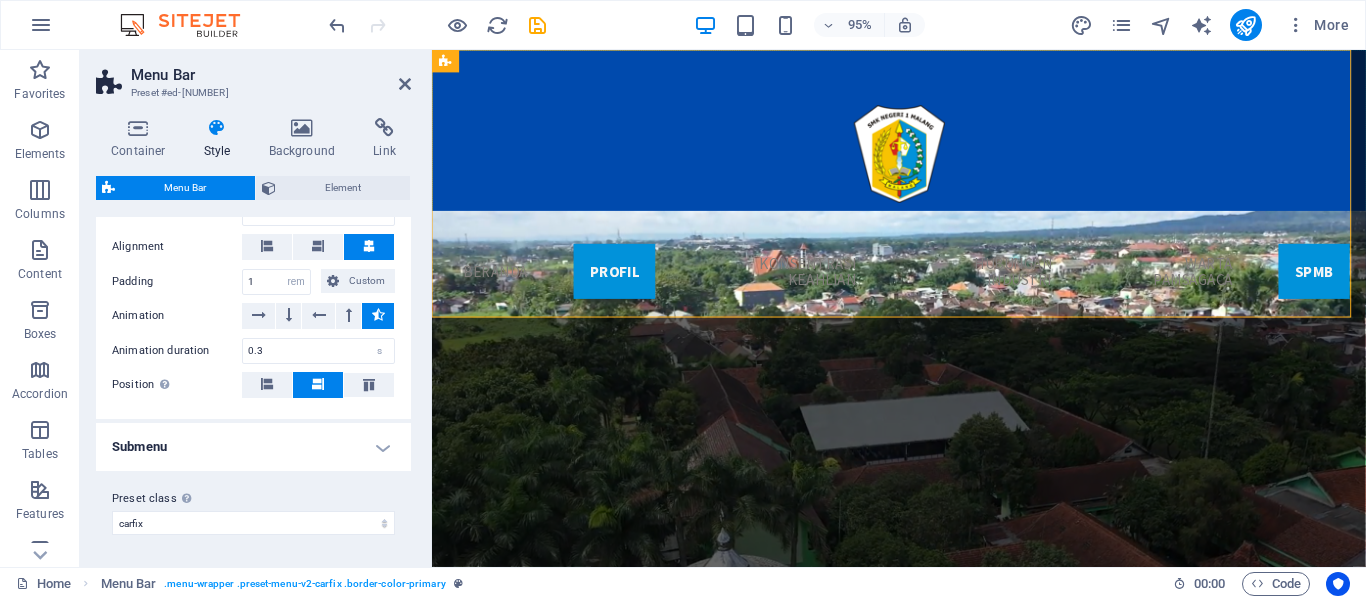 click on "Menu Bar Background Alignment Padding [NUMBER] px rem % vh vw Custom Custom [NUMBER] px rem % vh vw [NUMBER] px rem % vh vw [NUMBER] px rem % vh vw [NUMBER] px rem % vh vw Logo position Default Top &nbsp;- Padding [NUMBER] px rem % vh vw Custom Custom [NUMBER] px rem % vh vw [NUMBER] px rem % vh vw [NUMBER] px rem % vh vw [NUMBER] px rem % vh vw Menu width Default Wide &nbsp;- Padding [NUMBER] px rem % vh vw Custom Custom [NUMBER] px rem % vh vw [NUMBER] px rem % vh vw [NUMBER] px rem % vh vw [NUMBER] px rem % vh vw &nbsp;- Background Sticky Settings for the sticky menu bar when scrolling. Sticky Position Affects the scroll position where the menu bar is pinned. Change takes effect when saving or switching to preview mode. Off Instant After menu After banner When scrolling up Animation Sets a smooth transition when sticky menu appears Background Logo width Overwrites the width set in the logo for sticky mode auto px rem % vh vw Shadow None Outside Inside Color X offset [NUMBER] px rem vh vw Y offset [NUMBER] px rem vh vw Blur [NUMBER] px rem % vh vw Spread [NUMBER] px rem vh vw Menu Item Menu Item Submenu Item Style Plain Text color Box: Fade Border [NUMBER]" at bounding box center (253, -456) 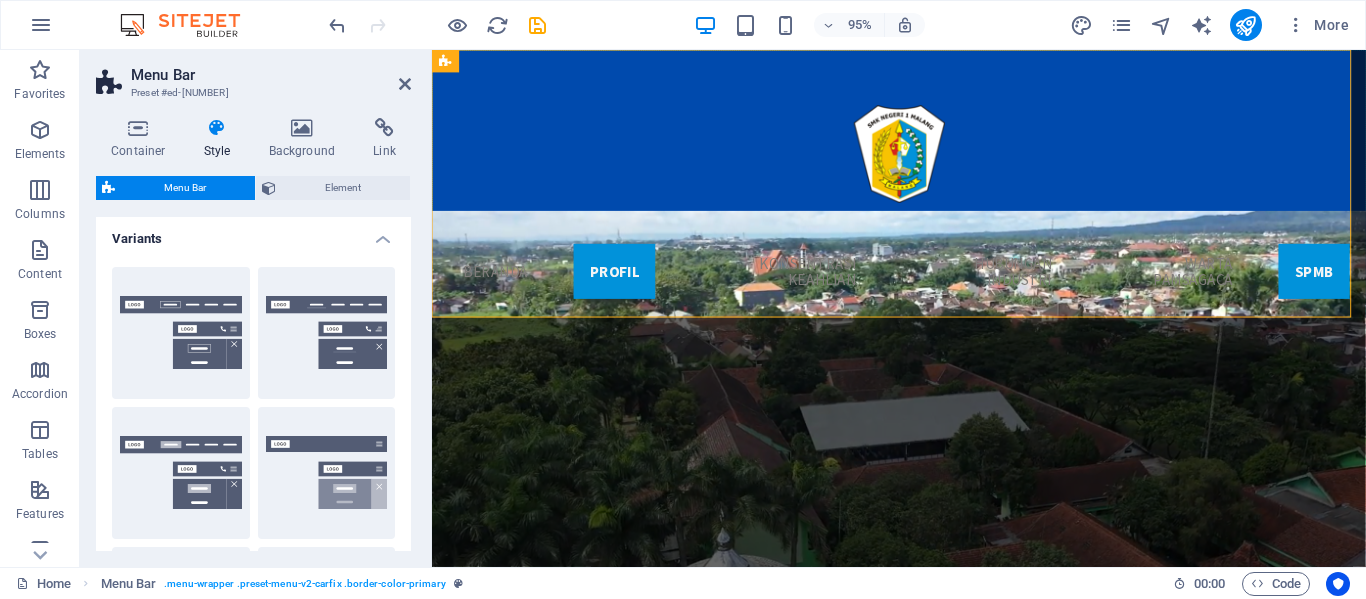 scroll, scrollTop: 0, scrollLeft: 0, axis: both 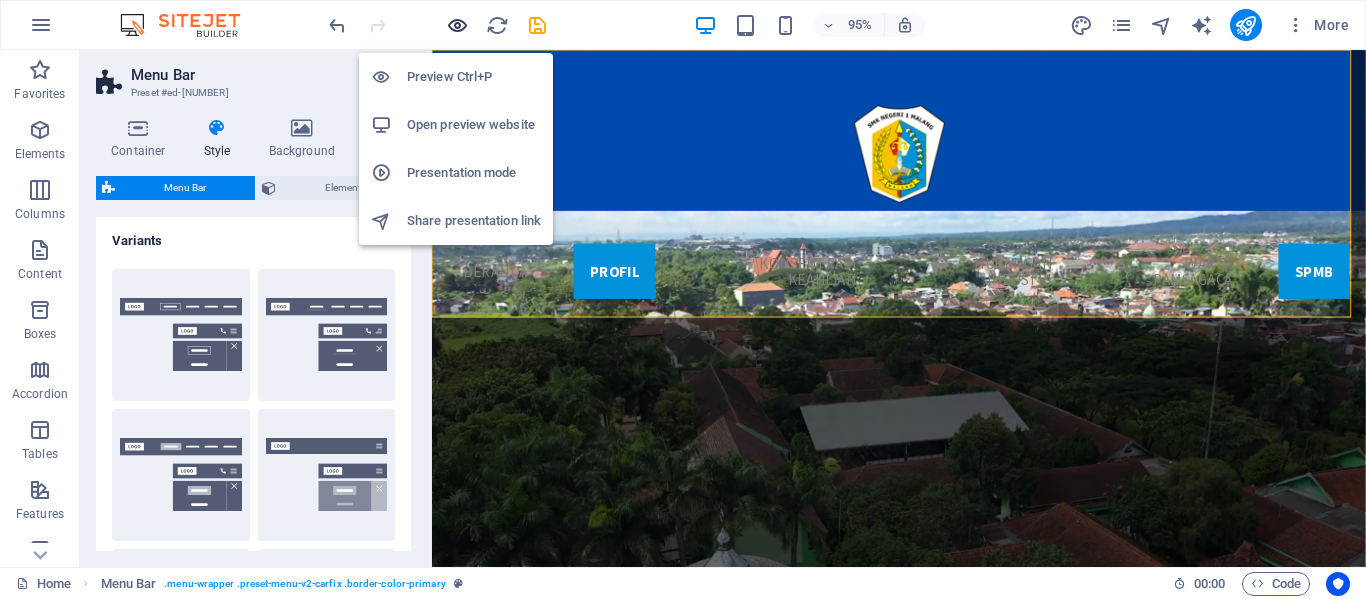 click at bounding box center (457, 25) 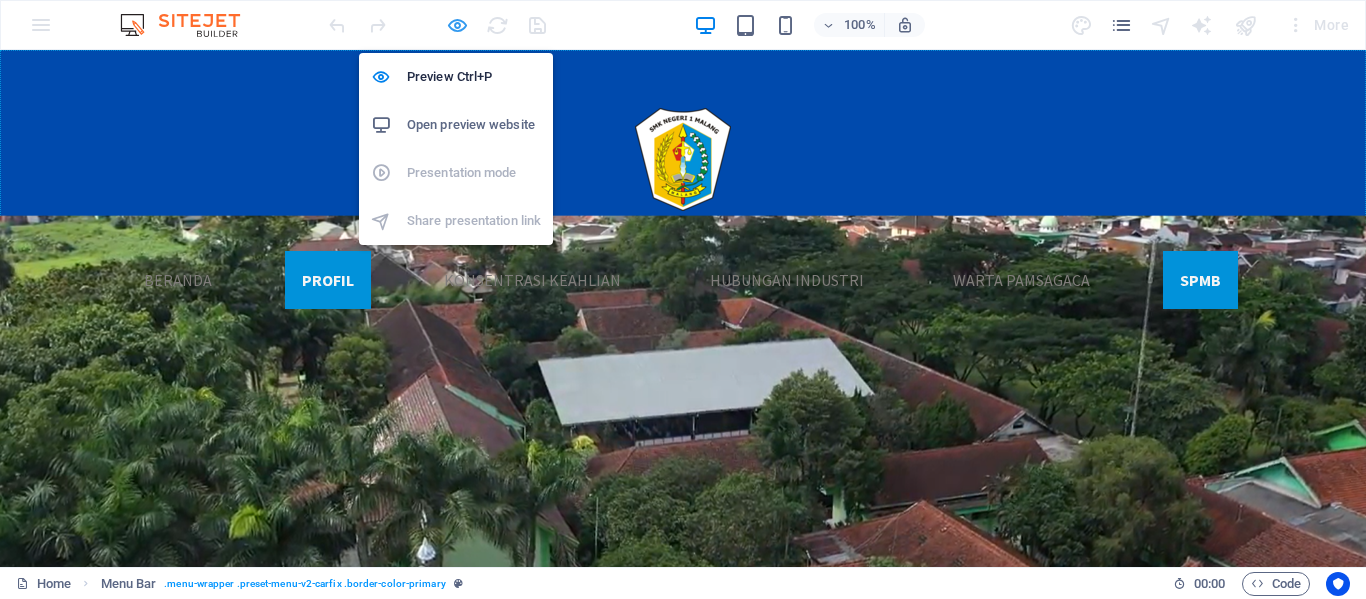 click at bounding box center (457, 25) 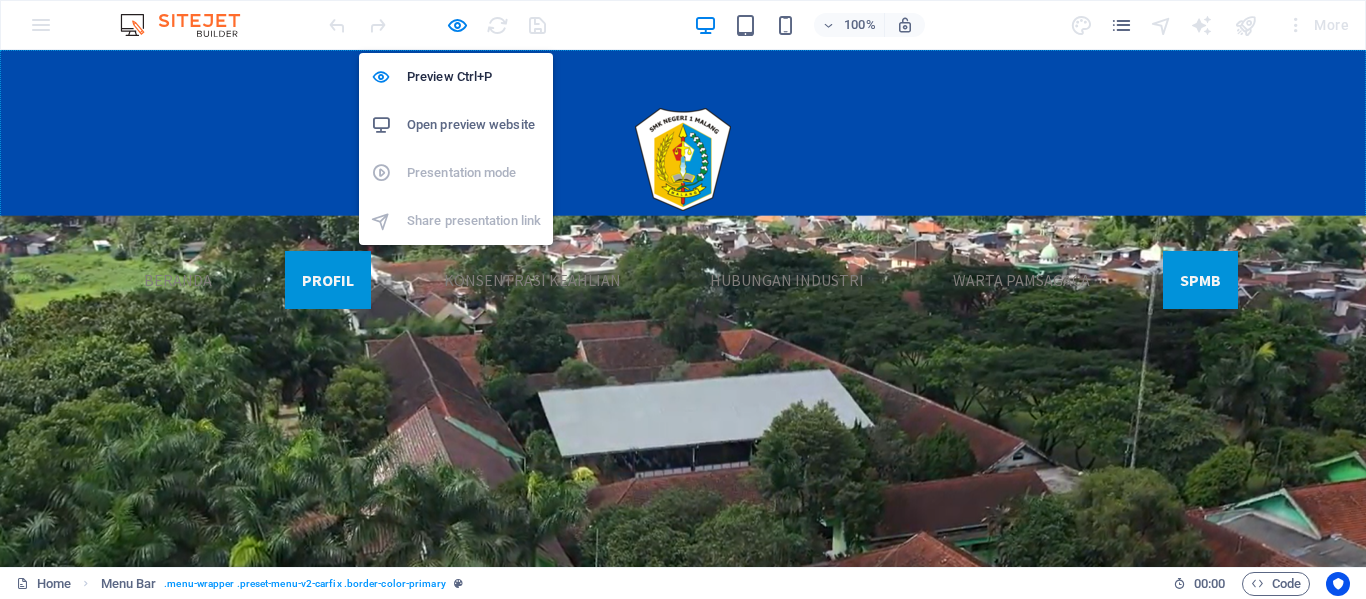 select on "rem" 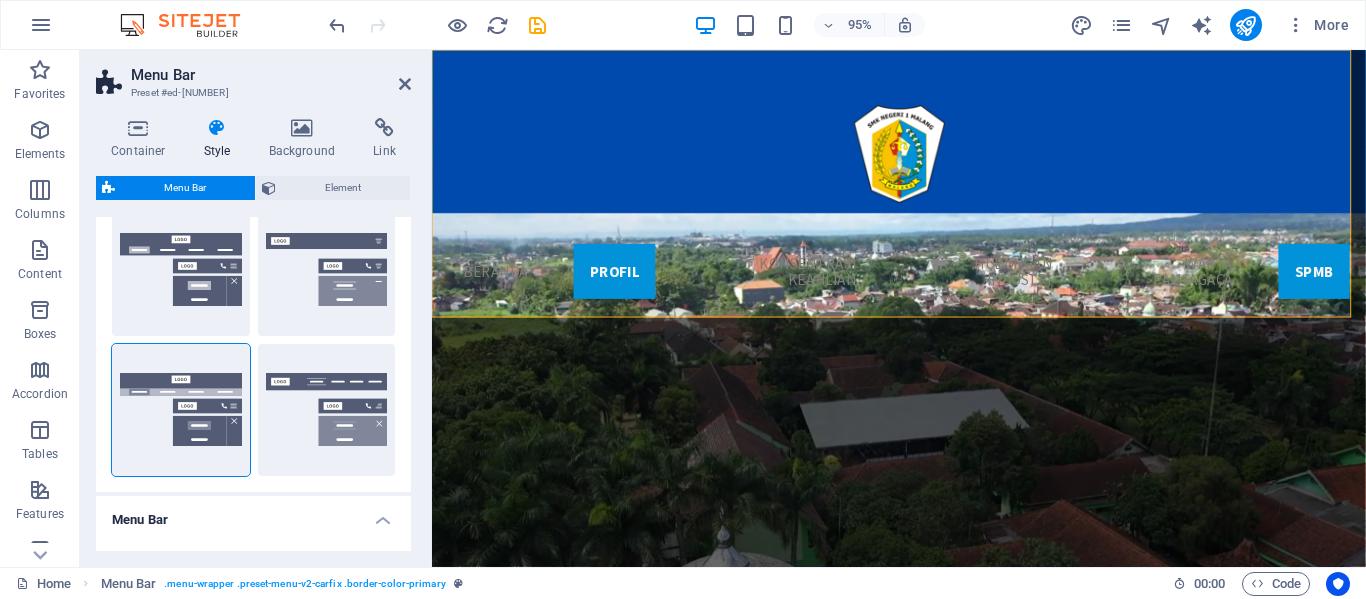scroll, scrollTop: 400, scrollLeft: 0, axis: vertical 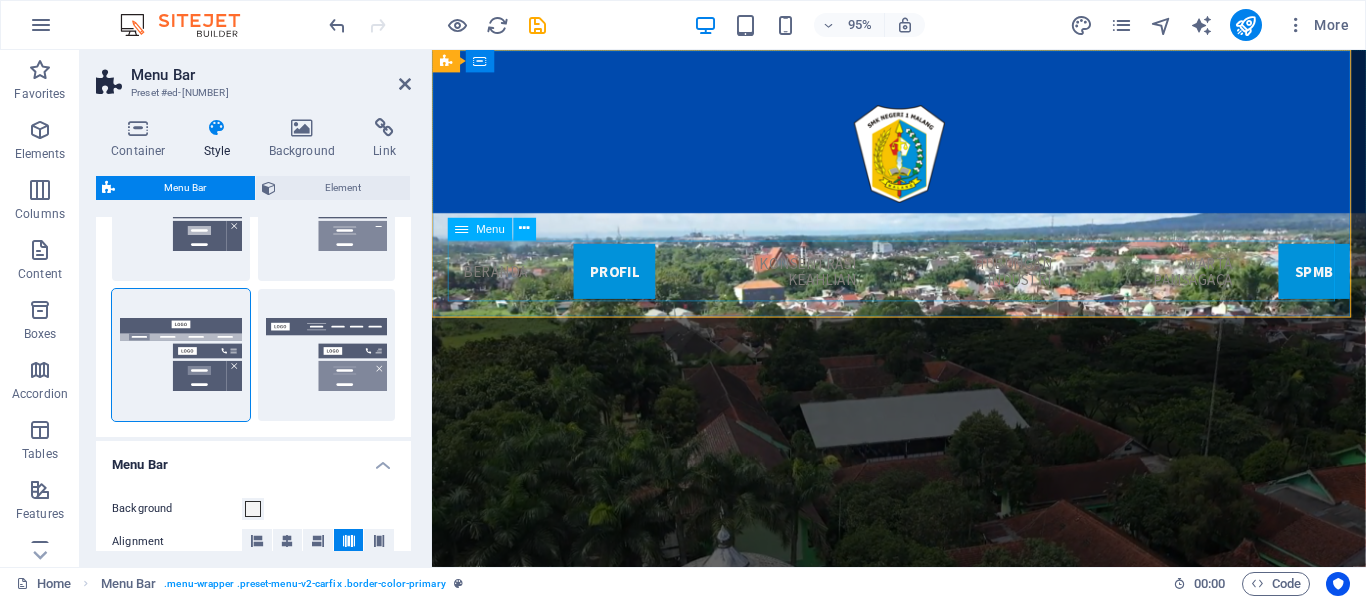 click on "BERANDA PROFIL Sejarah Sekolah VISI & MISI GURU & TENAGA KEPENDIDIKAN PRESTASI PETA & DENAH SEKOLAH KONSENTRASI KEAHLIAN HUBUNGAN INDUSTRI TRACER STUDY Warta Pamsagaca SPMB JADWAL SPMB [YEAR] VERIFIKASI PIN VERIFIKASI PIN" at bounding box center [923, 283] 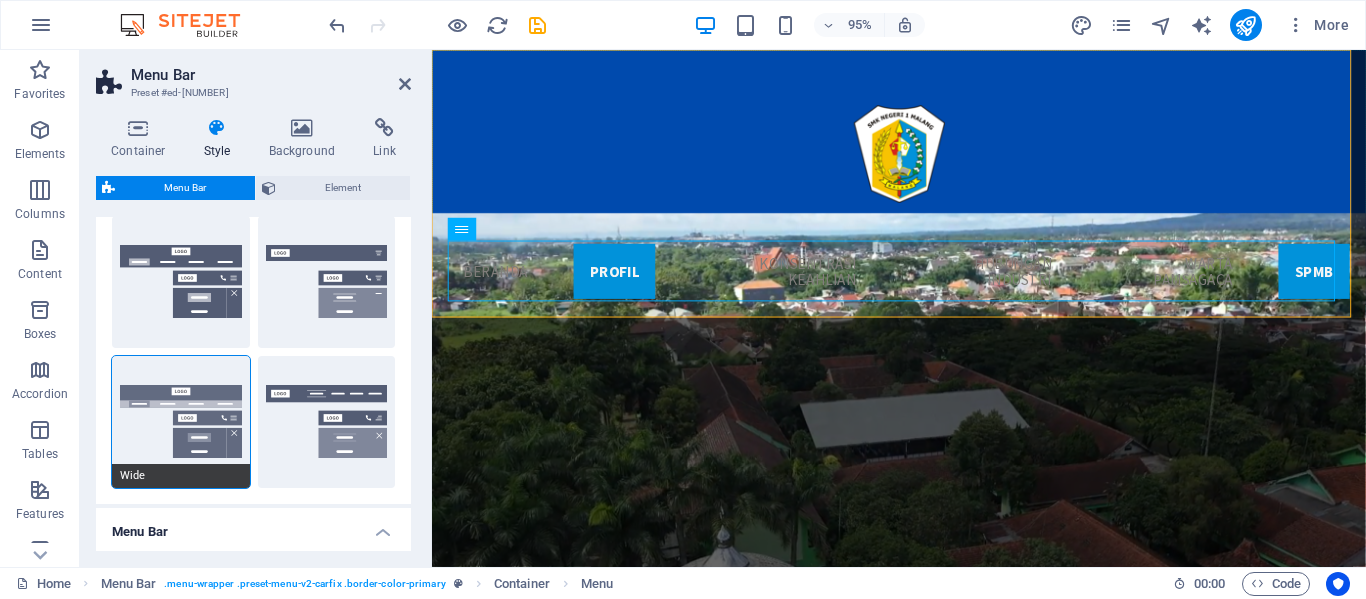 scroll, scrollTop: 300, scrollLeft: 0, axis: vertical 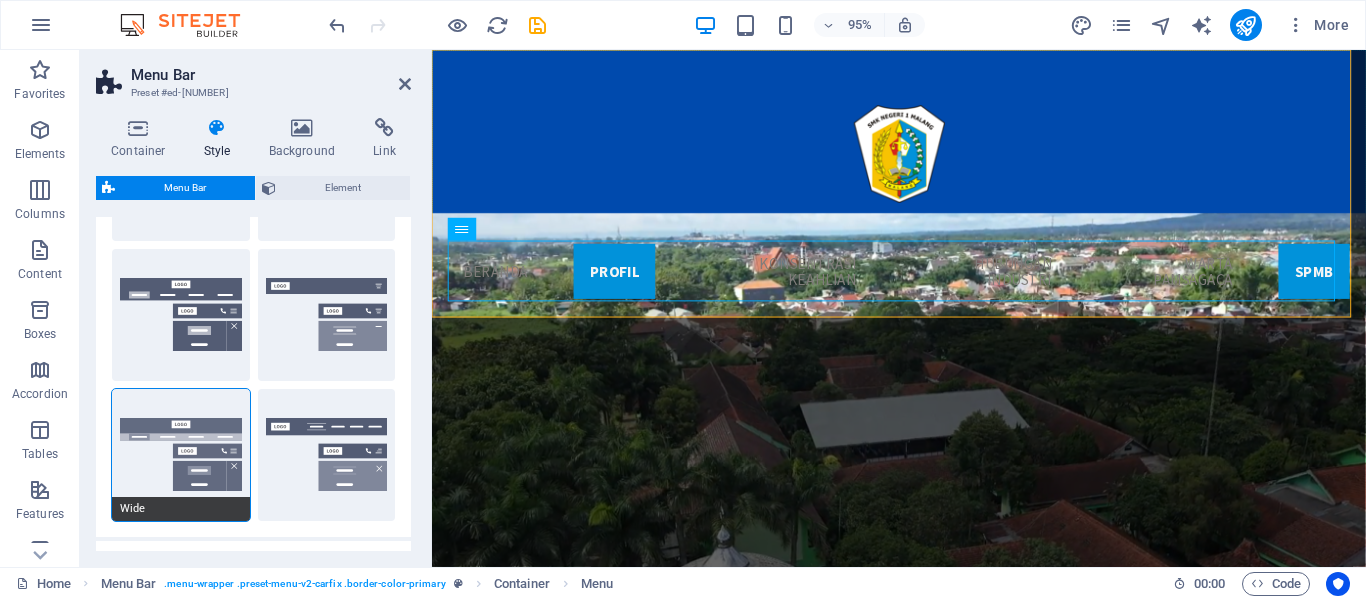 click on "Loki" at bounding box center (181, 315) 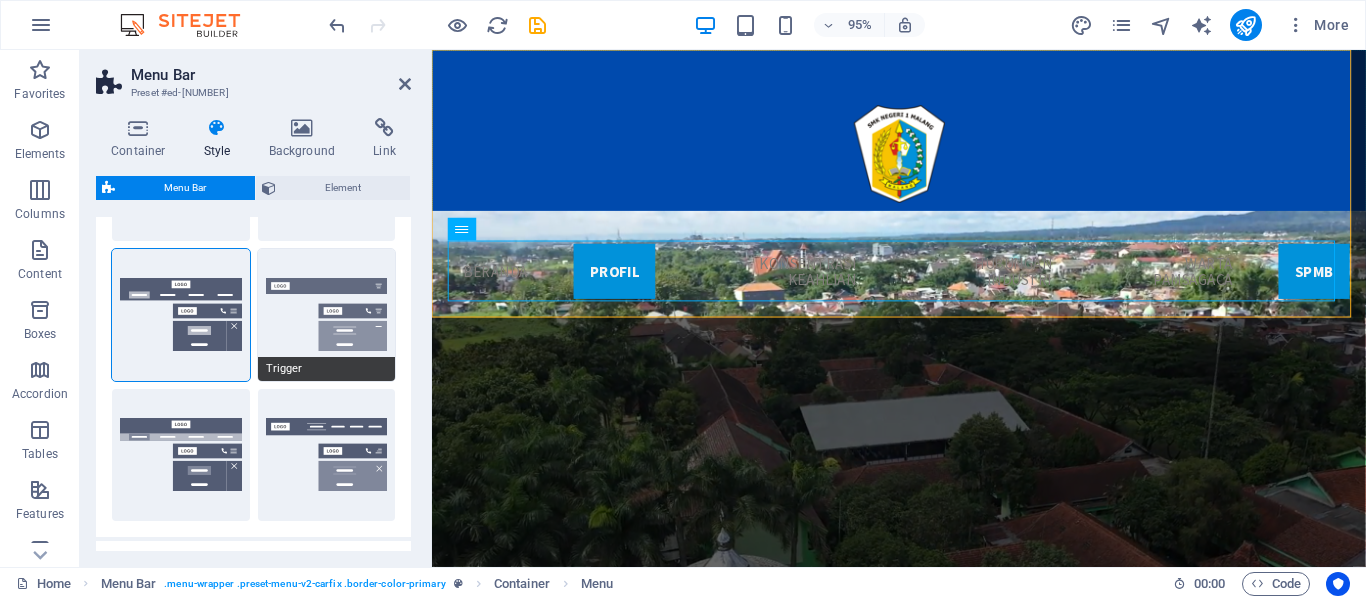 type on "16" 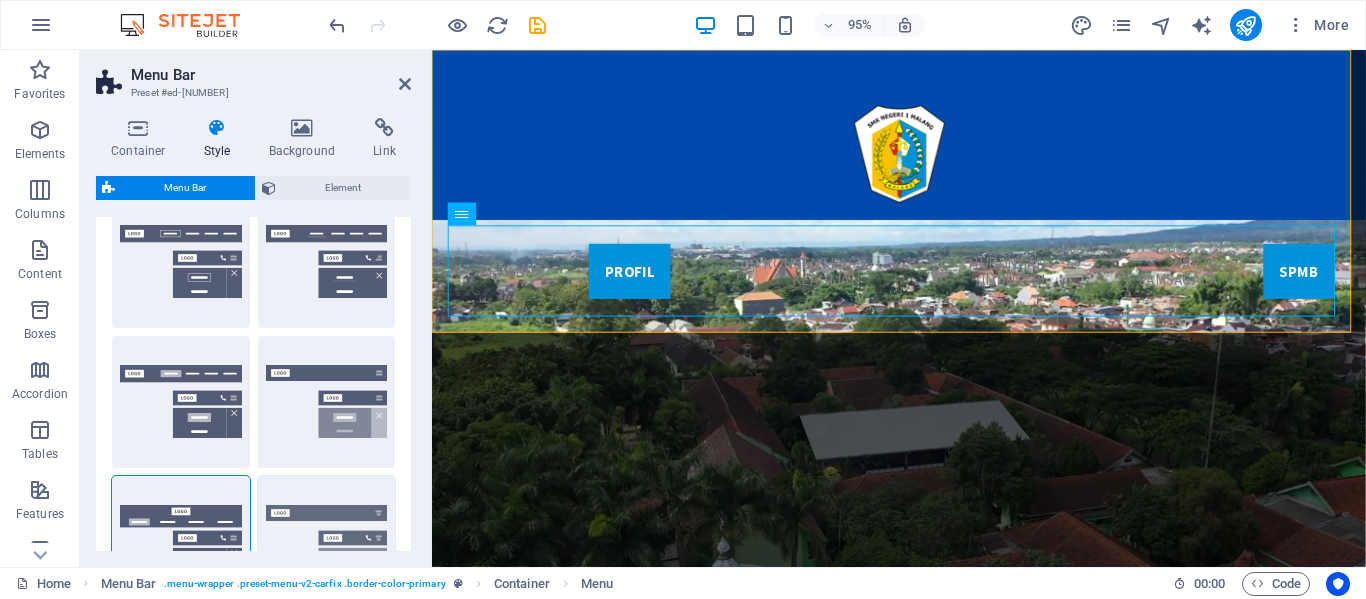 scroll, scrollTop: 0, scrollLeft: 0, axis: both 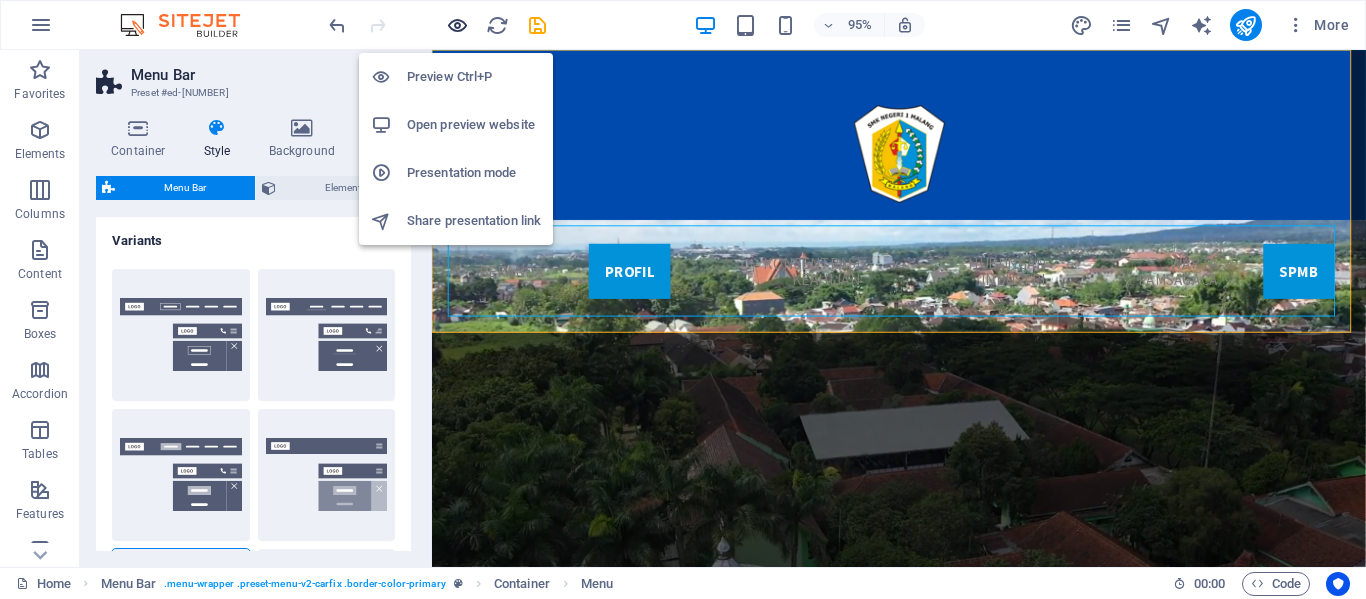 click at bounding box center (457, 25) 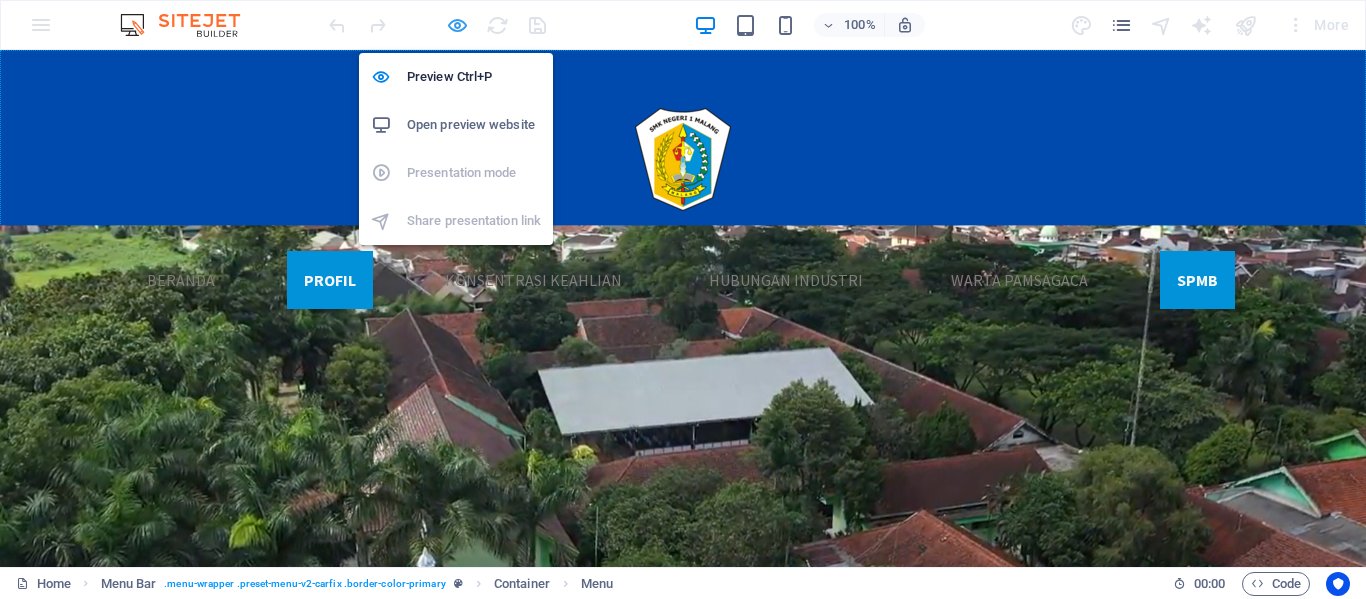 click at bounding box center (457, 25) 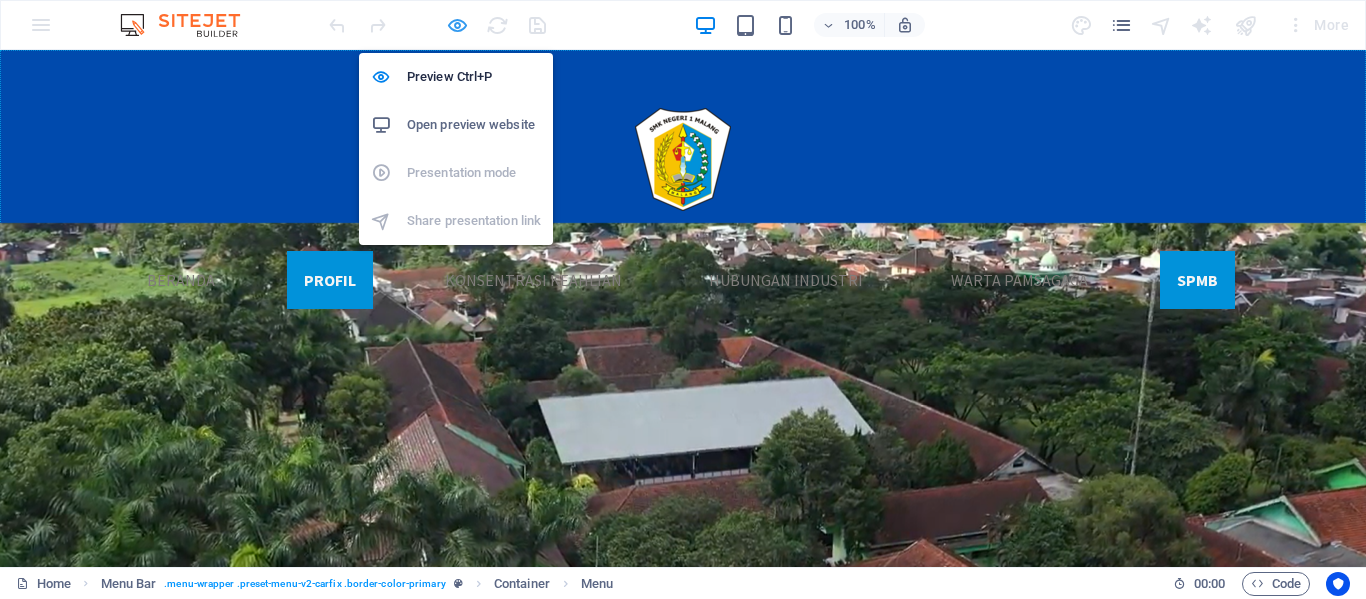 select on "rem" 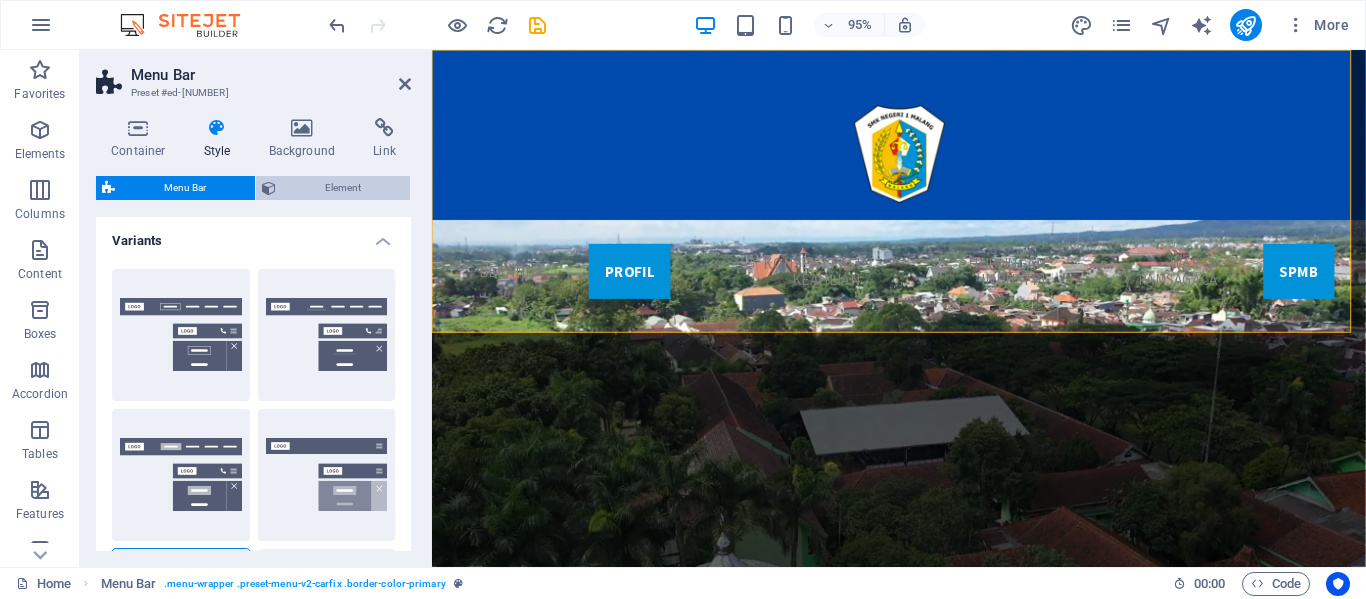 click on "Element" at bounding box center (343, 188) 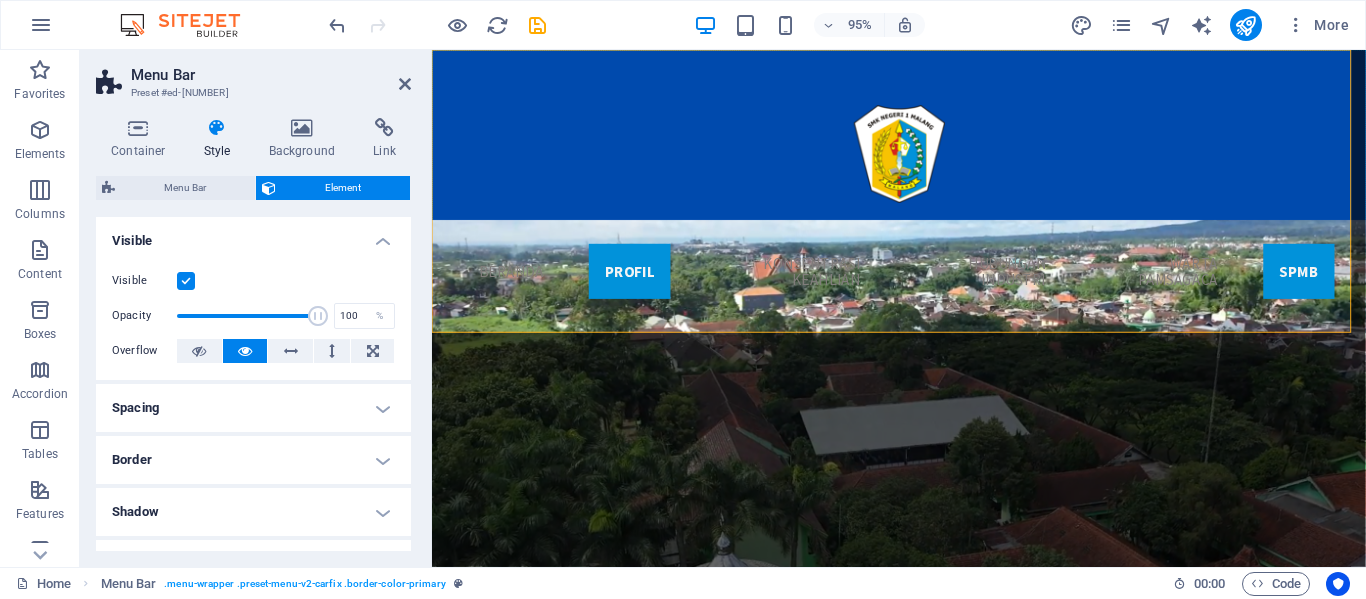 click on "Spacing" at bounding box center [253, 408] 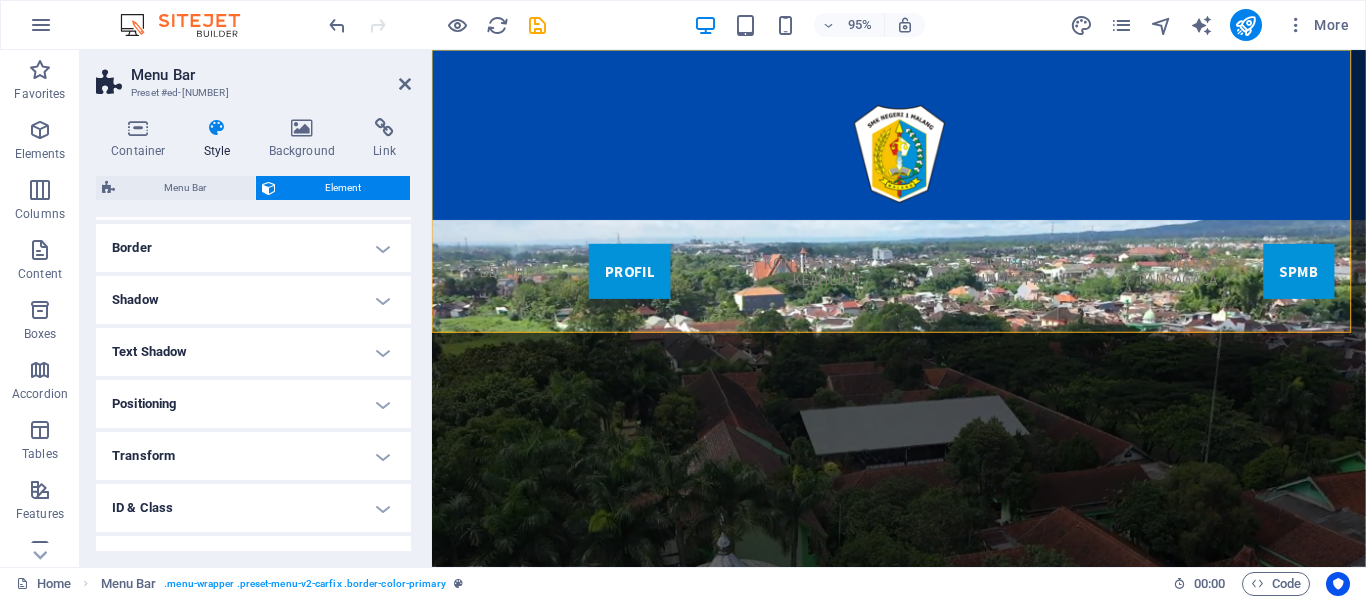 scroll, scrollTop: 300, scrollLeft: 0, axis: vertical 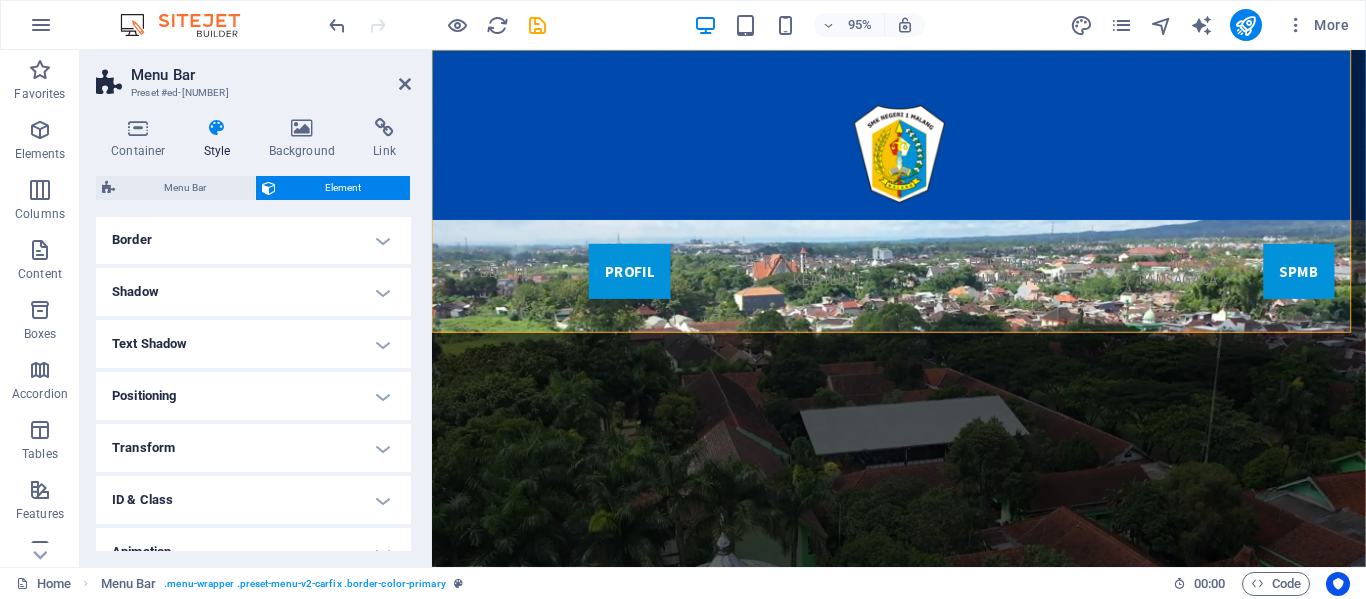 click on "Border" at bounding box center (253, 240) 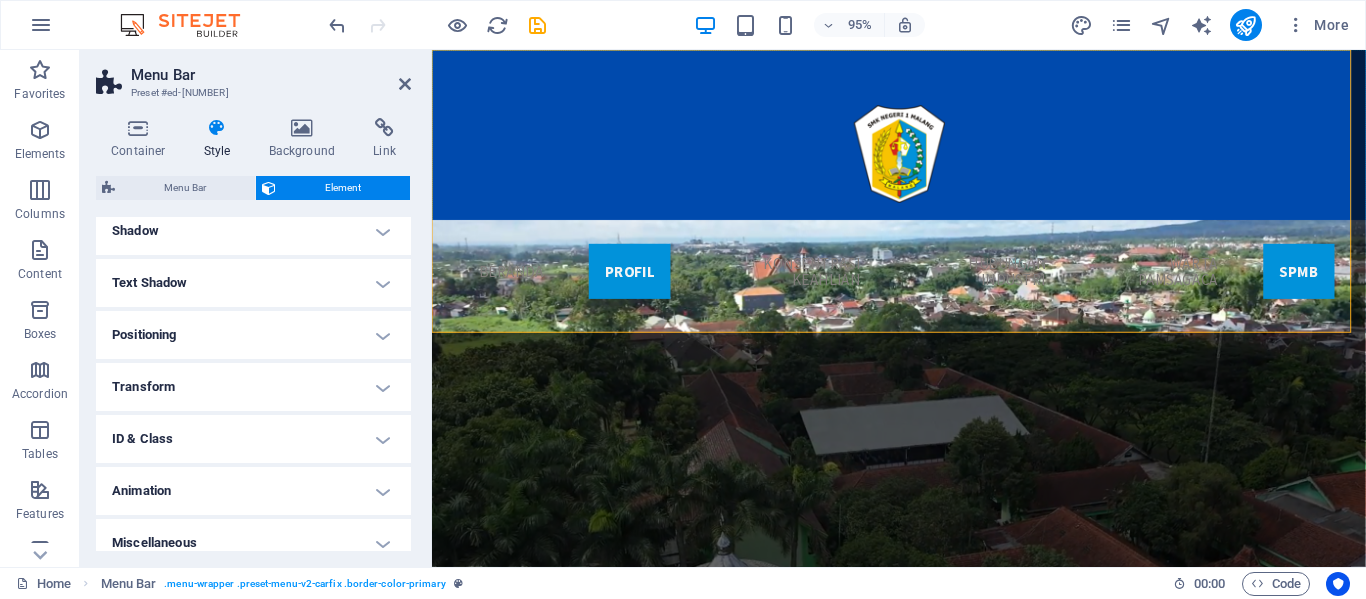 scroll, scrollTop: 524, scrollLeft: 0, axis: vertical 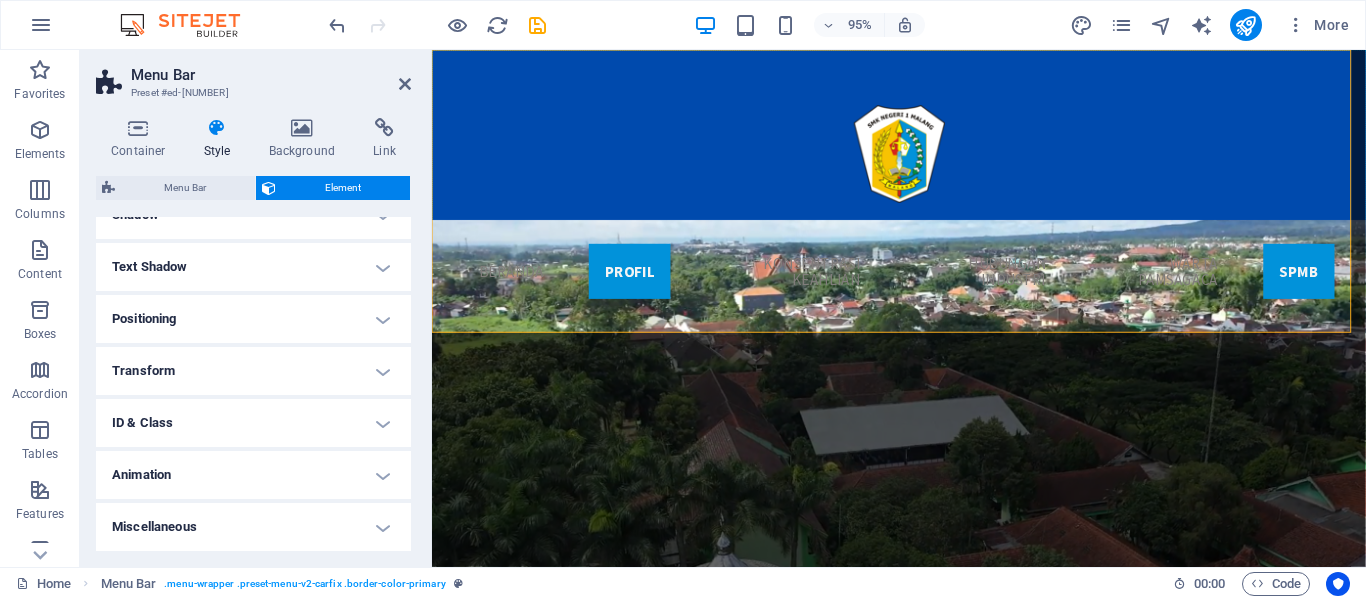 click on "Positioning" at bounding box center (253, 319) 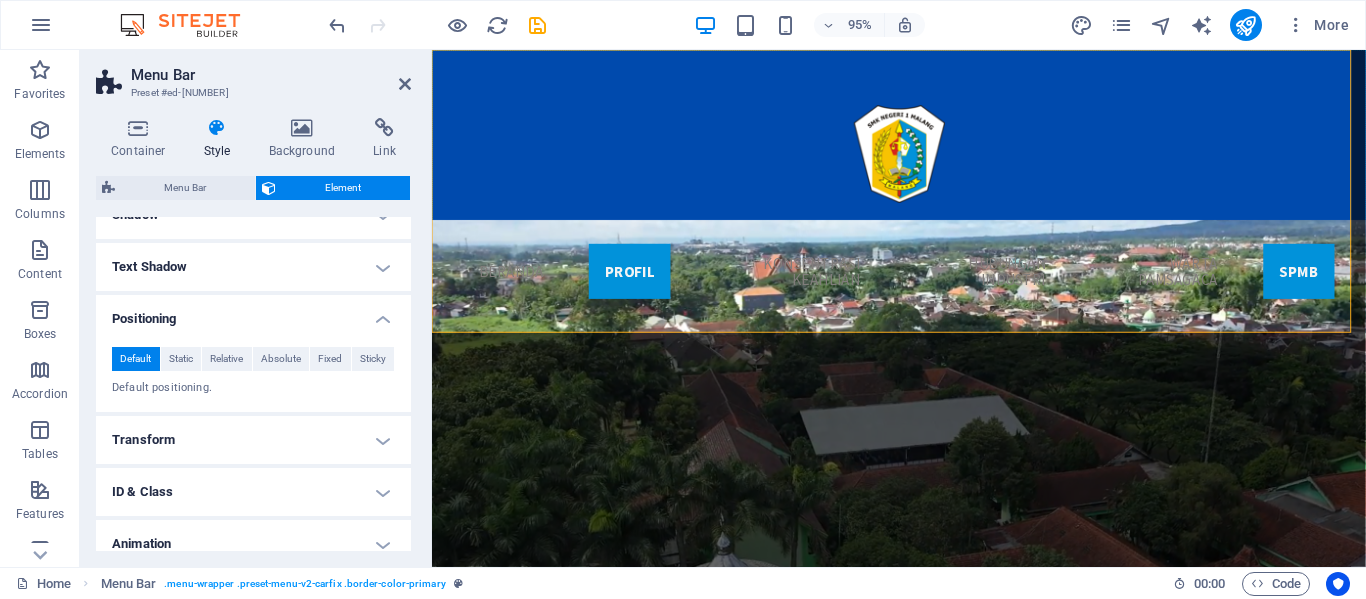 scroll, scrollTop: 593, scrollLeft: 0, axis: vertical 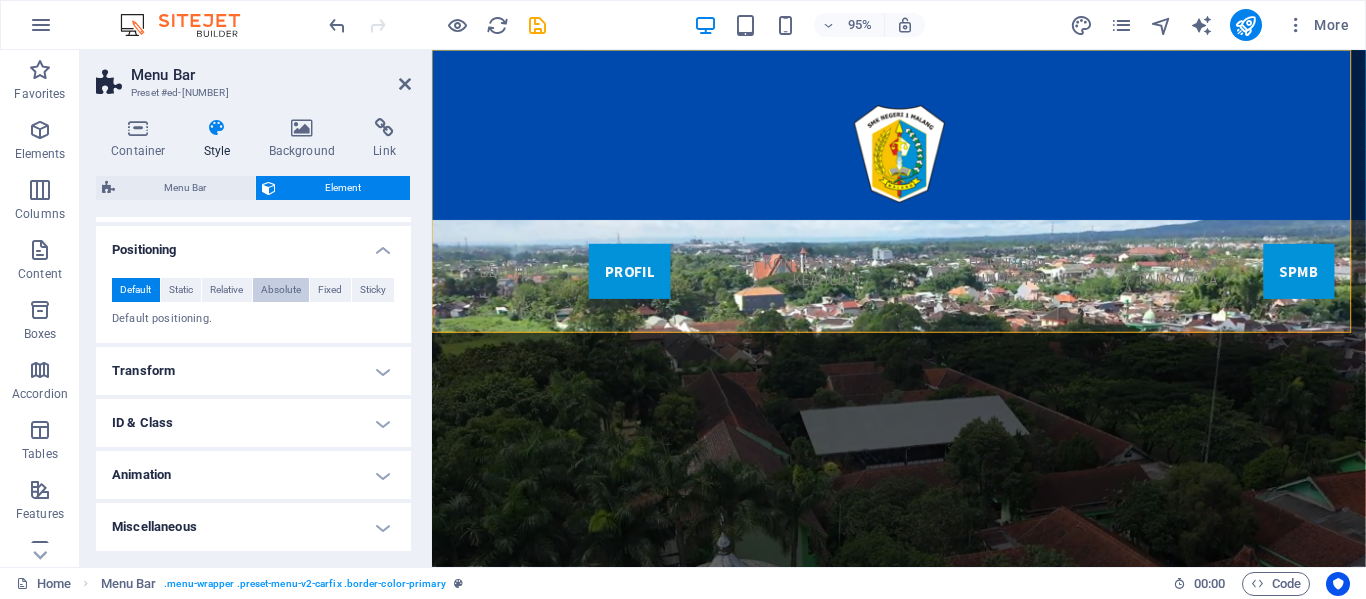 click on "Absolute" at bounding box center [281, 290] 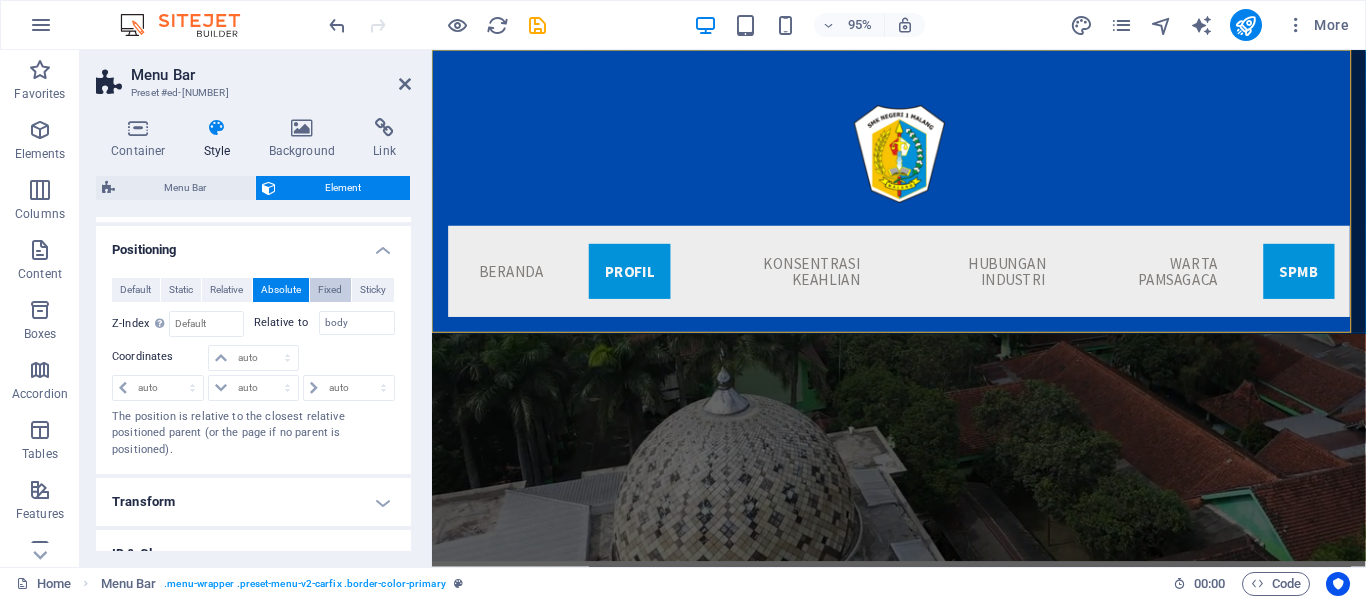 click on "Fixed" at bounding box center (330, 290) 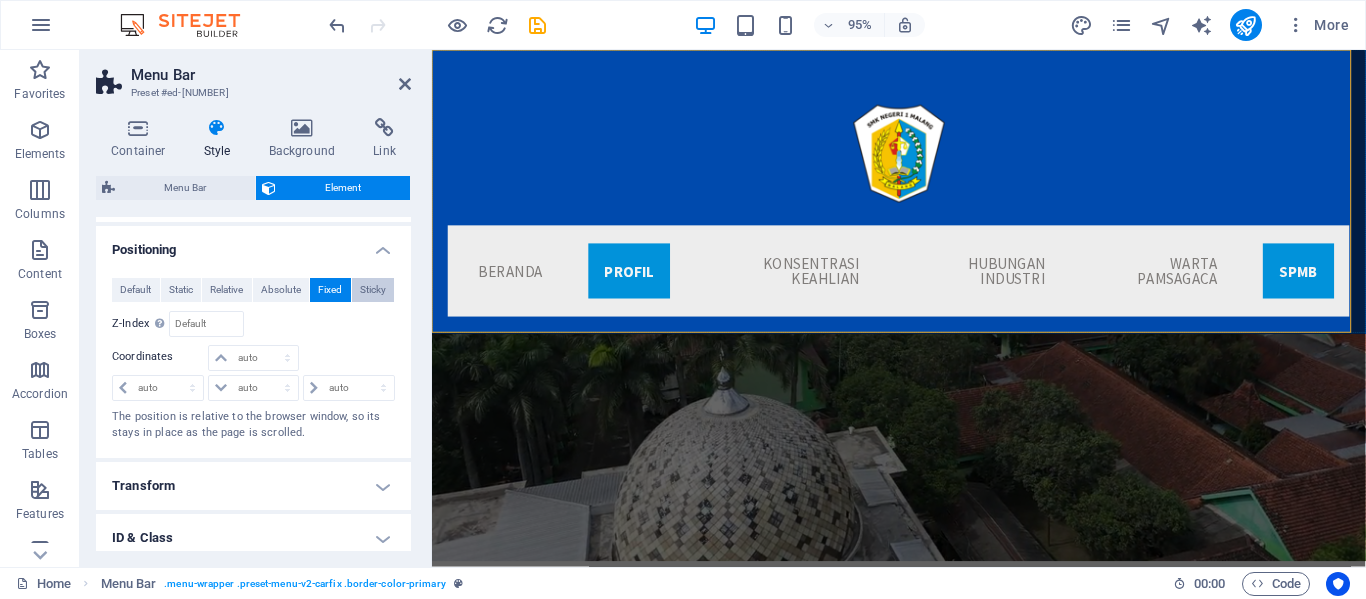 click on "Sticky" at bounding box center (373, 290) 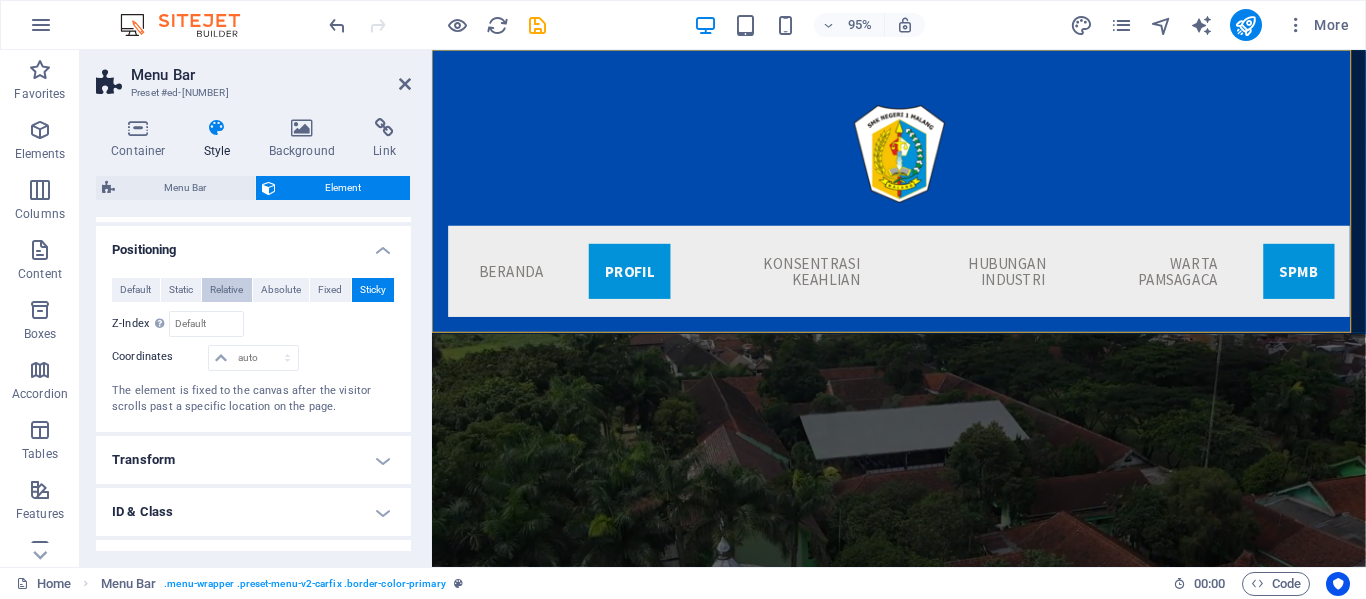 click on "Relative" at bounding box center [226, 290] 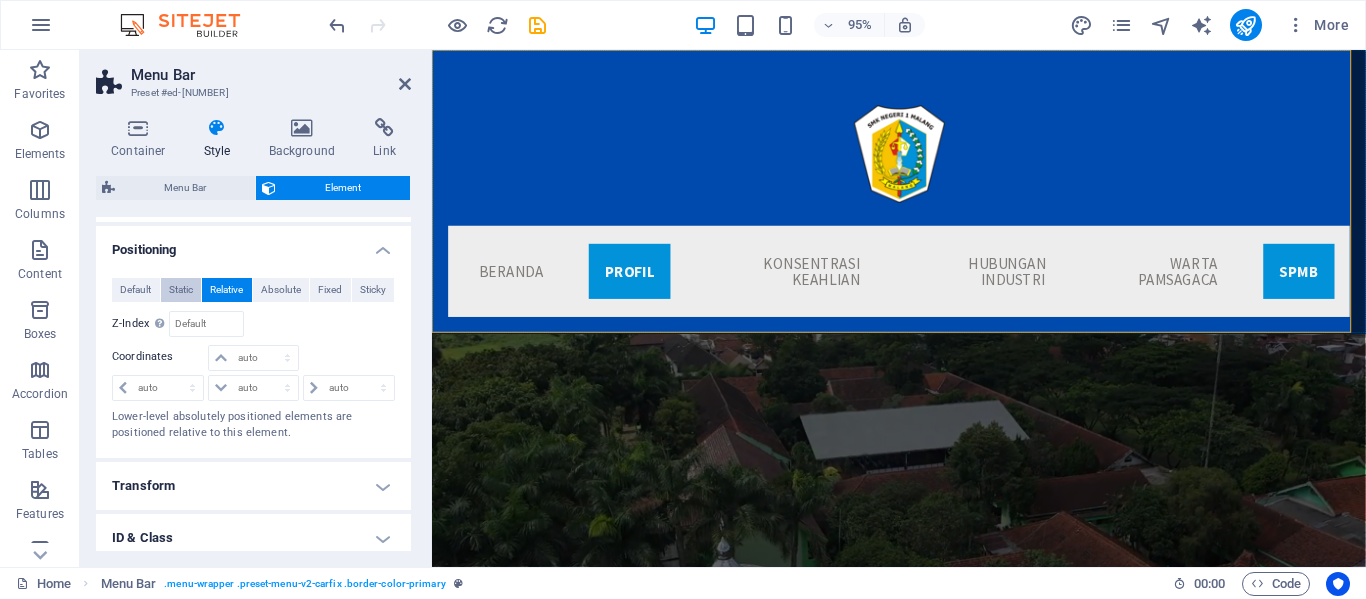 click on "Static" at bounding box center [181, 290] 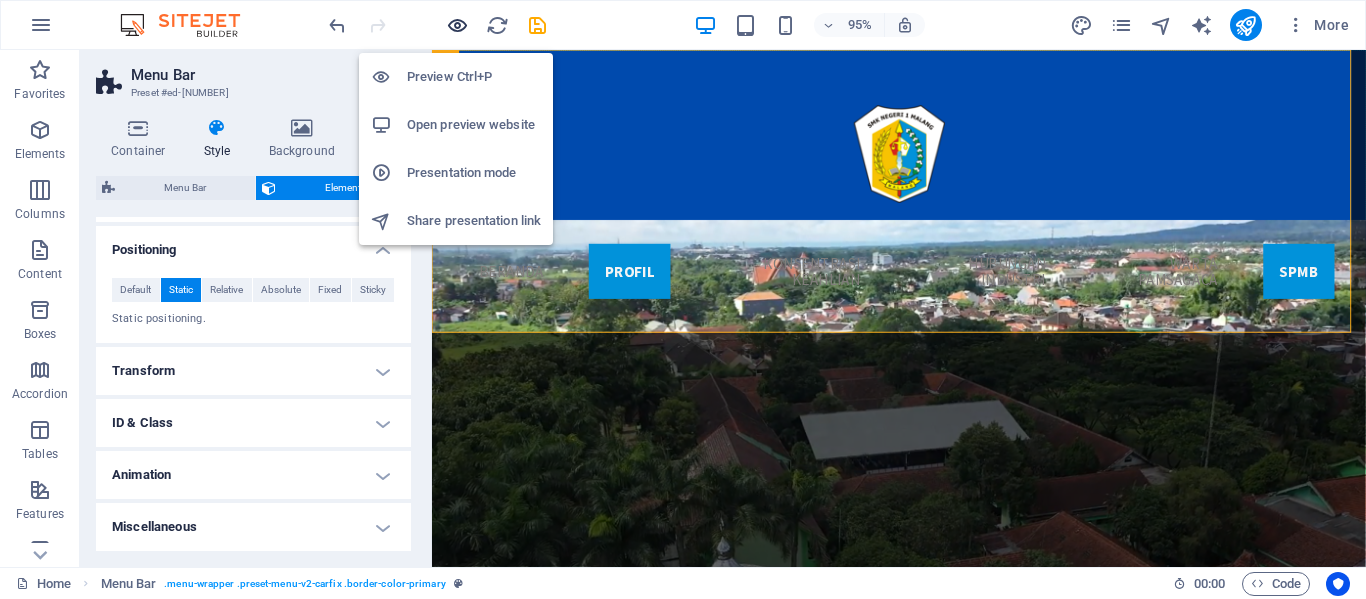click at bounding box center (457, 25) 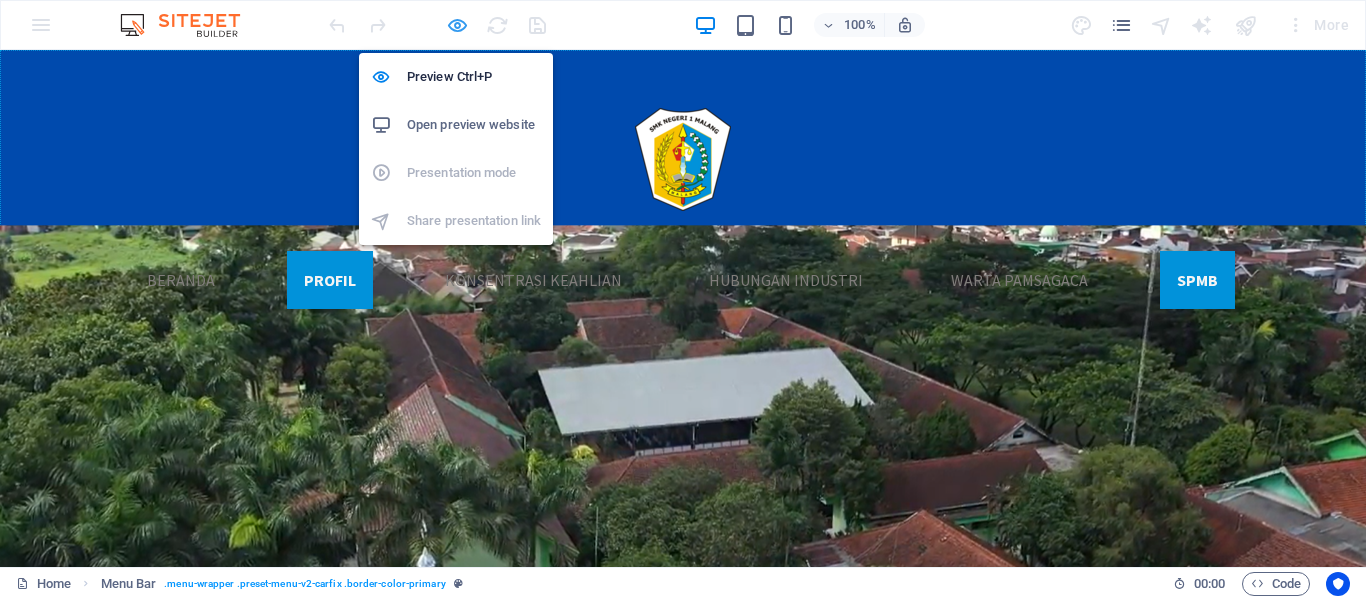 click at bounding box center (457, 25) 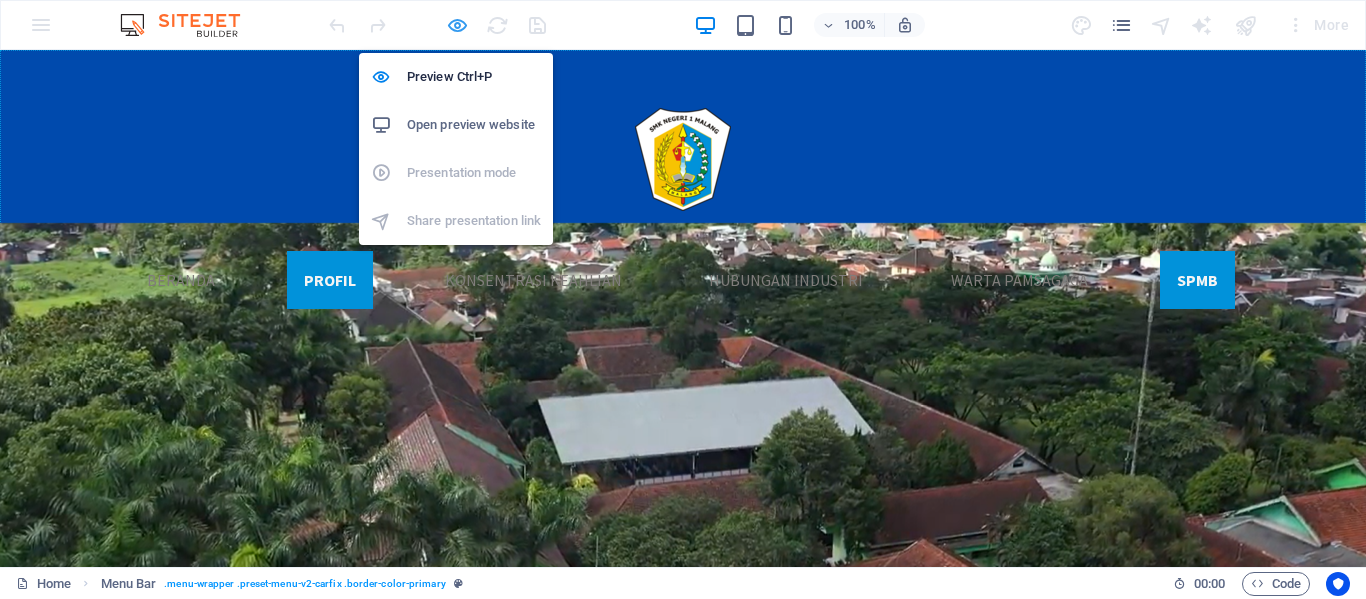 select on "px" 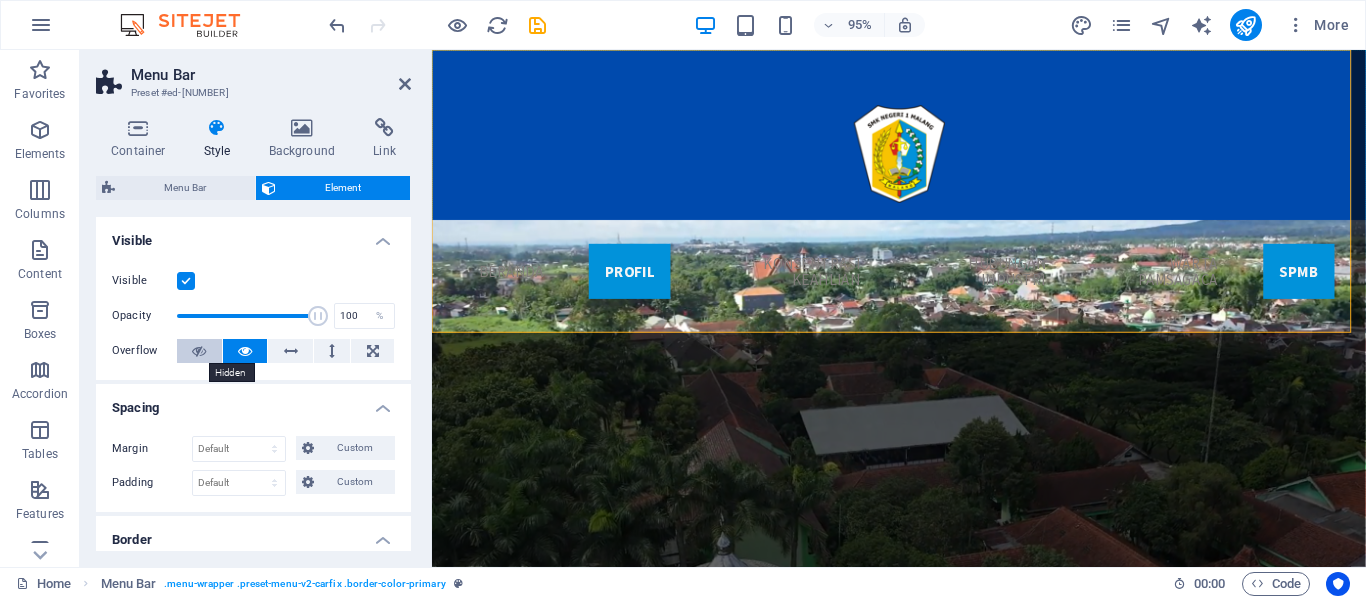 click at bounding box center [199, 351] 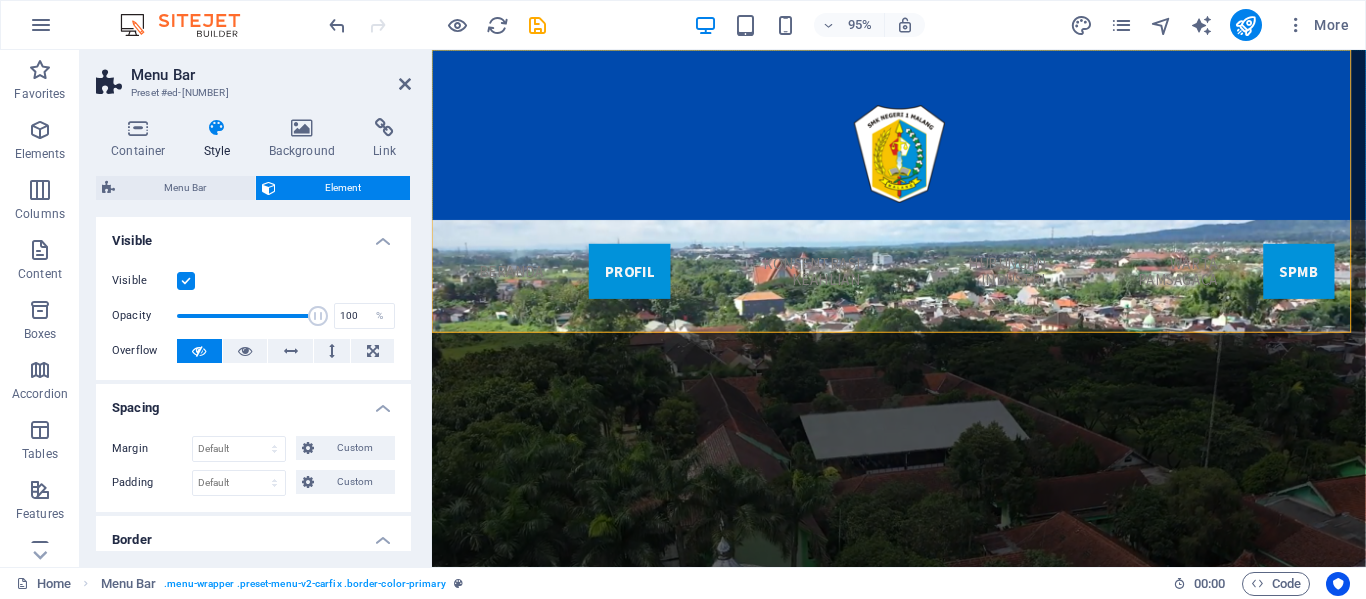 click at bounding box center (199, 351) 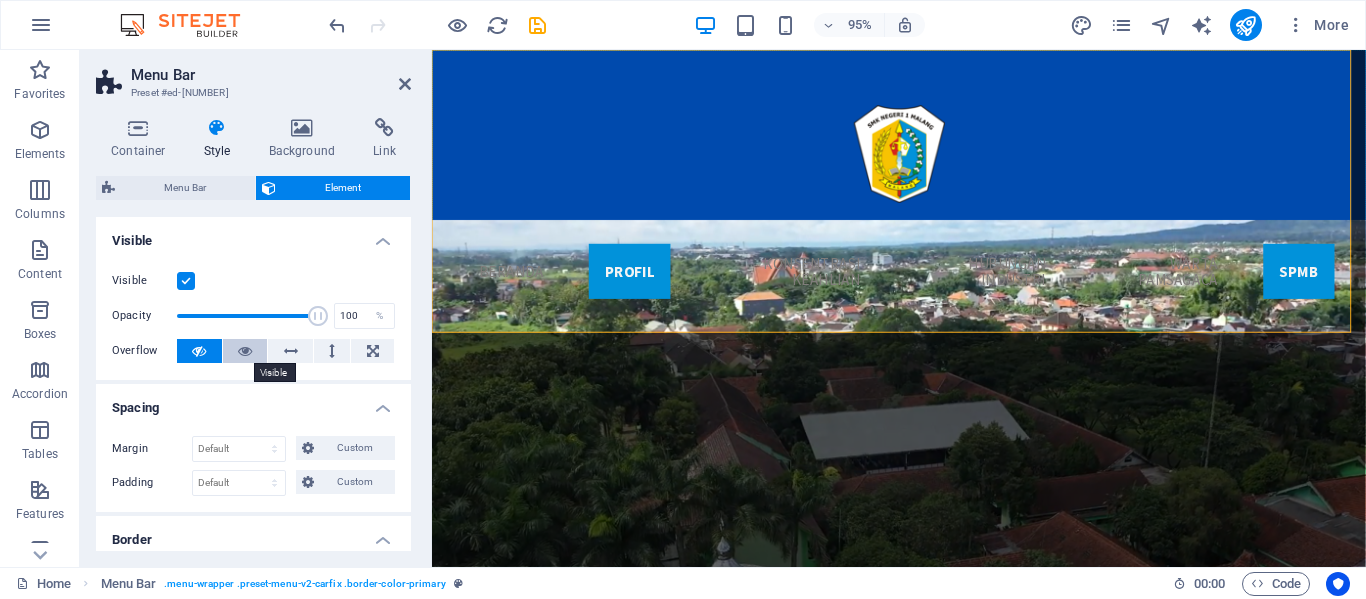 click at bounding box center [245, 351] 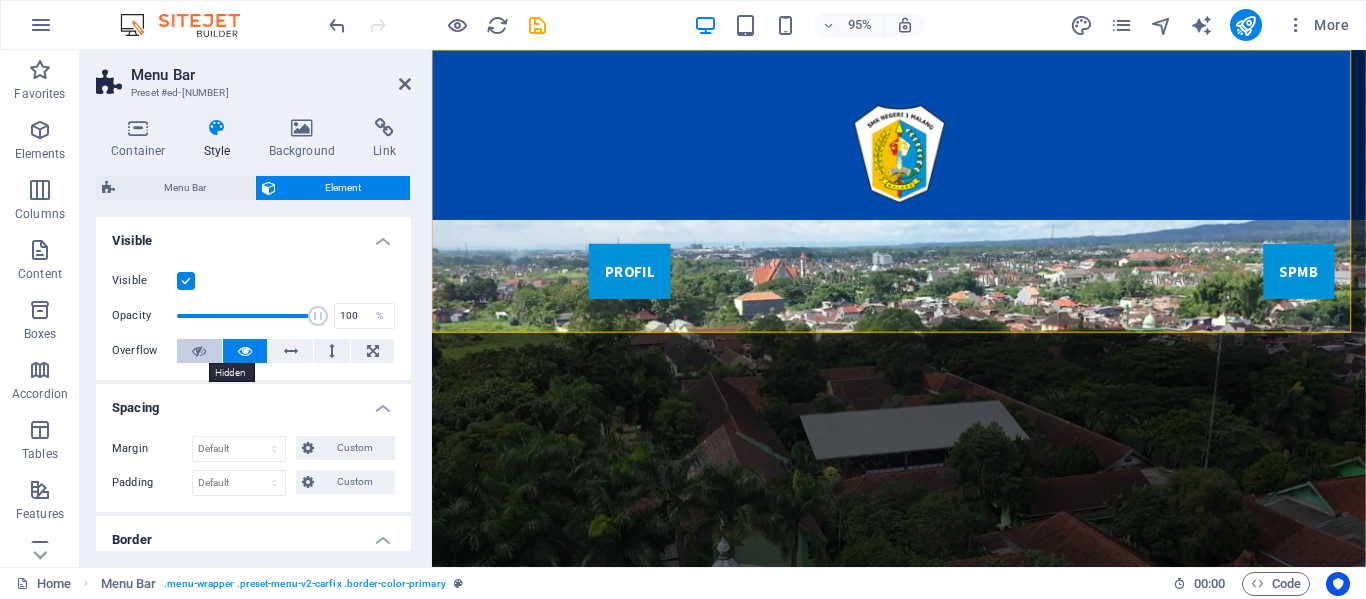 click at bounding box center [199, 351] 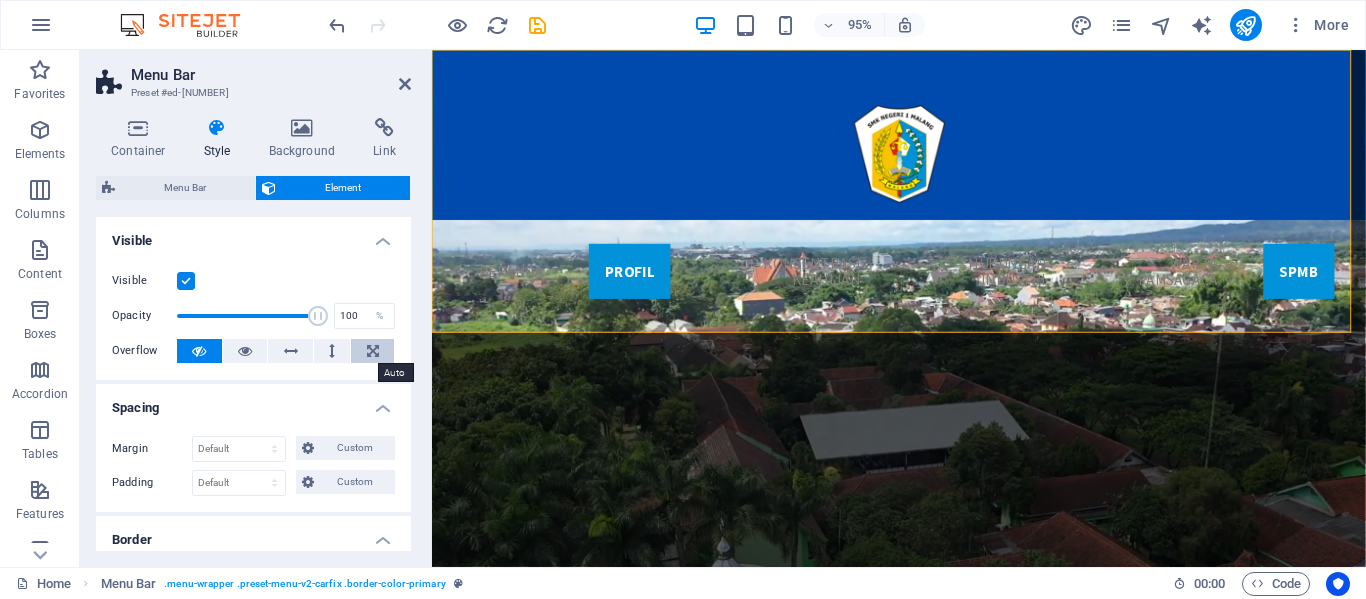 click at bounding box center (373, 351) 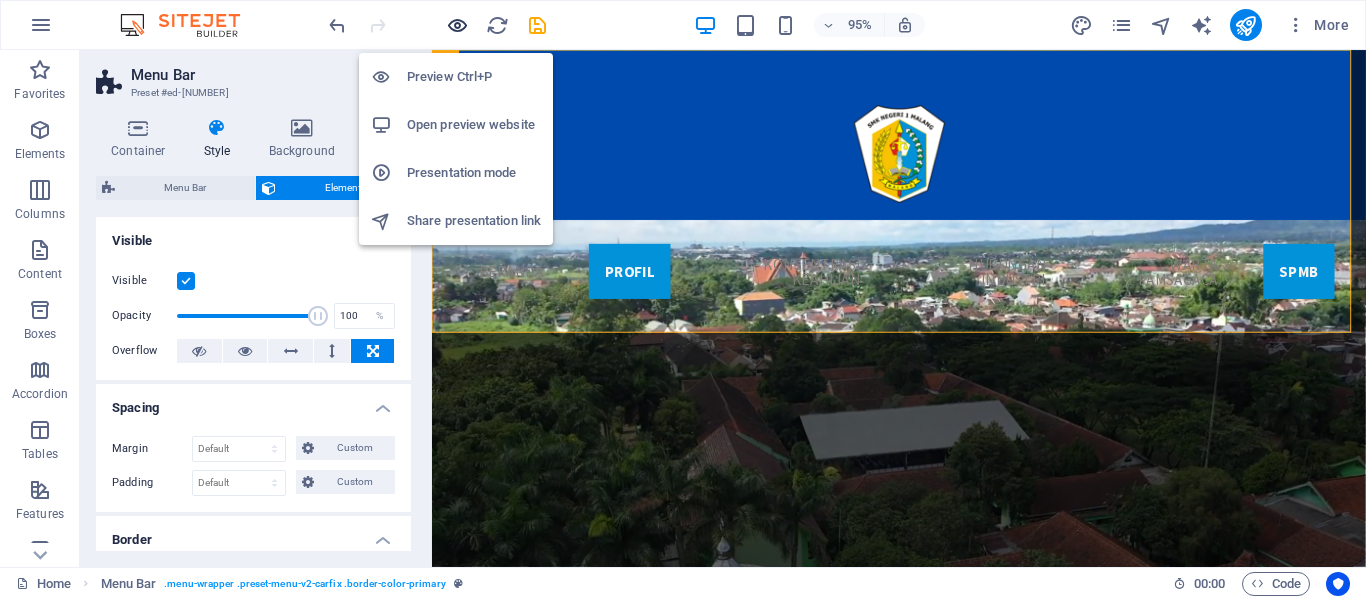 click at bounding box center (457, 25) 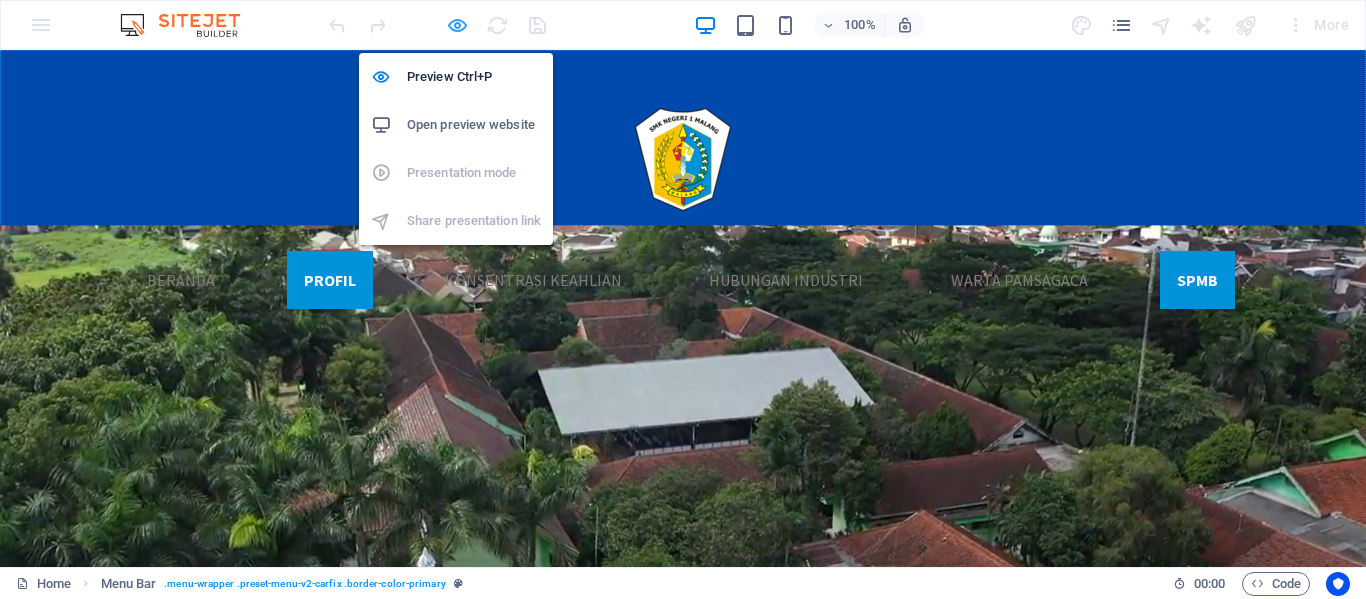 click at bounding box center [457, 25] 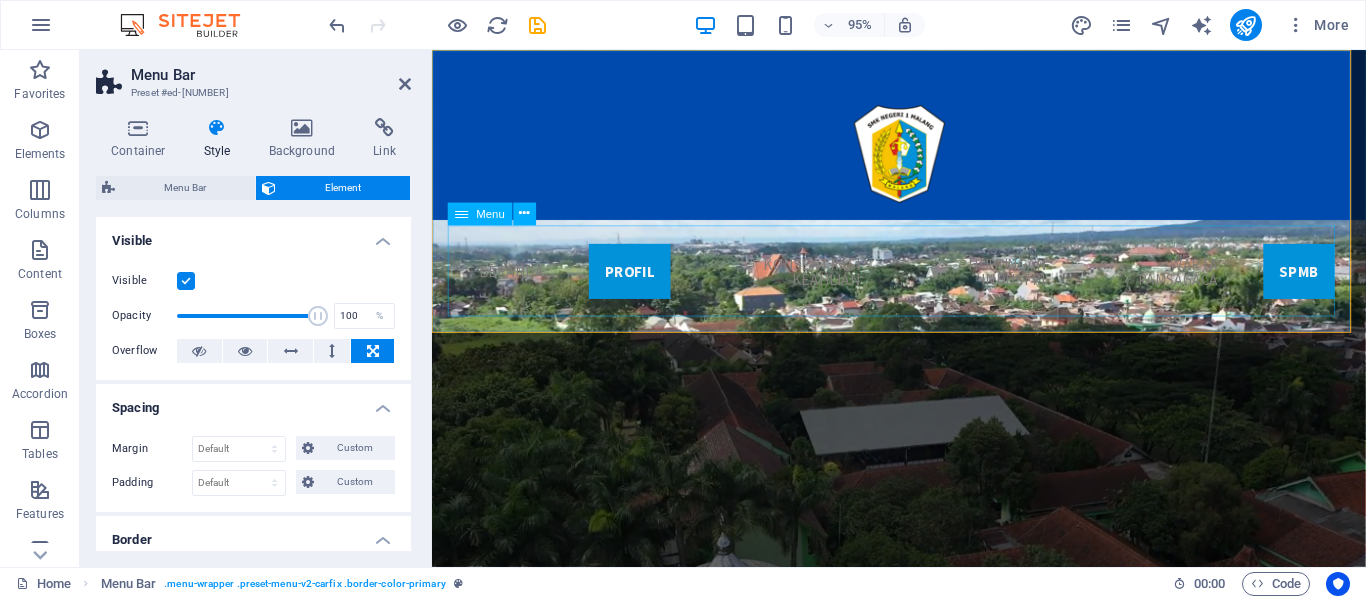 click on "BERANDA PROFIL Sejarah Sekolah VISI & MISI GURU & TENAGA KEPENDIDIKAN PRESTASI PETA & DENAH SEKOLAH KONSENTRASI KEAHLIAN HUBUNGAN INDUSTRI TRACER STUDY Warta Pamsagaca SPMB JADWAL SPMB [YEAR] VERIFIKASI PIN VERIFIKASI PIN" at bounding box center [923, 283] 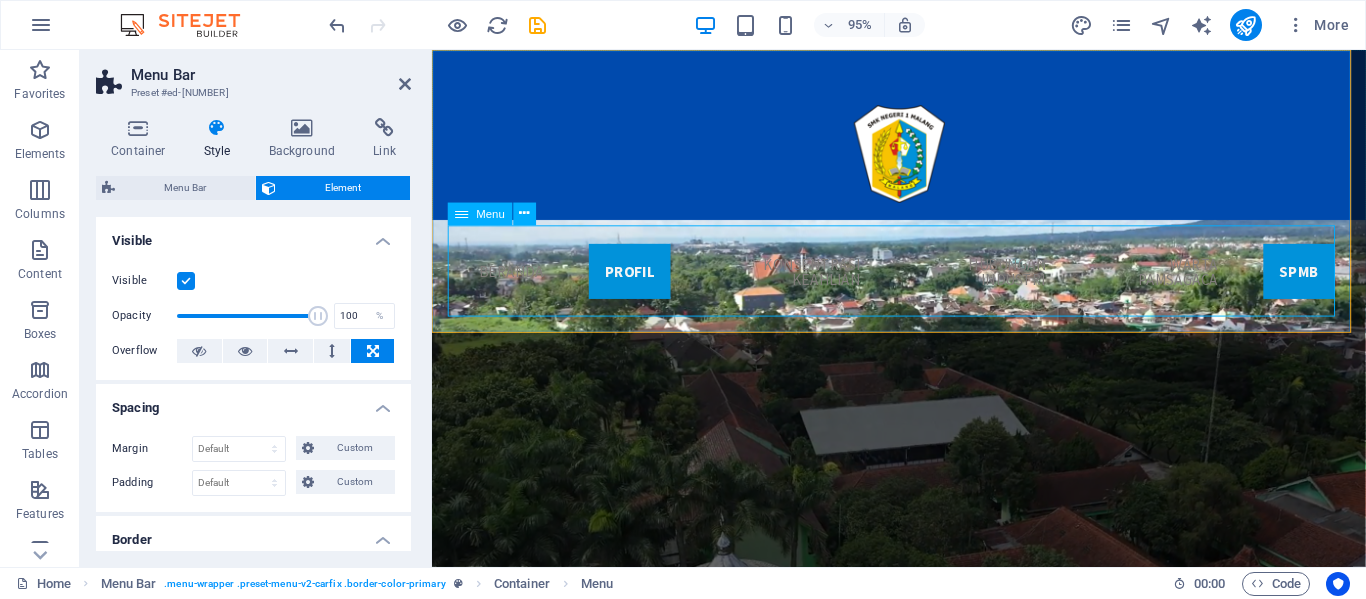 click on "Menu" at bounding box center [491, 213] 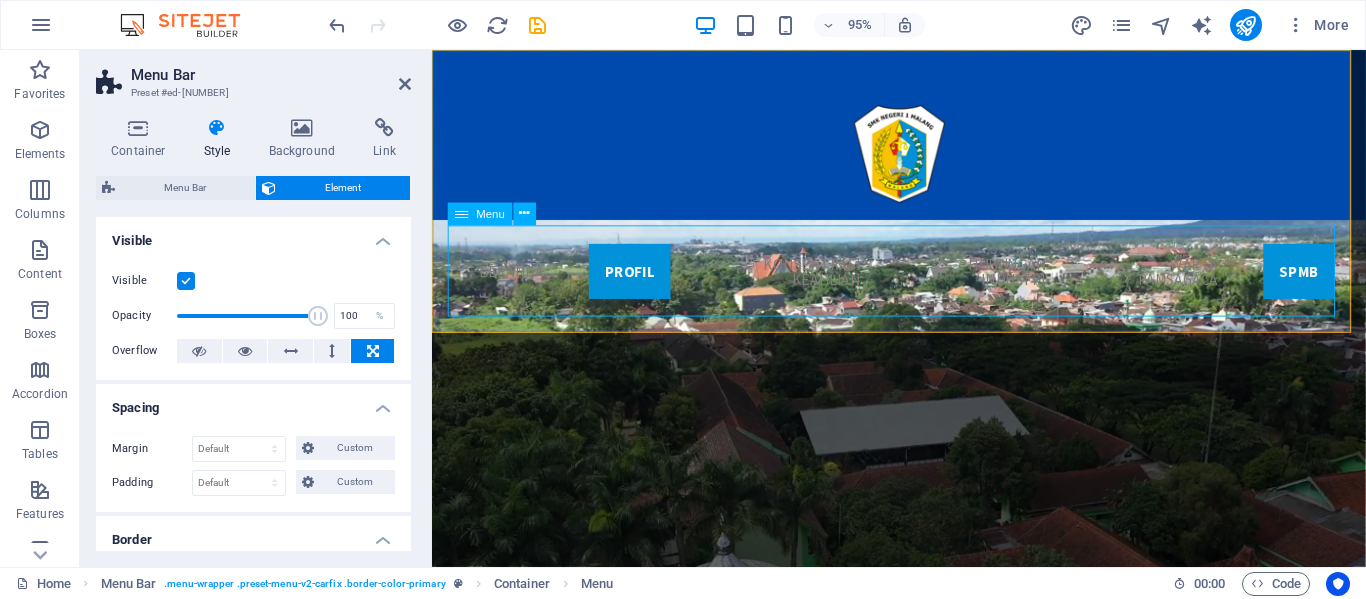 select 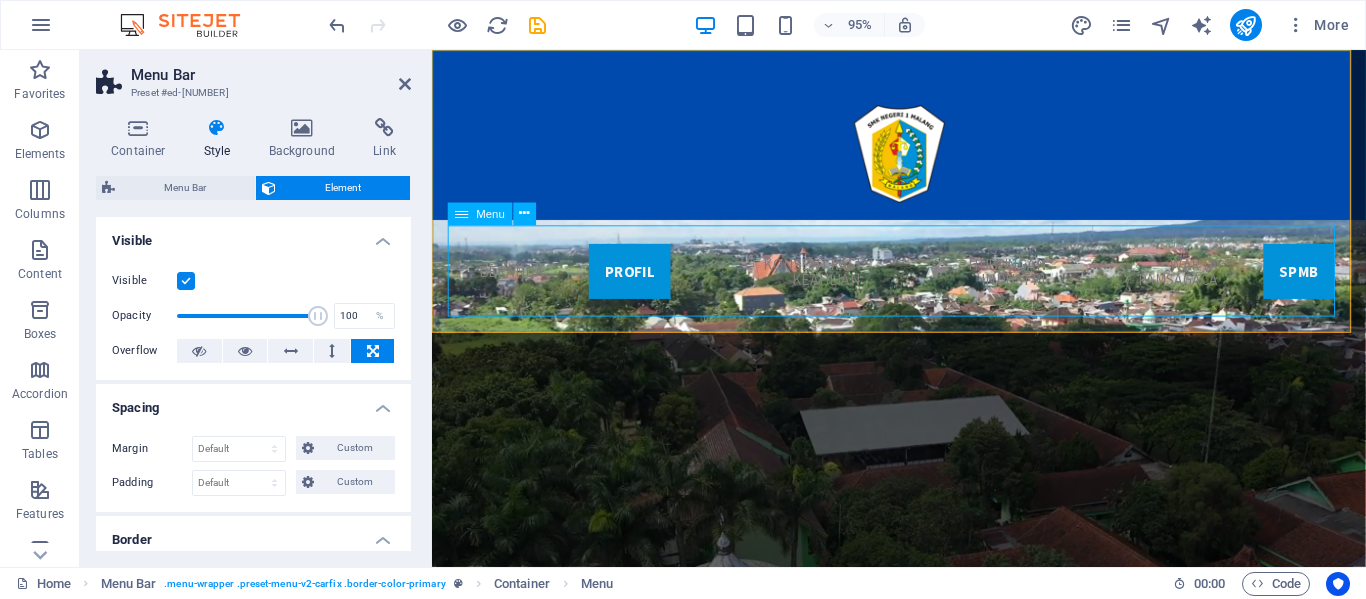 select 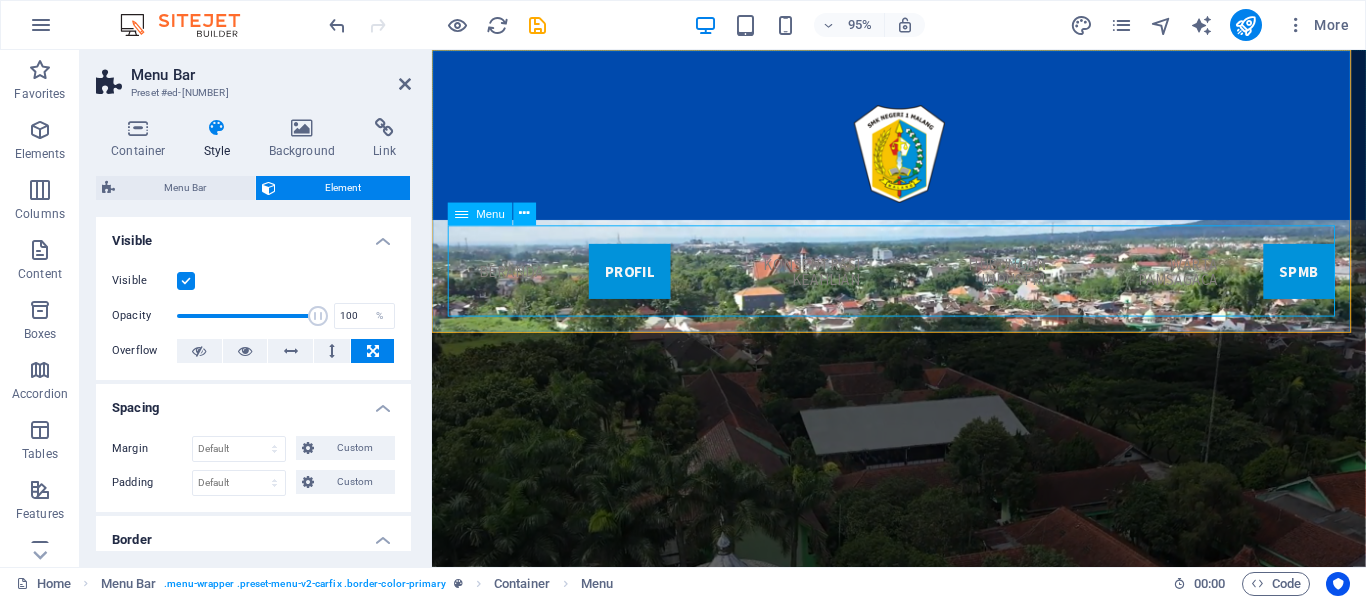 select on "secondary" 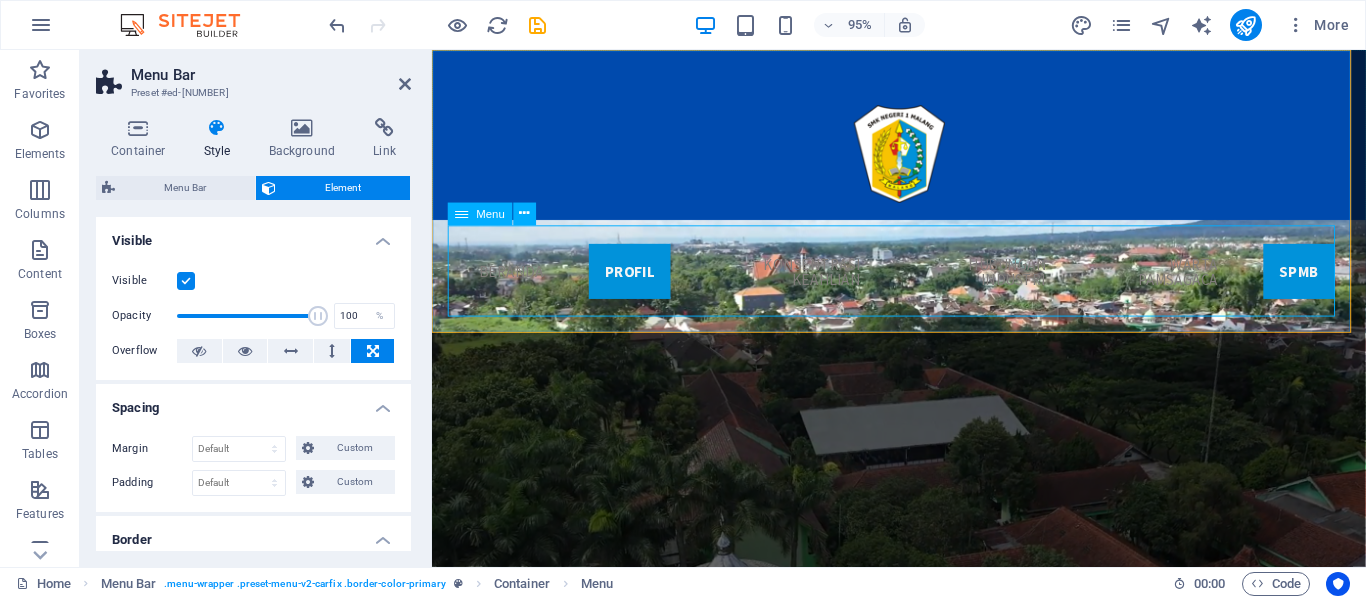 select on "default" 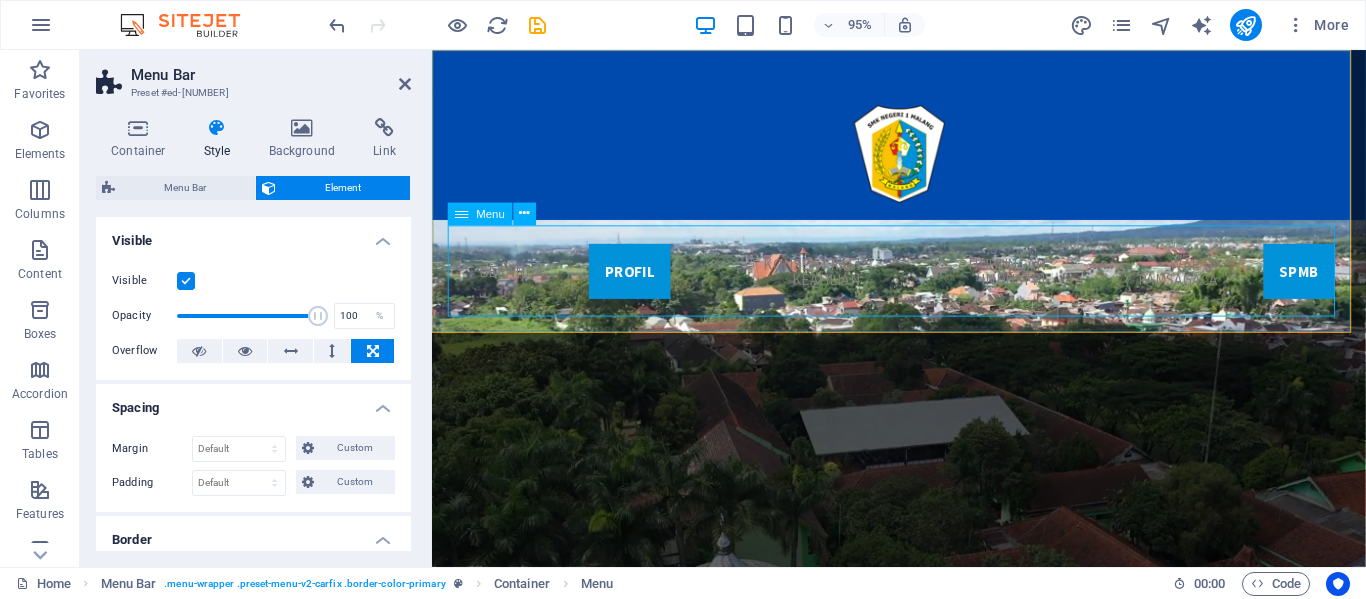 type 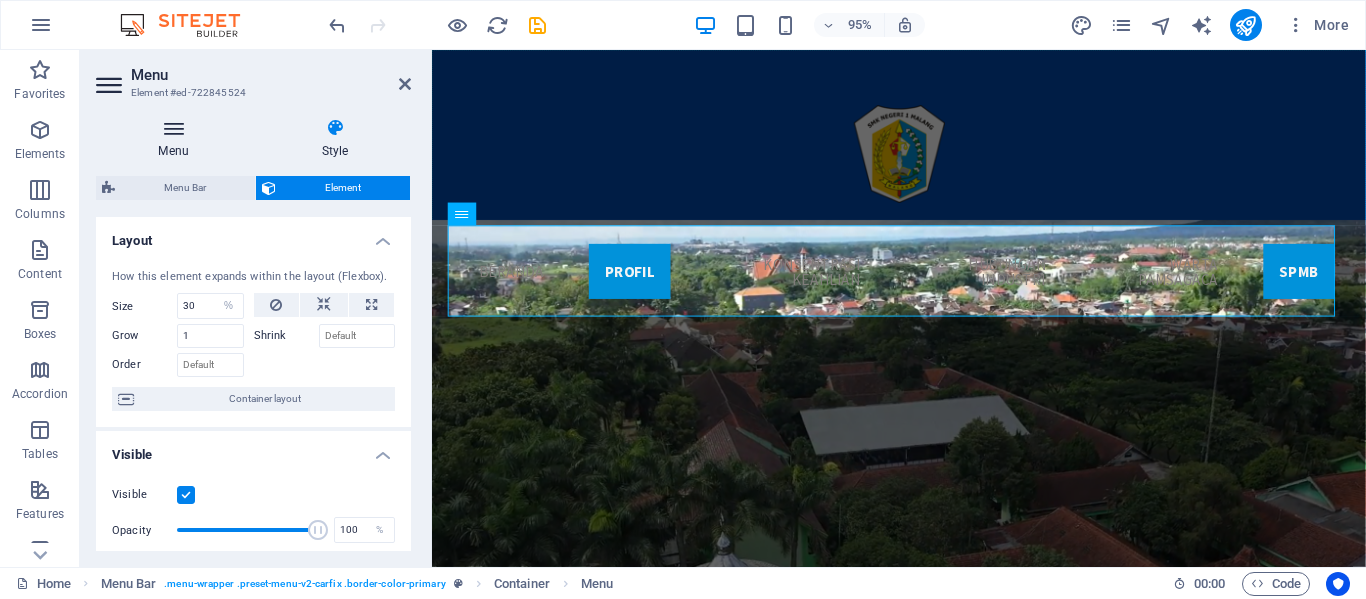 click on "Menu" at bounding box center [177, 139] 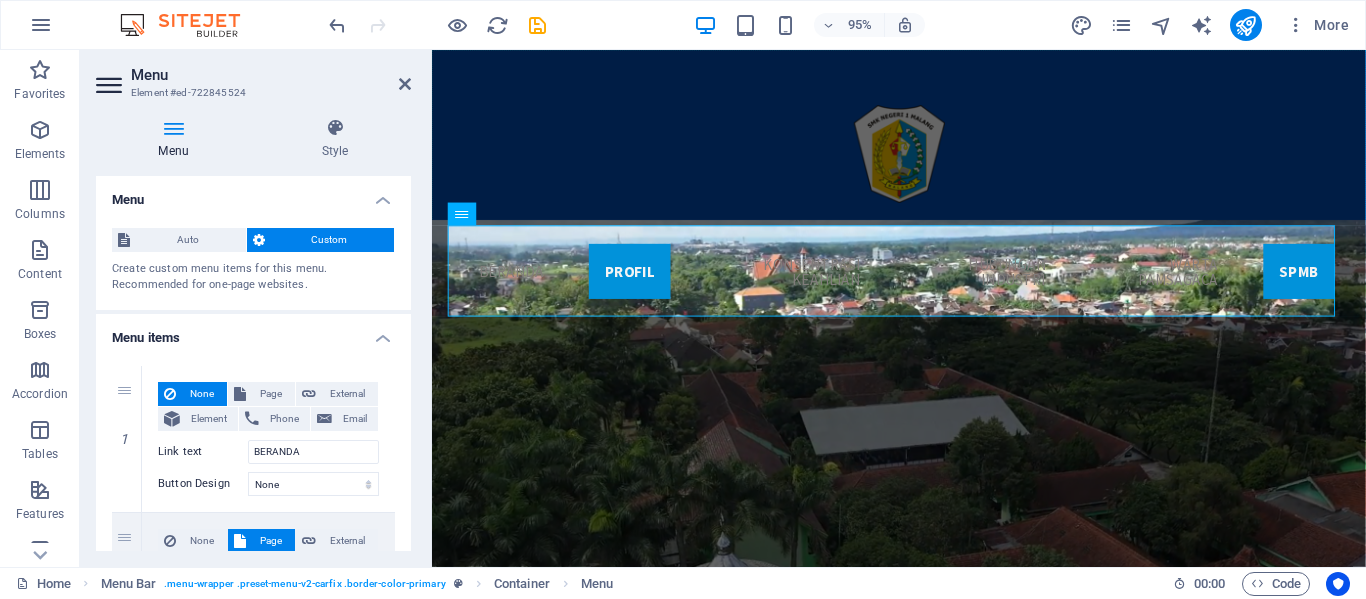 drag, startPoint x: 161, startPoint y: 220, endPoint x: 166, endPoint y: 256, distance: 36.345562 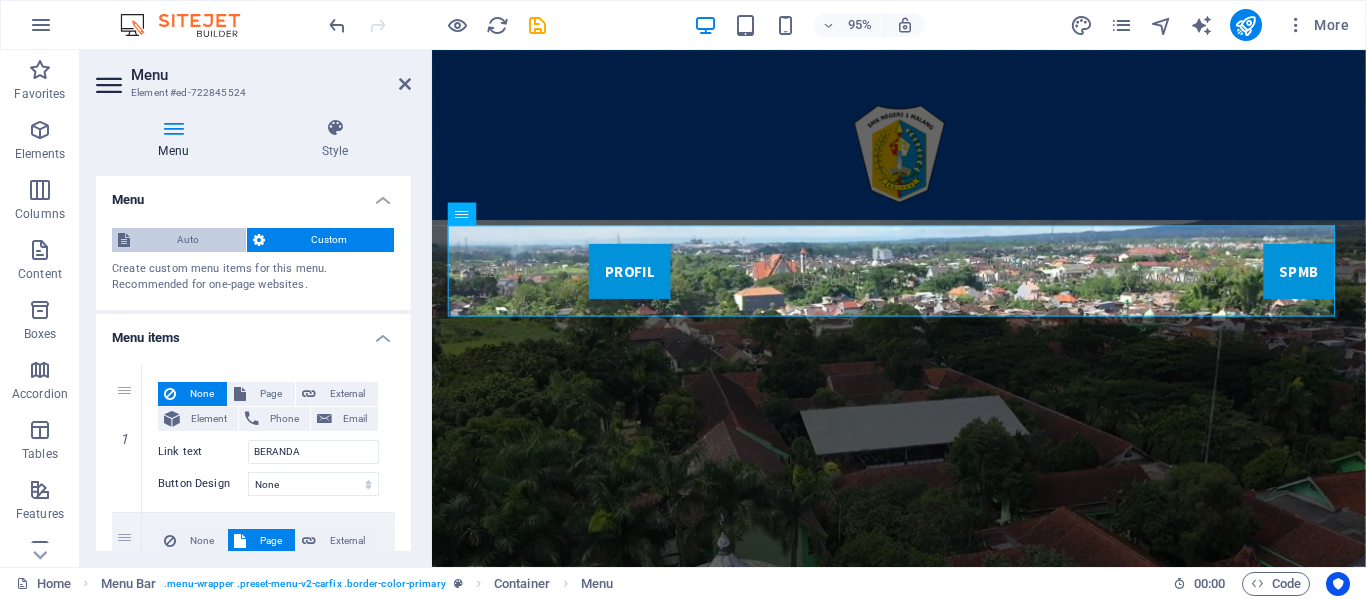 click on "Auto" at bounding box center [188, 240] 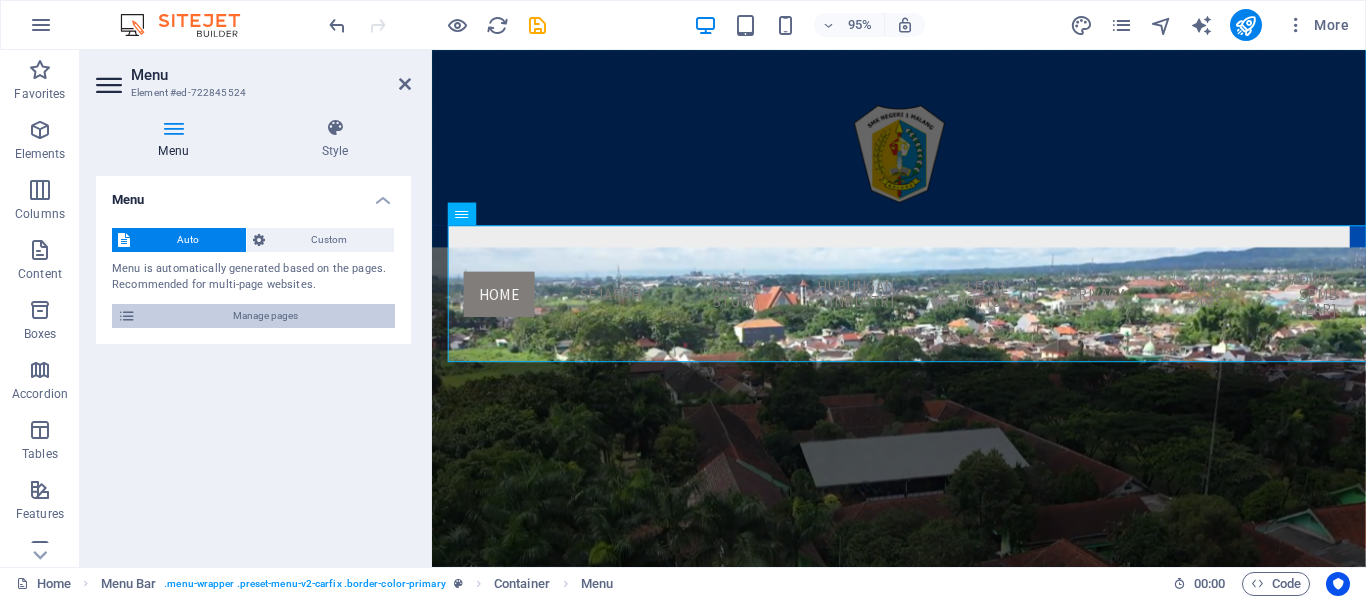click on "Manage pages" at bounding box center [265, 316] 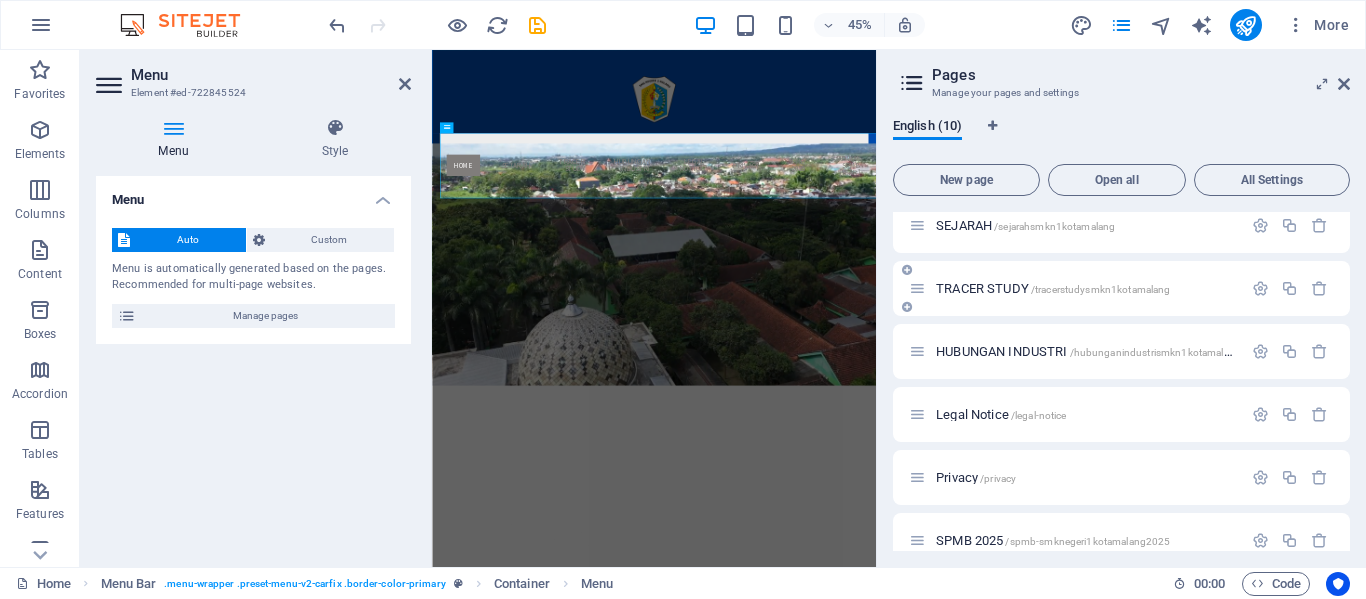 scroll, scrollTop: 291, scrollLeft: 0, axis: vertical 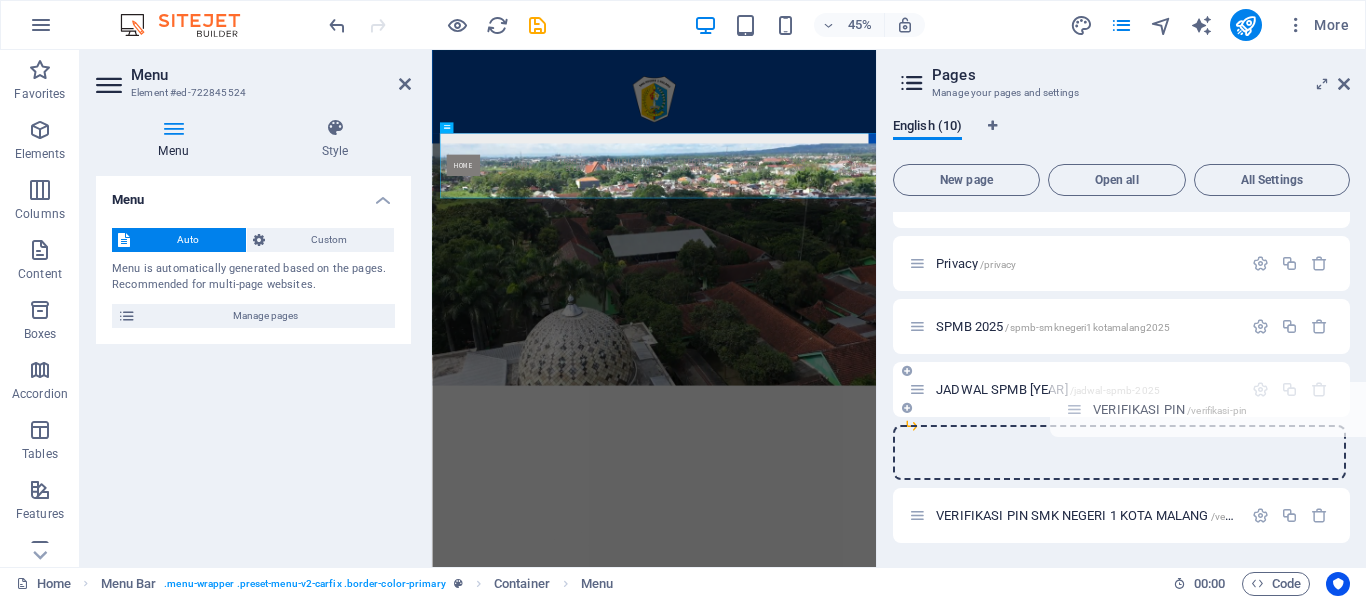 drag, startPoint x: 925, startPoint y: 514, endPoint x: 1100, endPoint y: 402, distance: 207.77151 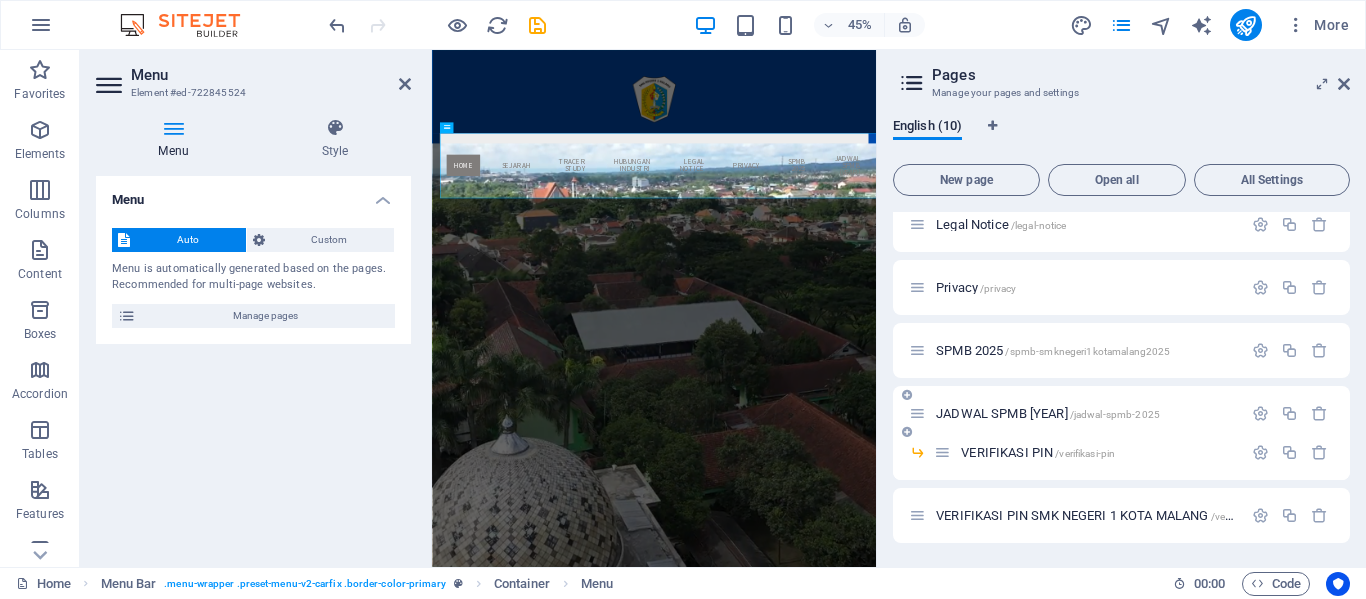 scroll, scrollTop: 267, scrollLeft: 0, axis: vertical 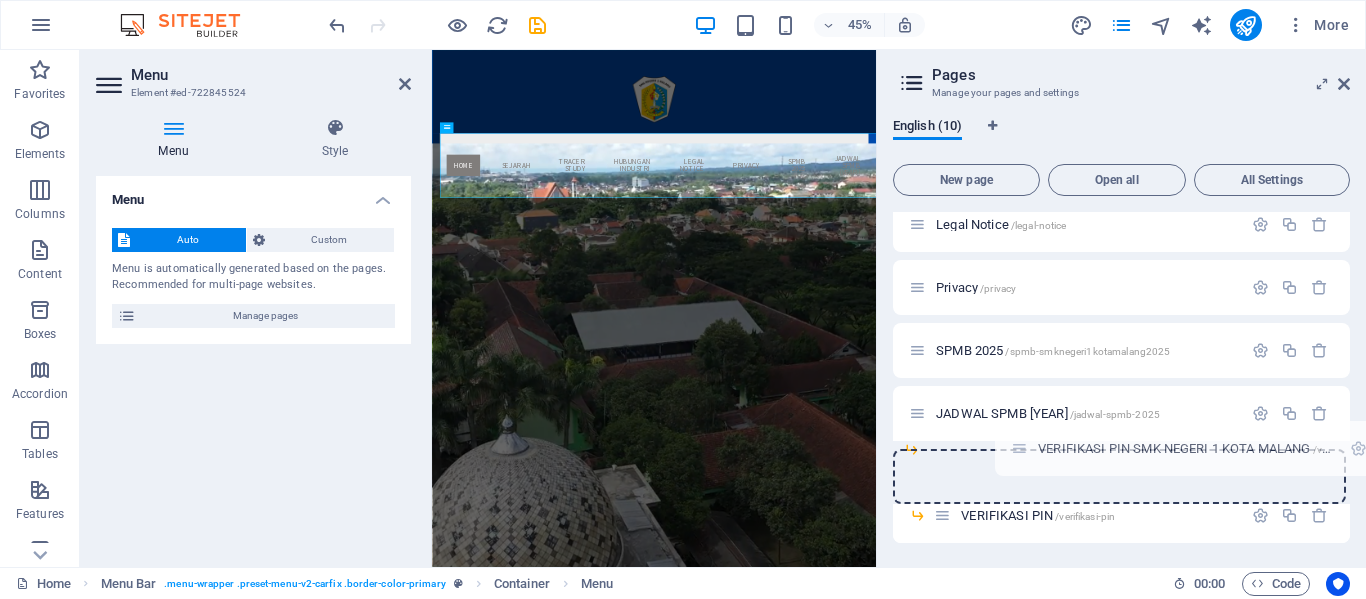 drag, startPoint x: 920, startPoint y: 517, endPoint x: 1034, endPoint y: 449, distance: 132.74034 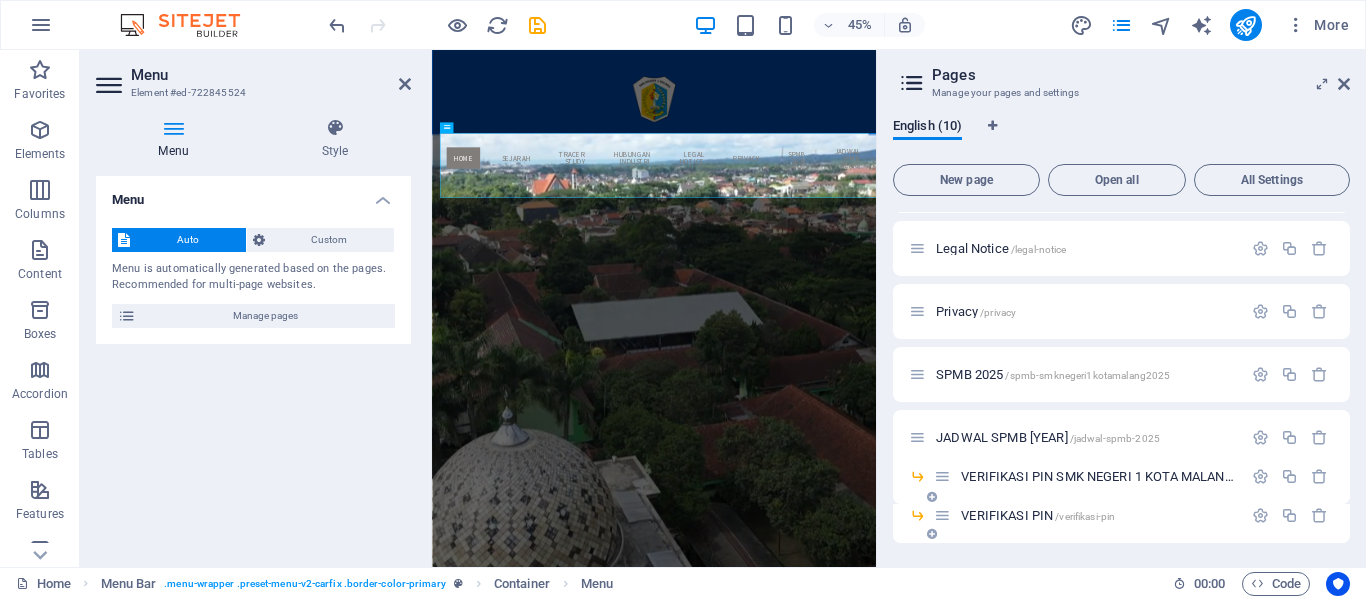 scroll, scrollTop: 243, scrollLeft: 0, axis: vertical 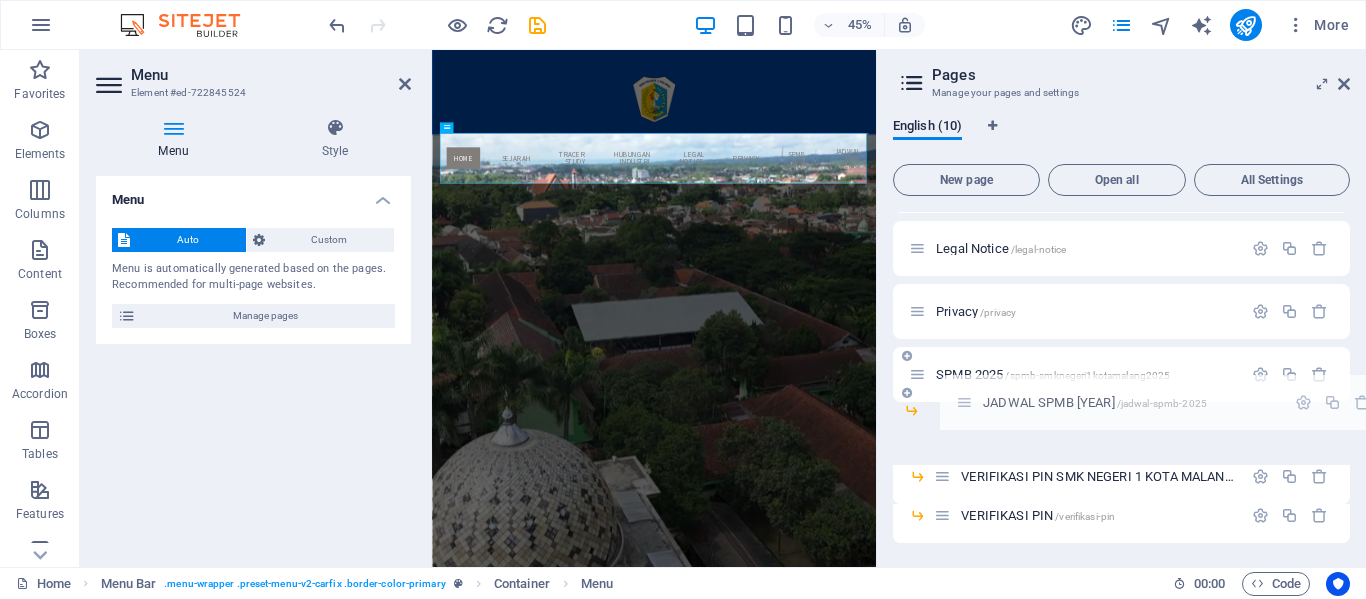 drag, startPoint x: 922, startPoint y: 436, endPoint x: 976, endPoint y: 394, distance: 68.41052 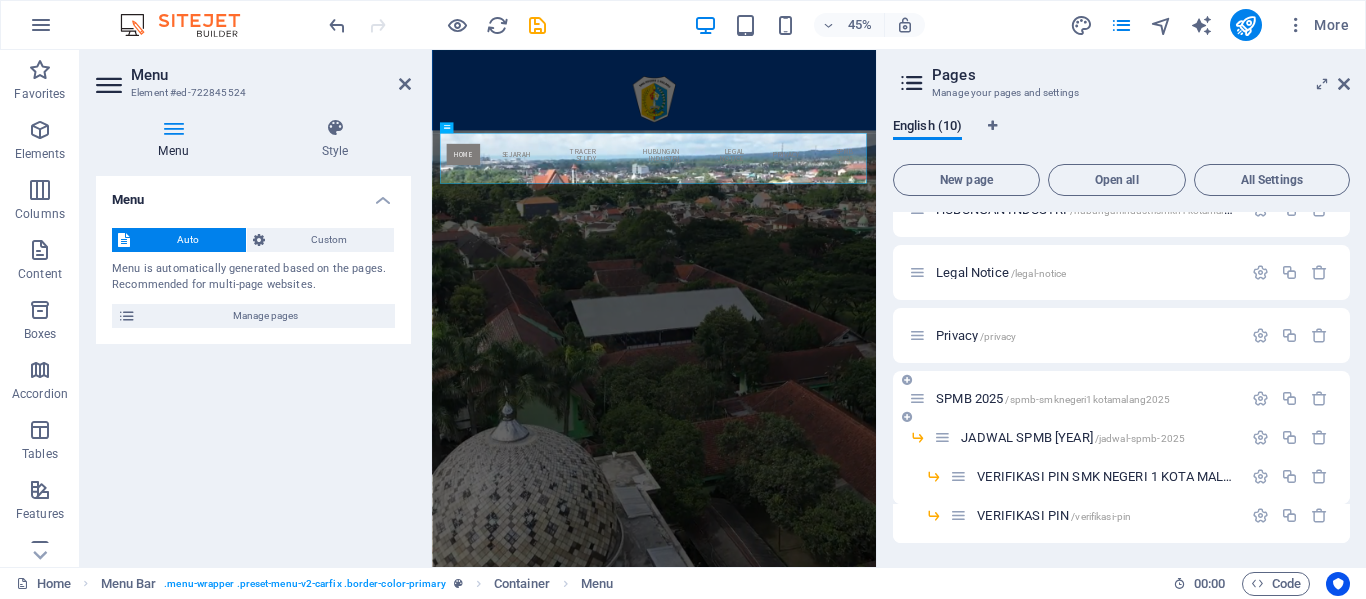 scroll, scrollTop: 219, scrollLeft: 0, axis: vertical 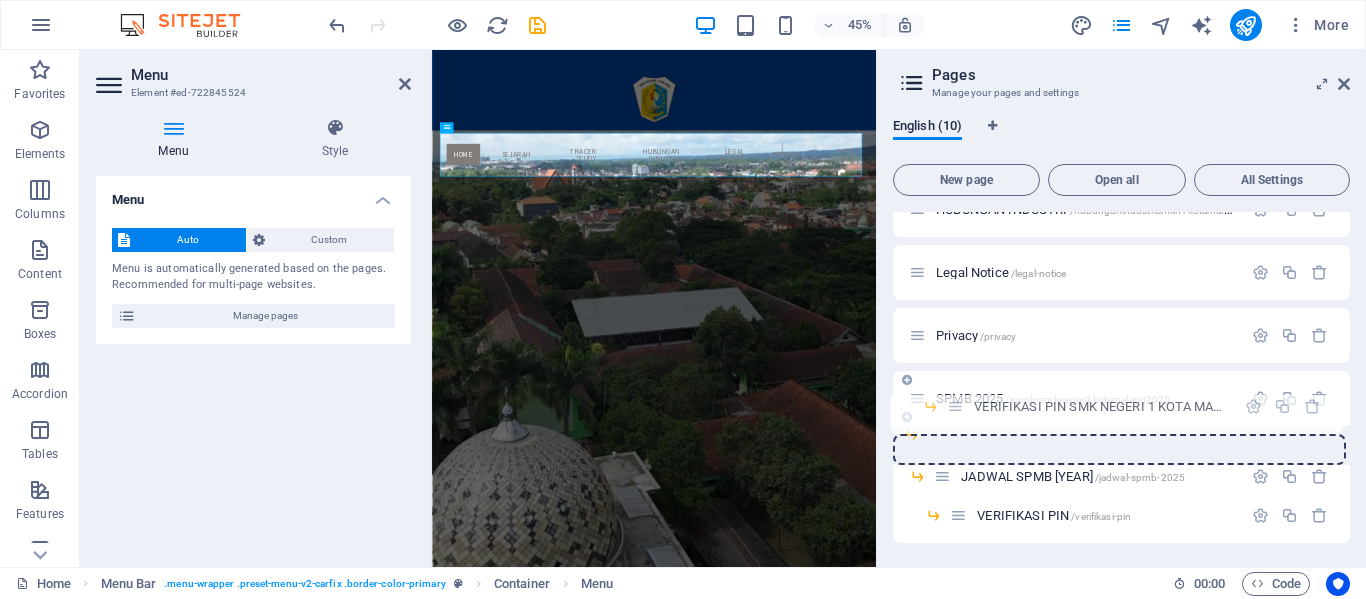 drag, startPoint x: 960, startPoint y: 477, endPoint x: 952, endPoint y: 403, distance: 74.431175 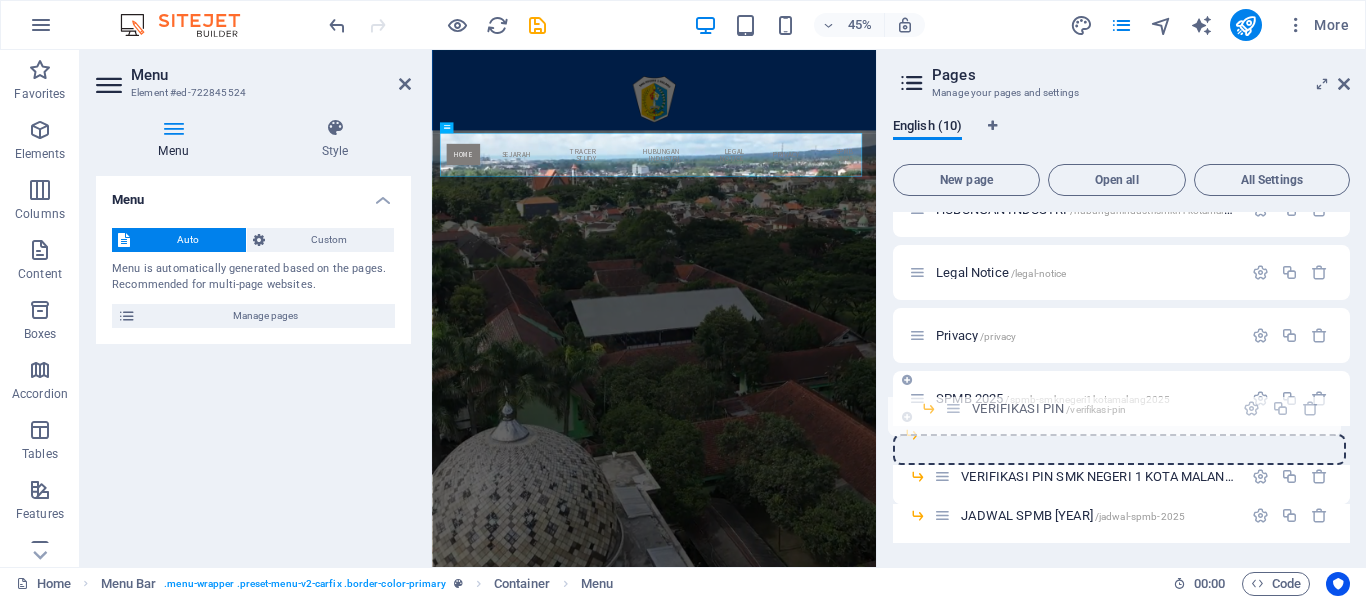 drag, startPoint x: 960, startPoint y: 515, endPoint x: 955, endPoint y: 402, distance: 113.110565 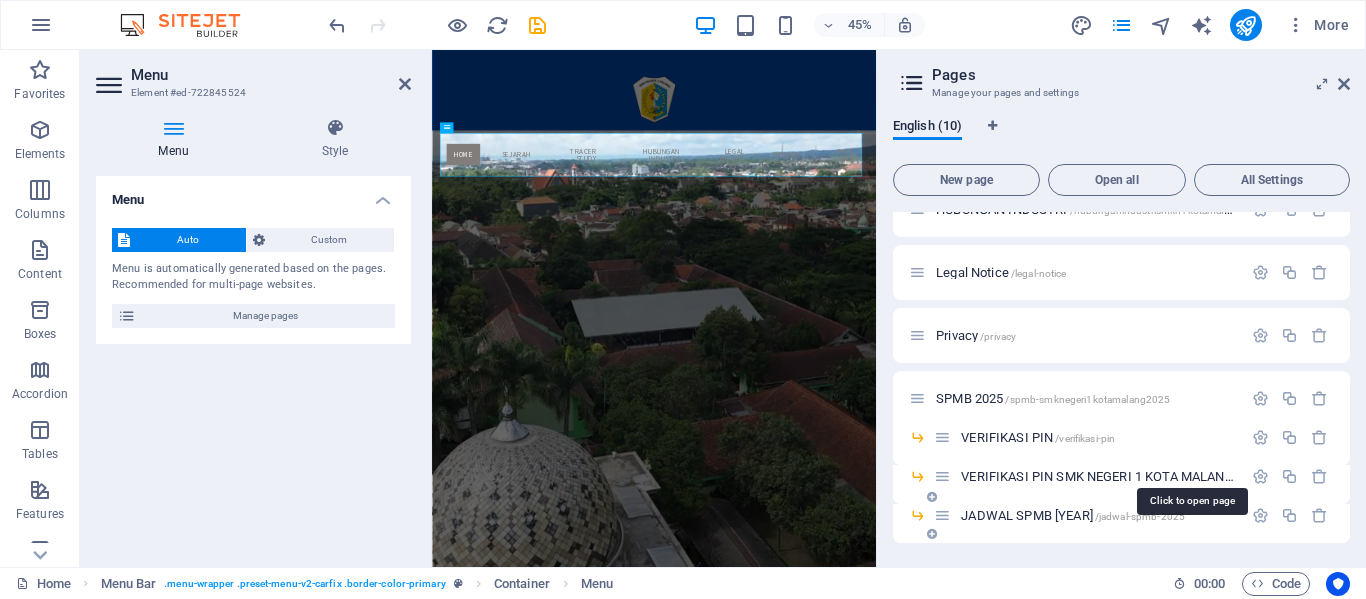scroll, scrollTop: 119, scrollLeft: 0, axis: vertical 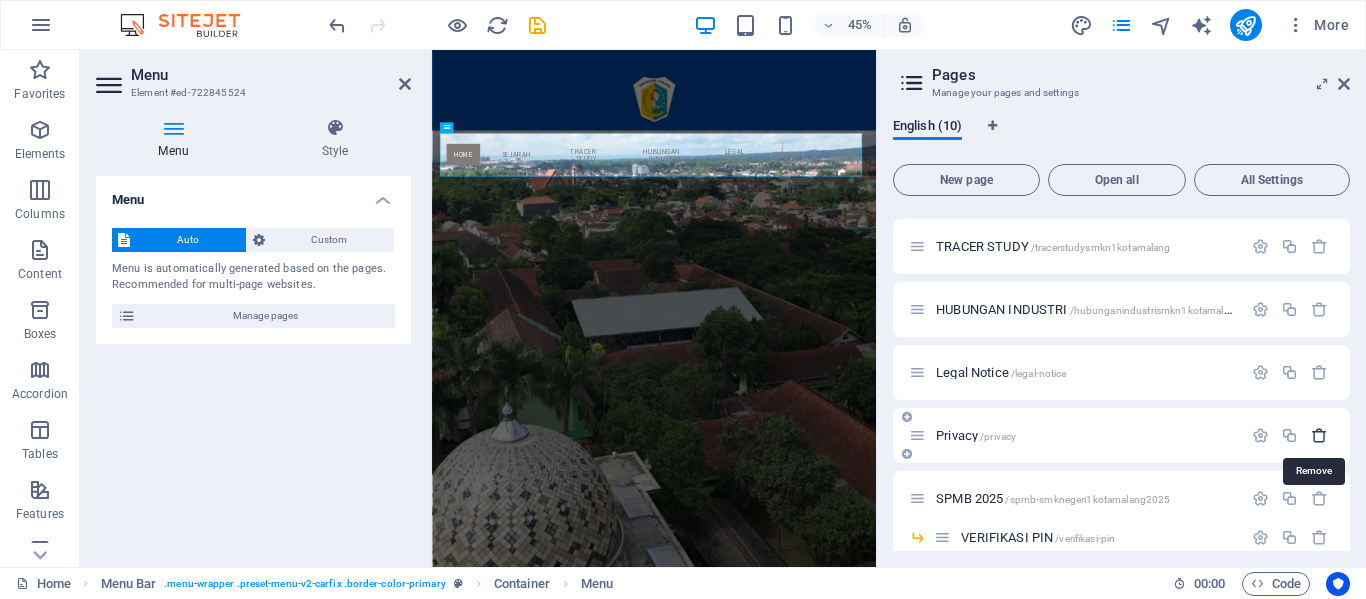 click at bounding box center (1319, 435) 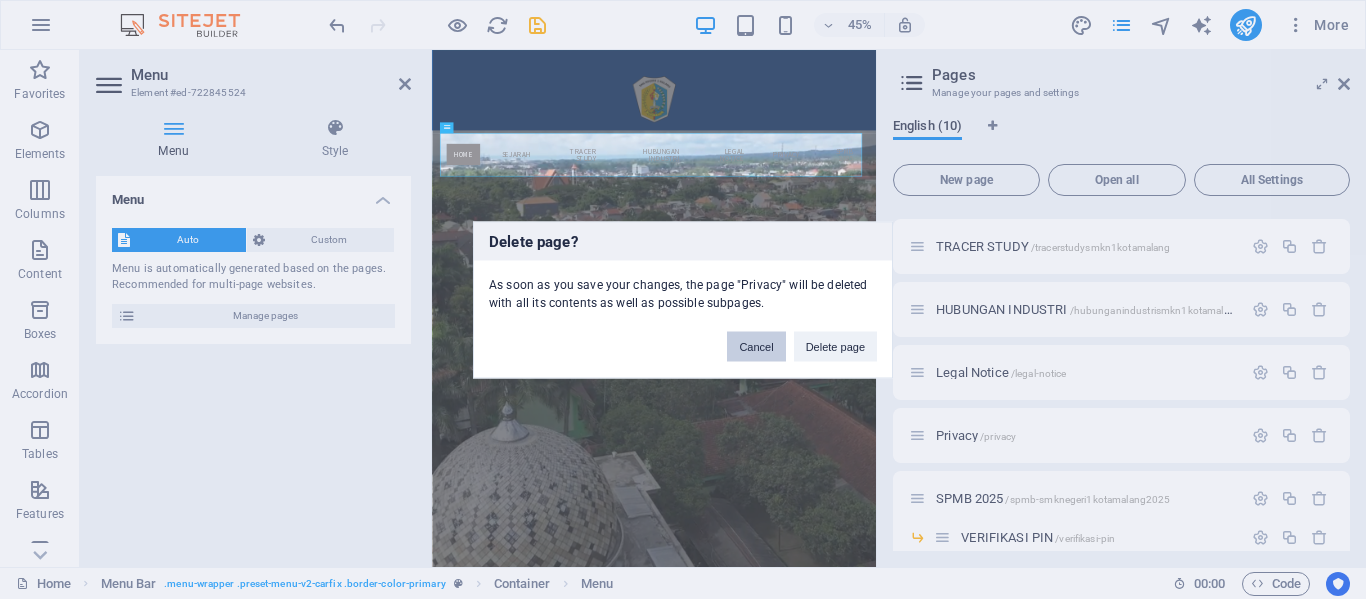 drag, startPoint x: 769, startPoint y: 344, endPoint x: 895, endPoint y: 693, distance: 371.04852 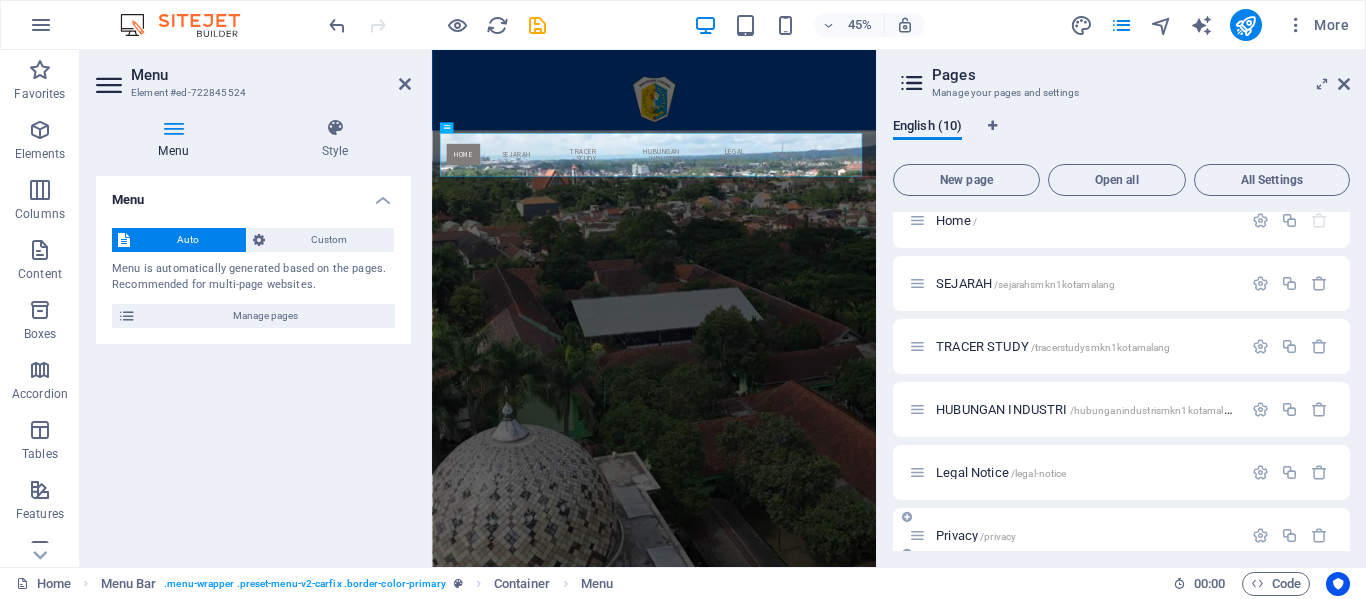scroll, scrollTop: 0, scrollLeft: 0, axis: both 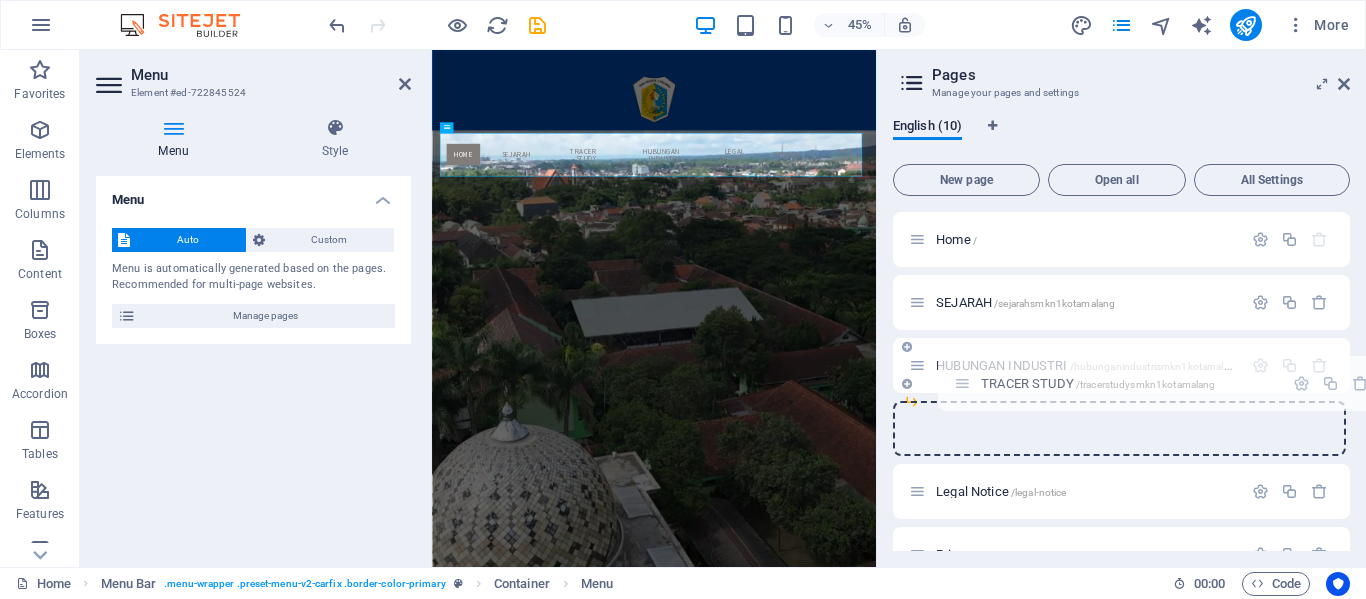 drag, startPoint x: 926, startPoint y: 362, endPoint x: 976, endPoint y: 384, distance: 54.626 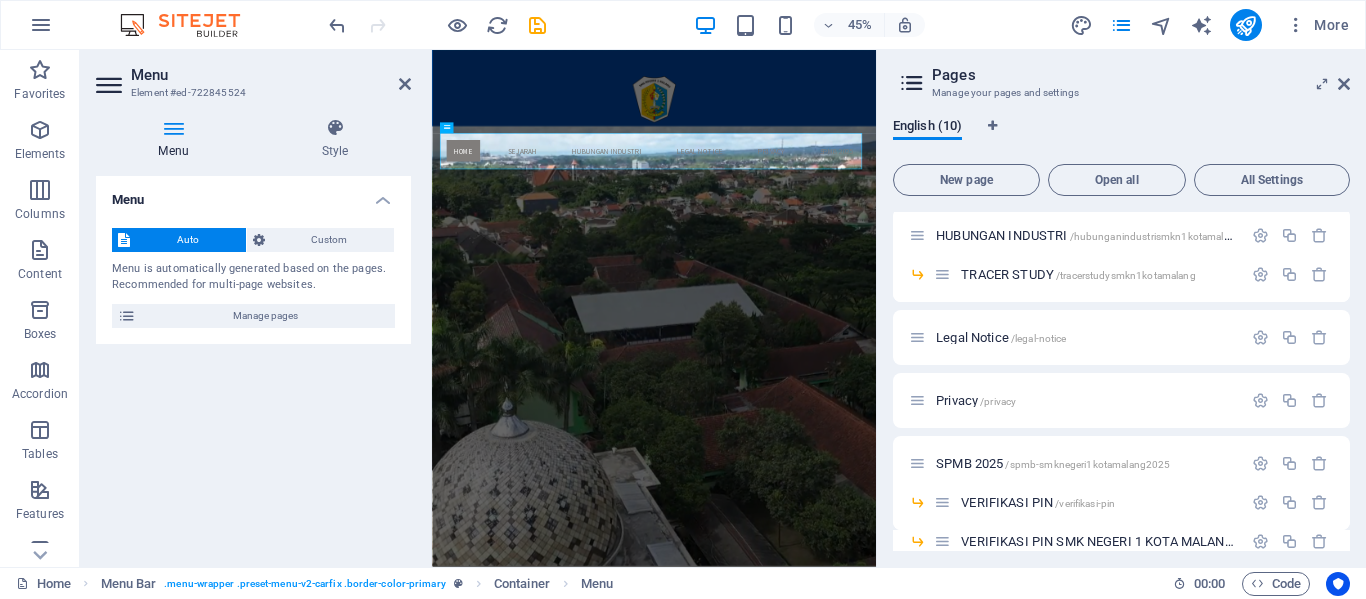 scroll, scrollTop: 95, scrollLeft: 0, axis: vertical 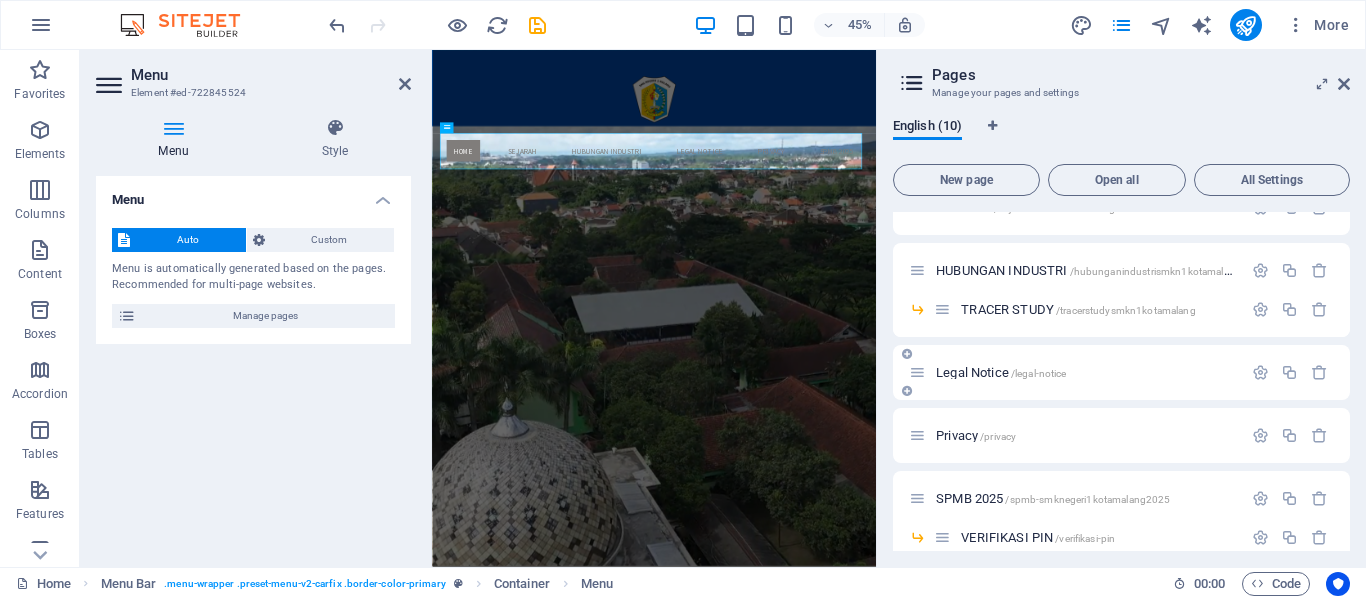 click on "Legal Notice /legal-notice" at bounding box center [1001, 372] 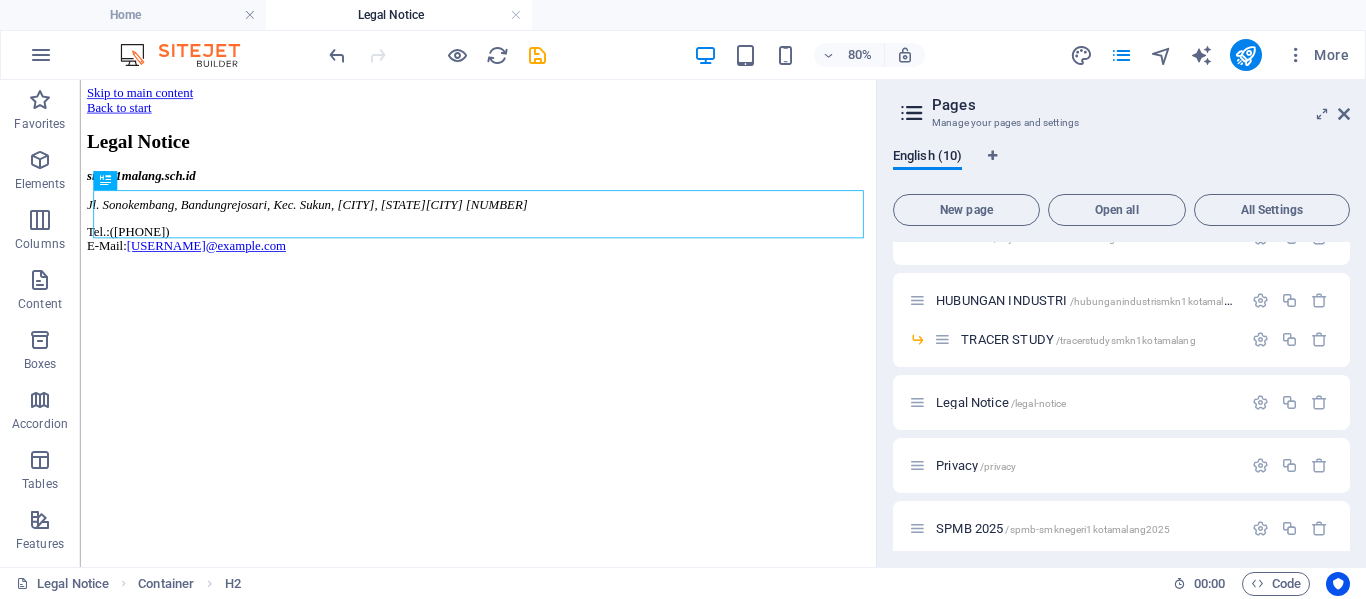 scroll, scrollTop: 0, scrollLeft: 0, axis: both 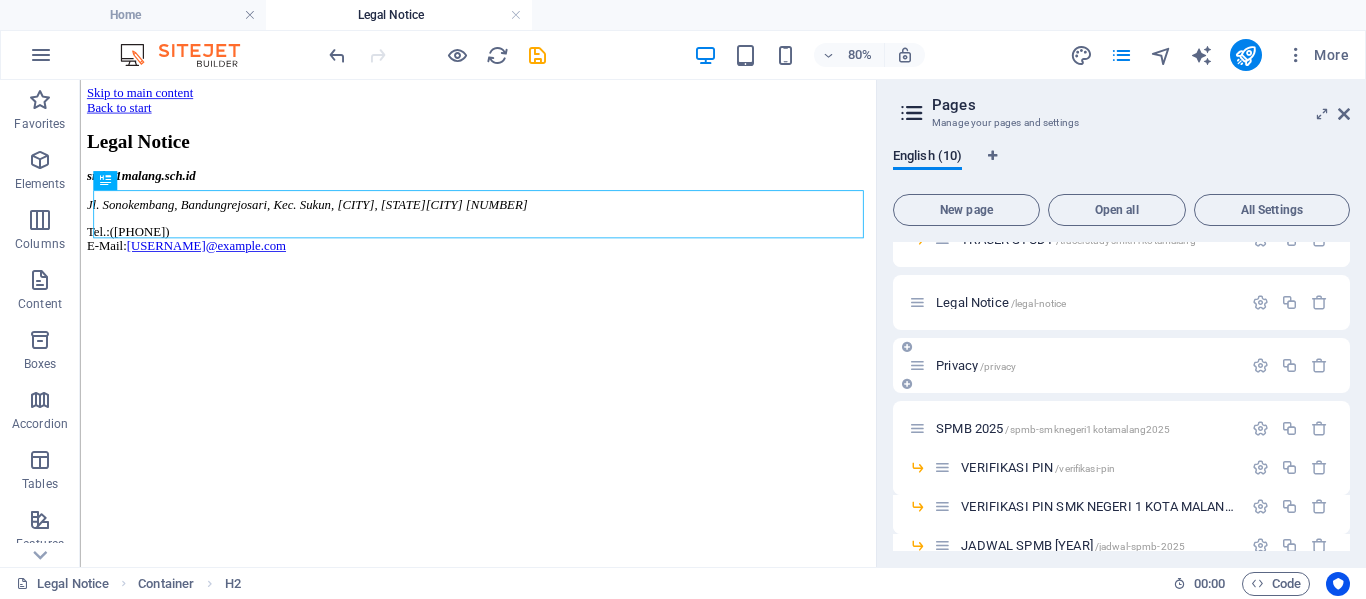 click on "Privacy /privacy" at bounding box center (976, 365) 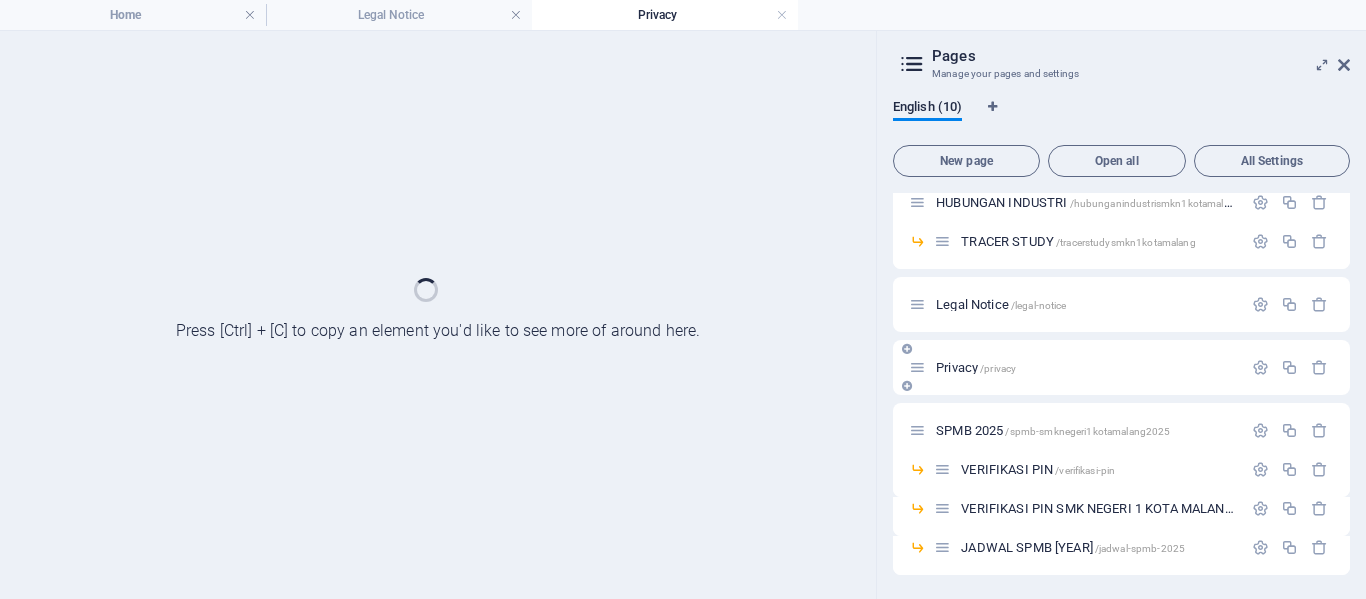 scroll, scrollTop: 144, scrollLeft: 0, axis: vertical 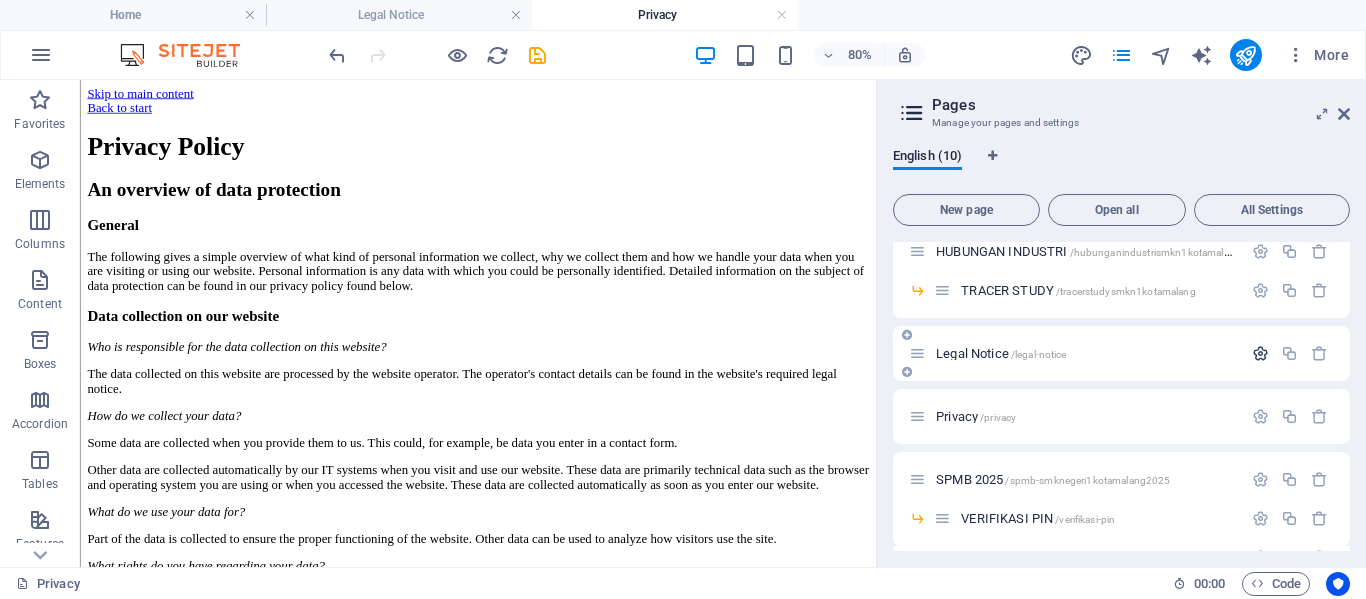 click at bounding box center [1260, 353] 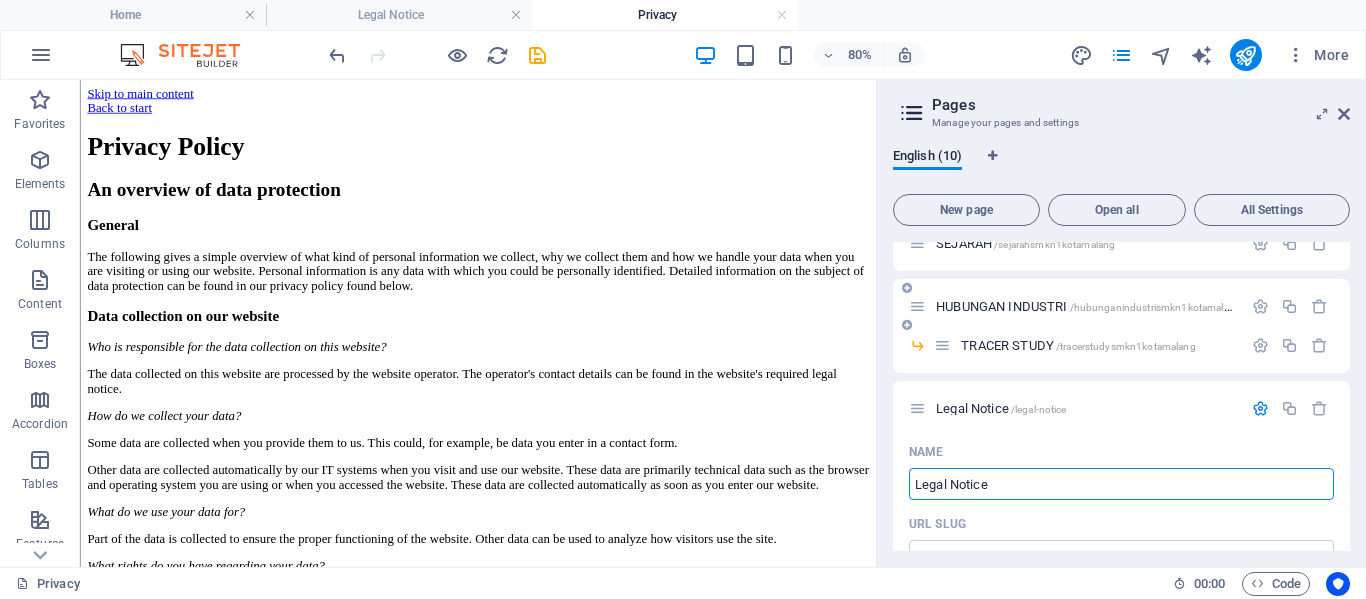 scroll, scrollTop: 44, scrollLeft: 0, axis: vertical 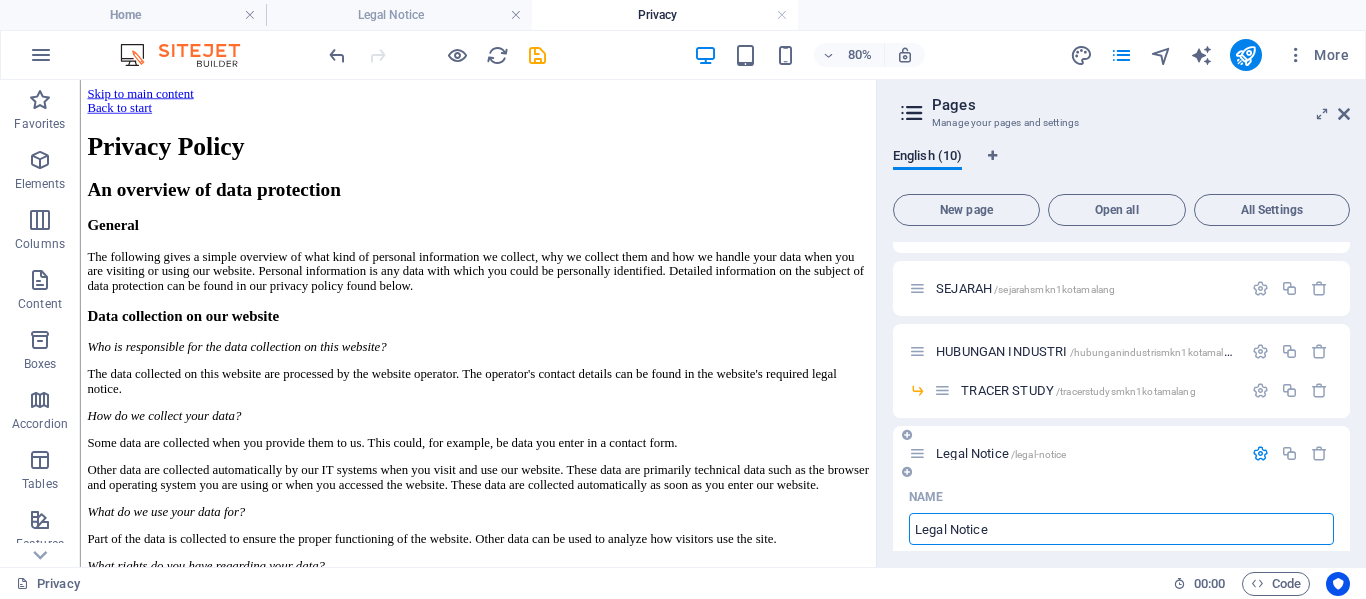 click at bounding box center [1260, 453] 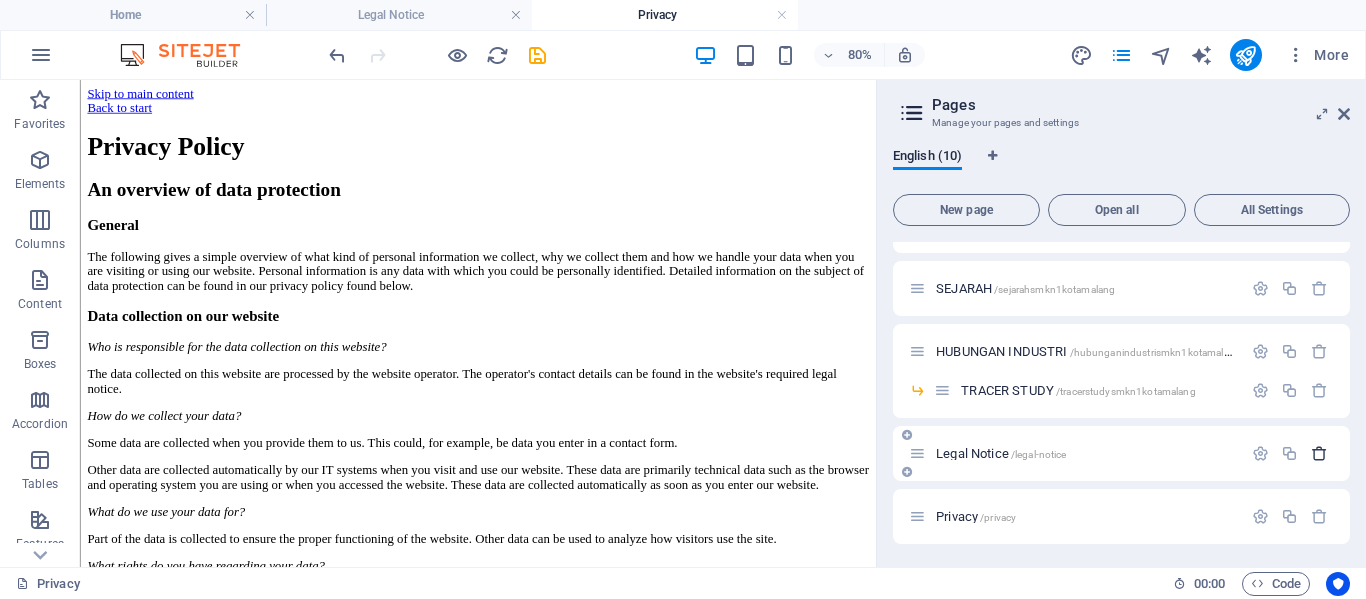 click at bounding box center [1319, 453] 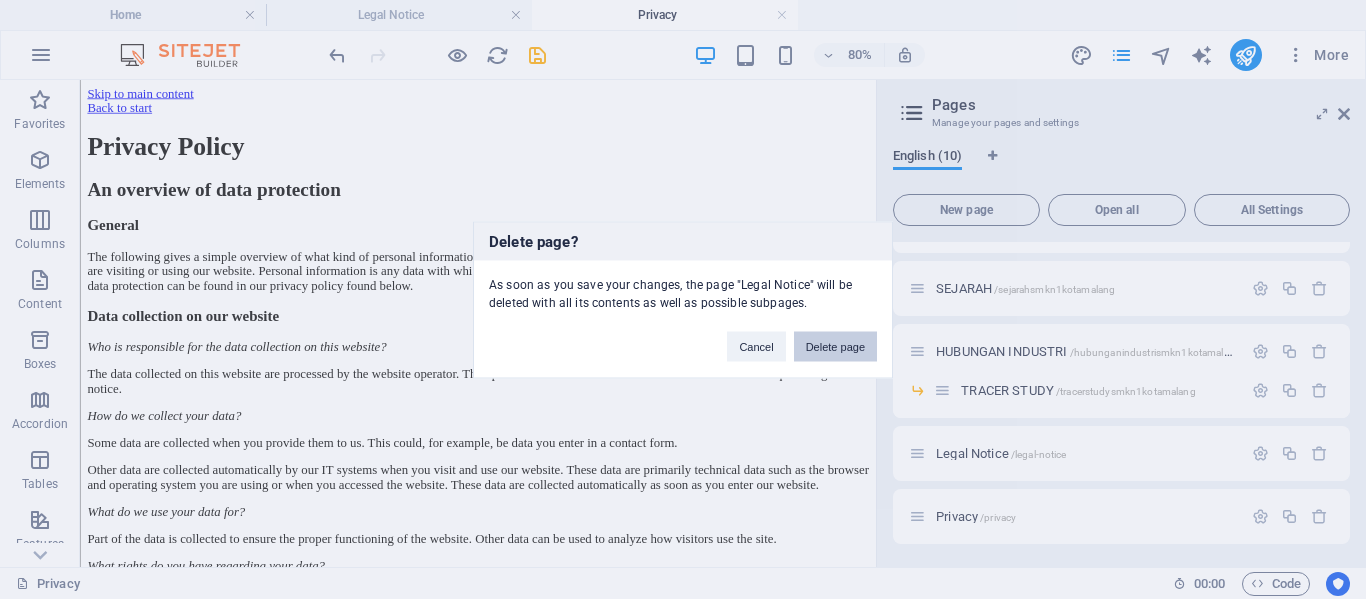 drag, startPoint x: 831, startPoint y: 353, endPoint x: 532, endPoint y: 370, distance: 299.48288 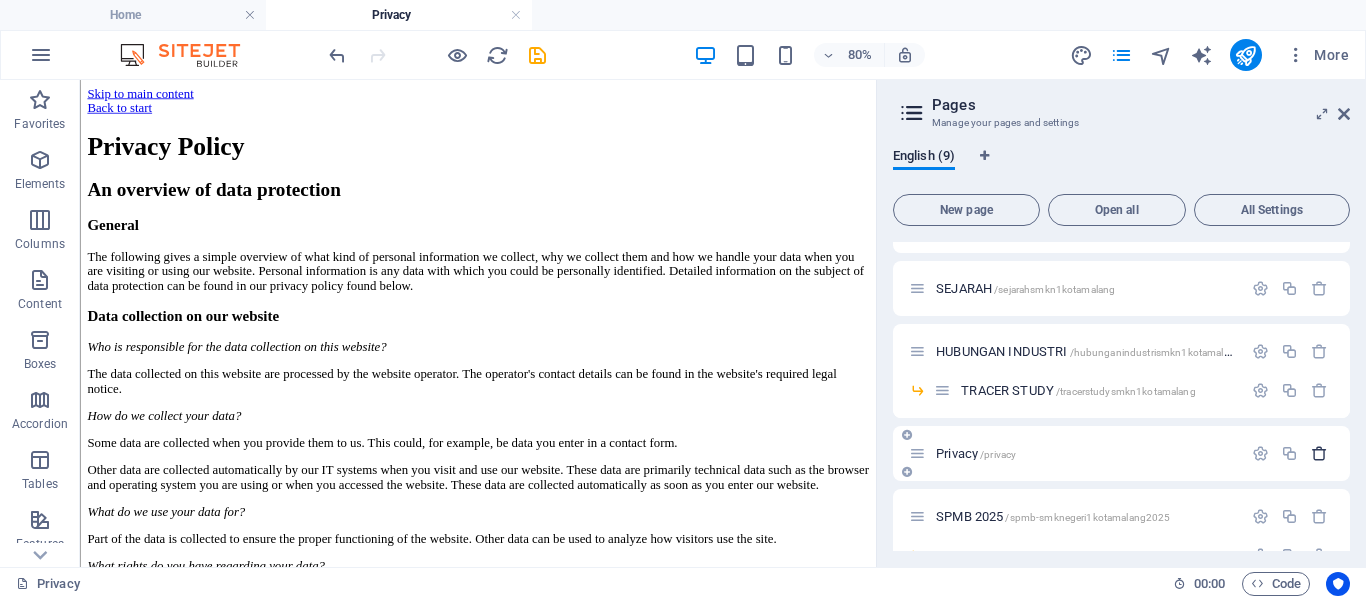 click at bounding box center (1319, 453) 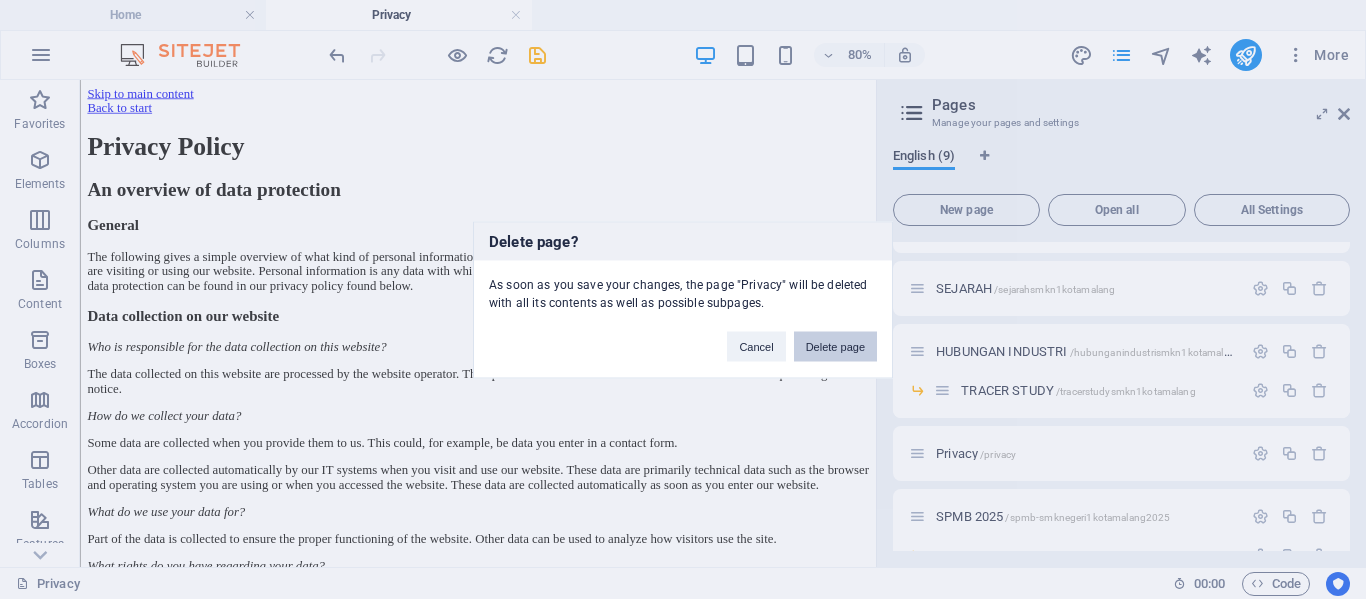 click on "Delete page" at bounding box center (835, 346) 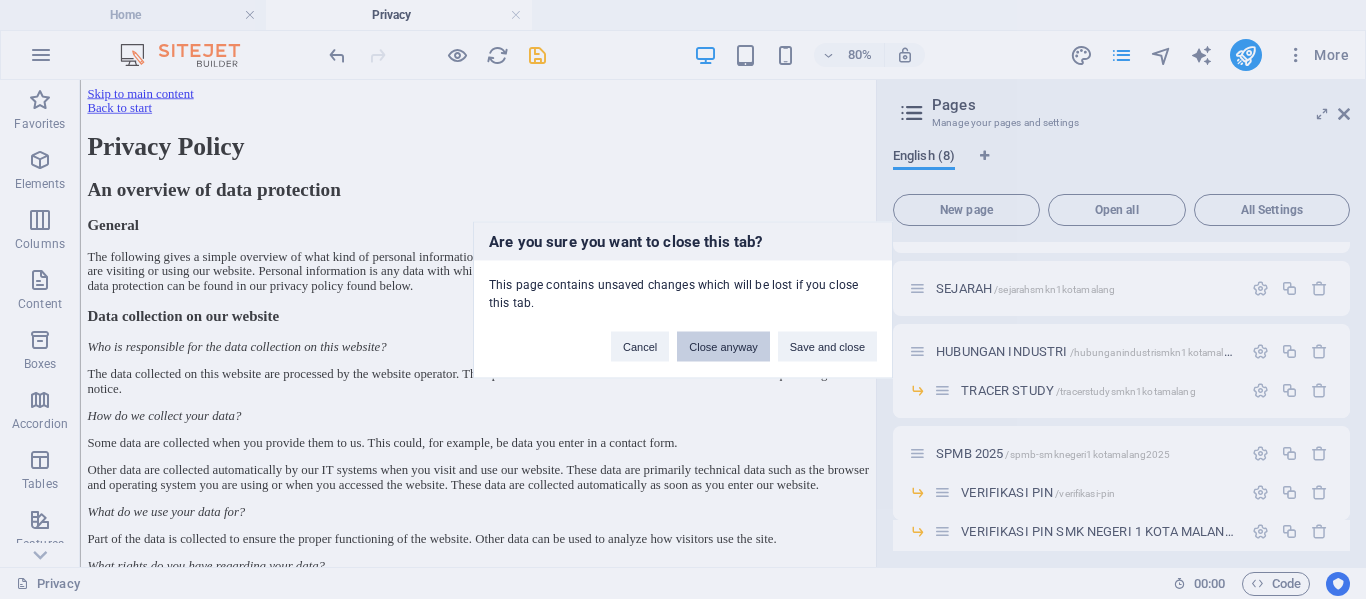 drag, startPoint x: 713, startPoint y: 348, endPoint x: 282, endPoint y: 305, distance: 433.1397 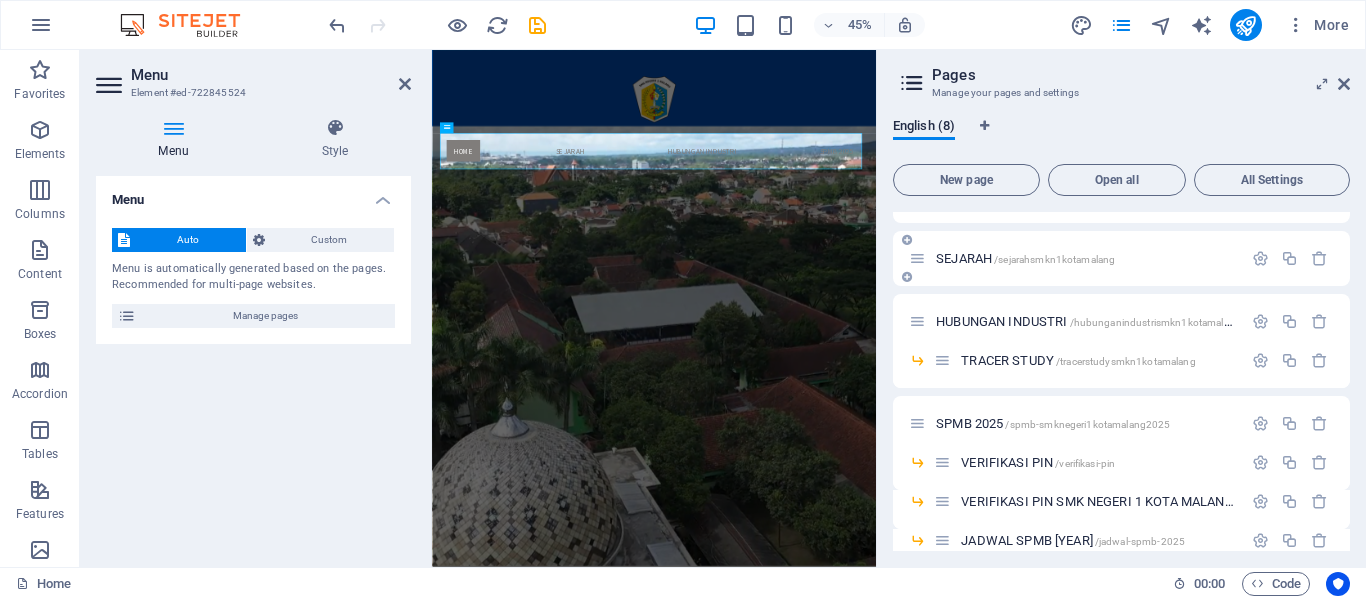 scroll, scrollTop: 0, scrollLeft: 0, axis: both 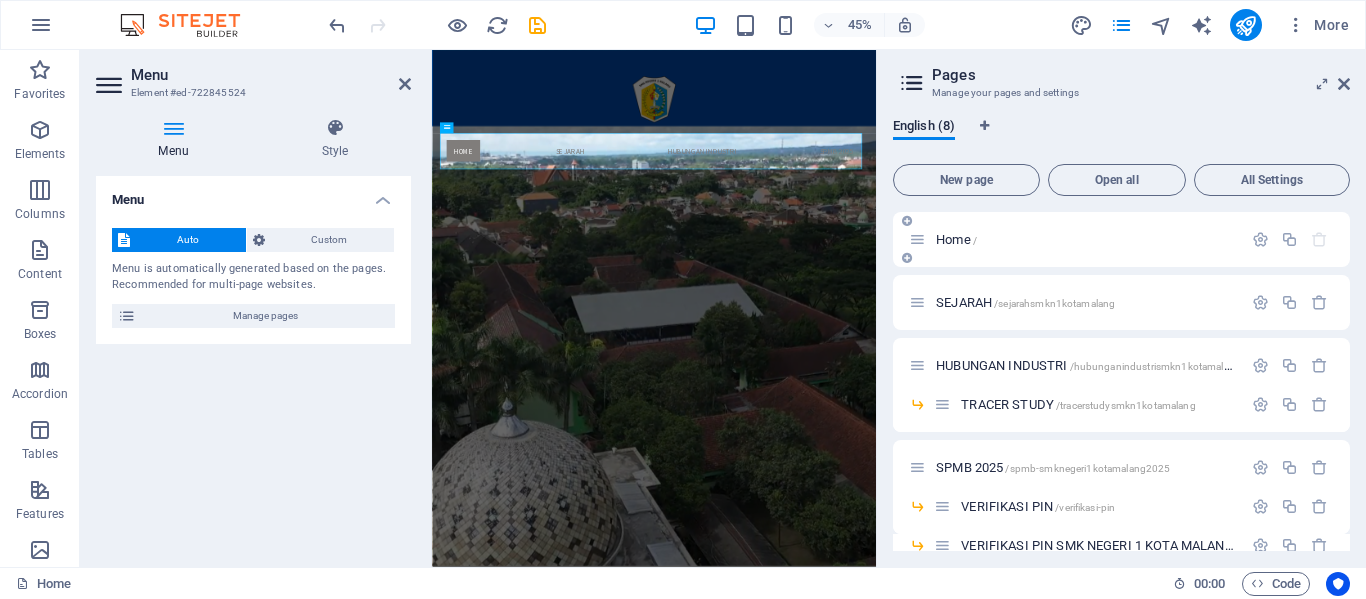 click on "Home /" at bounding box center [956, 239] 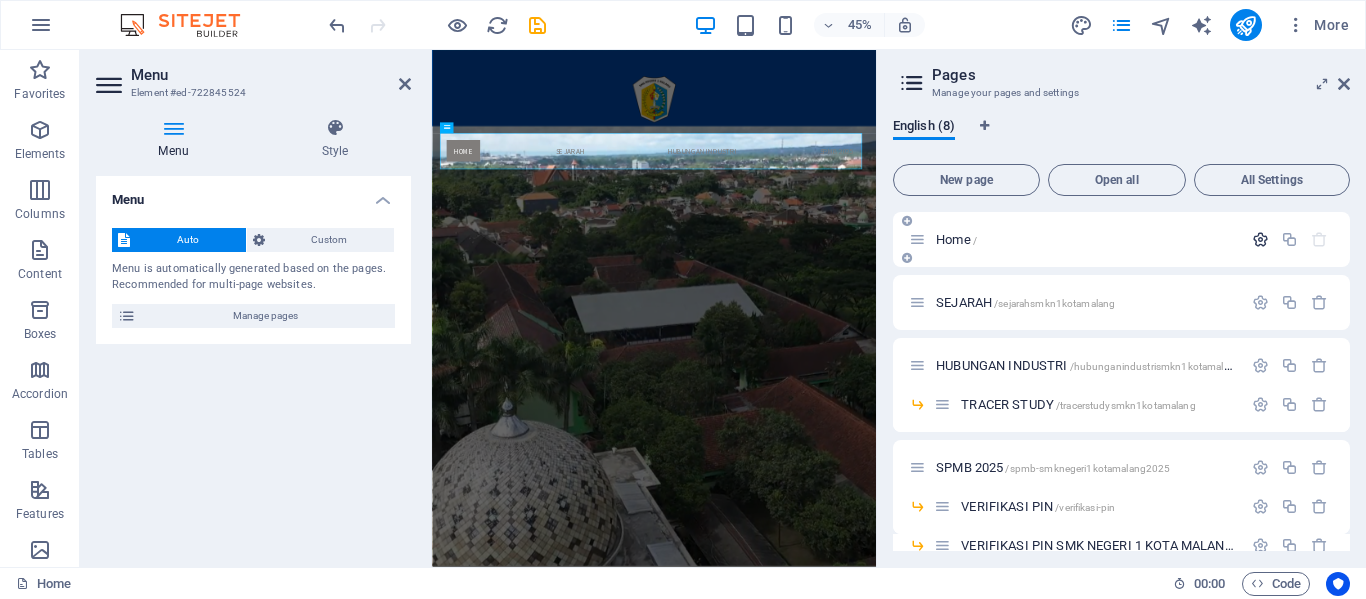 click at bounding box center (1260, 239) 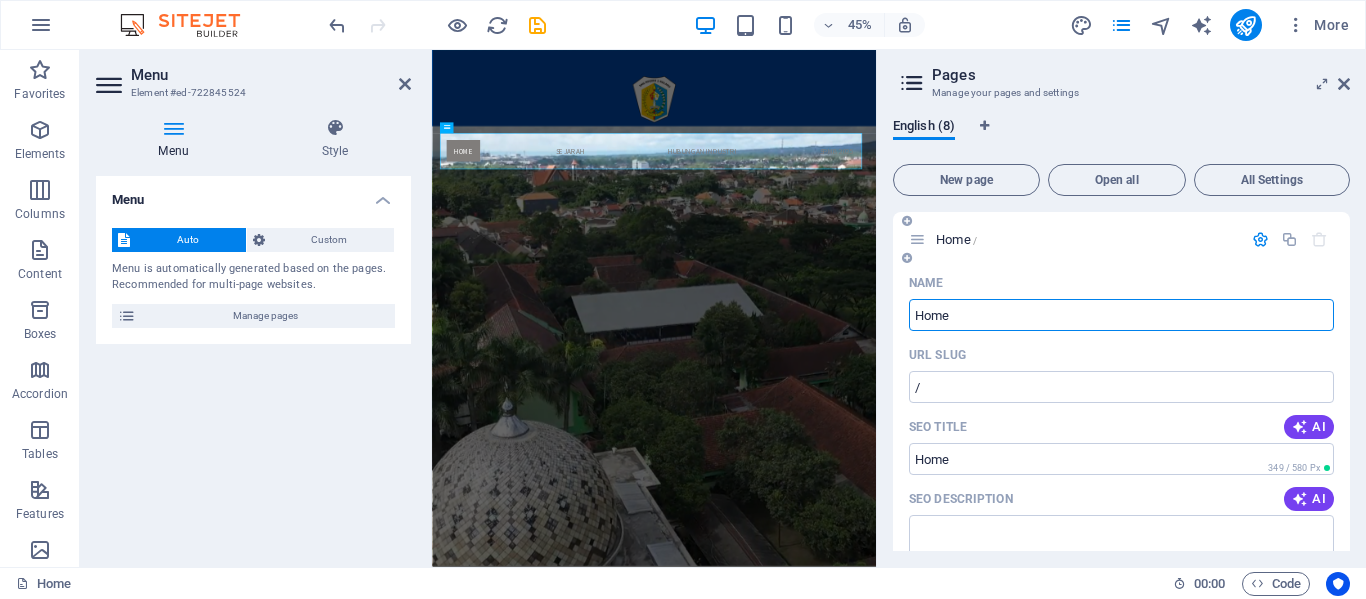 drag, startPoint x: 972, startPoint y: 314, endPoint x: 905, endPoint y: 314, distance: 67 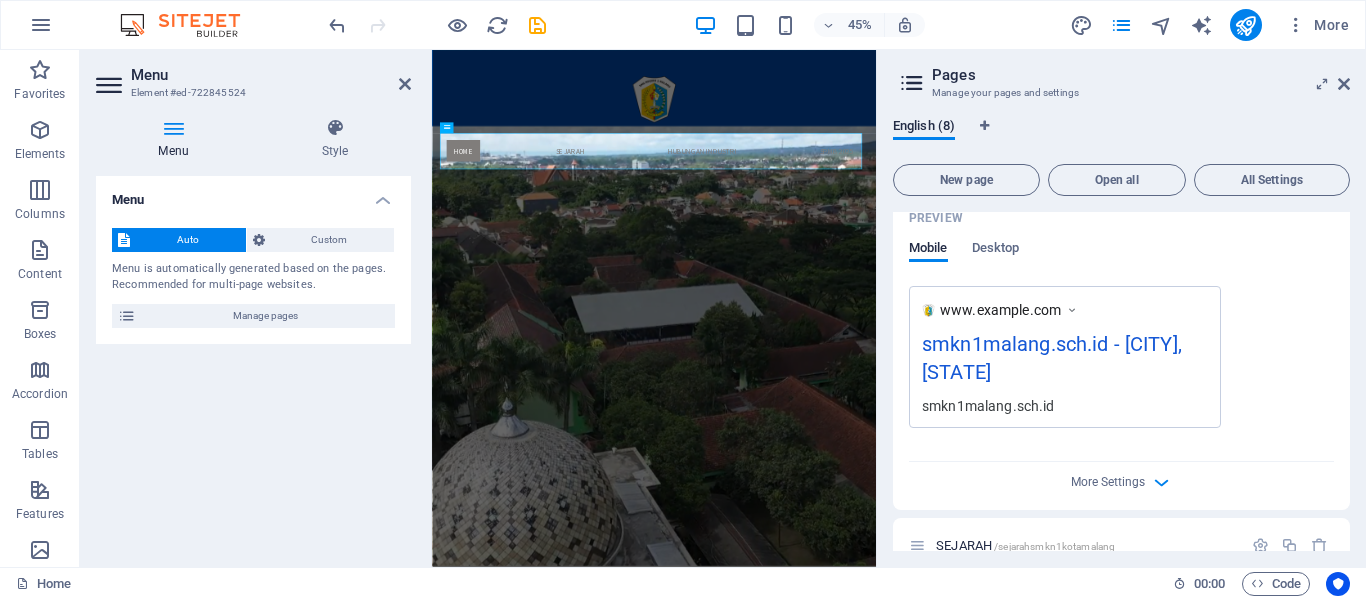 scroll, scrollTop: 500, scrollLeft: 0, axis: vertical 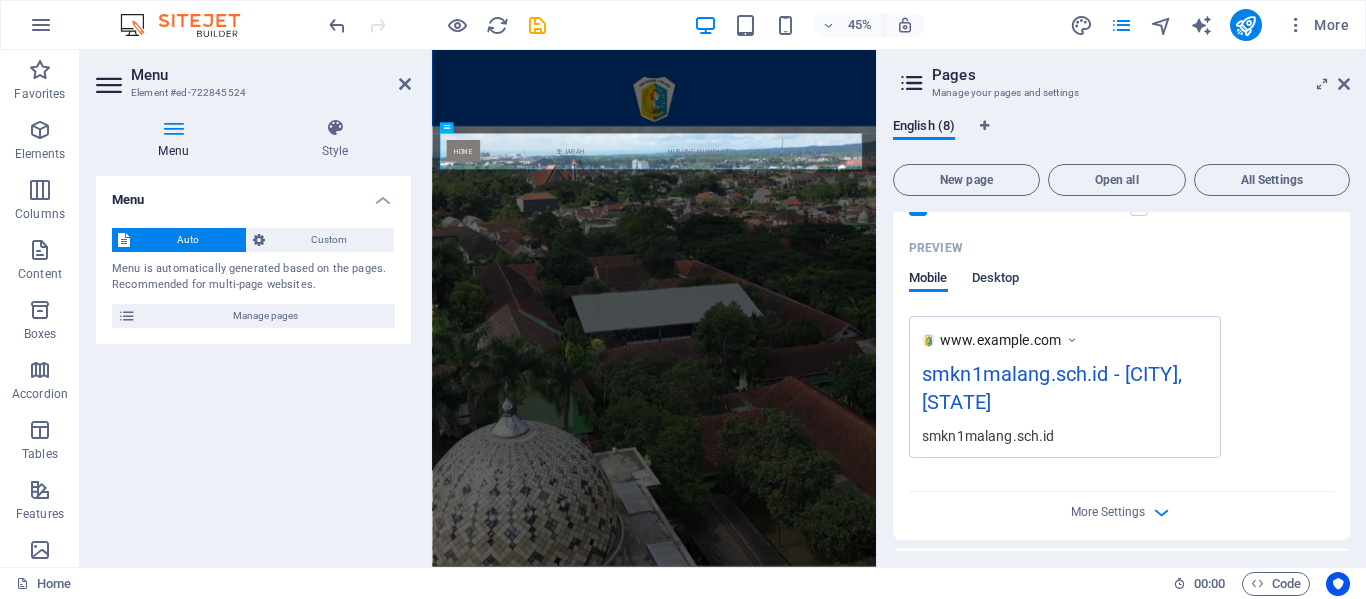 click on "Desktop" at bounding box center (996, 280) 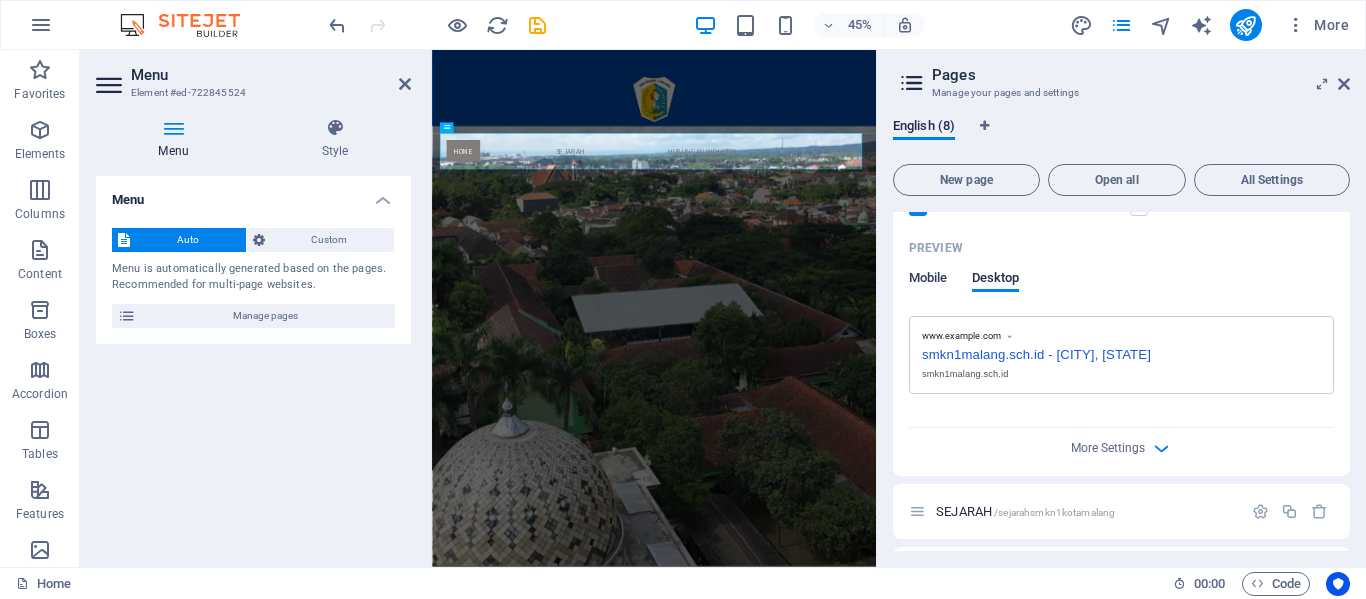click on "Mobile" at bounding box center (928, 280) 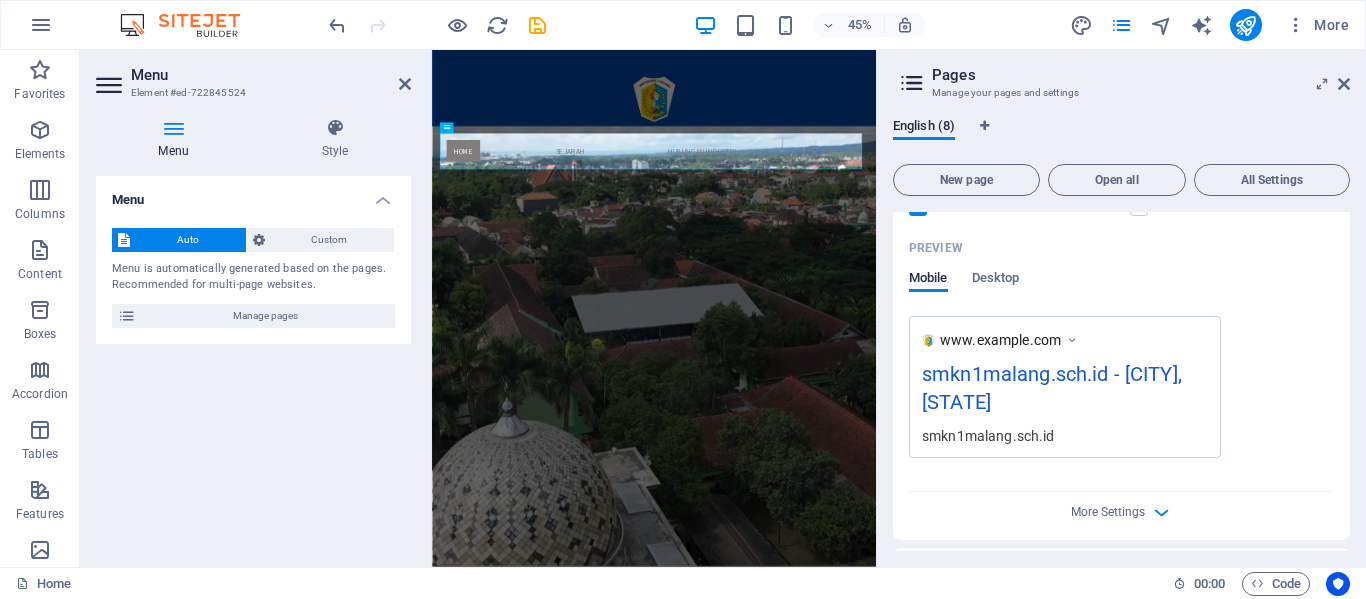 click on "More Settings" at bounding box center (1121, 508) 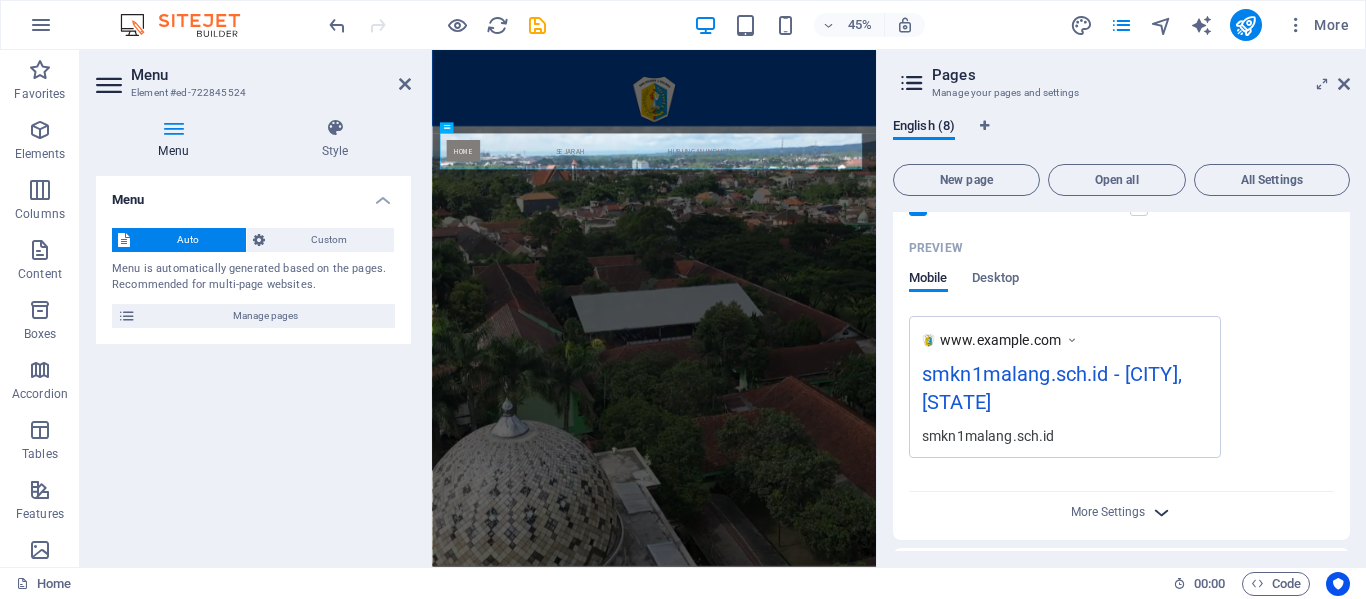 click at bounding box center [1161, 512] 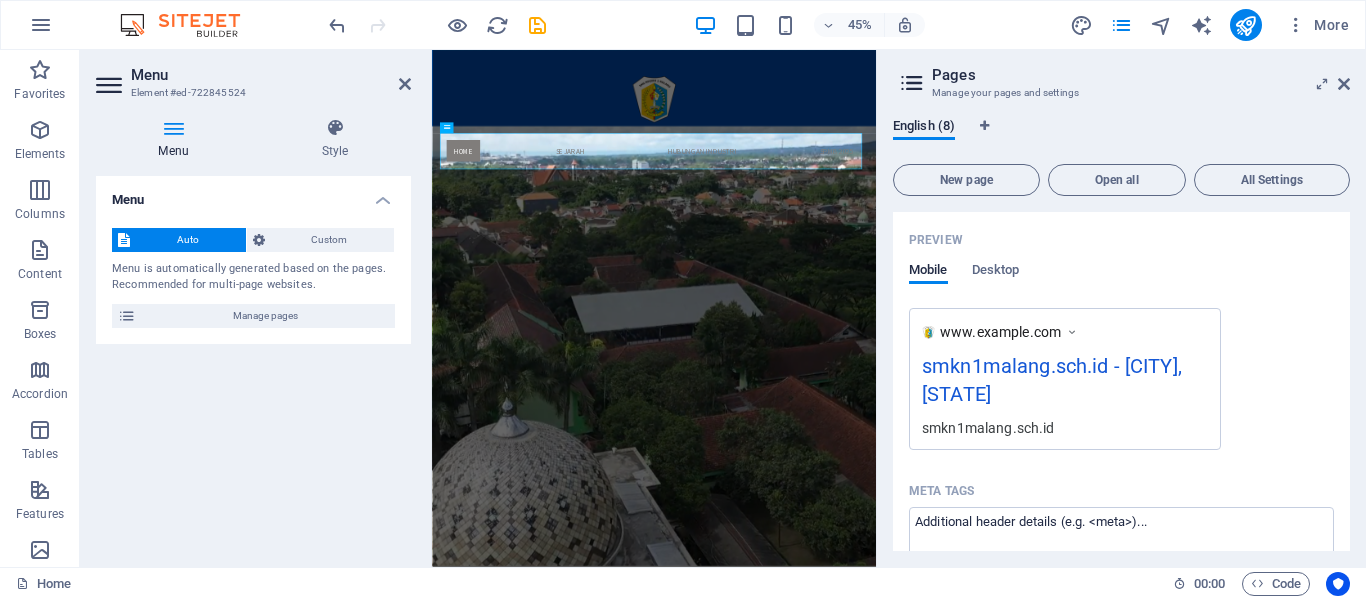 scroll, scrollTop: 500, scrollLeft: 0, axis: vertical 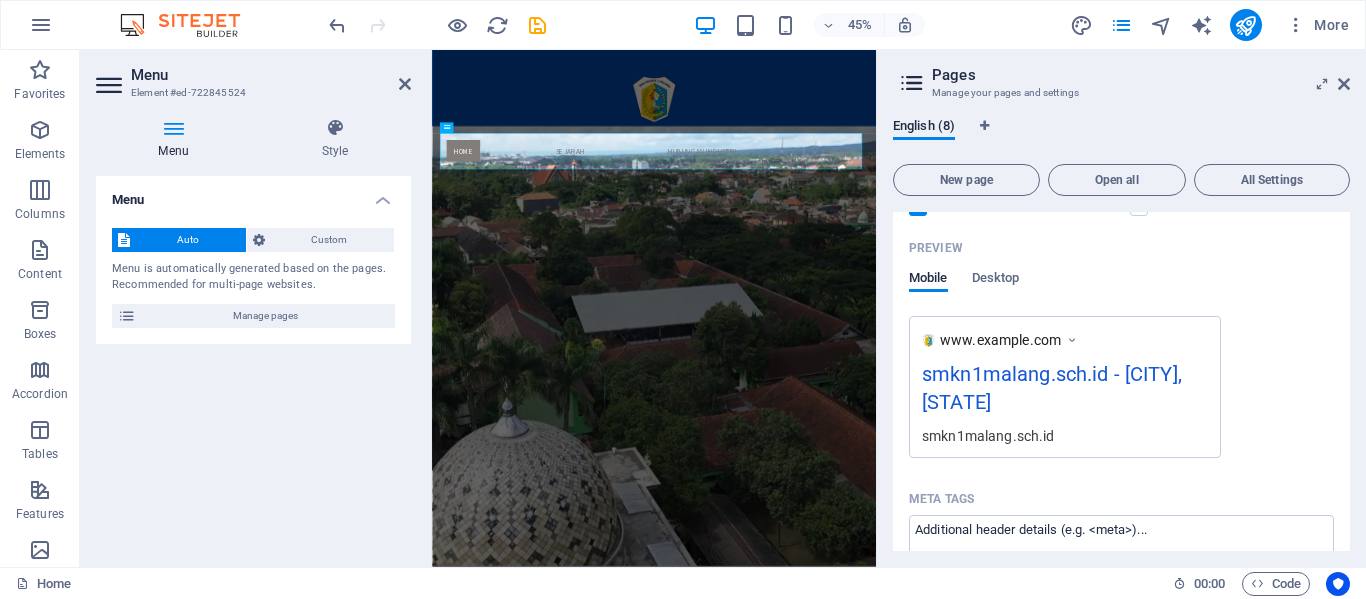 drag, startPoint x: 1046, startPoint y: 402, endPoint x: 936, endPoint y: 364, distance: 116.37869 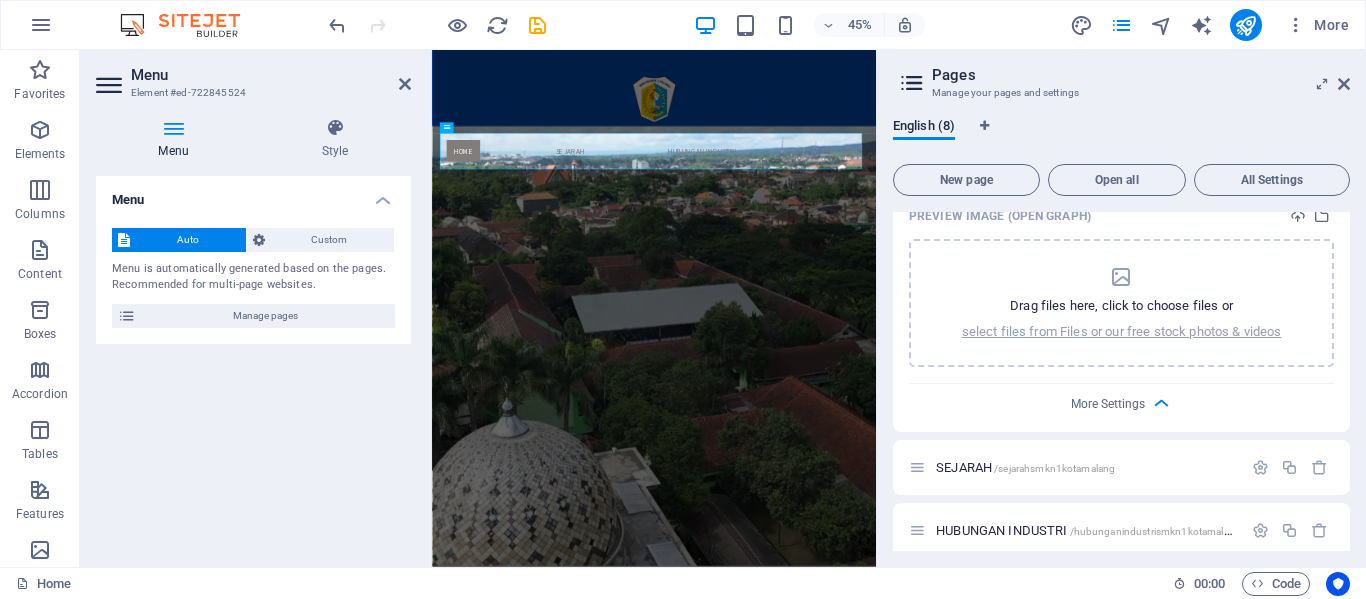 scroll, scrollTop: 900, scrollLeft: 0, axis: vertical 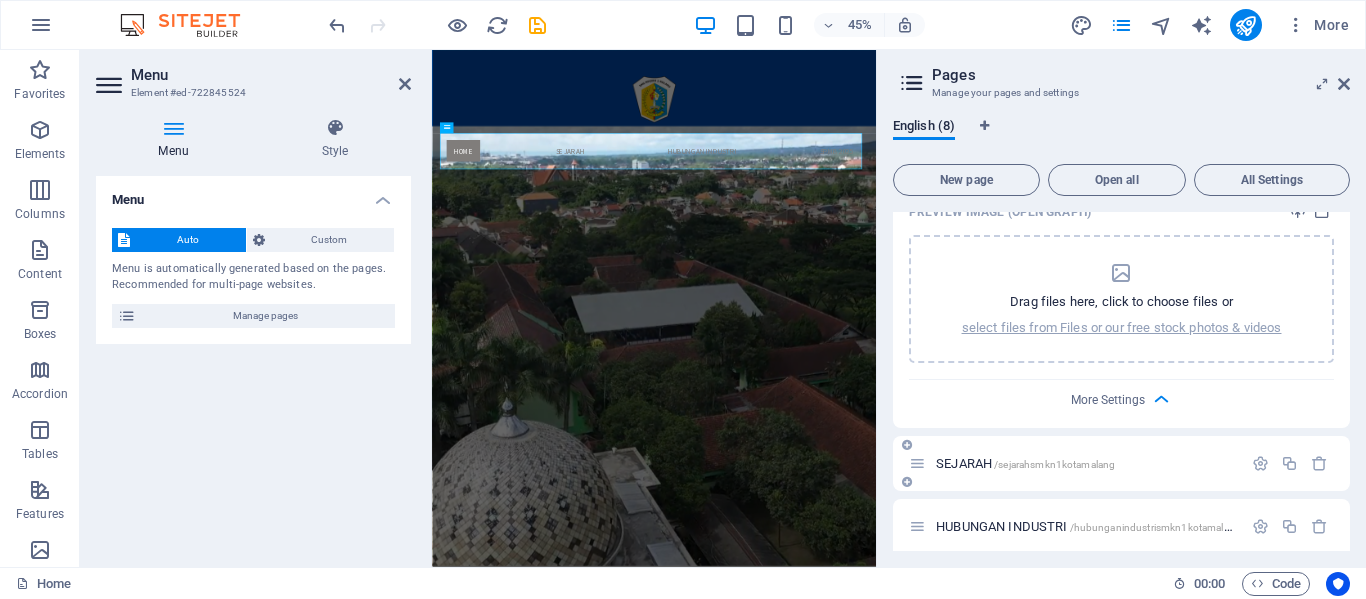 click on "/sejarahsmkn1kotamalang" at bounding box center (1054, 464) 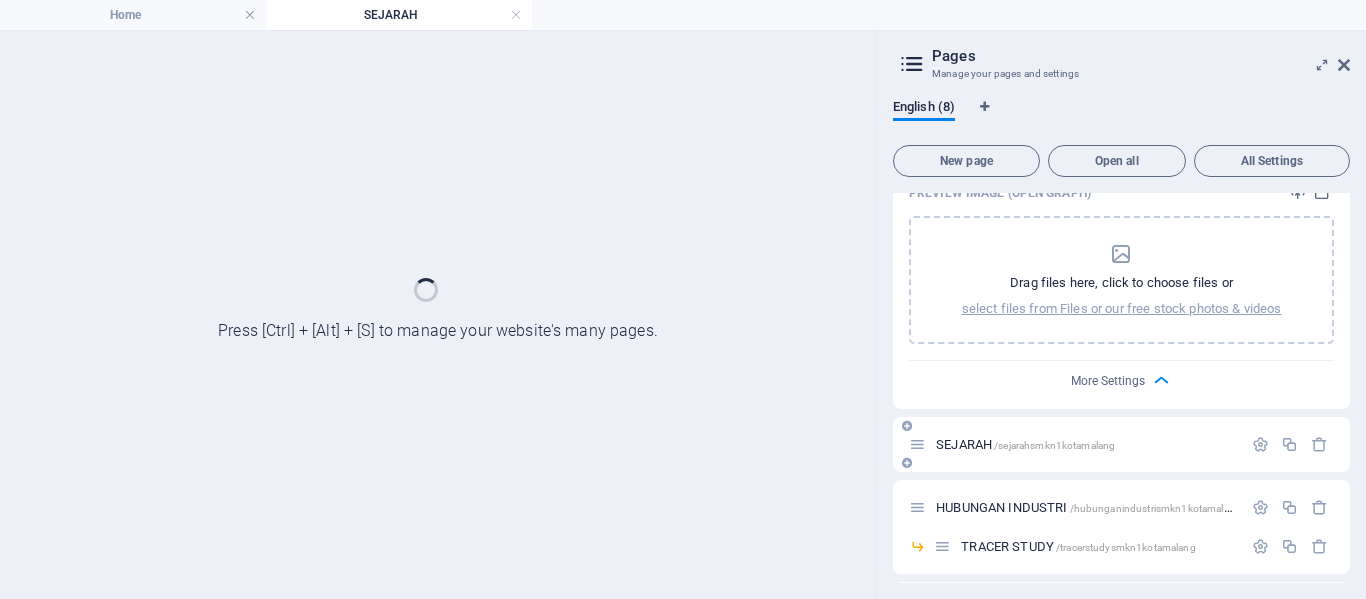 click on "SEJARAH /sejarahsmkn1kotamalang" at bounding box center [1121, 444] 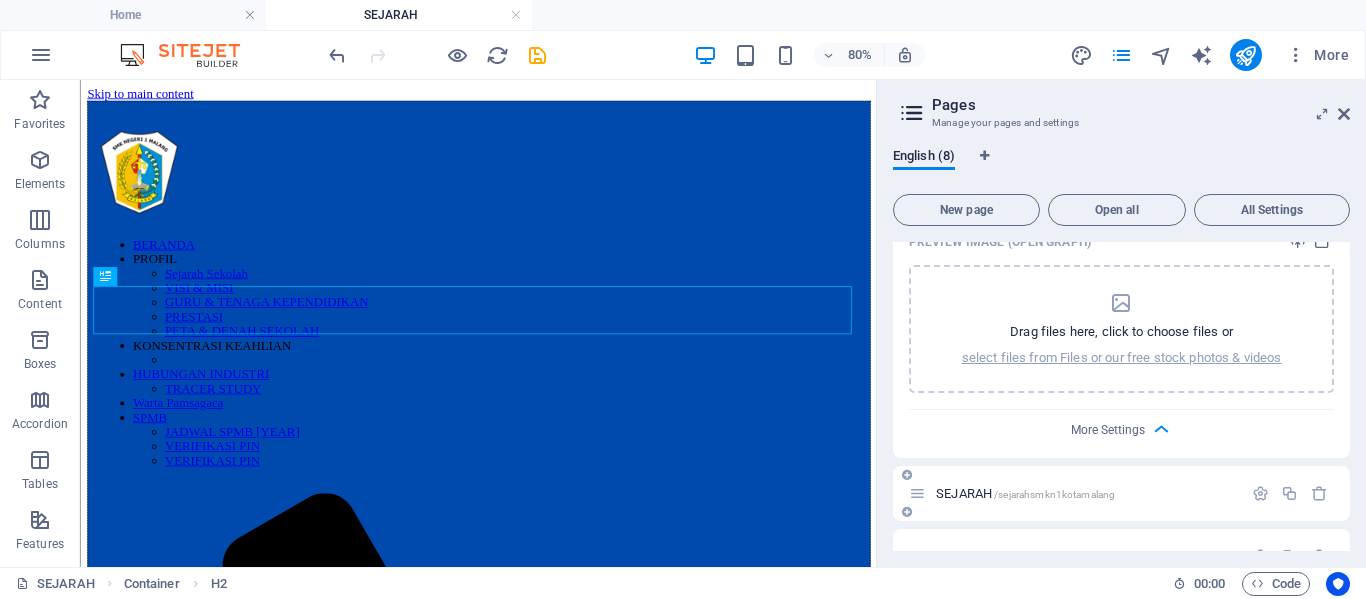scroll, scrollTop: 0, scrollLeft: 0, axis: both 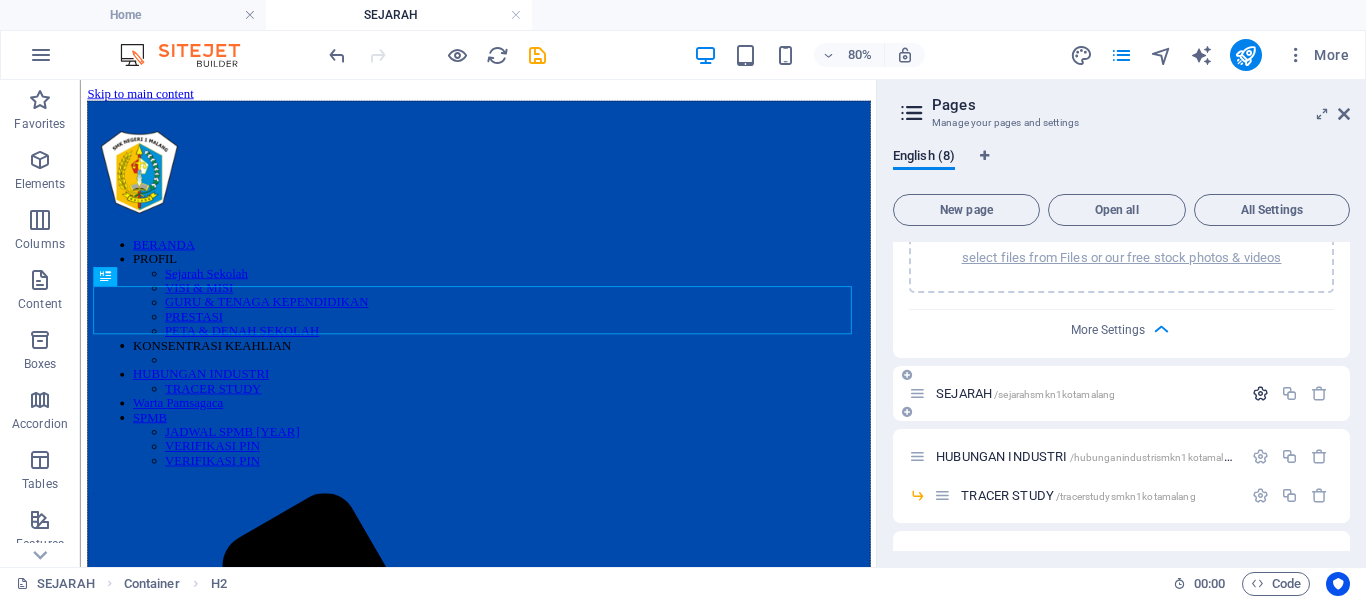 click at bounding box center [1260, 393] 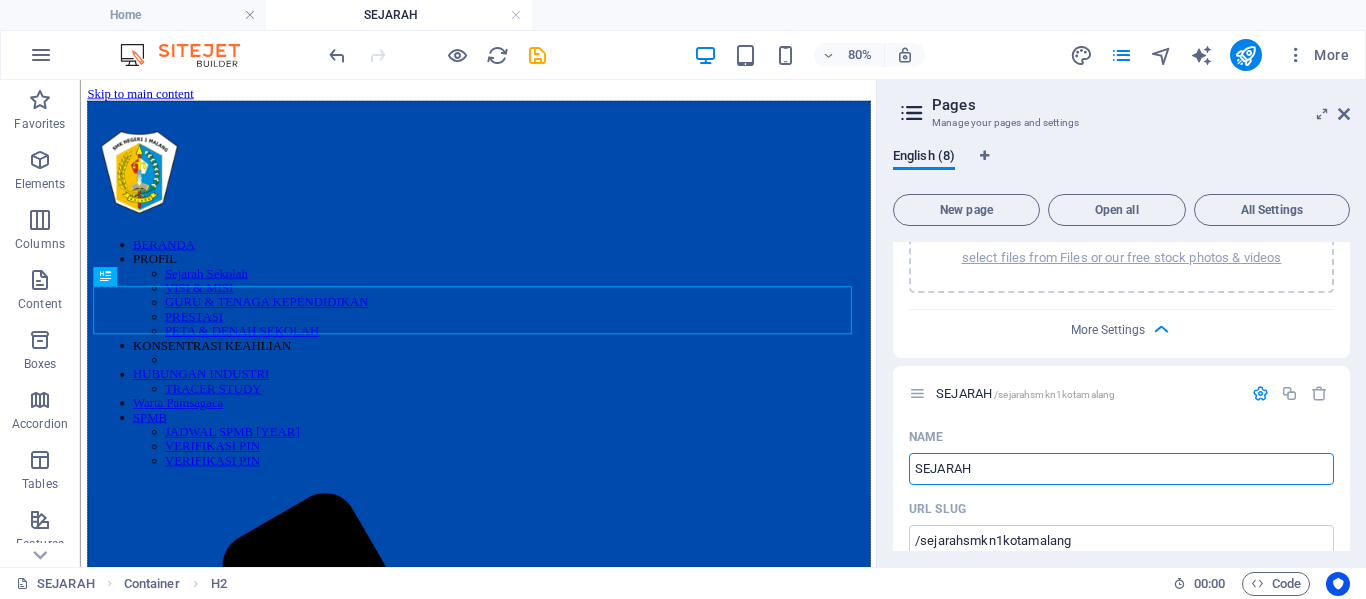 click on "SEJARAH" at bounding box center [399, 15] 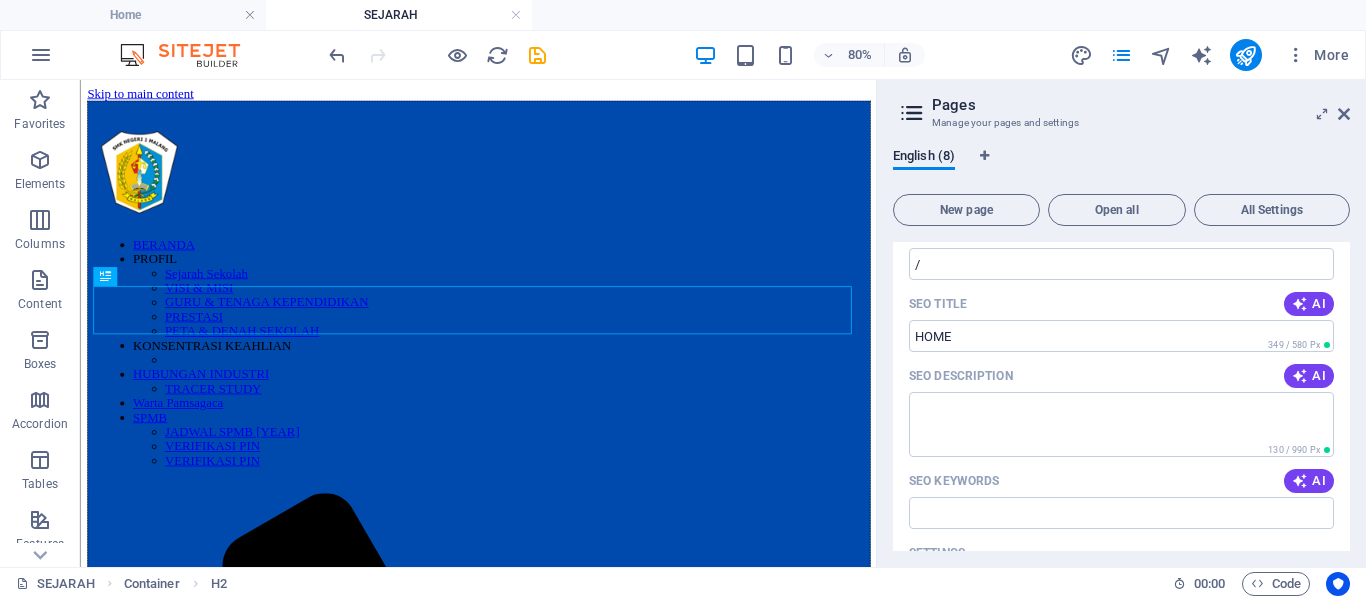 scroll, scrollTop: 0, scrollLeft: 0, axis: both 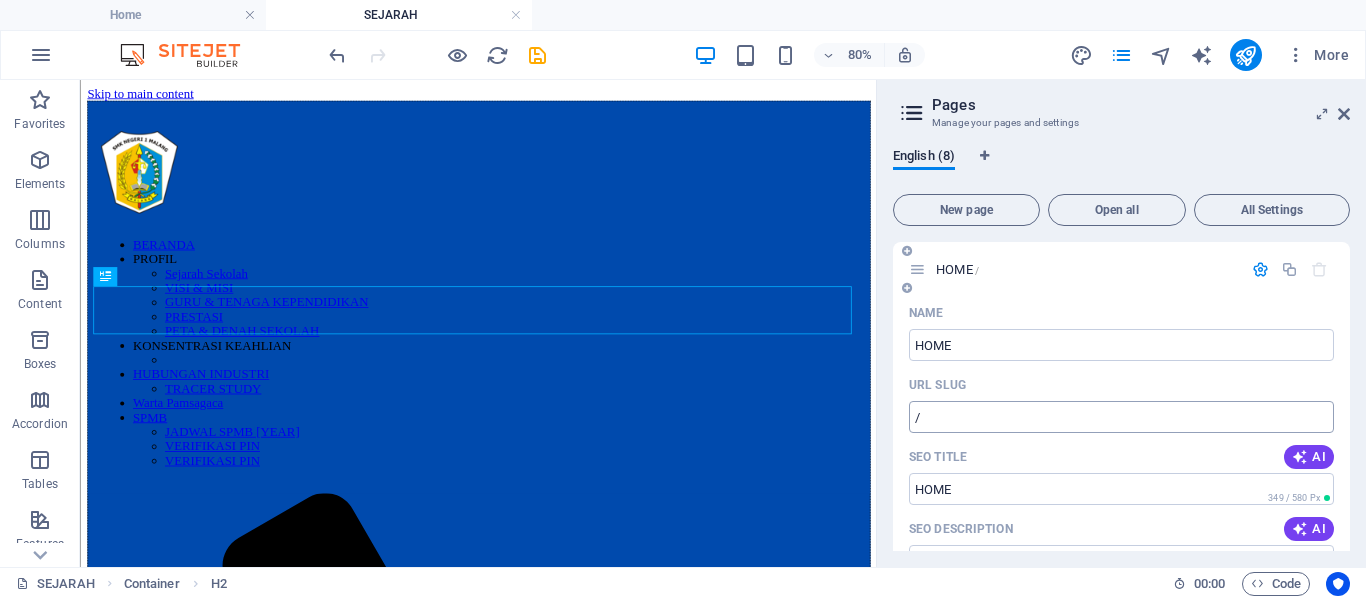 click on "/" at bounding box center [1121, 417] 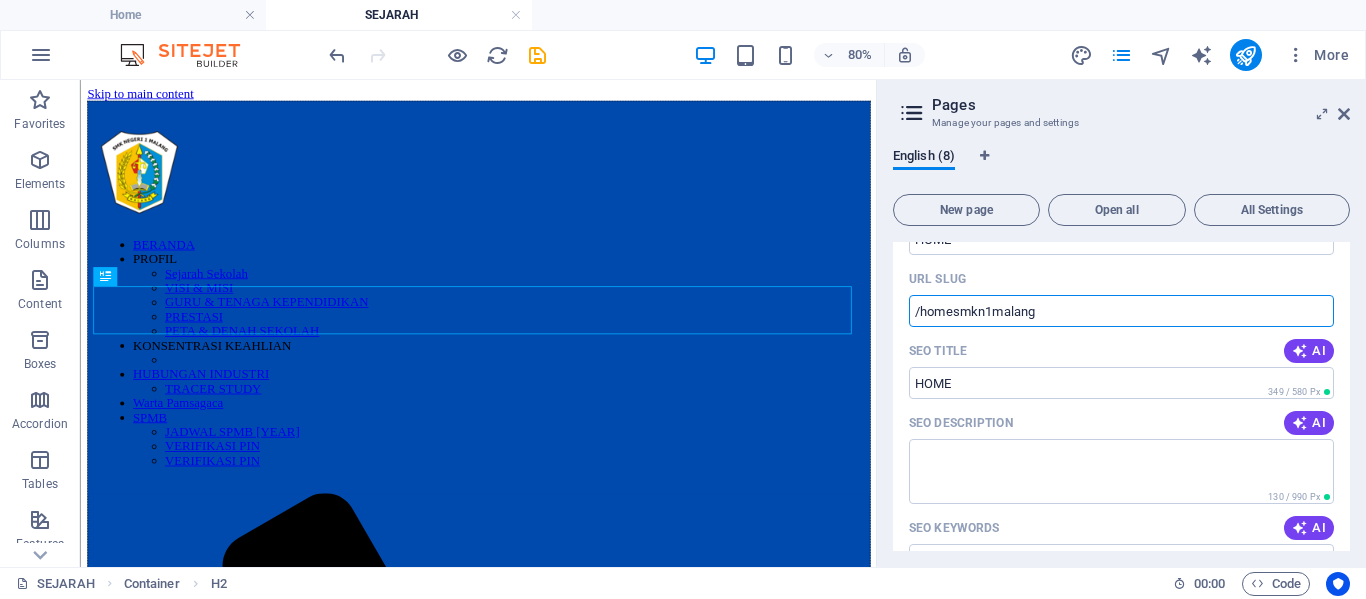 scroll, scrollTop: 100, scrollLeft: 0, axis: vertical 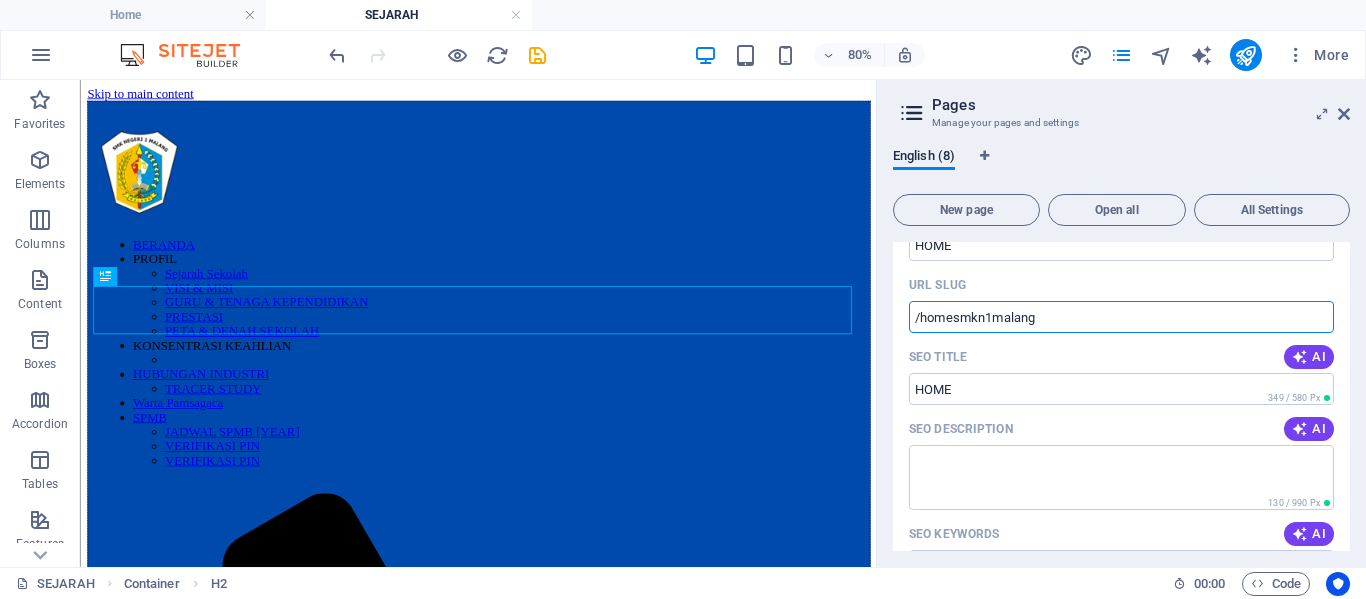 click on "/homesmkn1malang" at bounding box center [1121, 317] 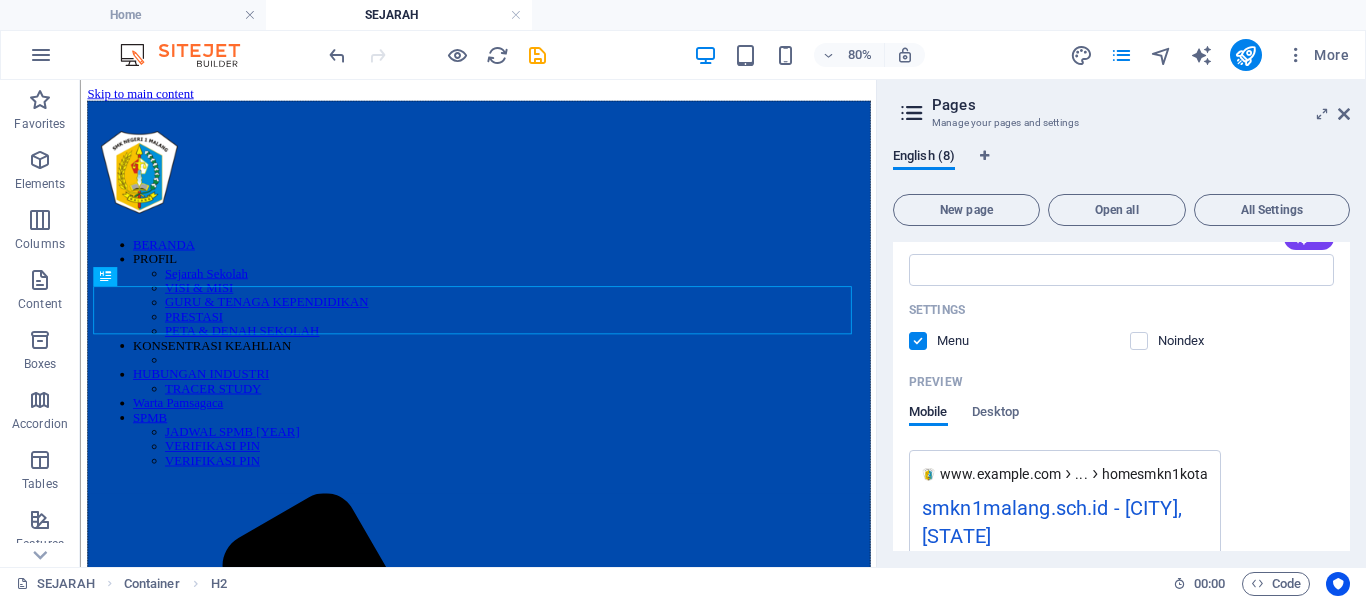 scroll, scrollTop: 400, scrollLeft: 0, axis: vertical 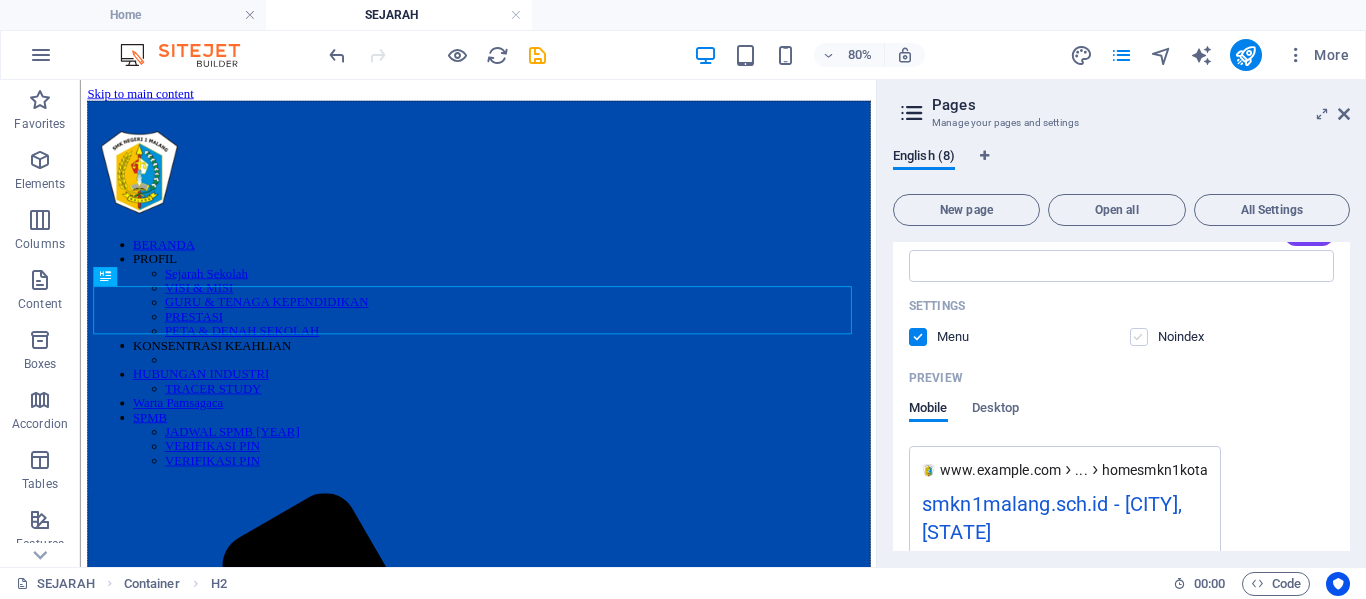 click at bounding box center [1139, 337] 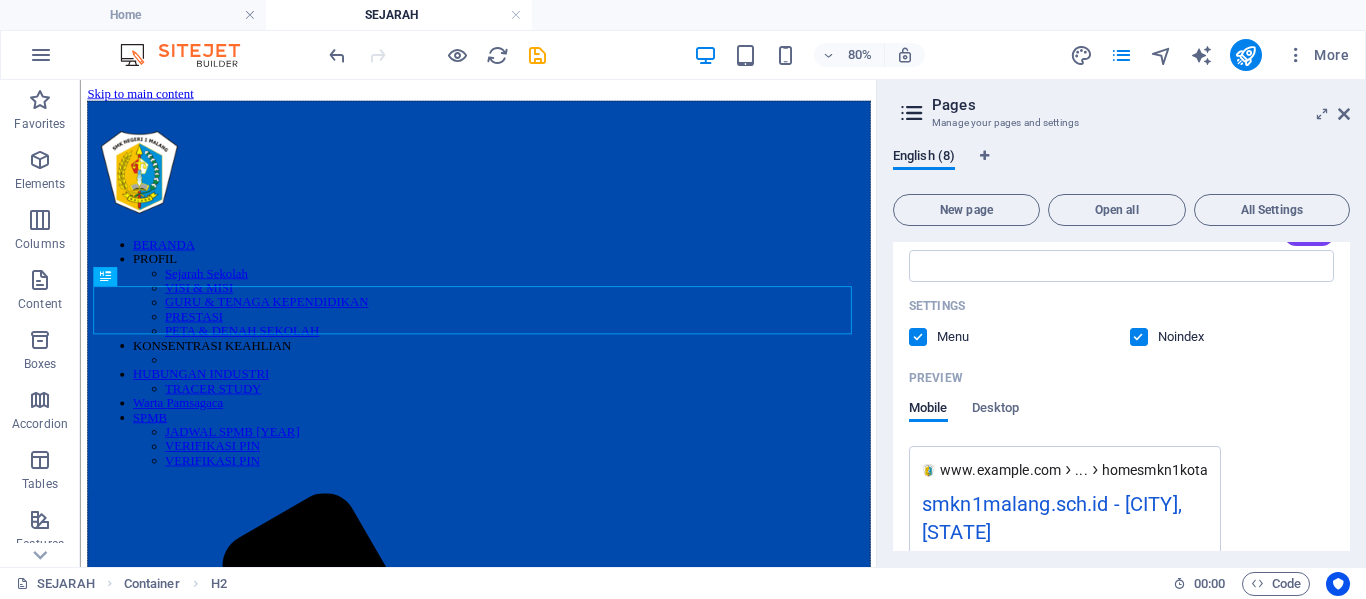 click at bounding box center (918, 337) 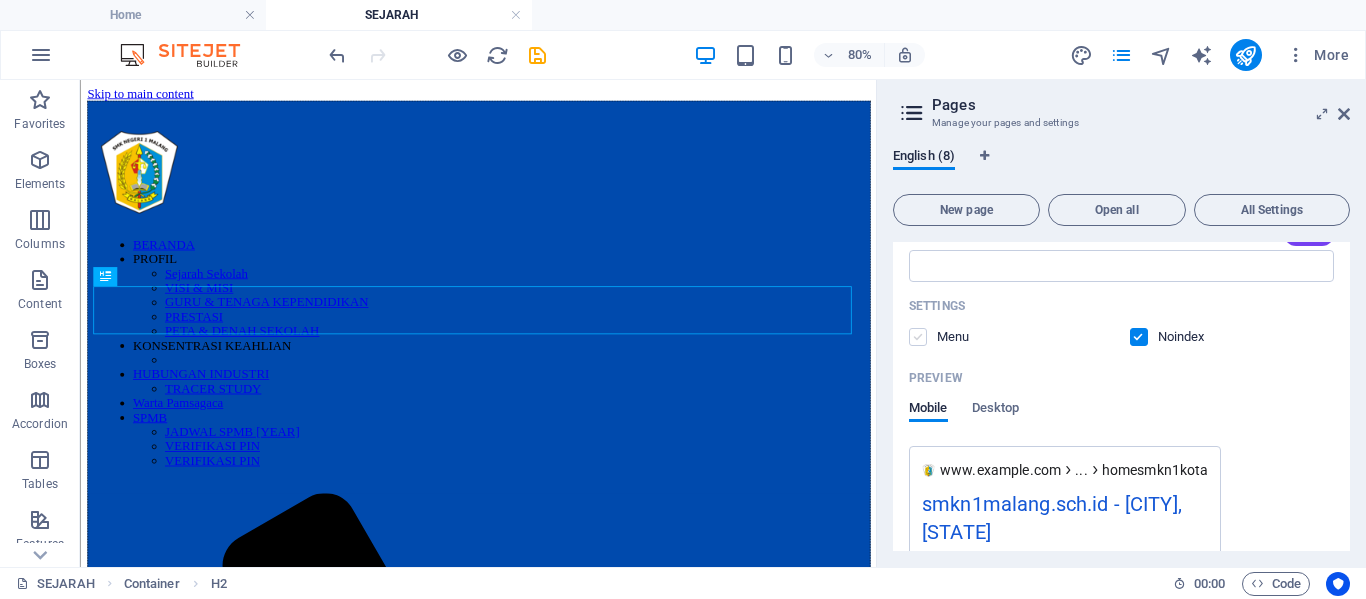click at bounding box center [918, 337] 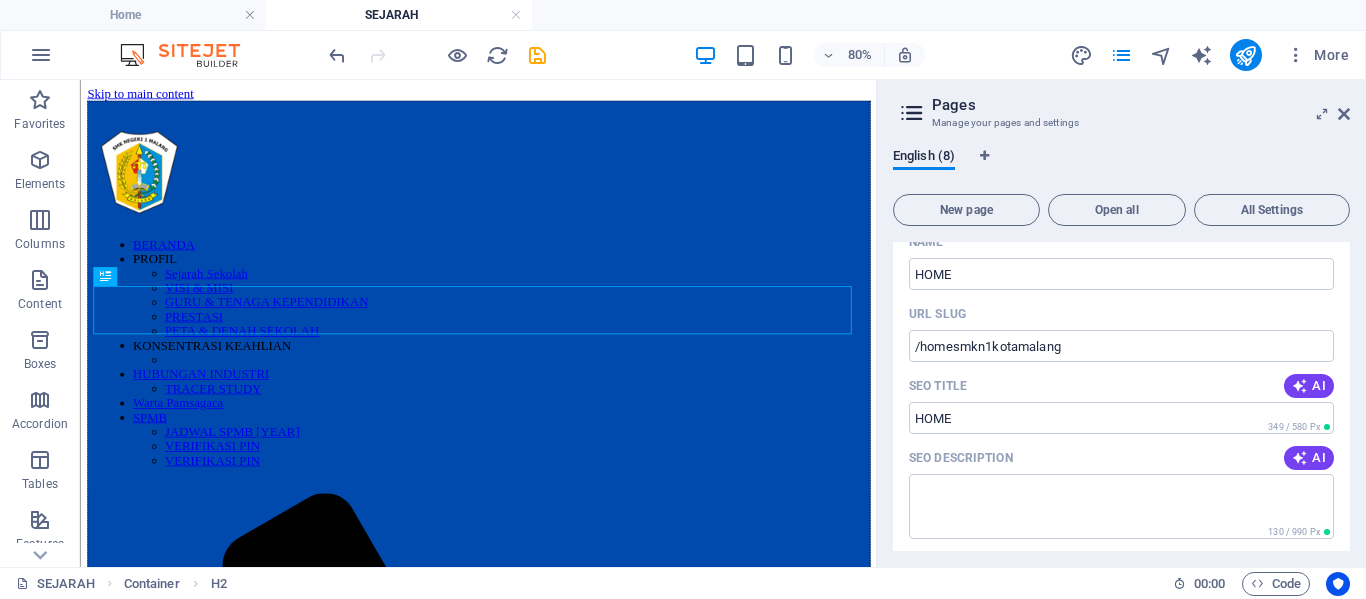 scroll, scrollTop: 0, scrollLeft: 0, axis: both 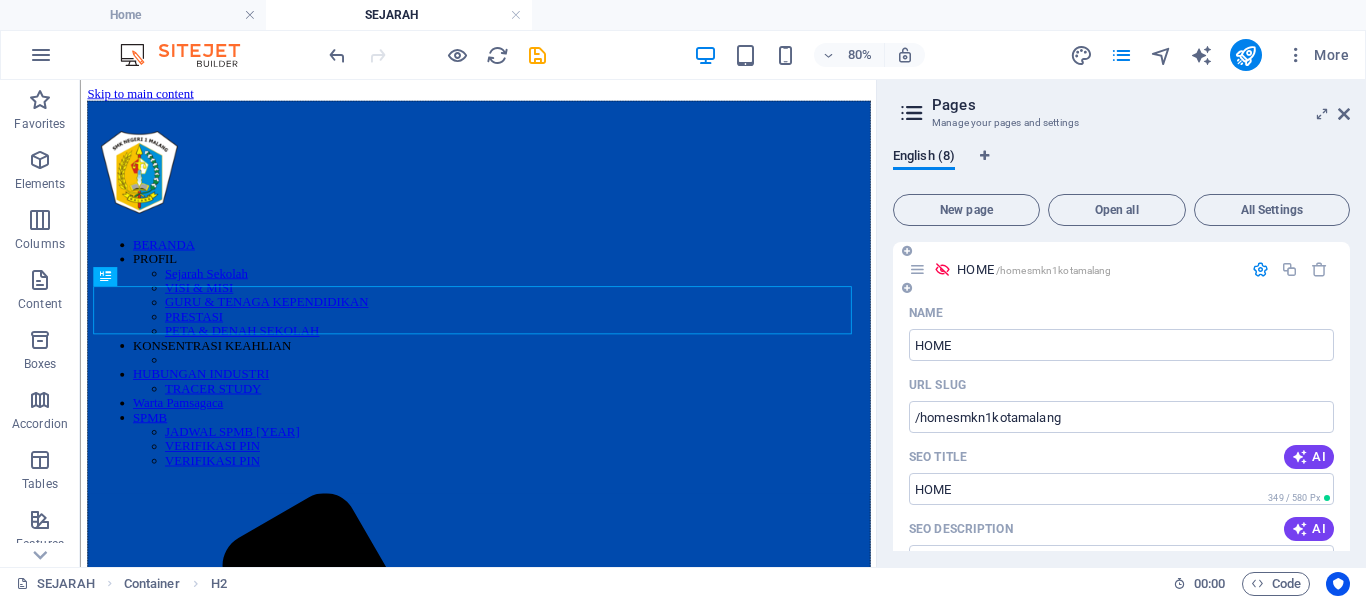 click at bounding box center (942, 269) 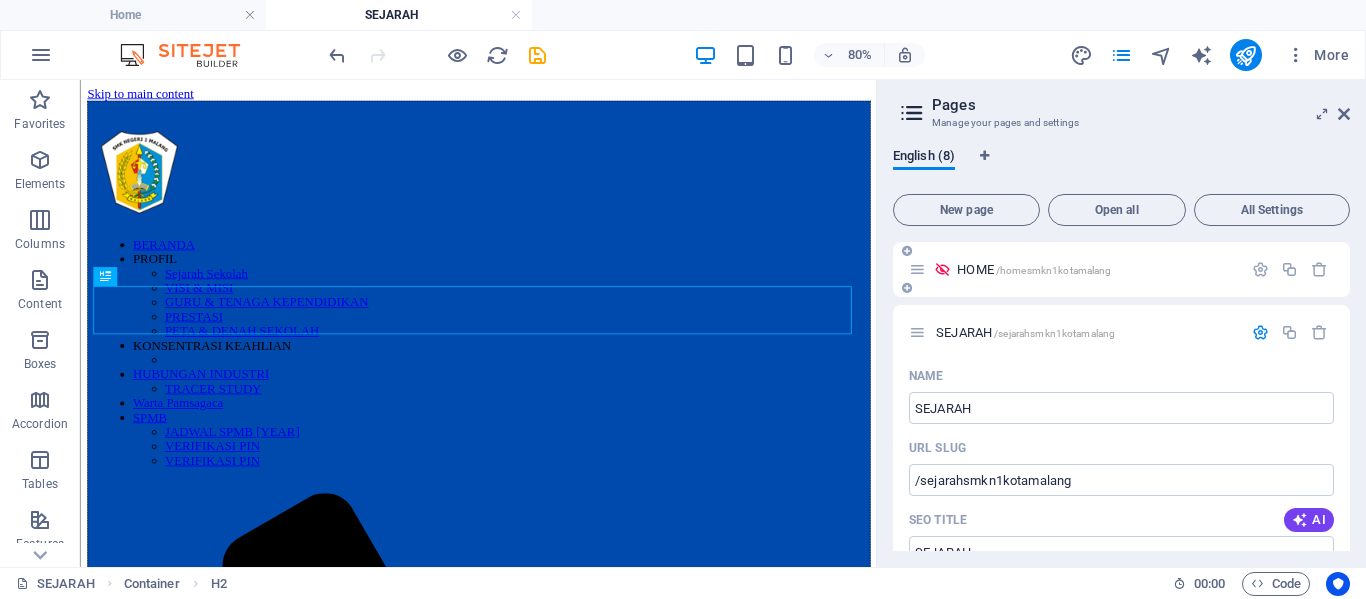 click on "HOME /homesmkn1kotamalang" at bounding box center (1034, 269) 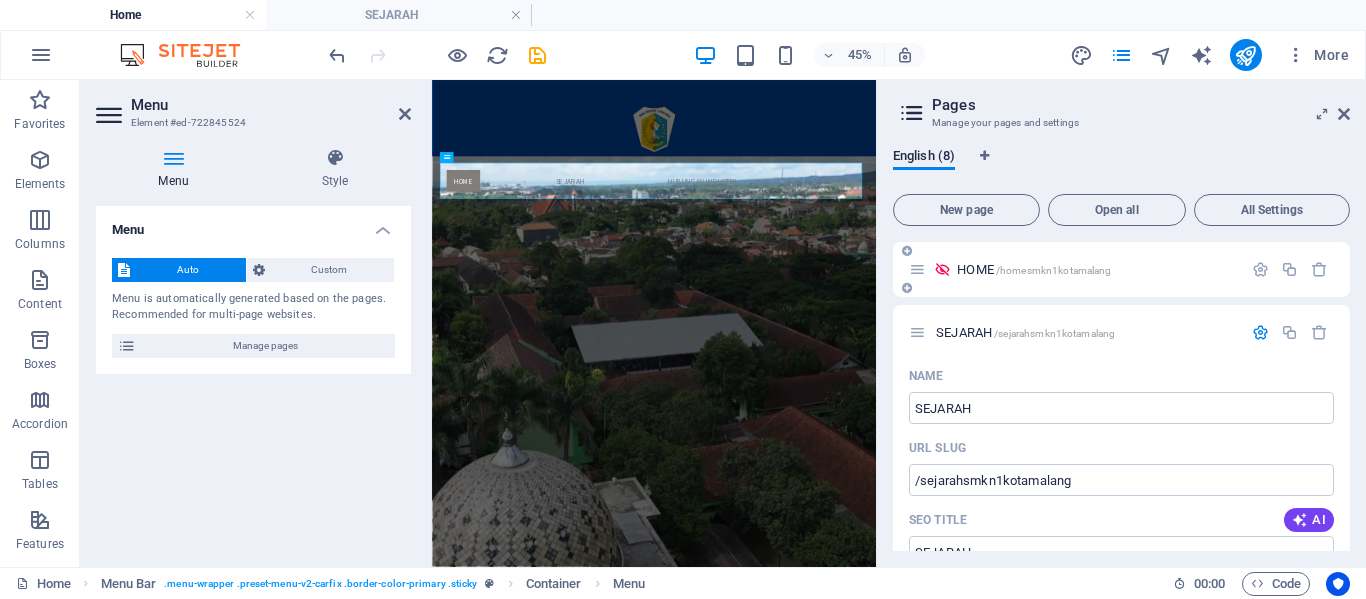 click on "/homesmkn1kotamalang" at bounding box center [1054, 270] 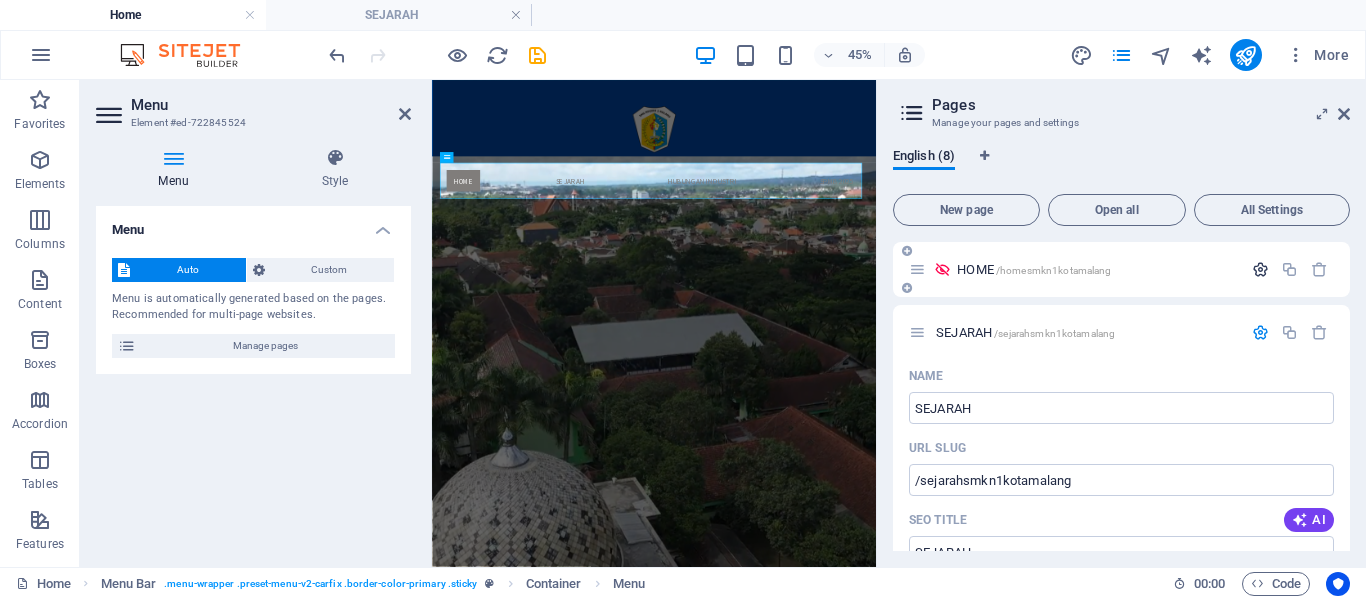click at bounding box center (1260, 269) 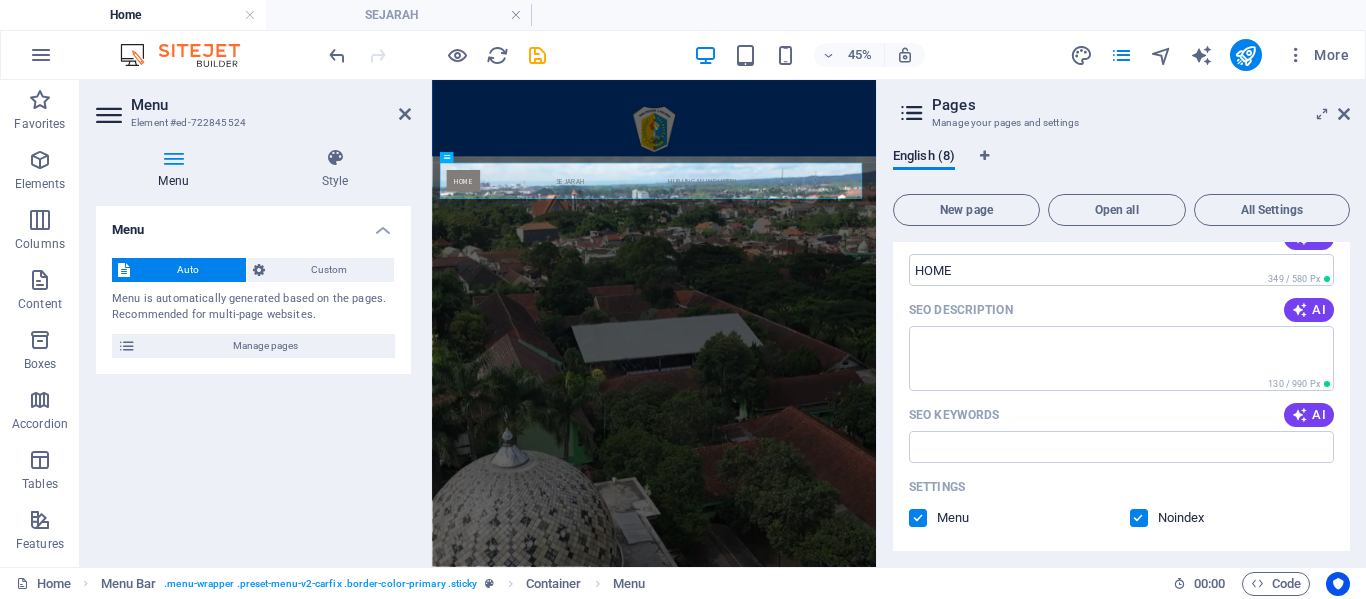 scroll, scrollTop: 300, scrollLeft: 0, axis: vertical 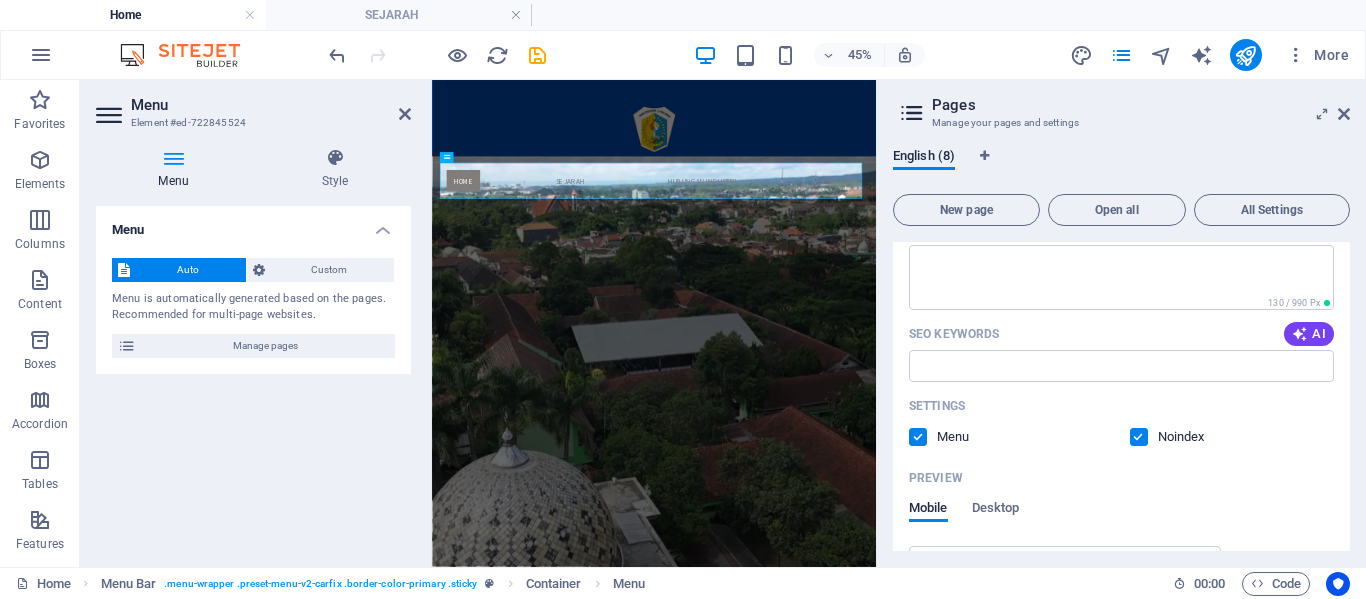 click at bounding box center [1139, 437] 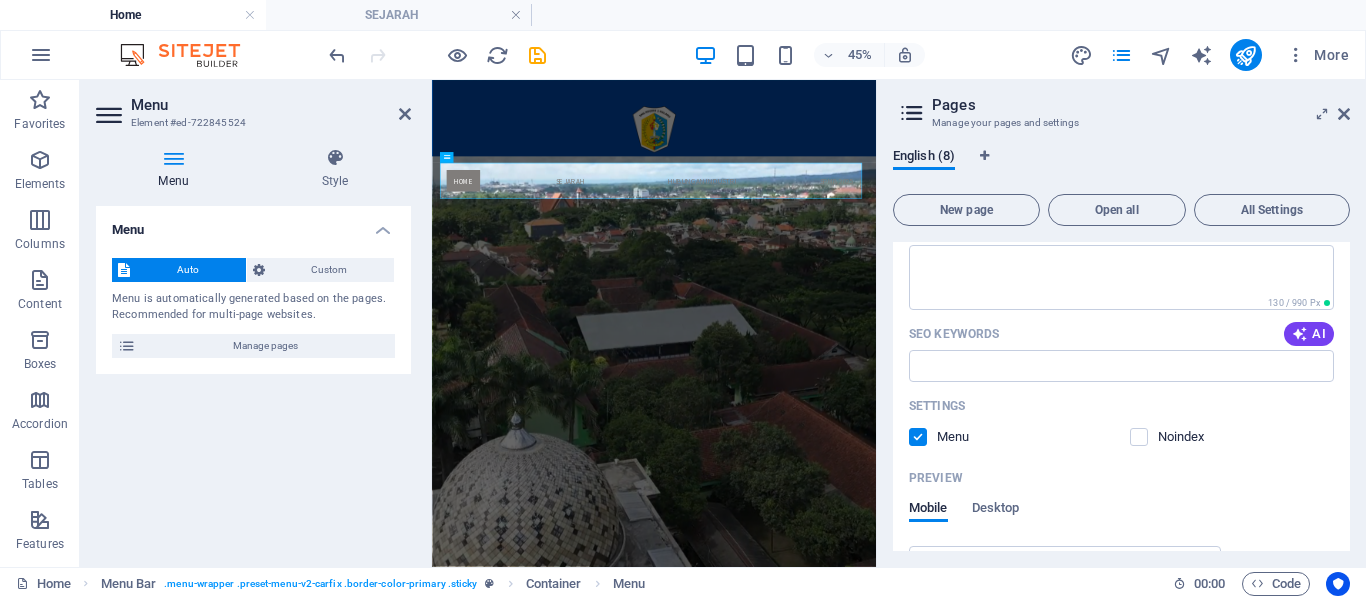 scroll, scrollTop: 0, scrollLeft: 0, axis: both 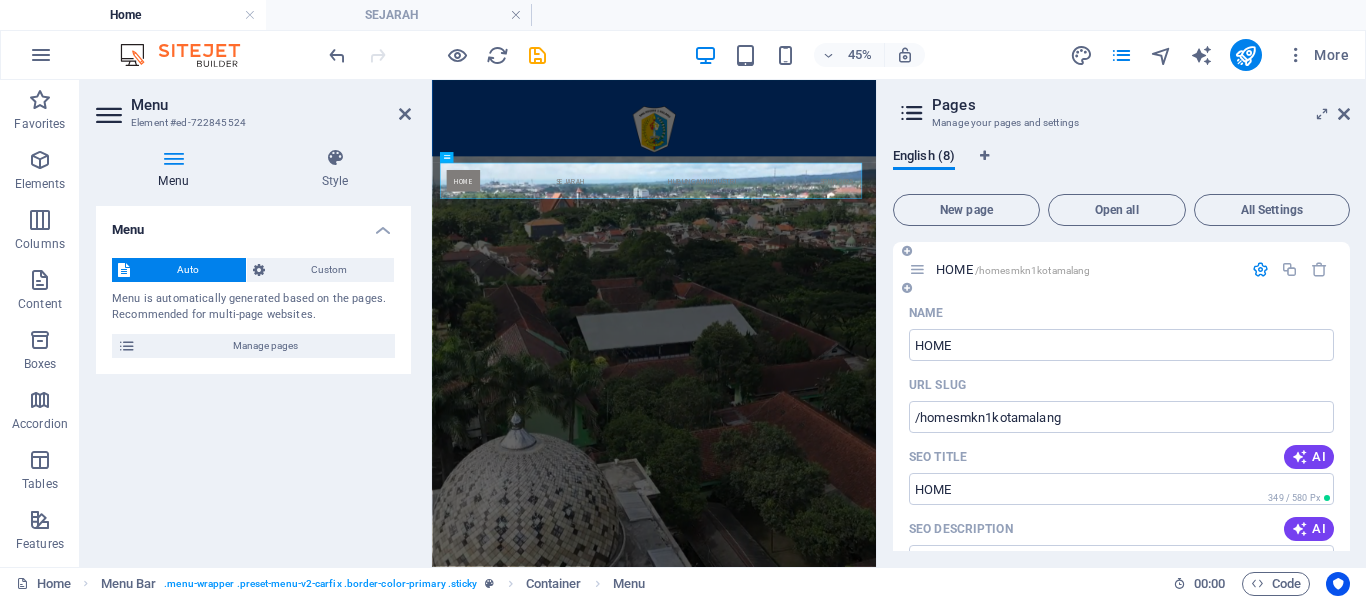 click at bounding box center (1260, 269) 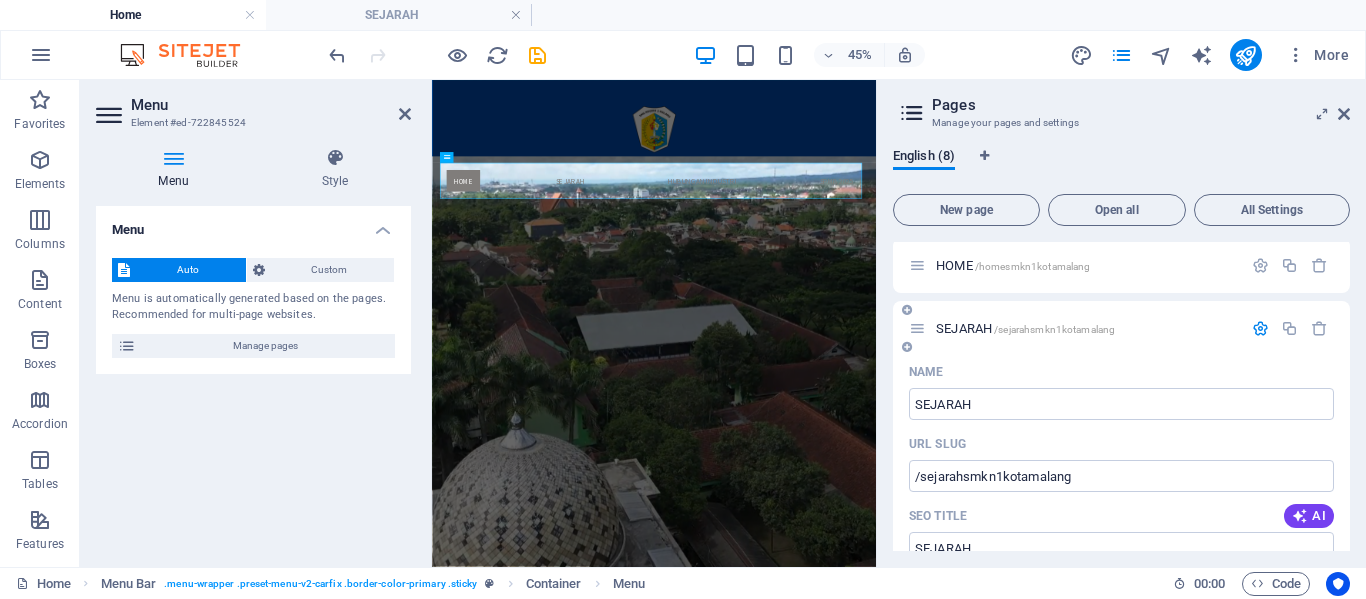 scroll, scrollTop: 0, scrollLeft: 0, axis: both 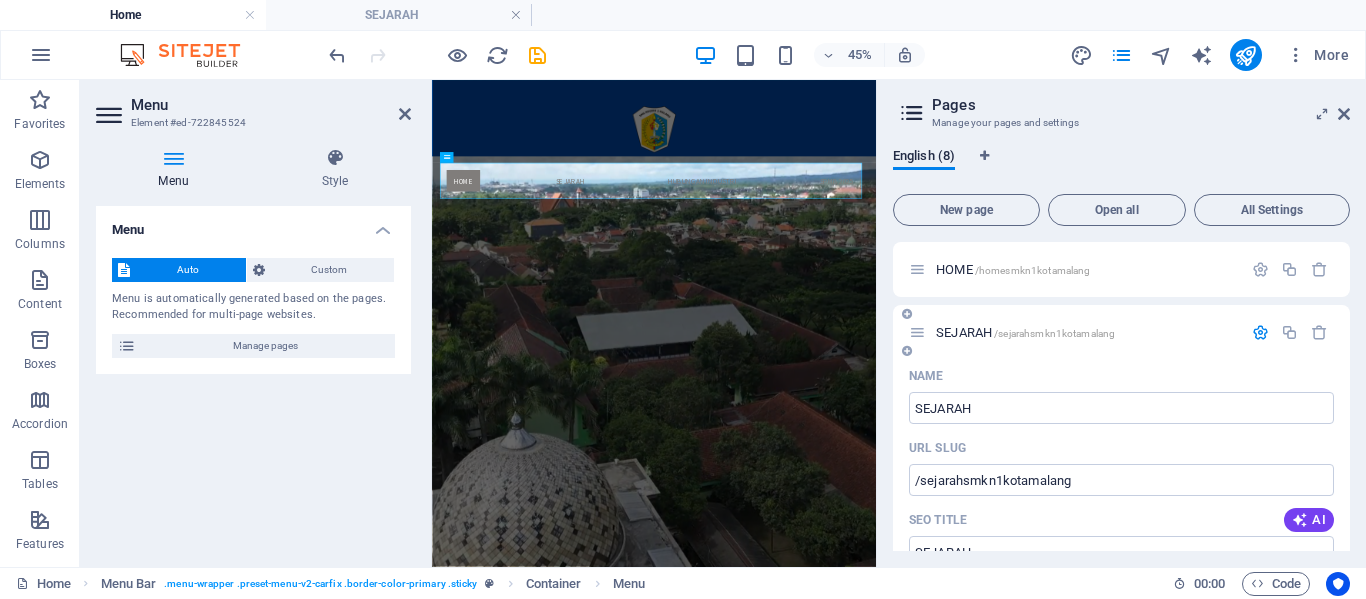 click at bounding box center (1260, 332) 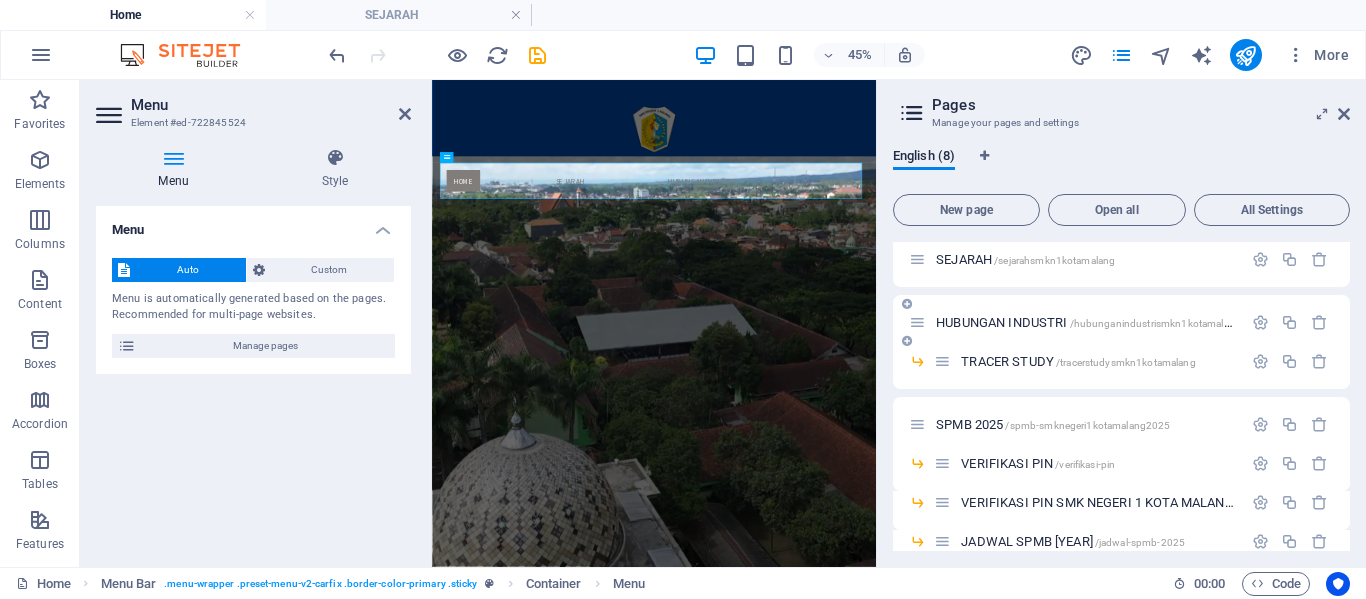 scroll, scrollTop: 99, scrollLeft: 0, axis: vertical 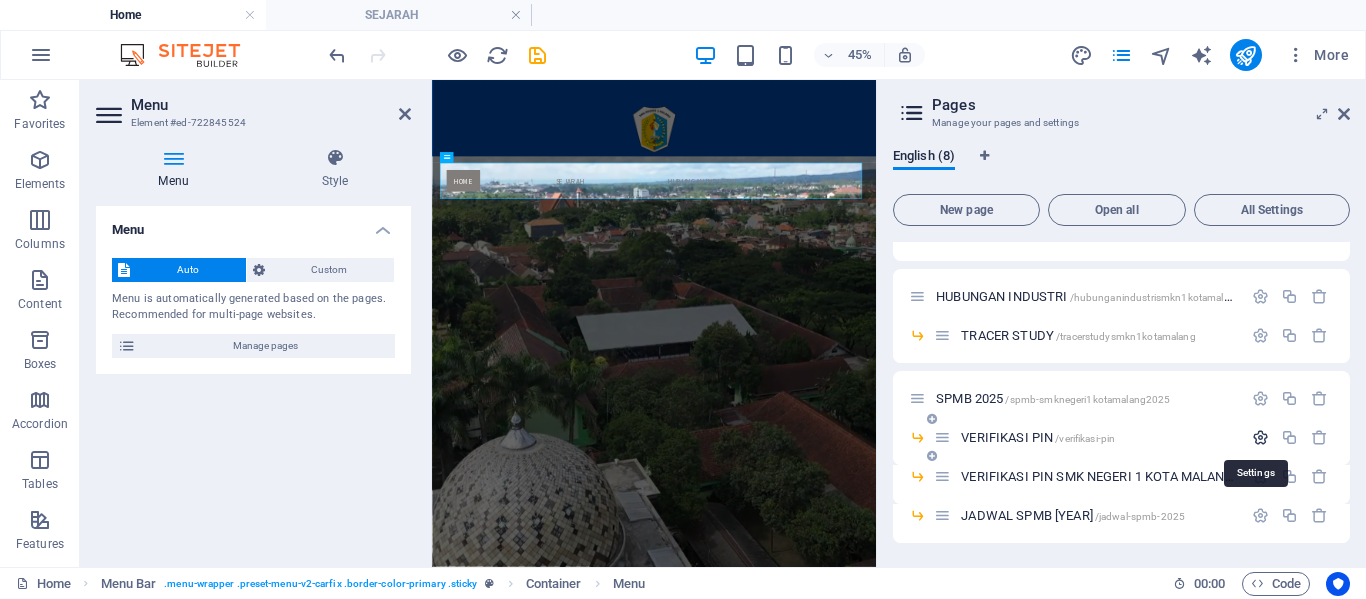 click at bounding box center (1260, 437) 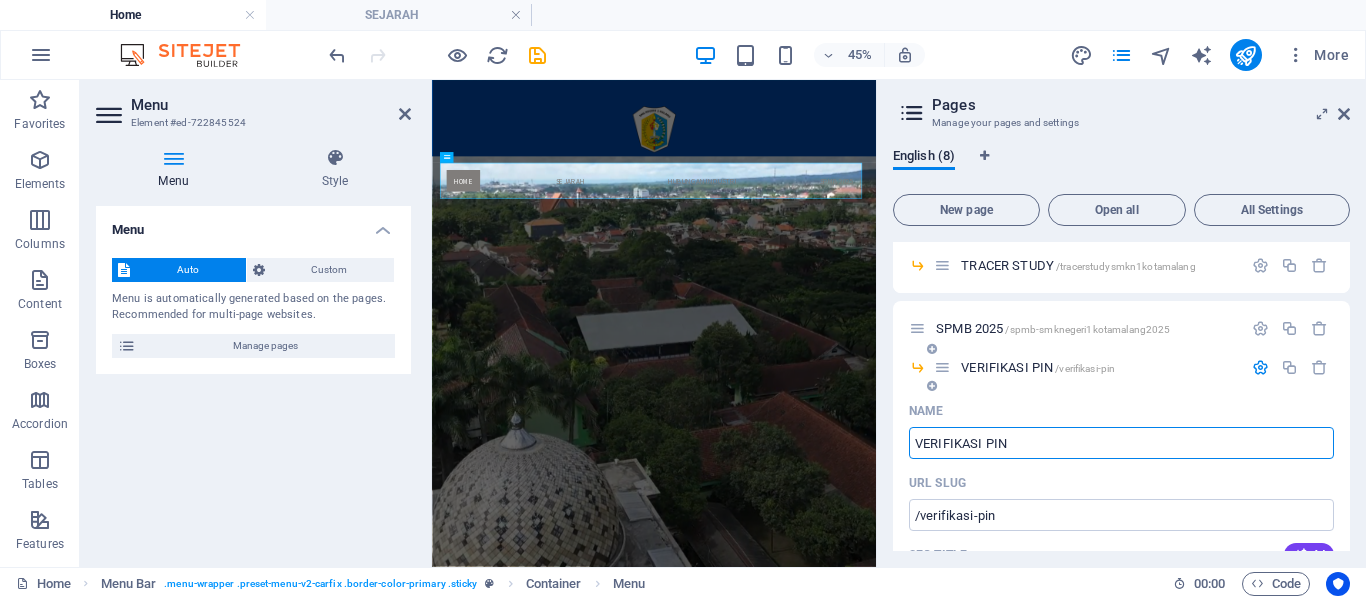 scroll, scrollTop: 199, scrollLeft: 0, axis: vertical 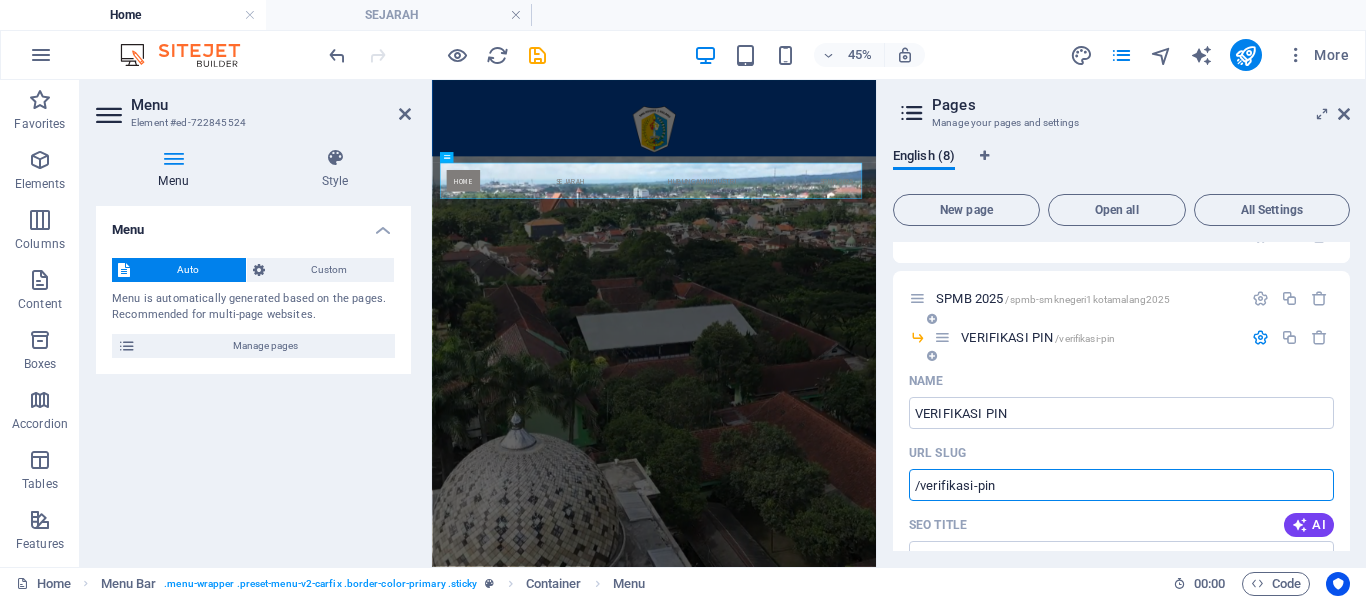 click on "/verifikasi-pin" at bounding box center (1121, 485) 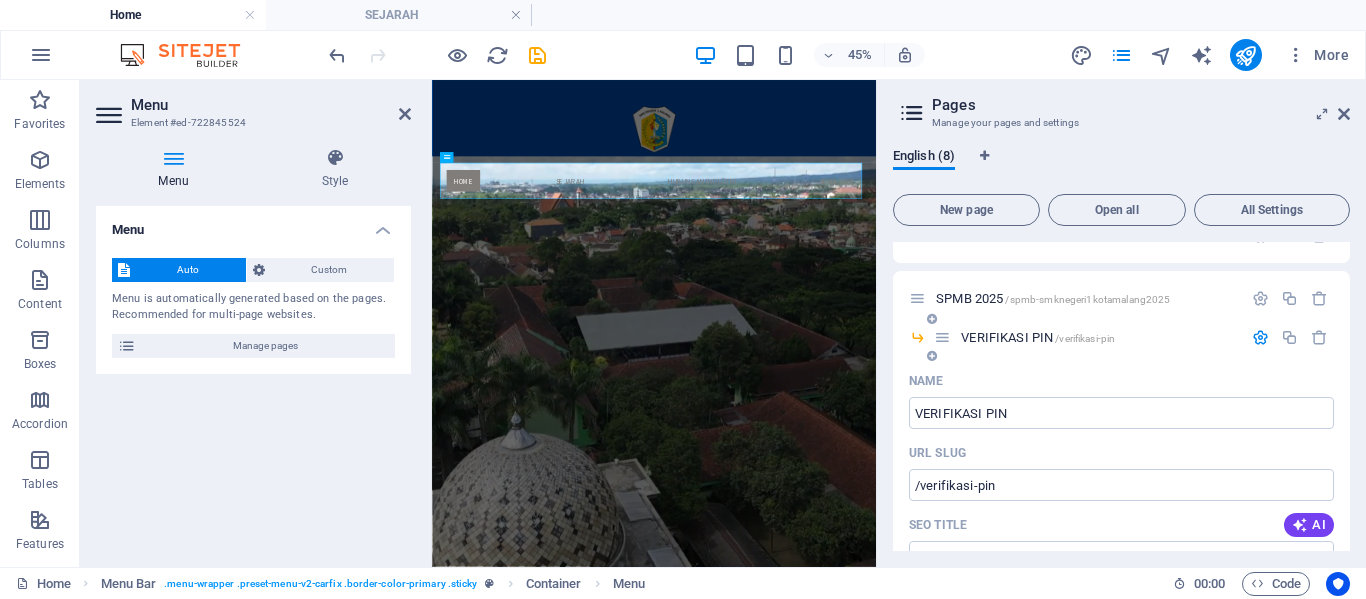 click at bounding box center (1260, 337) 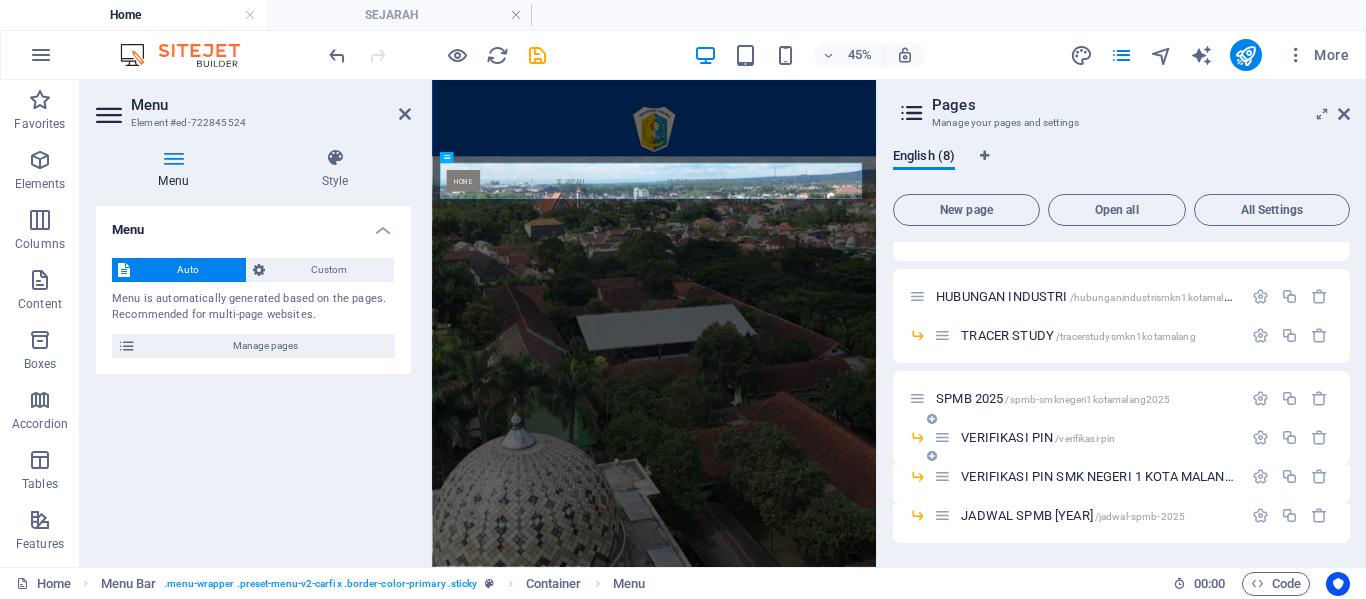 scroll, scrollTop: 0, scrollLeft: 0, axis: both 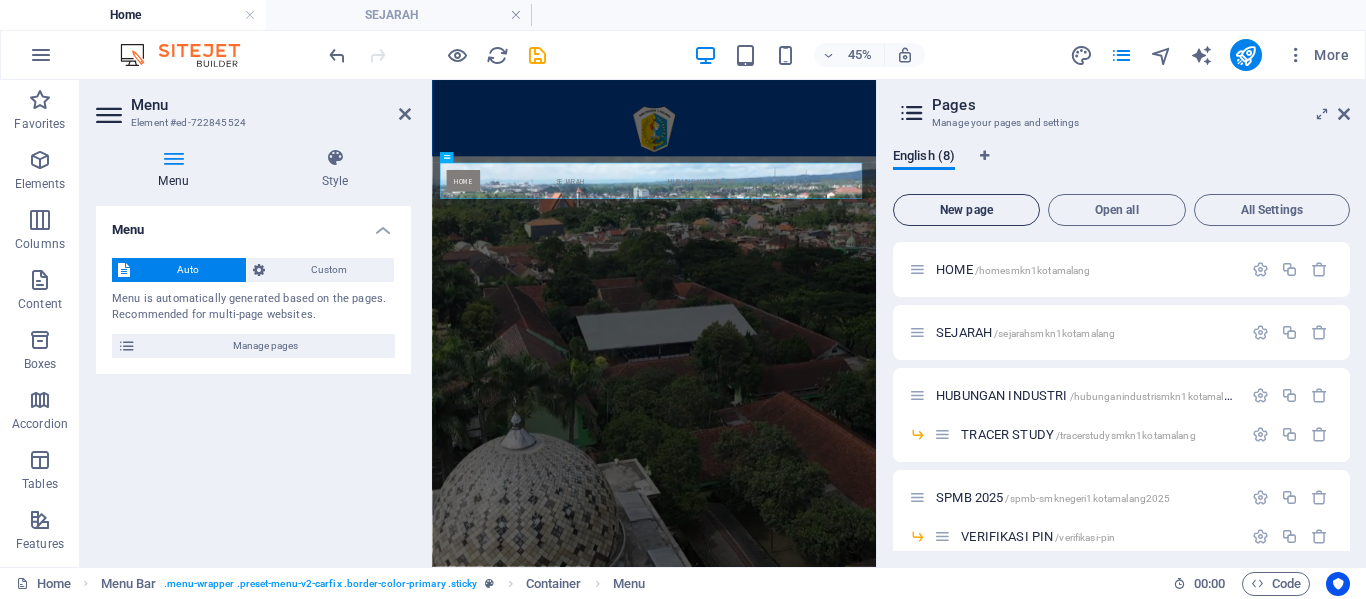 click on "New page" at bounding box center [966, 210] 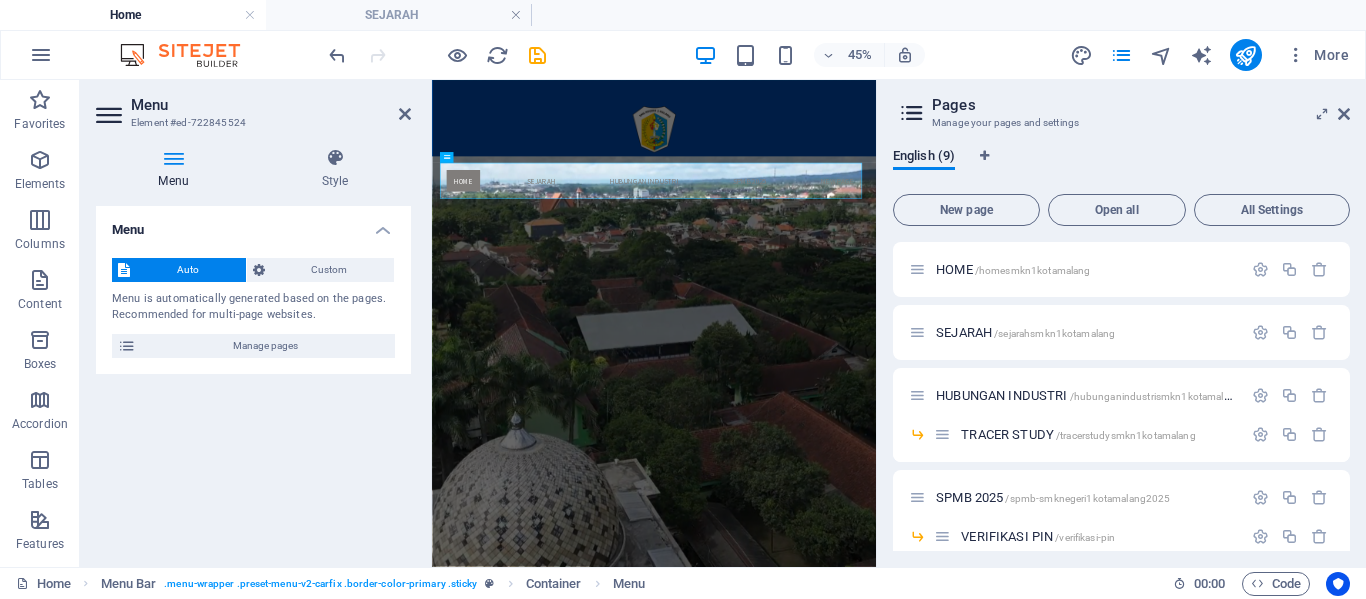 scroll, scrollTop: 357, scrollLeft: 0, axis: vertical 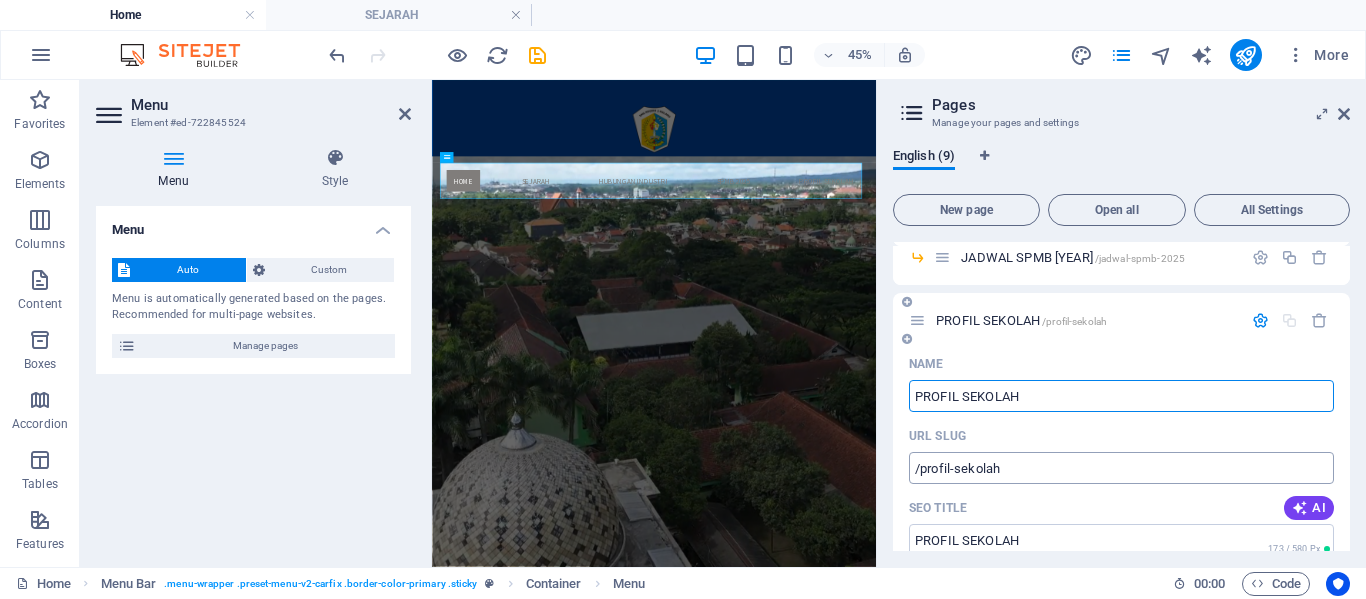click on "/profil-sekolah" at bounding box center (1121, 468) 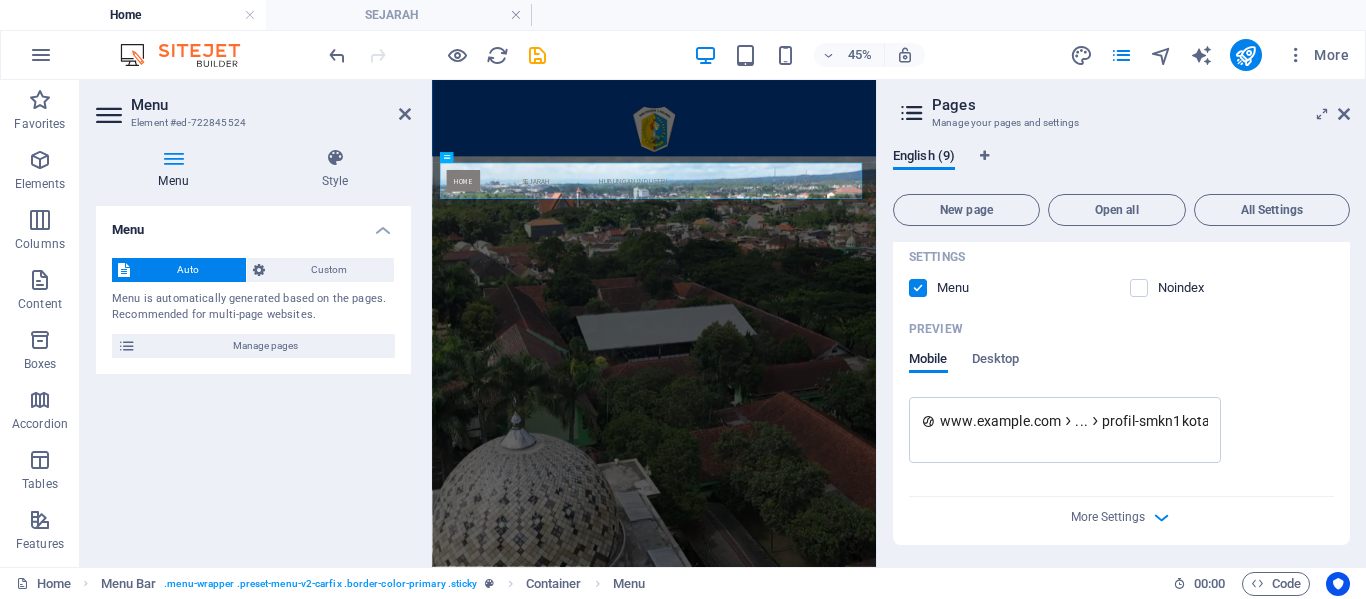 scroll, scrollTop: 859, scrollLeft: 0, axis: vertical 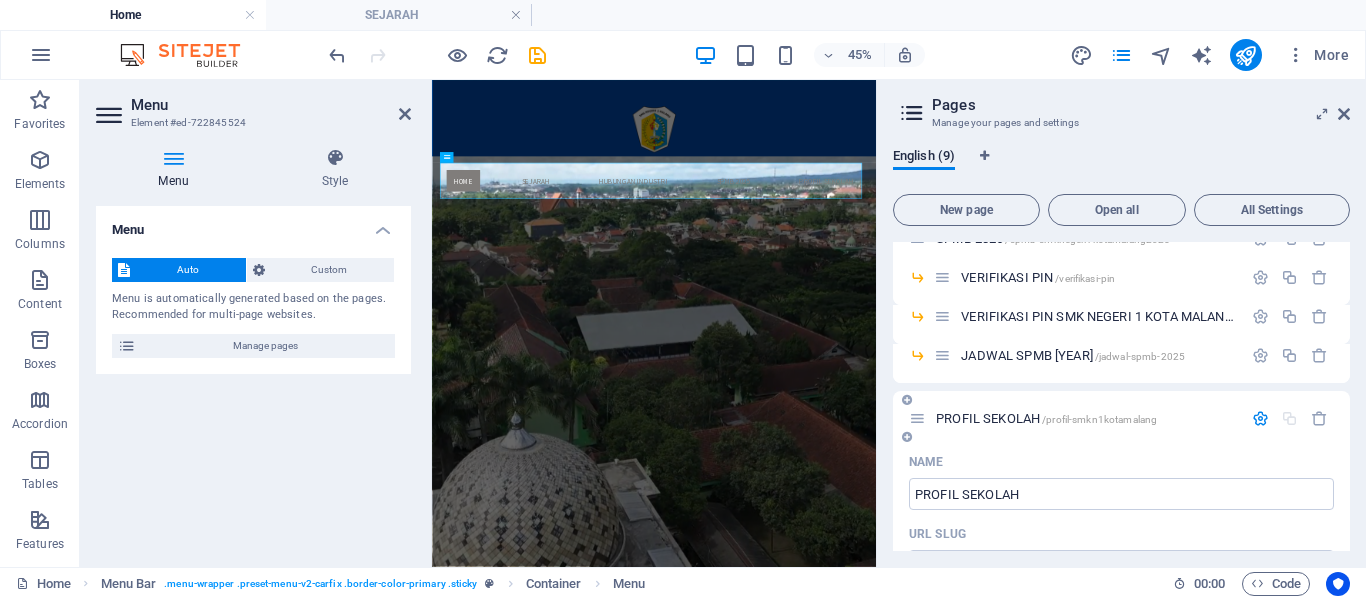 click at bounding box center [1260, 418] 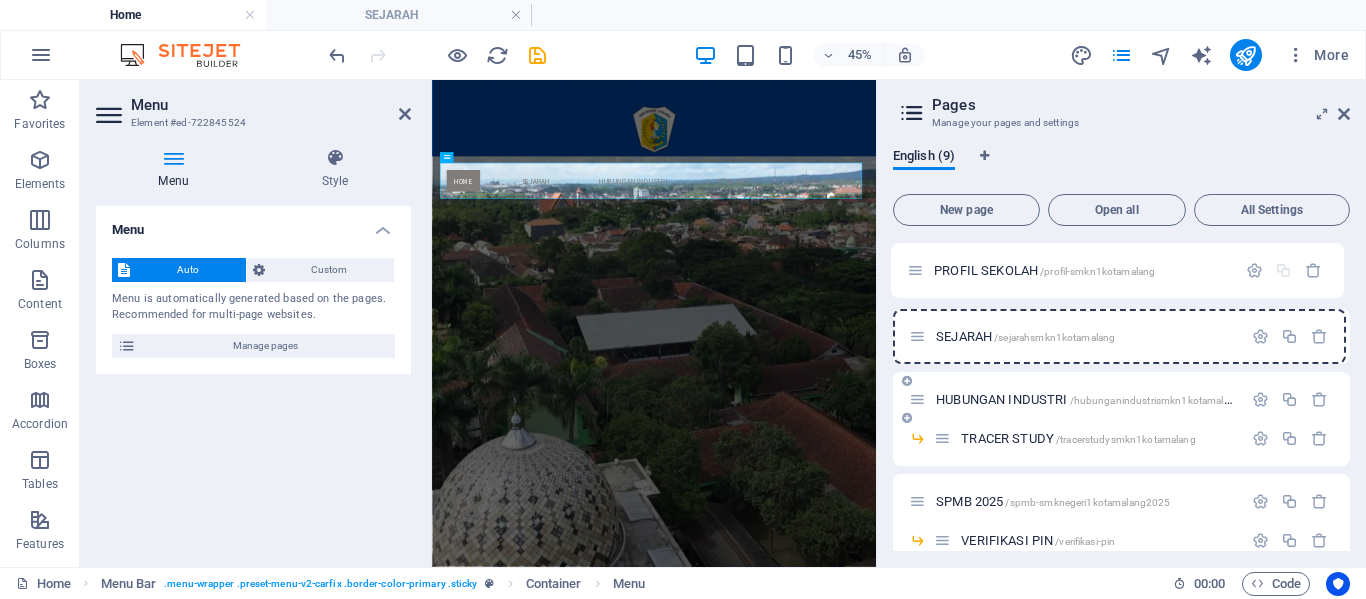 scroll, scrollTop: 0, scrollLeft: 0, axis: both 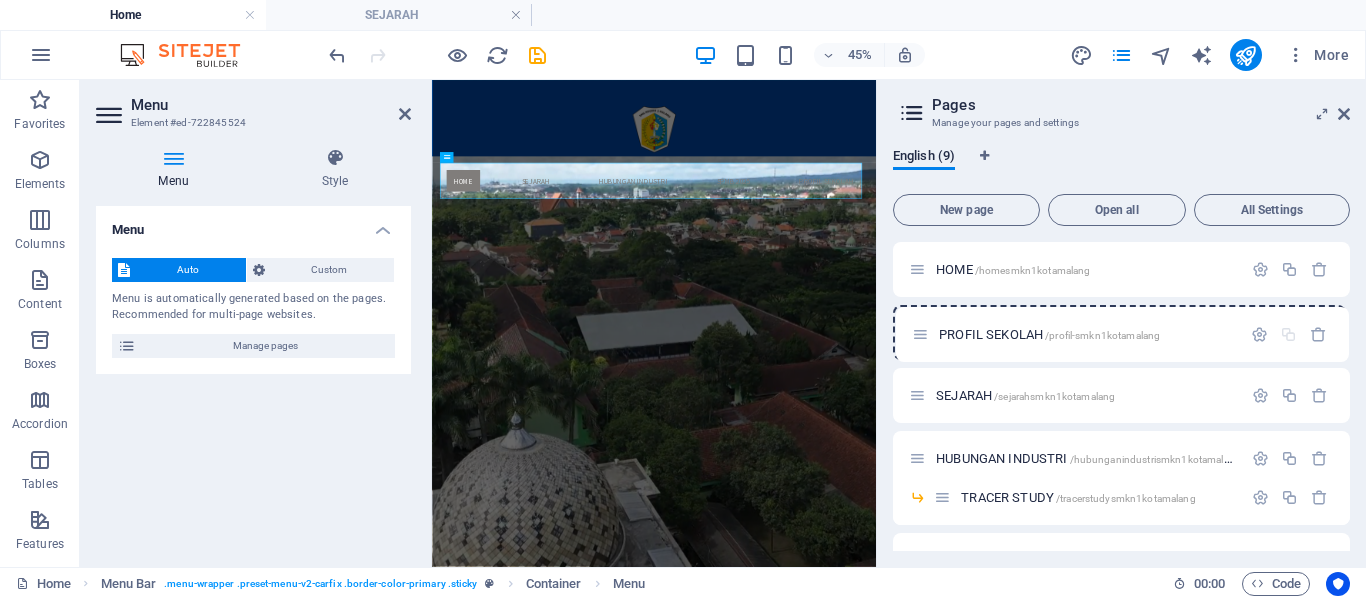drag, startPoint x: 912, startPoint y: 511, endPoint x: 918, endPoint y: 317, distance: 194.09276 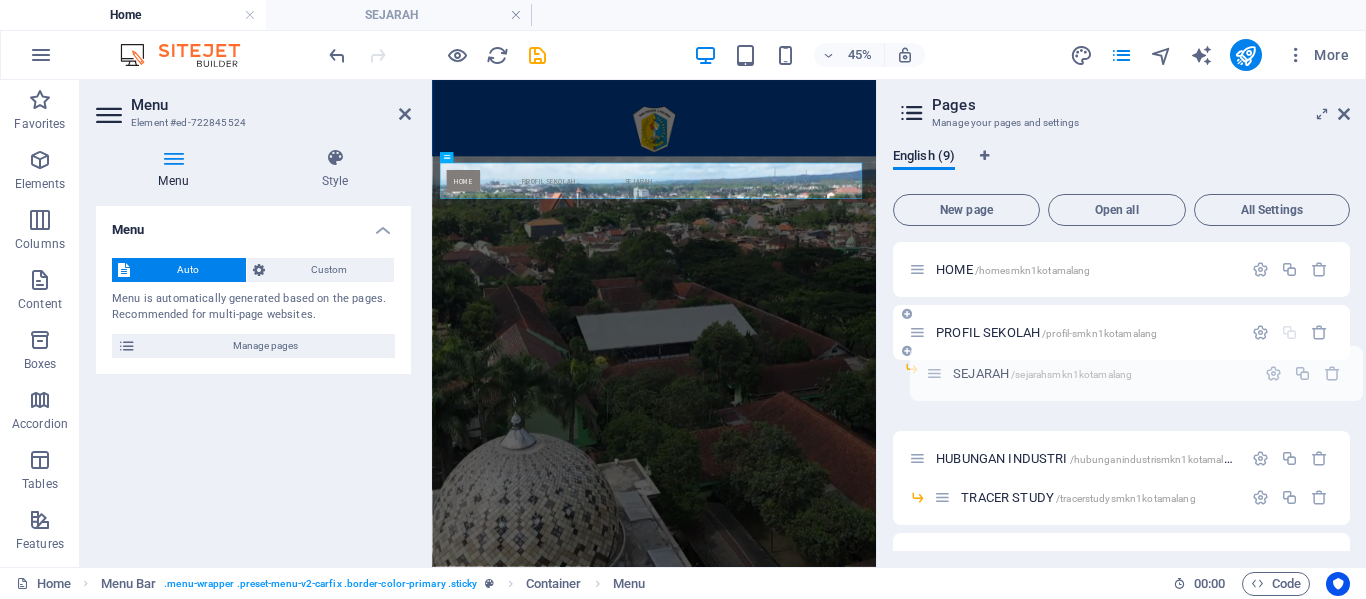 drag, startPoint x: 949, startPoint y: 342, endPoint x: 966, endPoint y: 320, distance: 27.802877 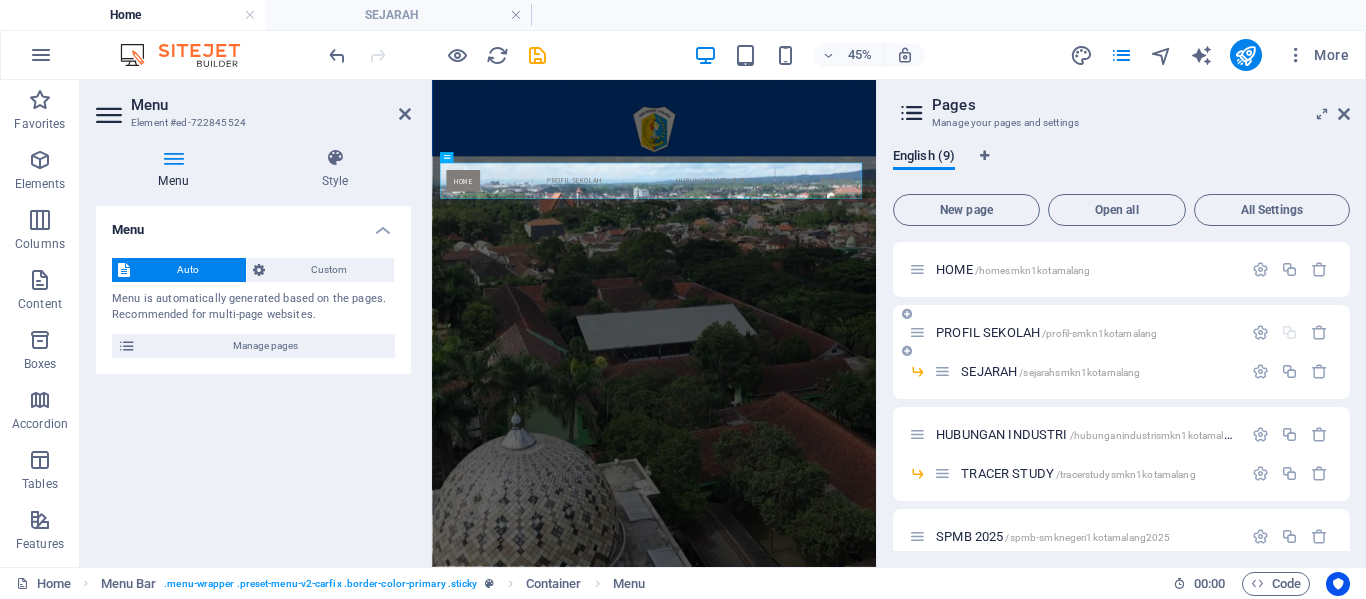 click on "/profil-smkn1kotamalang" at bounding box center [1099, 333] 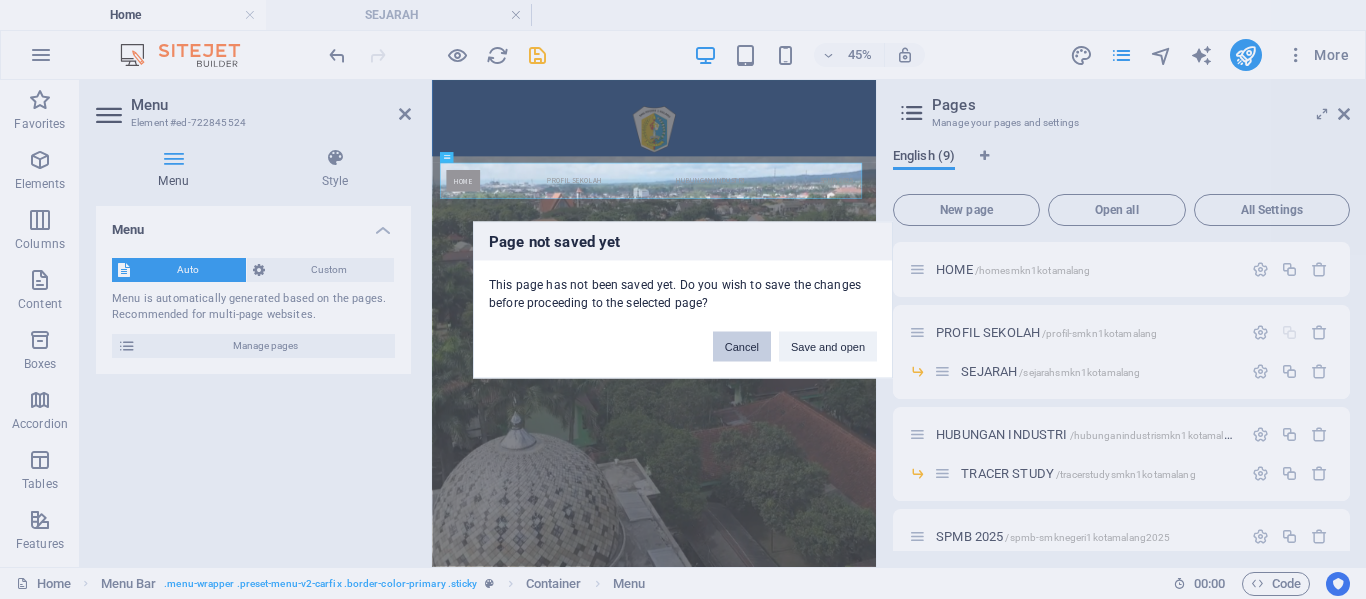 drag, startPoint x: 760, startPoint y: 351, endPoint x: 904, endPoint y: 602, distance: 289.37347 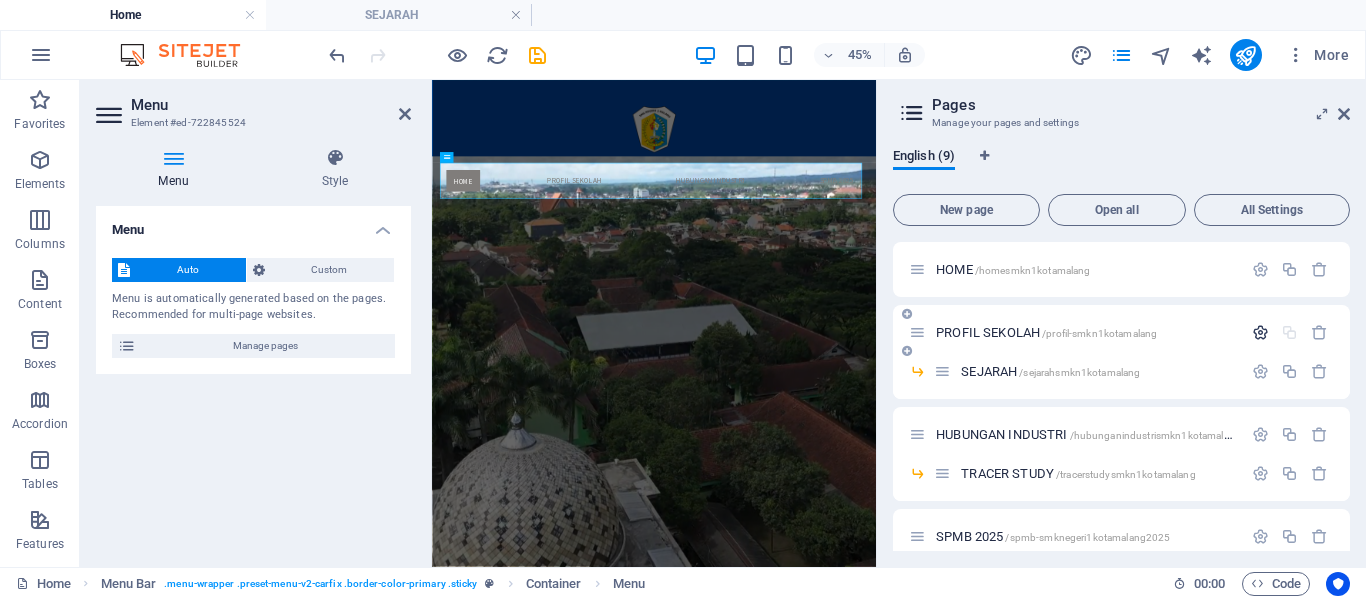 click at bounding box center (1260, 332) 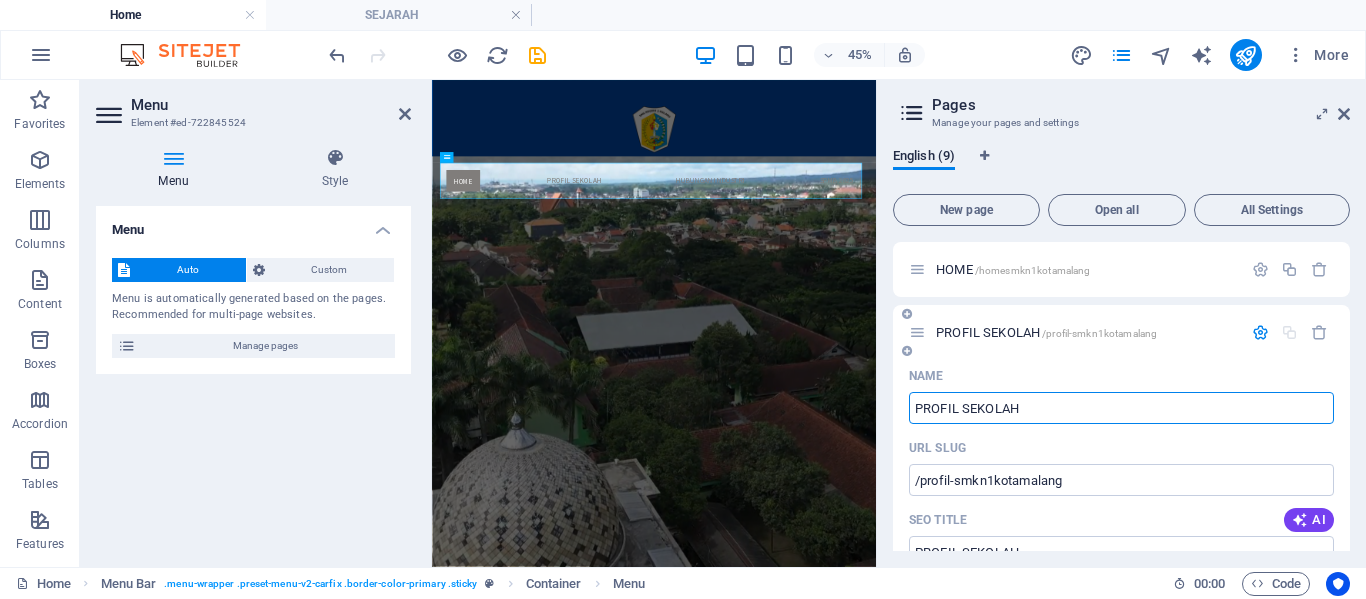 click on "PROFIL SEKOLAH" at bounding box center (1121, 408) 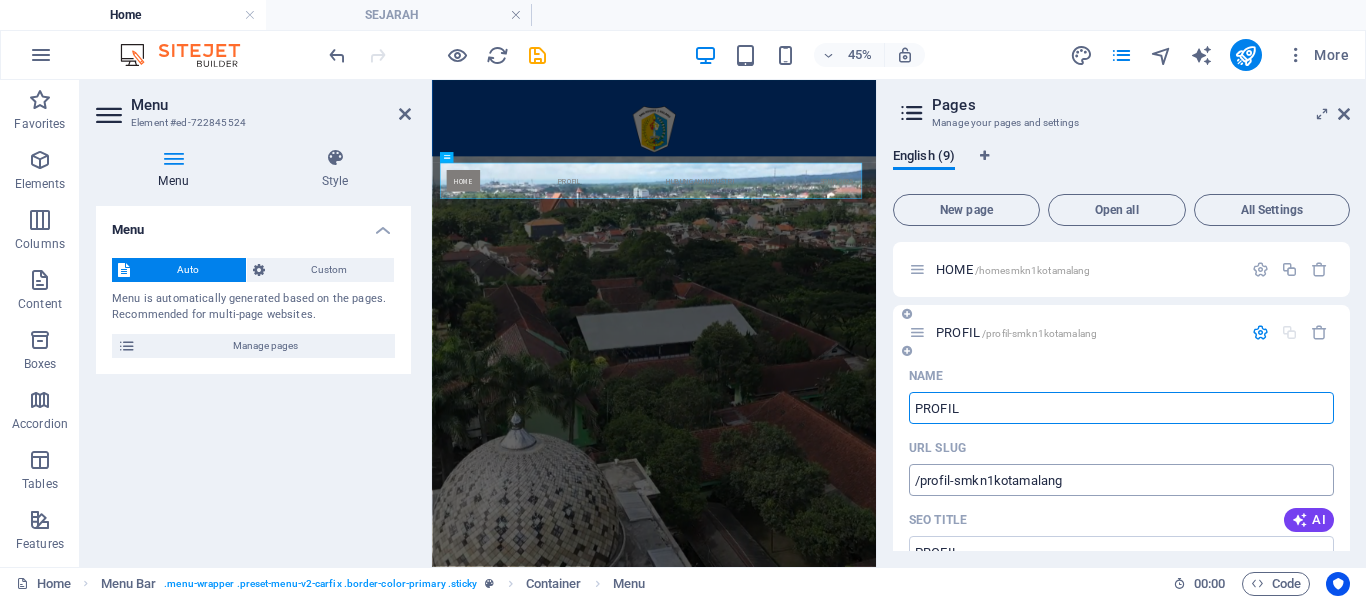 scroll, scrollTop: 100, scrollLeft: 0, axis: vertical 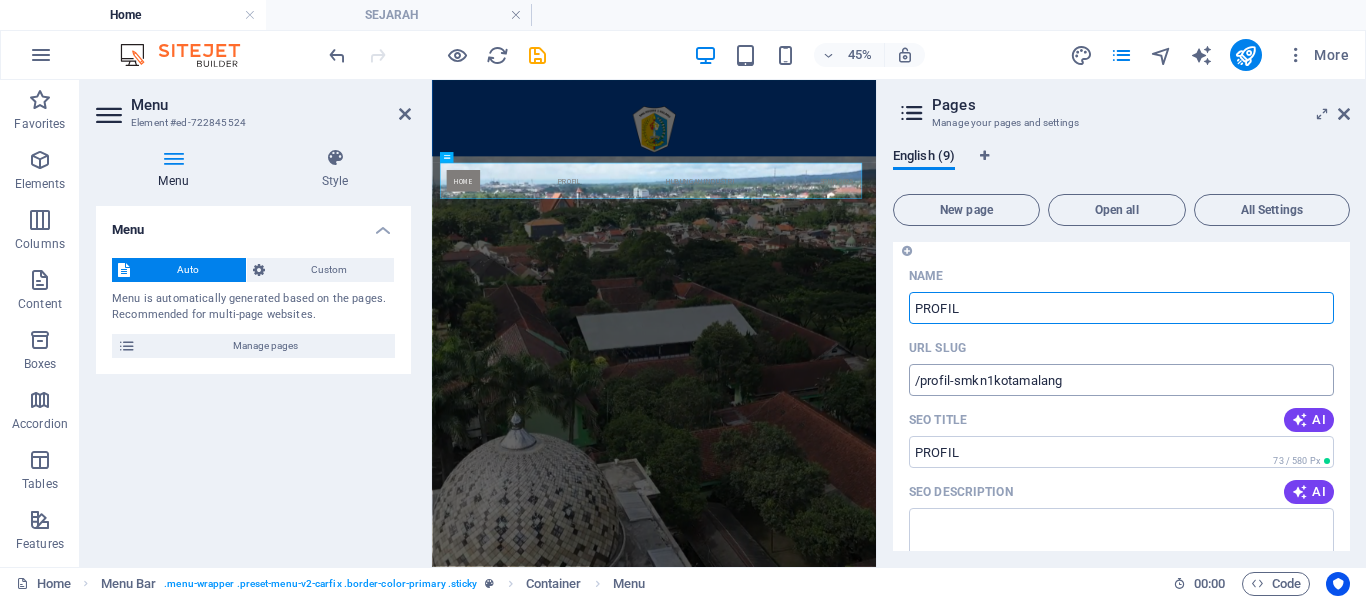 click on "/profil-smkn1kotamalang" at bounding box center [1121, 380] 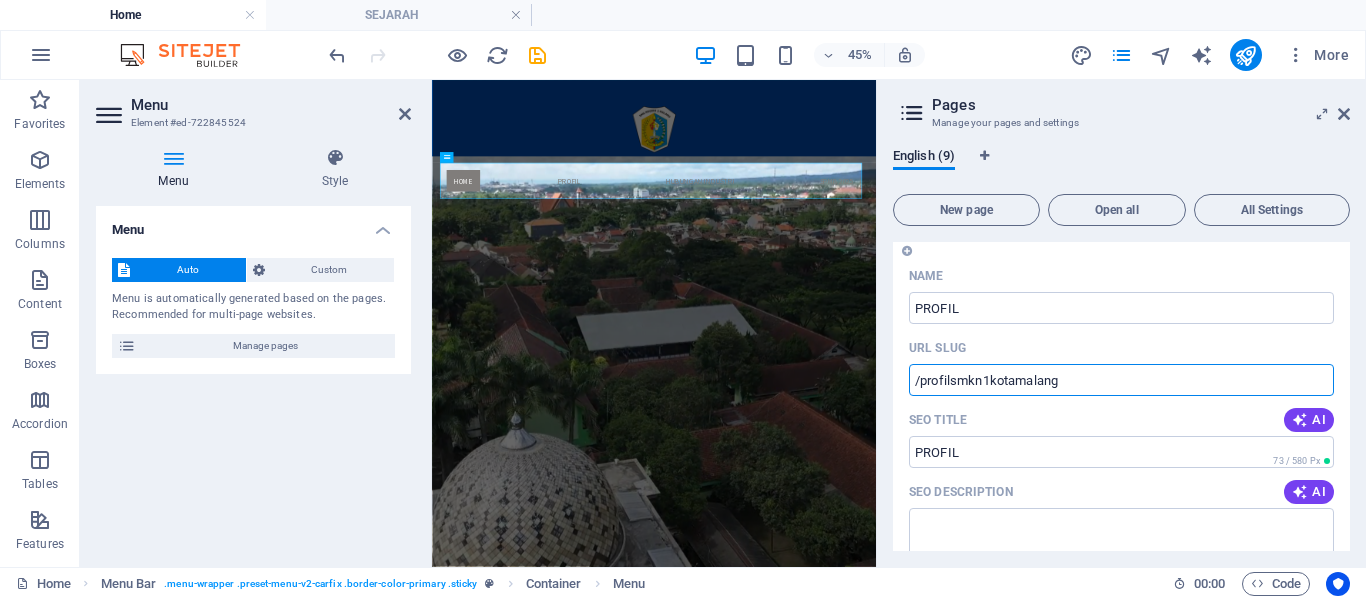 click on "/profilsmkn1kotamalang" at bounding box center [1121, 380] 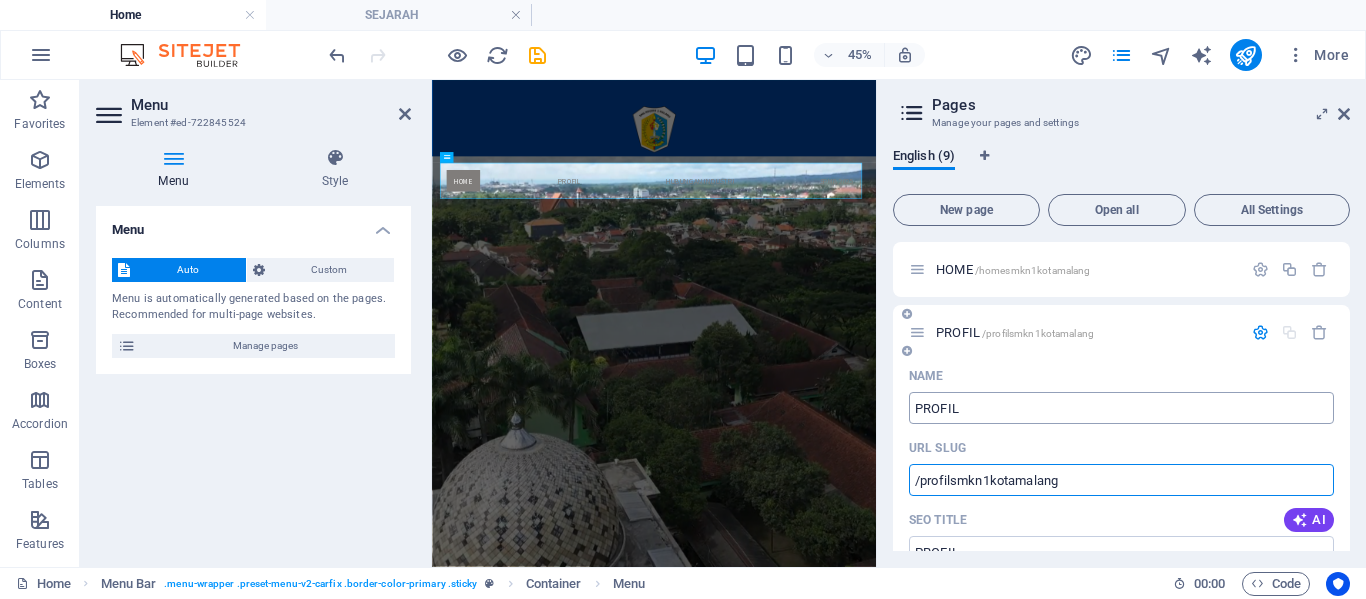 scroll, scrollTop: 500, scrollLeft: 0, axis: vertical 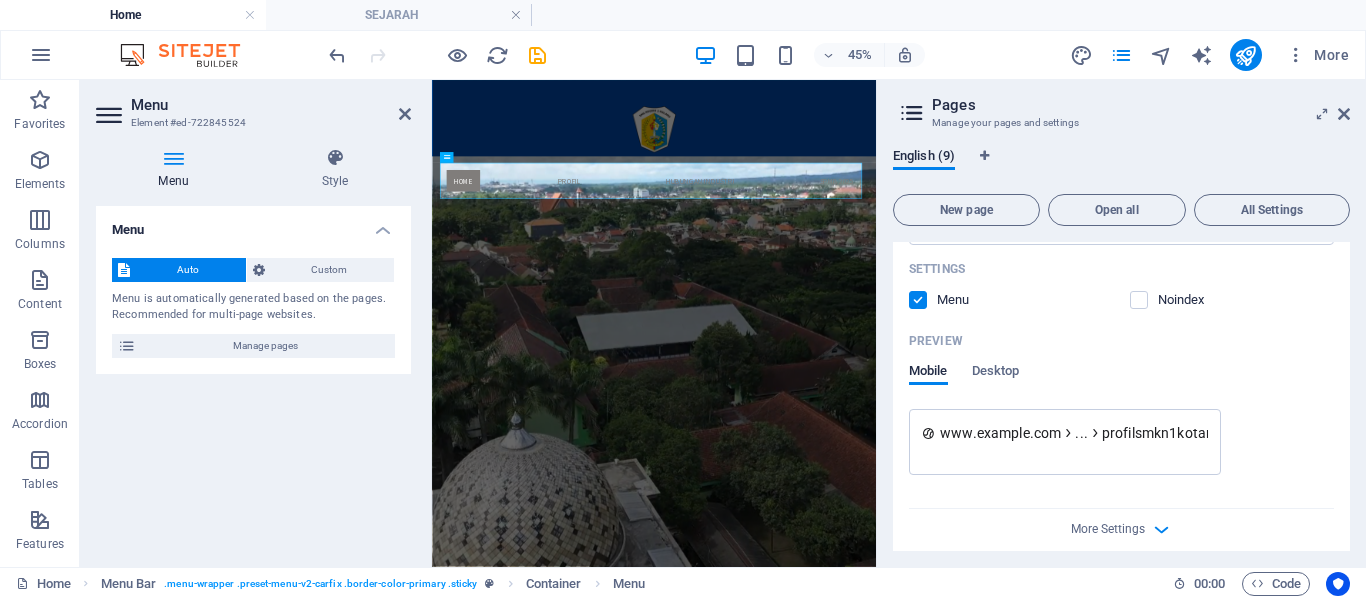 click on "profilsmkn1kotamalang" at bounding box center (1178, 433) 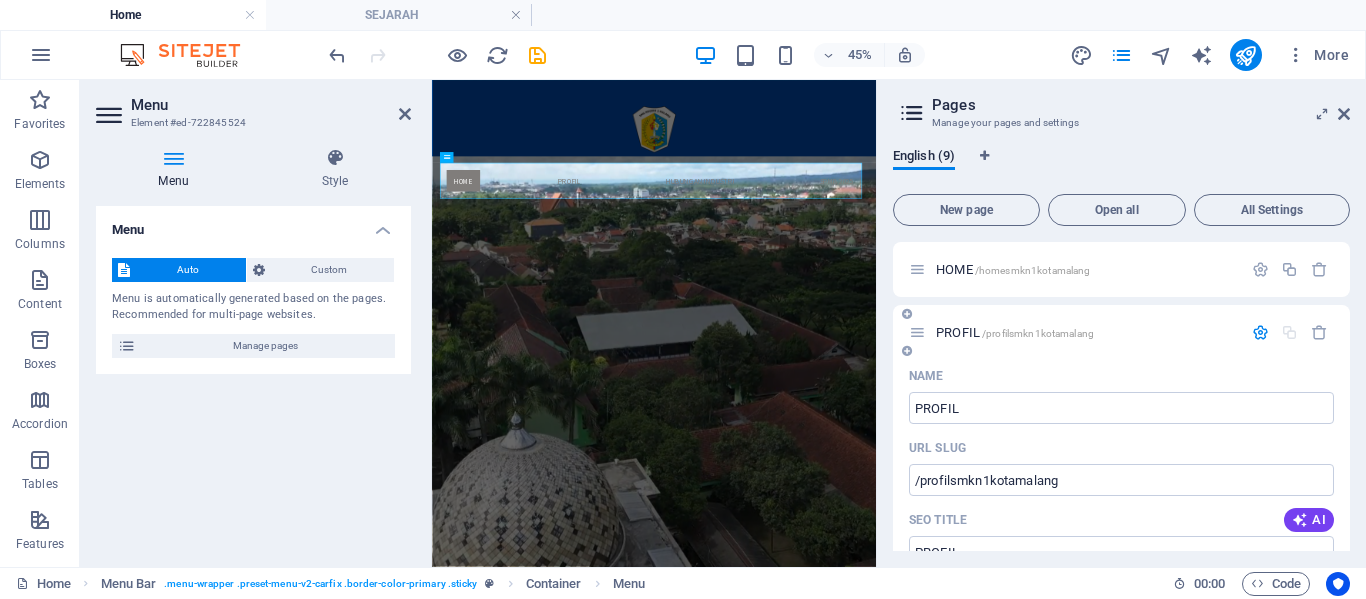 click at bounding box center (1260, 332) 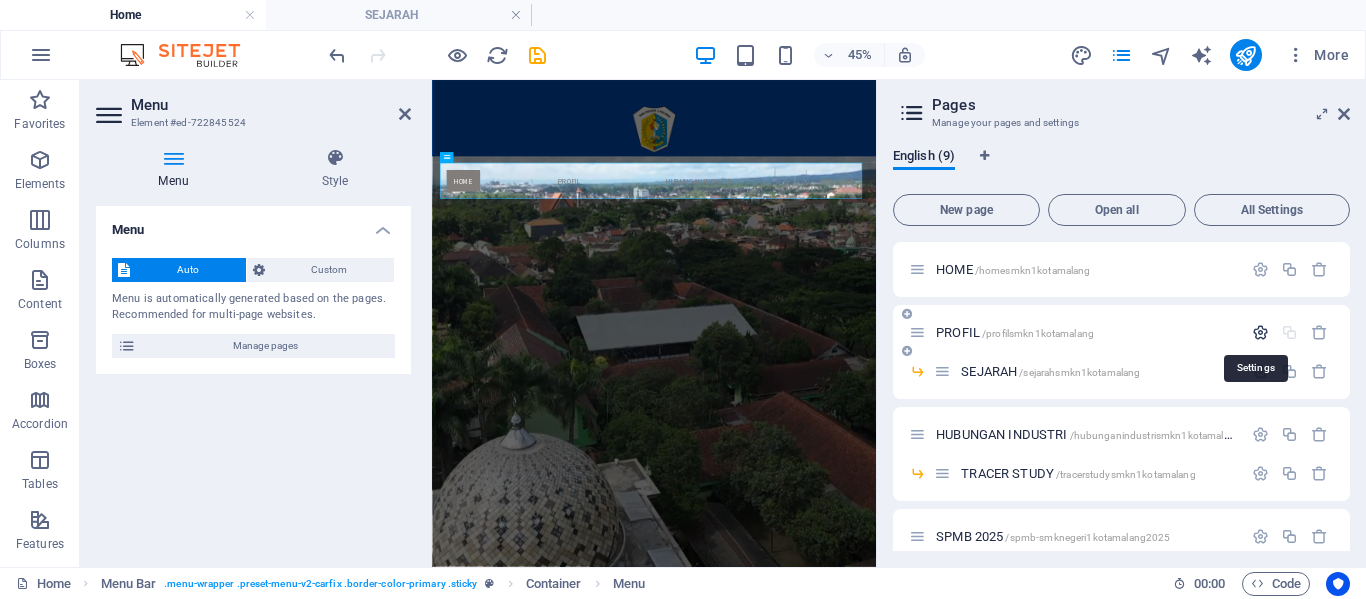 click at bounding box center [1260, 332] 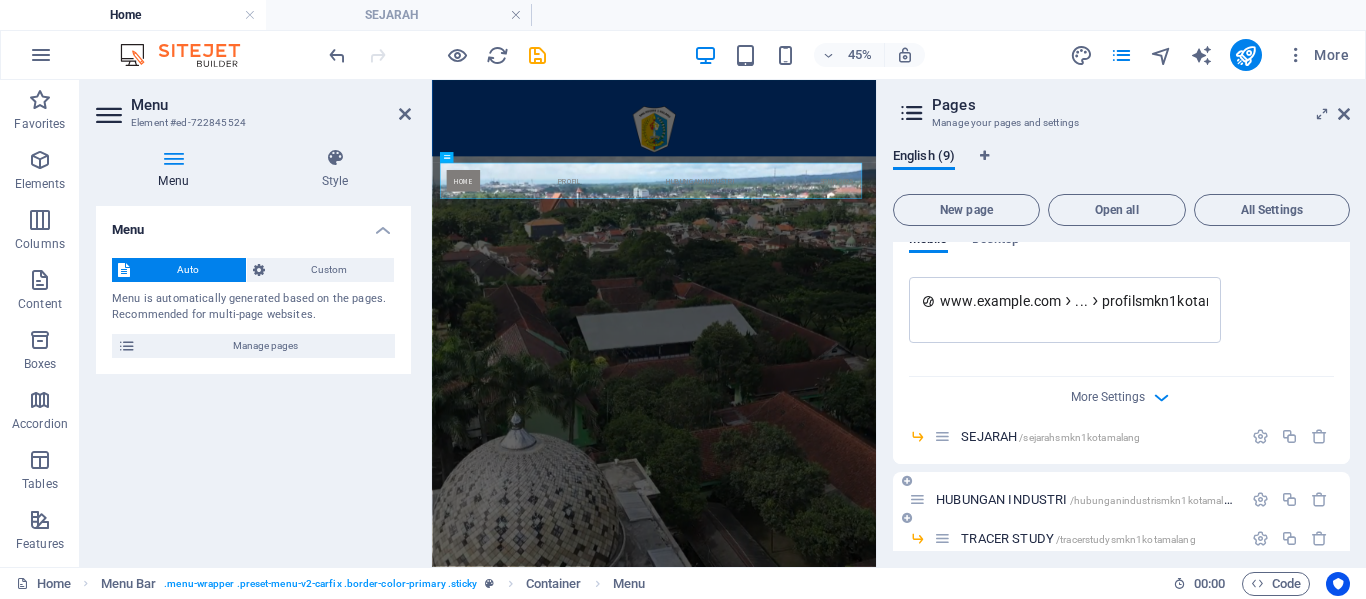 scroll, scrollTop: 600, scrollLeft: 0, axis: vertical 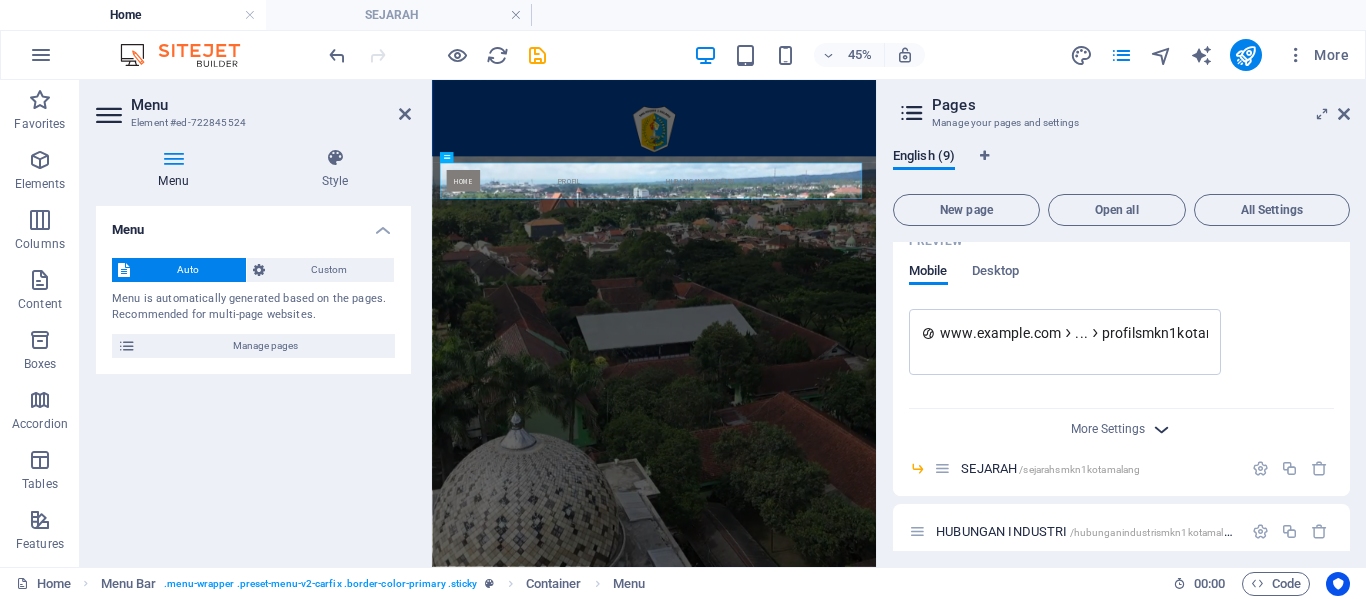 click at bounding box center (1161, 429) 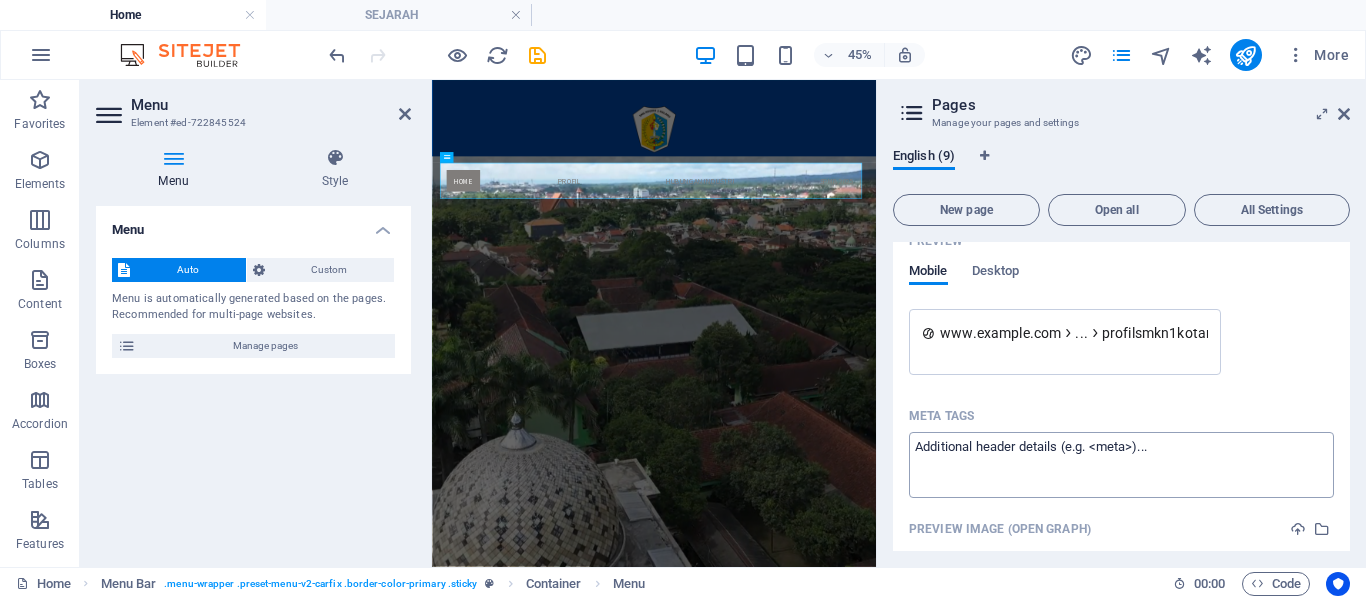 scroll, scrollTop: 500, scrollLeft: 0, axis: vertical 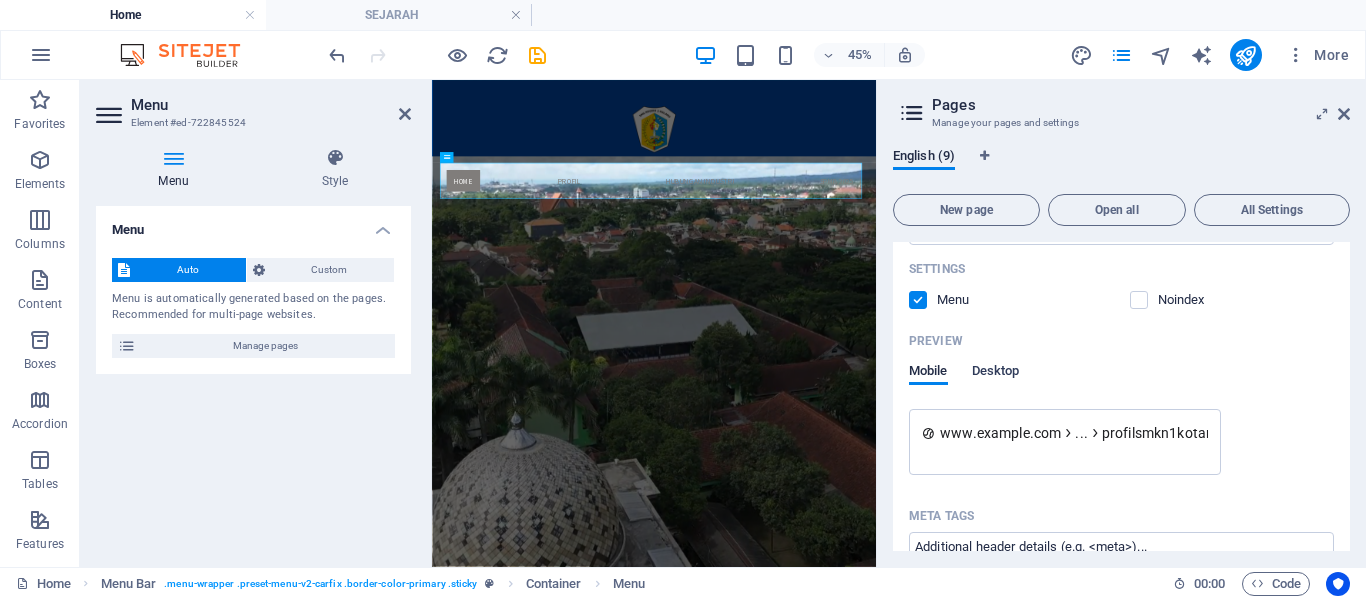 click on "Desktop" at bounding box center (996, 373) 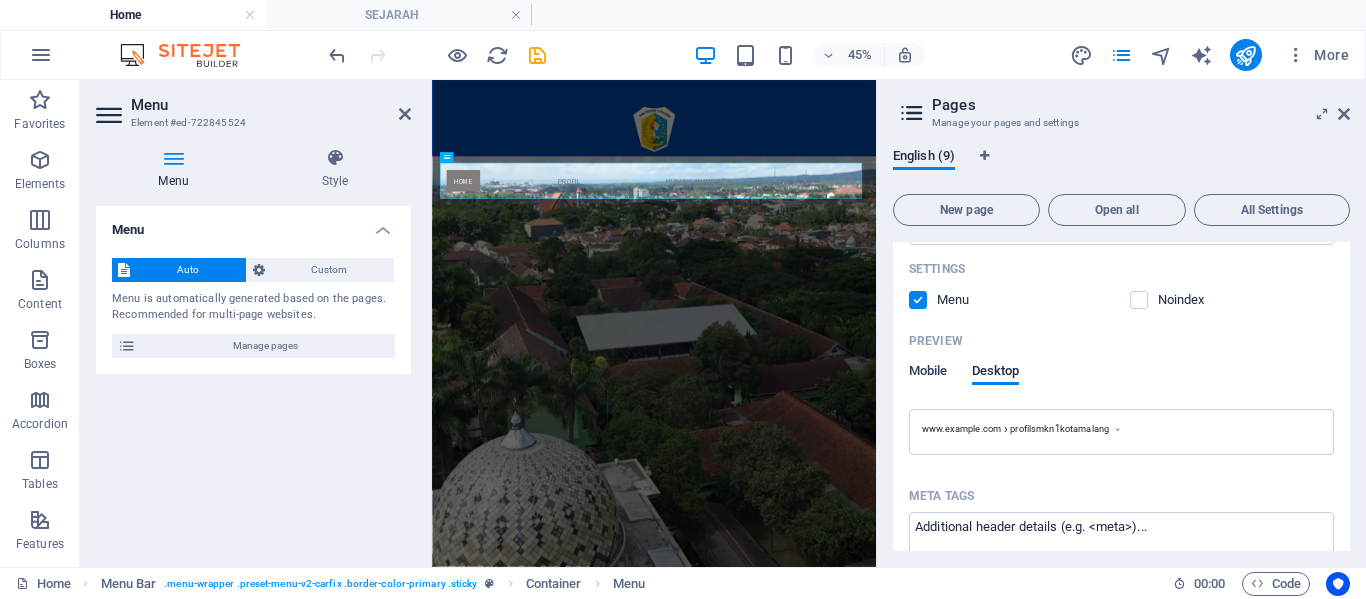 click on "Mobile" at bounding box center (928, 373) 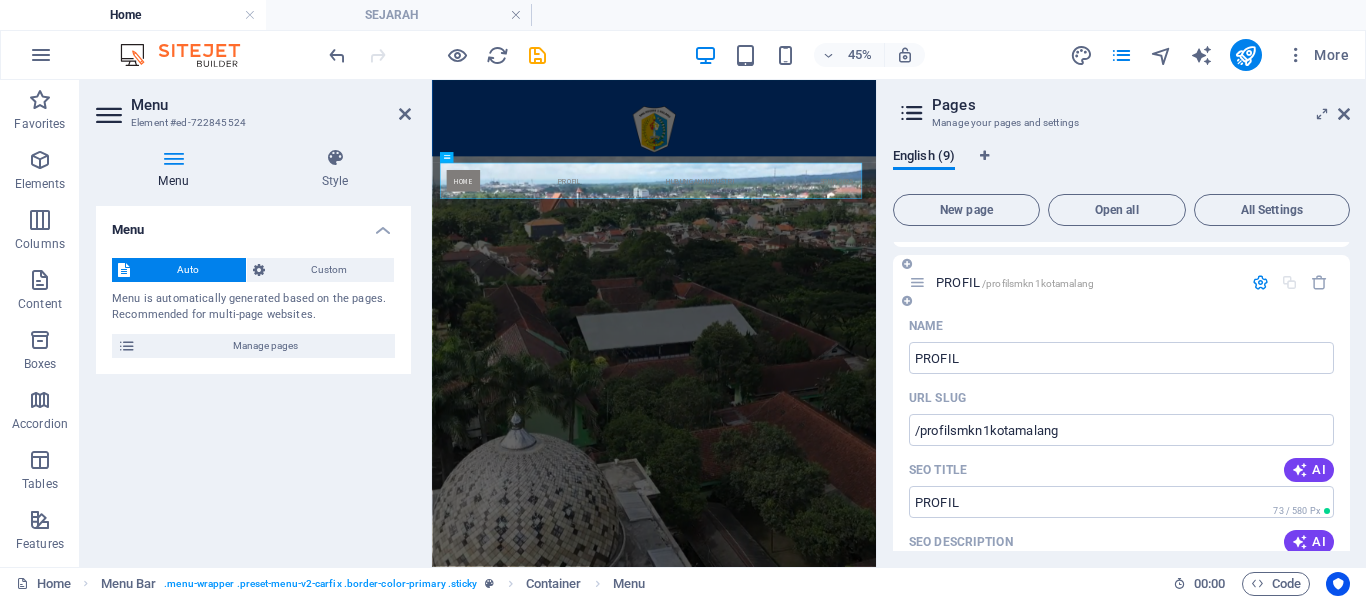scroll, scrollTop: 0, scrollLeft: 0, axis: both 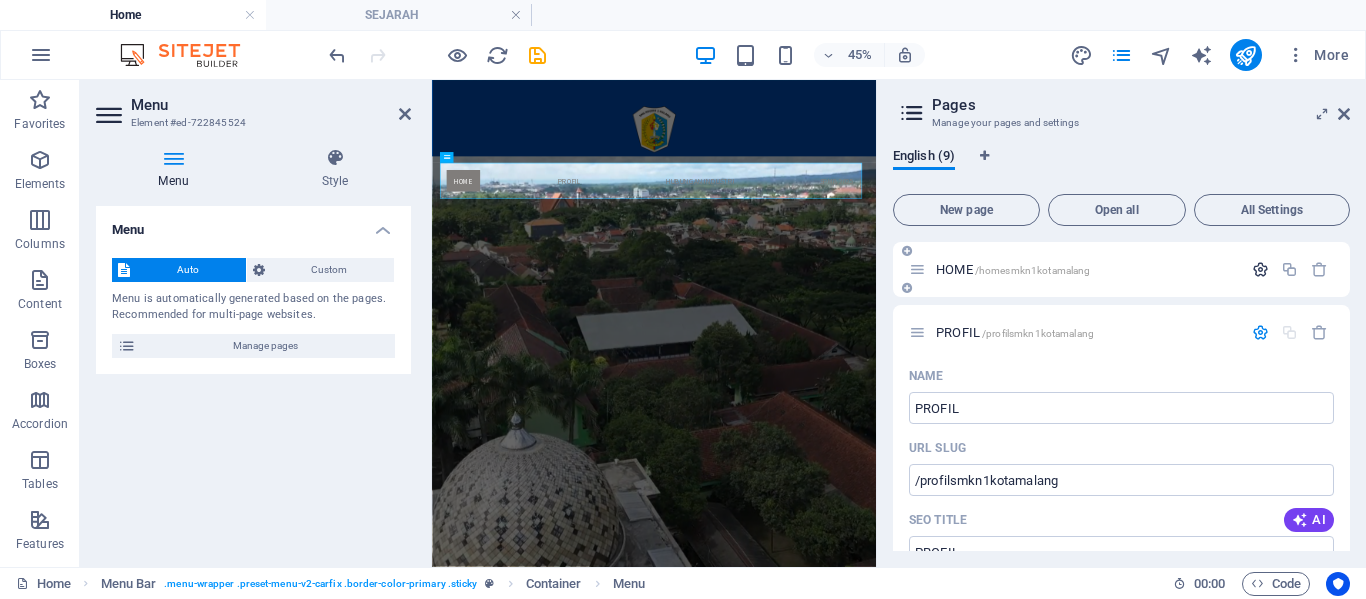 click at bounding box center (1260, 269) 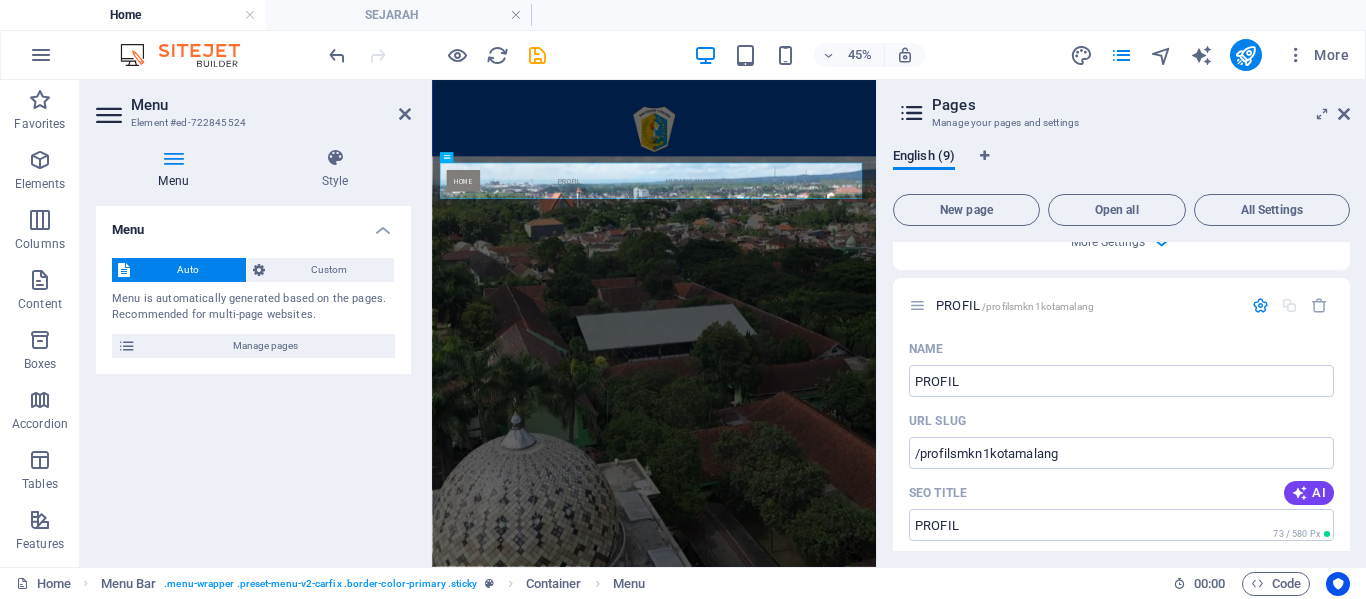 scroll, scrollTop: 700, scrollLeft: 0, axis: vertical 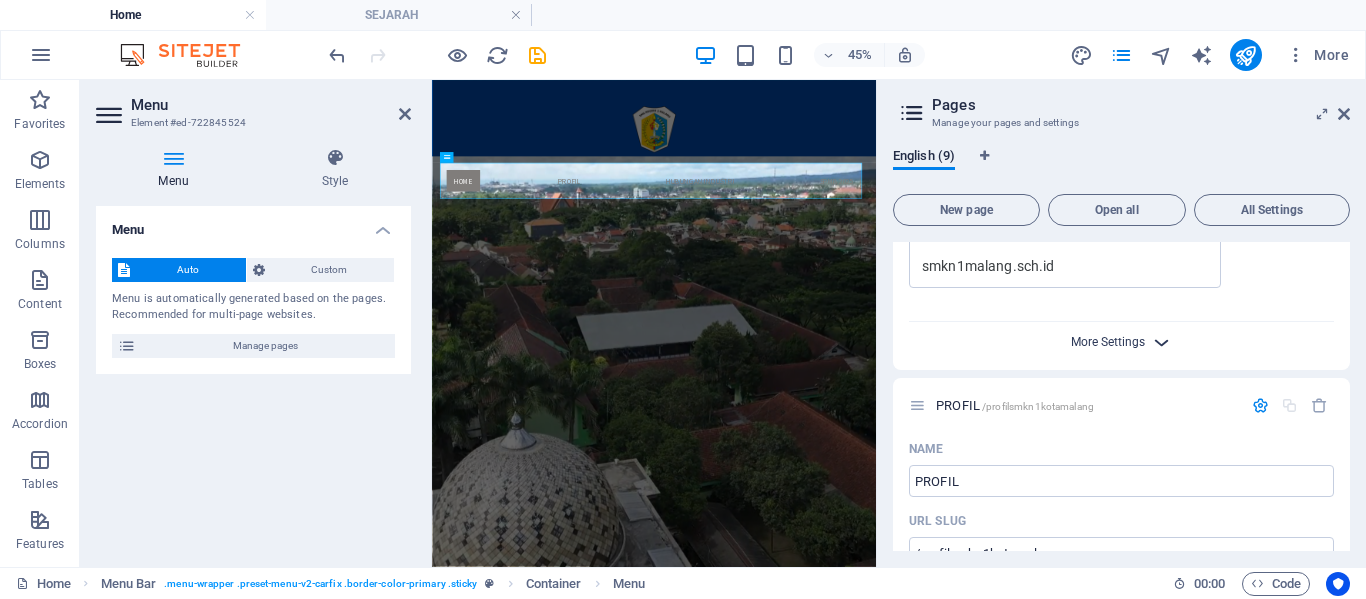 click on "More Settings" at bounding box center (1108, 342) 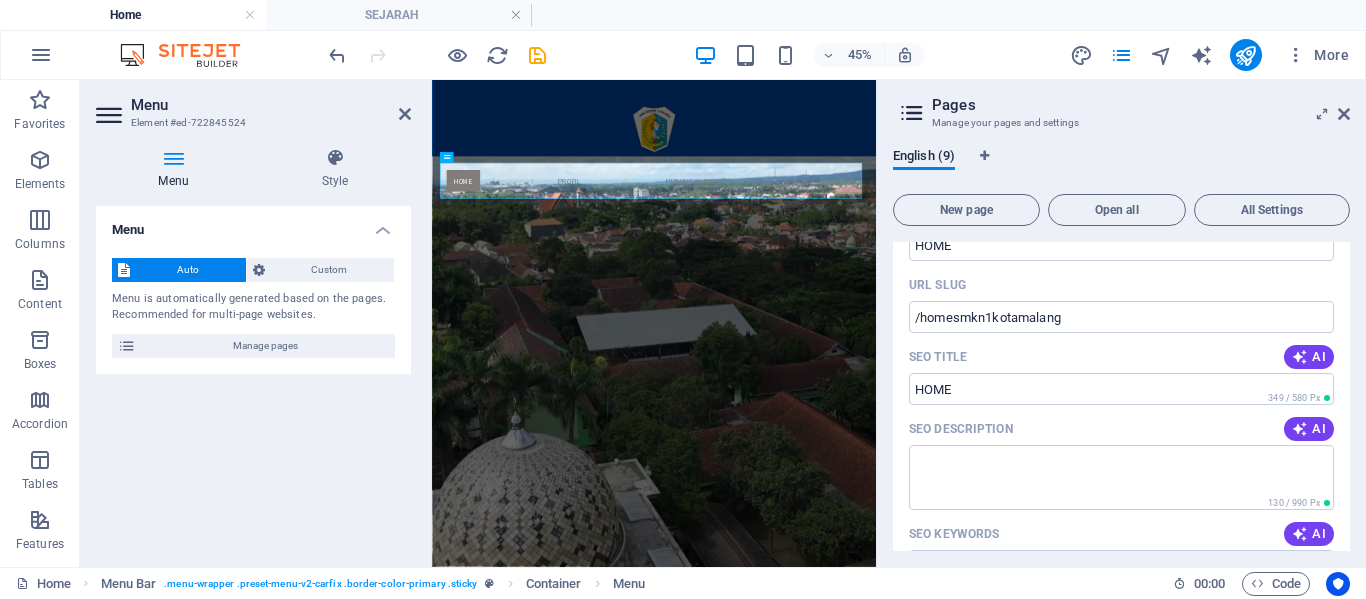 scroll, scrollTop: 0, scrollLeft: 0, axis: both 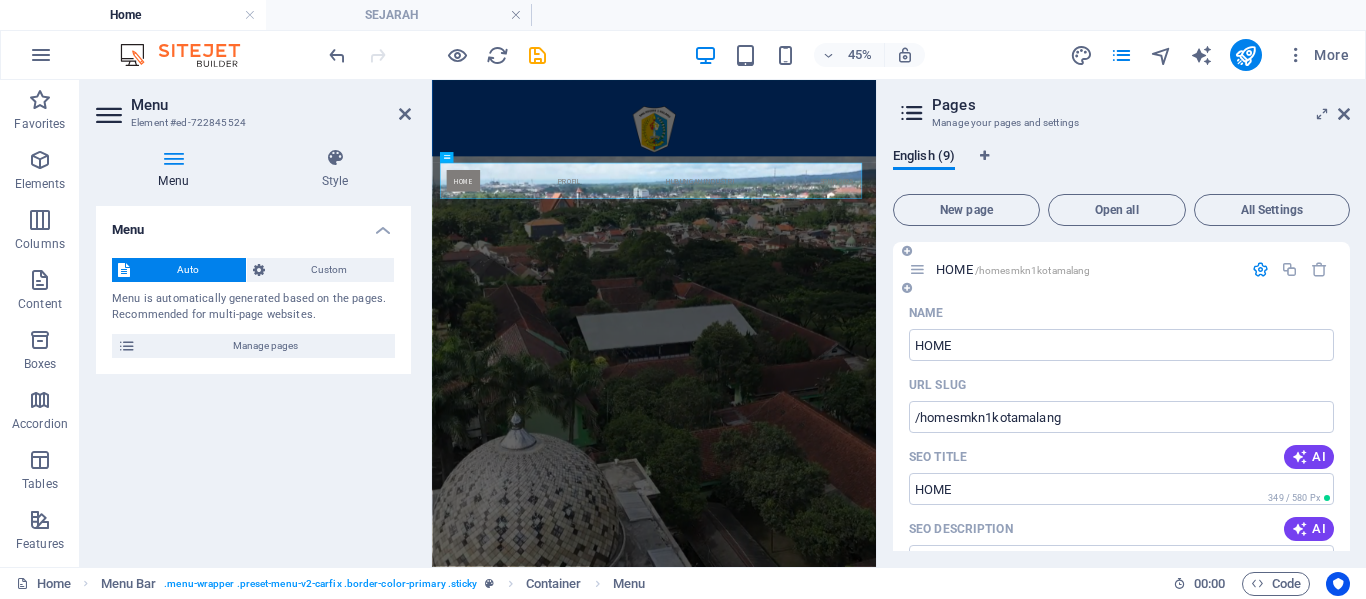 click at bounding box center [1260, 269] 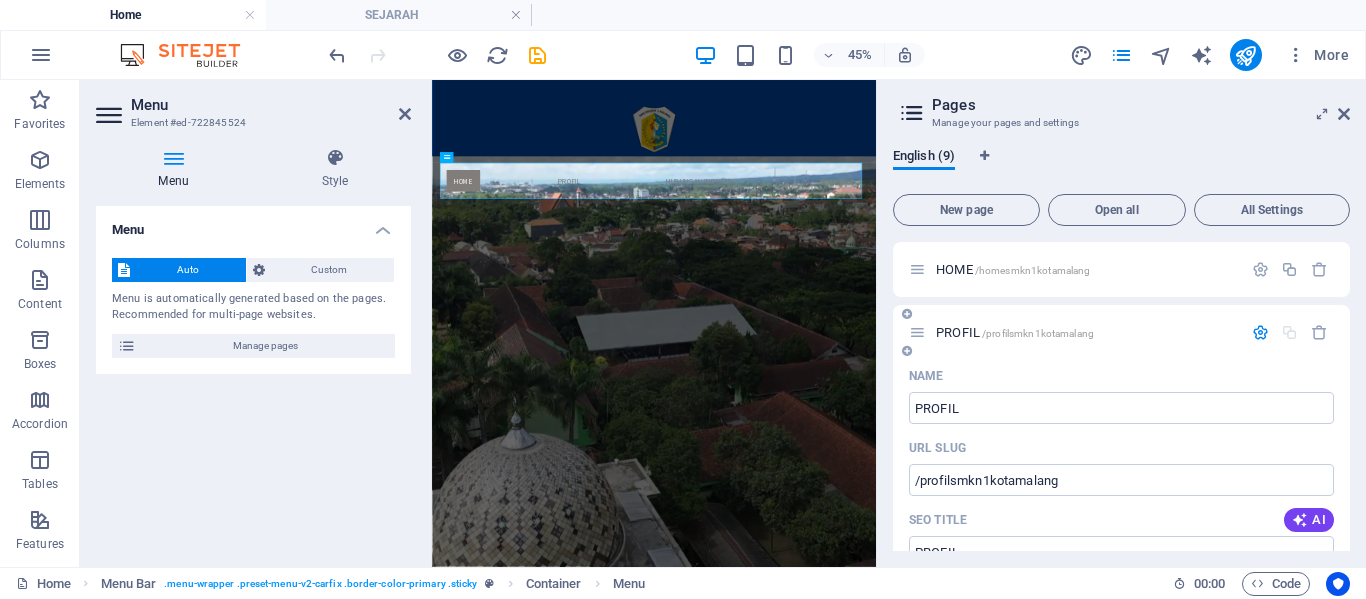 click at bounding box center [1260, 332] 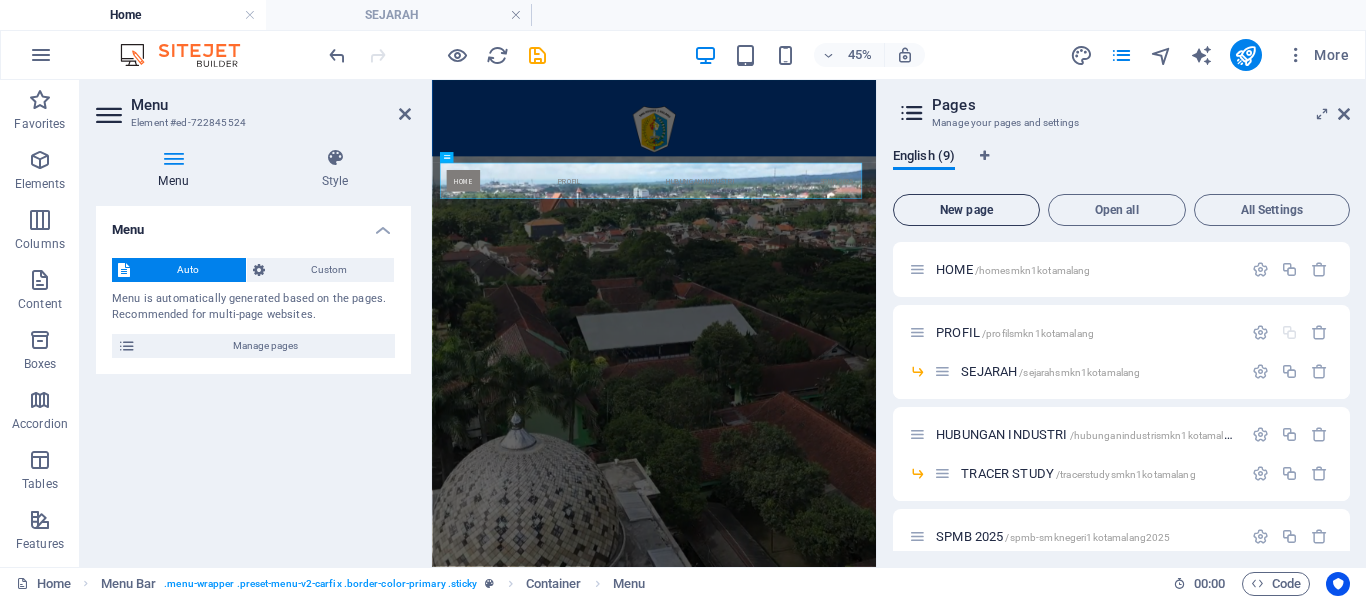 click on "New page" at bounding box center [966, 210] 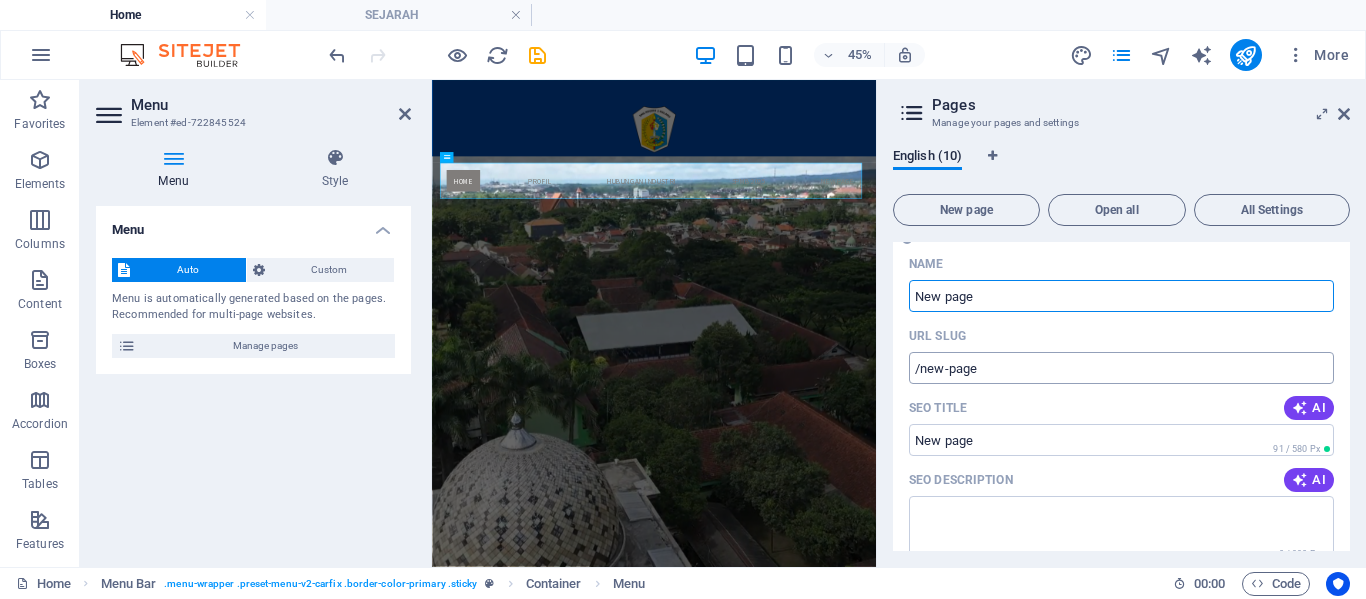 scroll, scrollTop: 396, scrollLeft: 0, axis: vertical 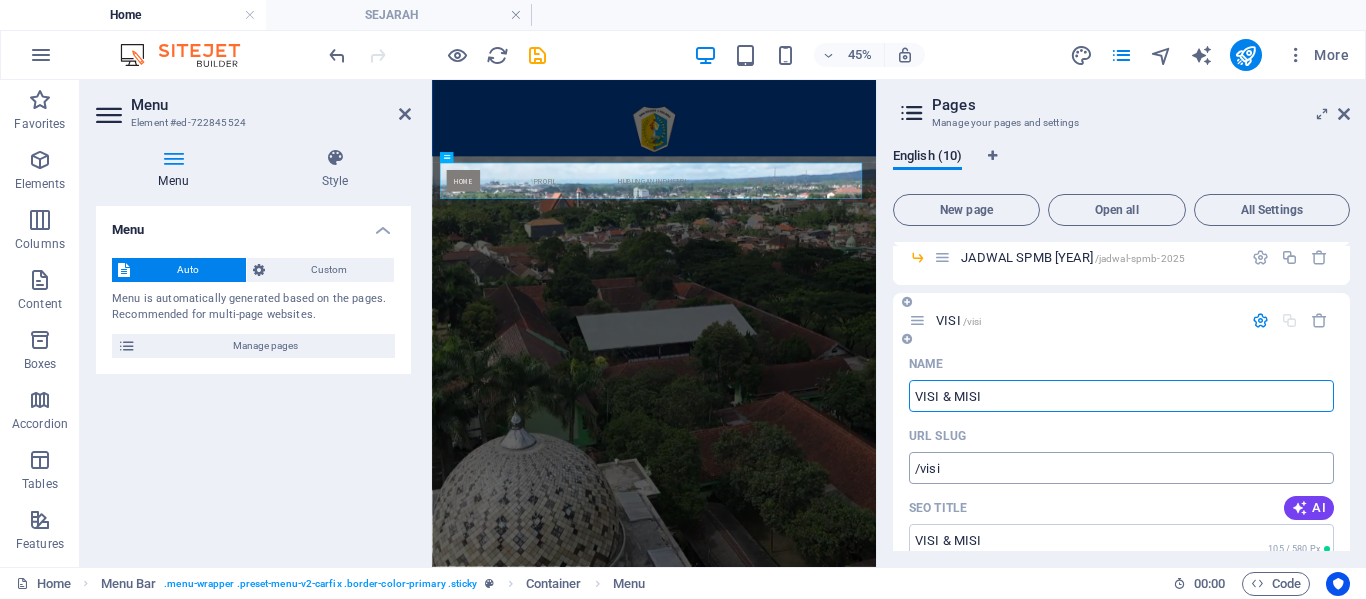 click on "/visi" at bounding box center (1121, 468) 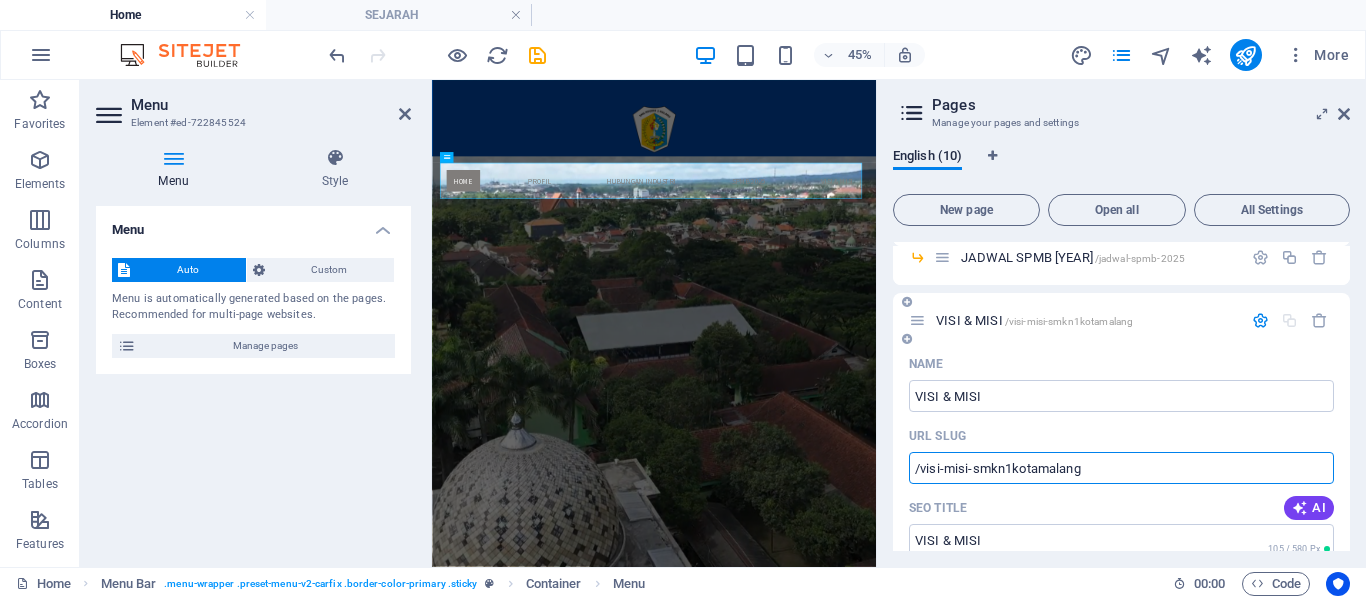 click on "/visi-misi-smkn1kotamalang" at bounding box center (1121, 468) 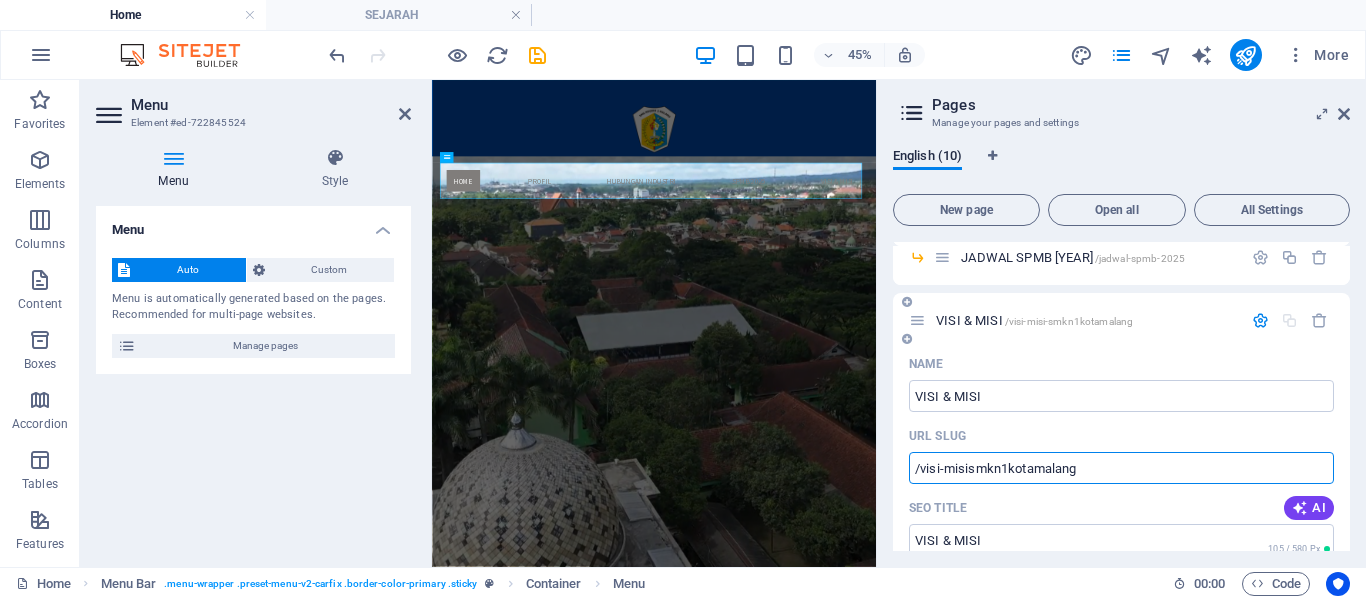 click on "/visi-misismkn1kotamalang" at bounding box center [1121, 468] 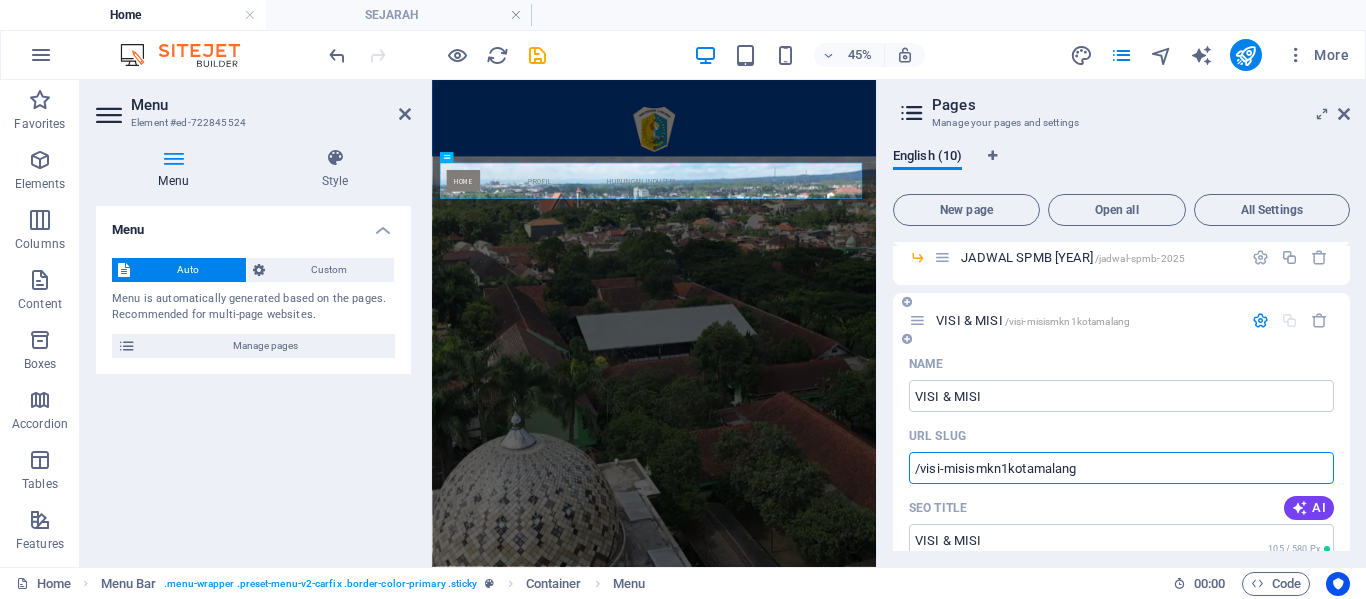 click on "/visi-misismkn1kotamalang" at bounding box center [1121, 468] 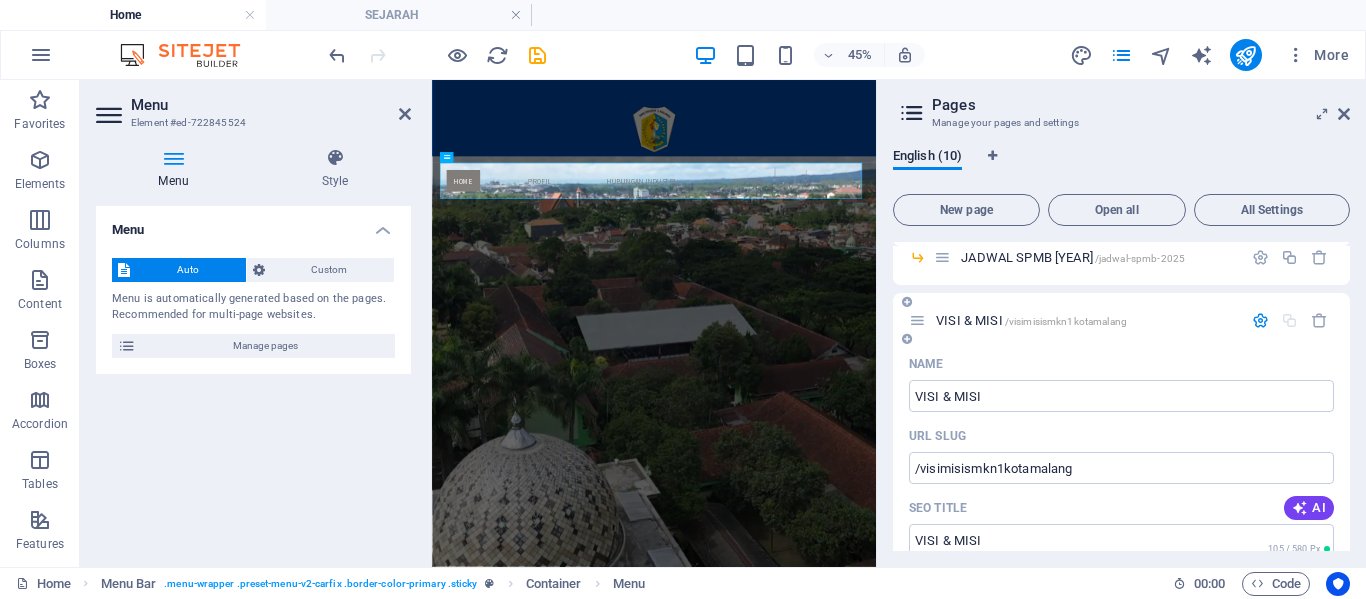 click on "URL SLUG" at bounding box center (1121, 436) 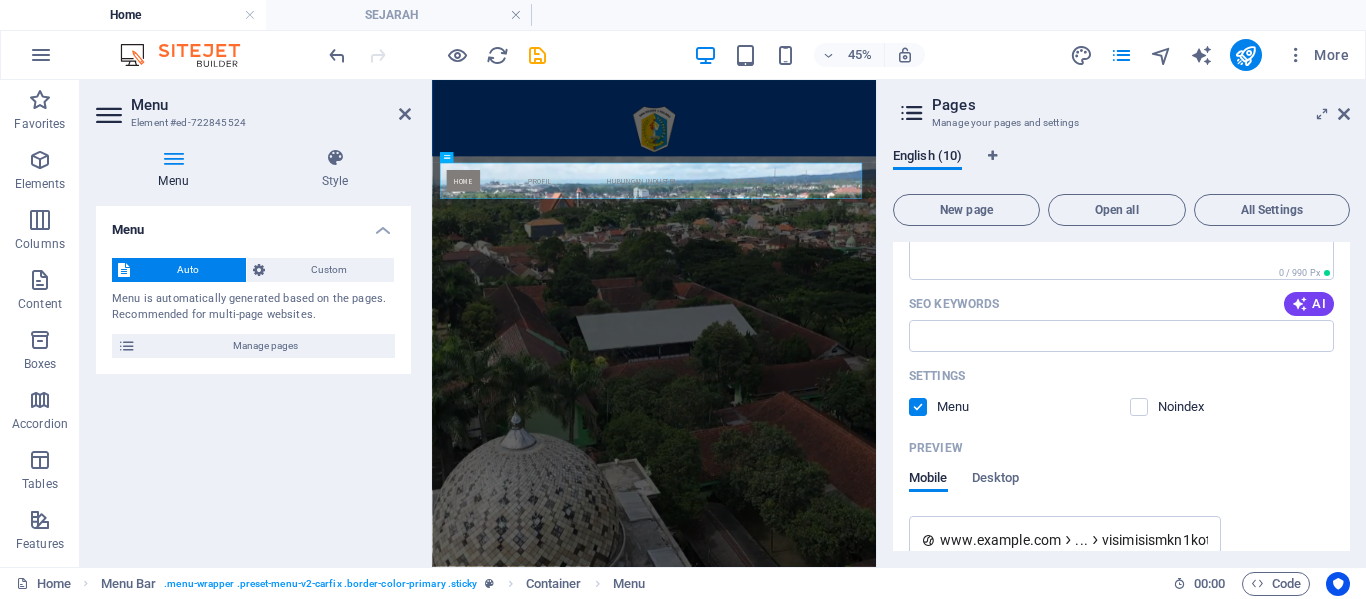 scroll, scrollTop: 796, scrollLeft: 0, axis: vertical 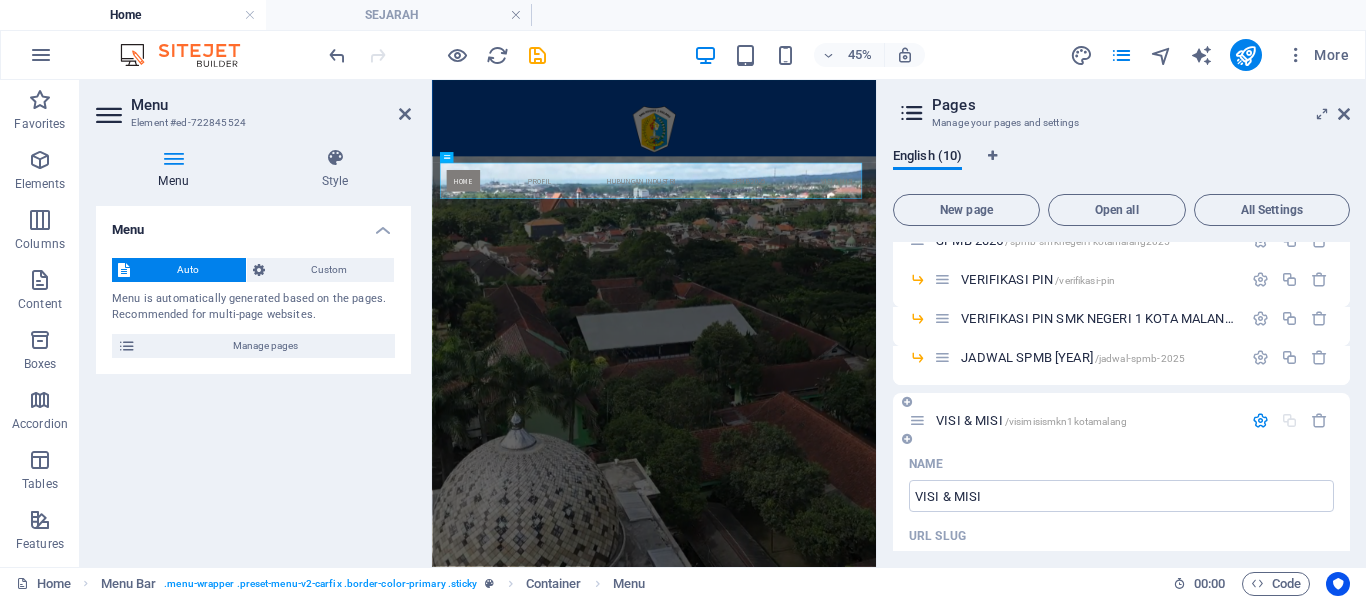 click at bounding box center (1260, 420) 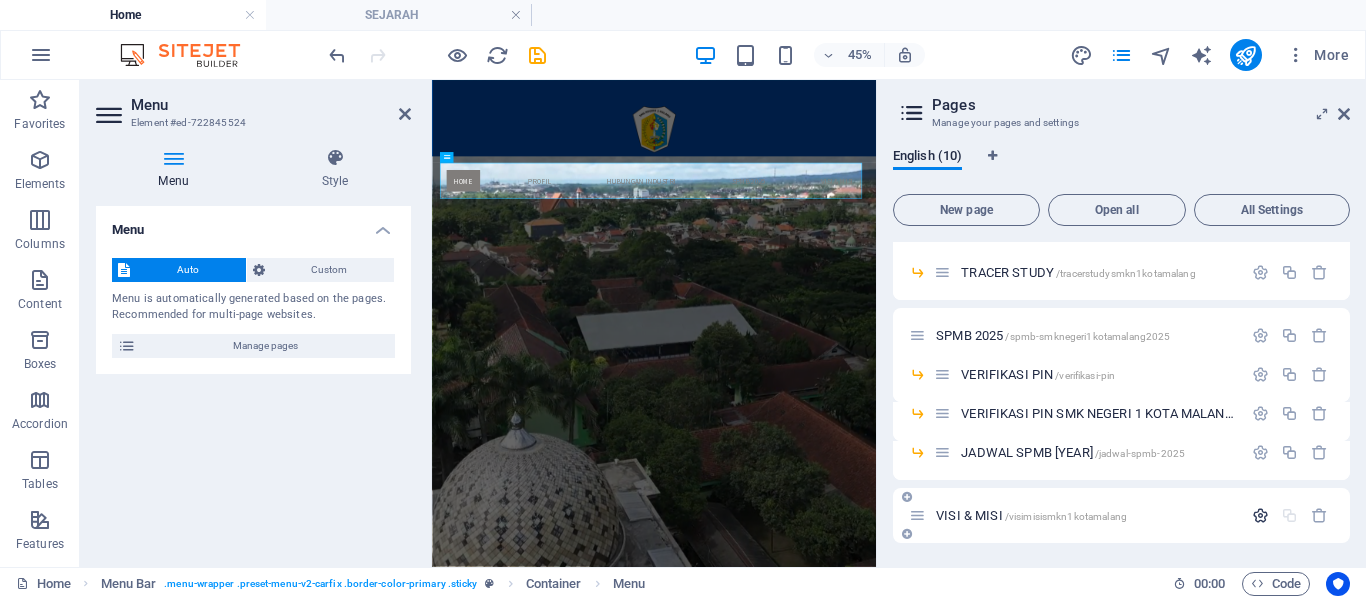 scroll, scrollTop: 201, scrollLeft: 0, axis: vertical 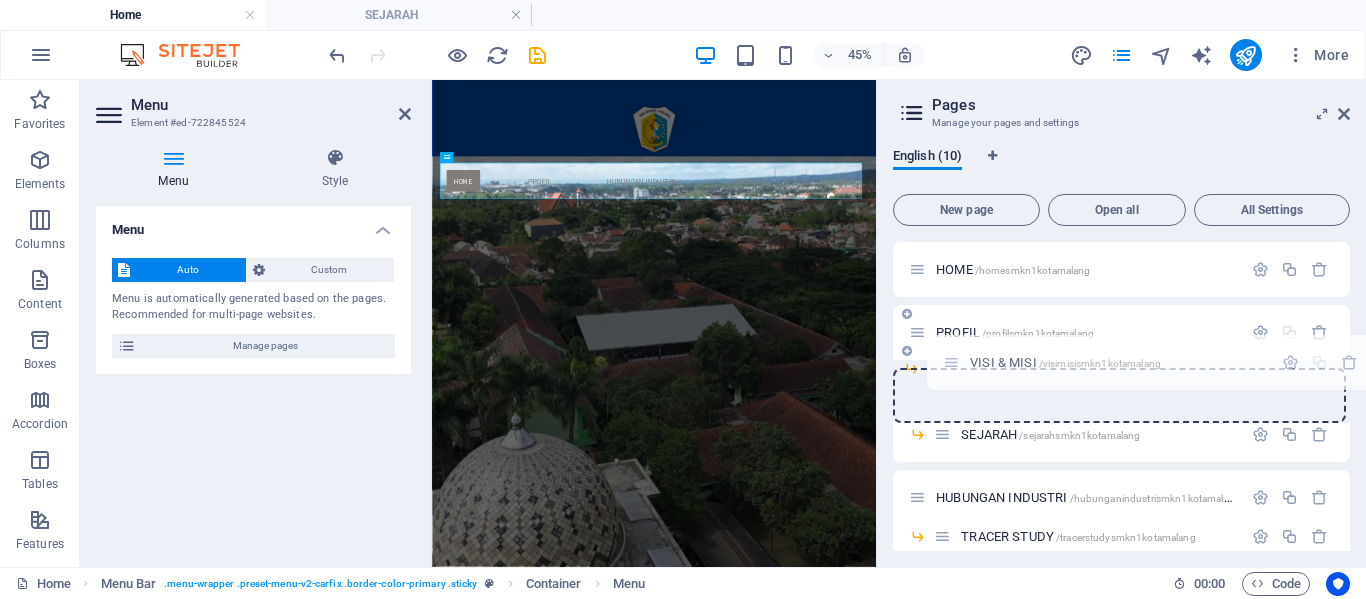 drag, startPoint x: 919, startPoint y: 518, endPoint x: 953, endPoint y: 357, distance: 164.5509 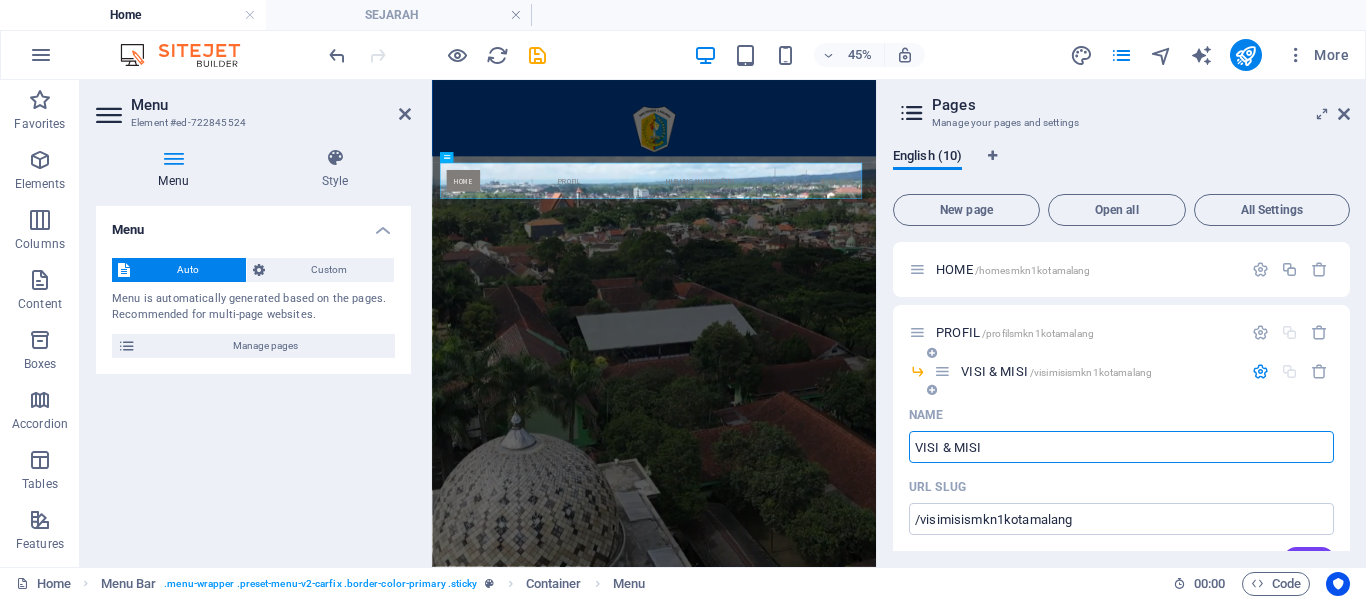 click at bounding box center (932, 390) 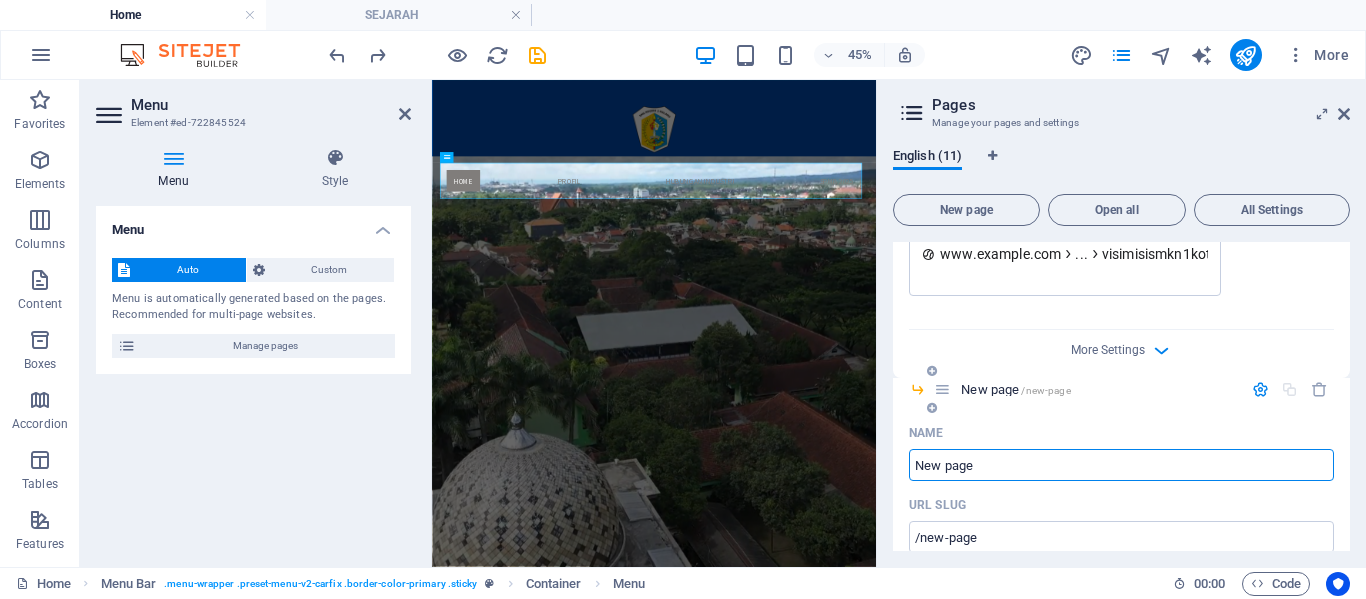 scroll, scrollTop: 687, scrollLeft: 0, axis: vertical 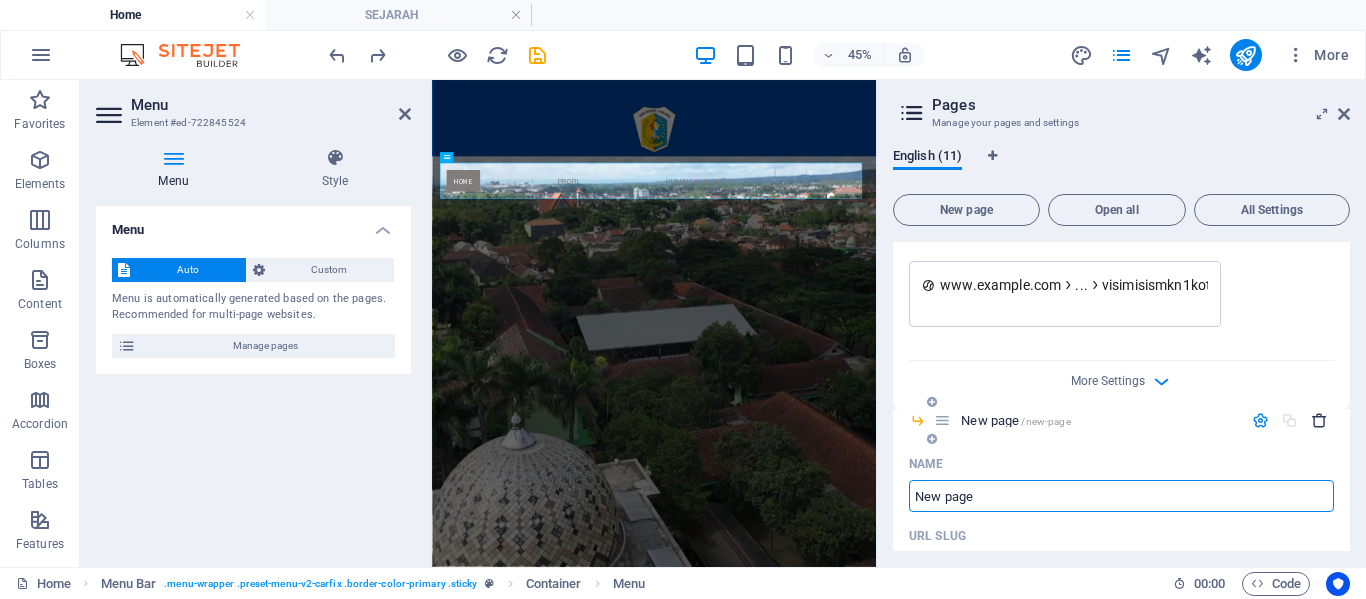 click at bounding box center (1319, 420) 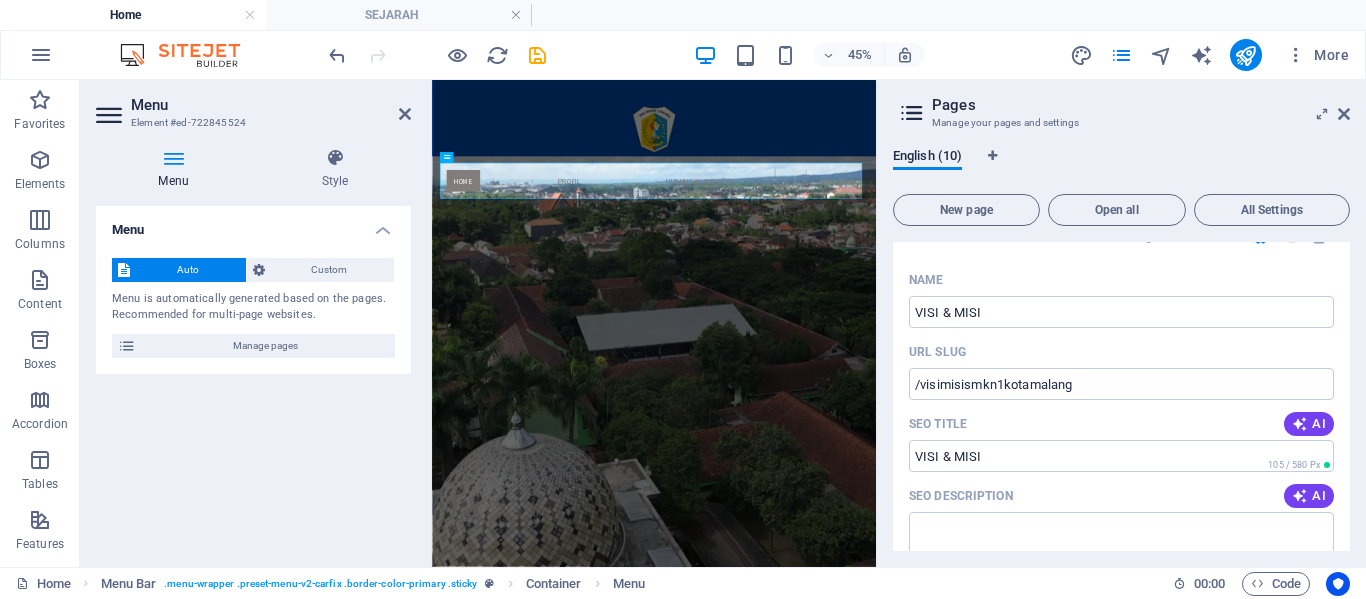 scroll, scrollTop: 0, scrollLeft: 0, axis: both 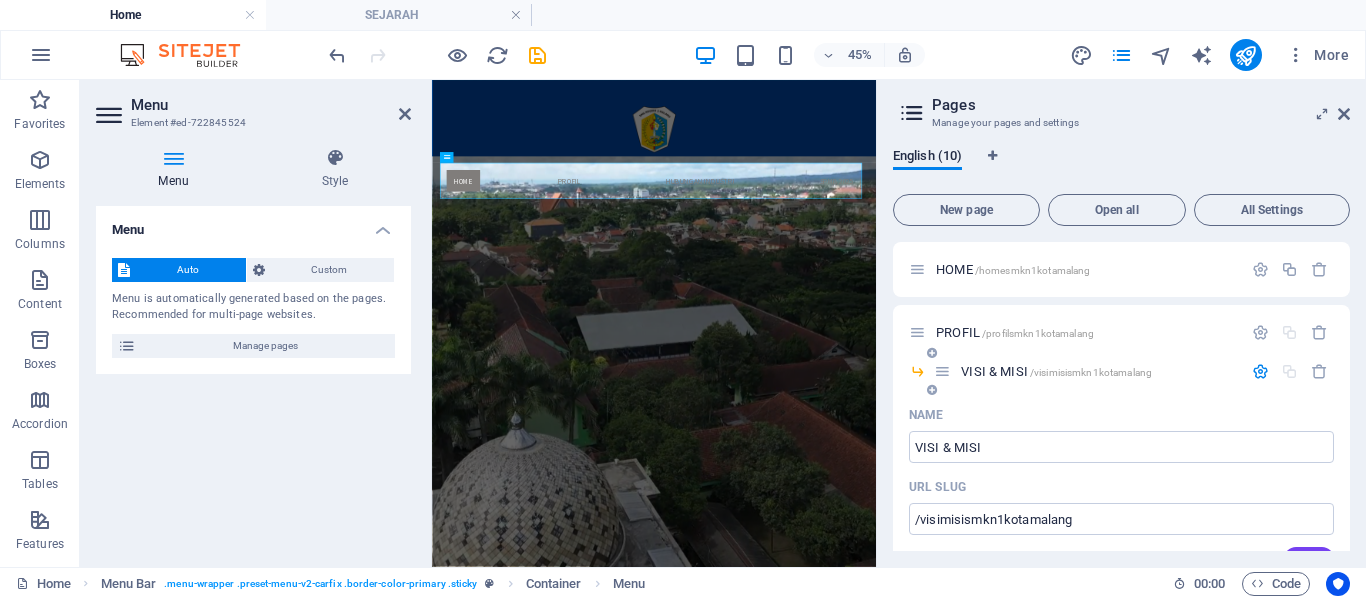 click on "VISI & MISI /visimisismkn1kotamalang" at bounding box center (1056, 371) 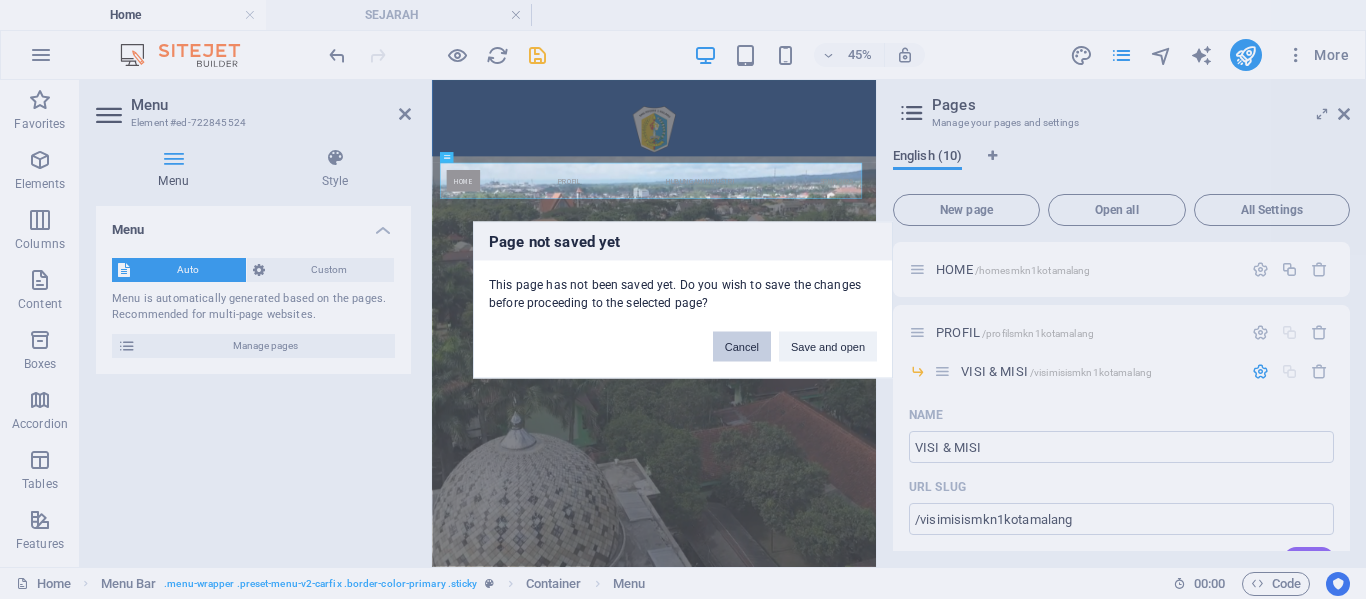drag, startPoint x: 750, startPoint y: 348, endPoint x: 911, endPoint y: 617, distance: 313.4996 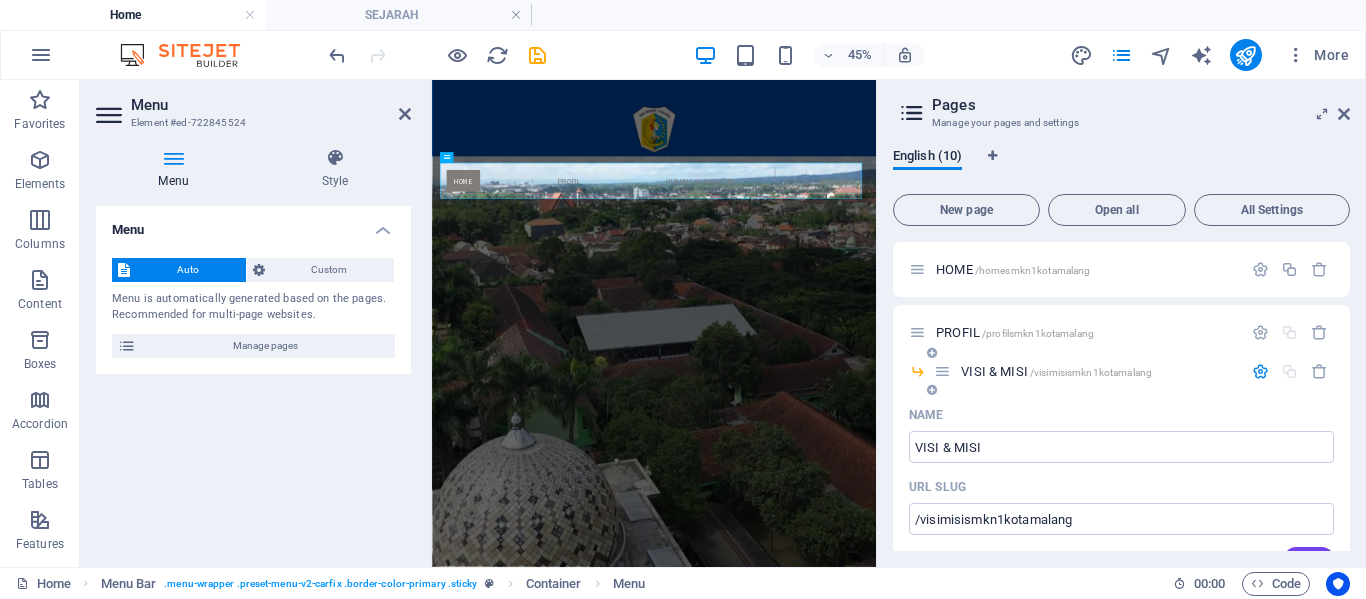 click at bounding box center (1260, 371) 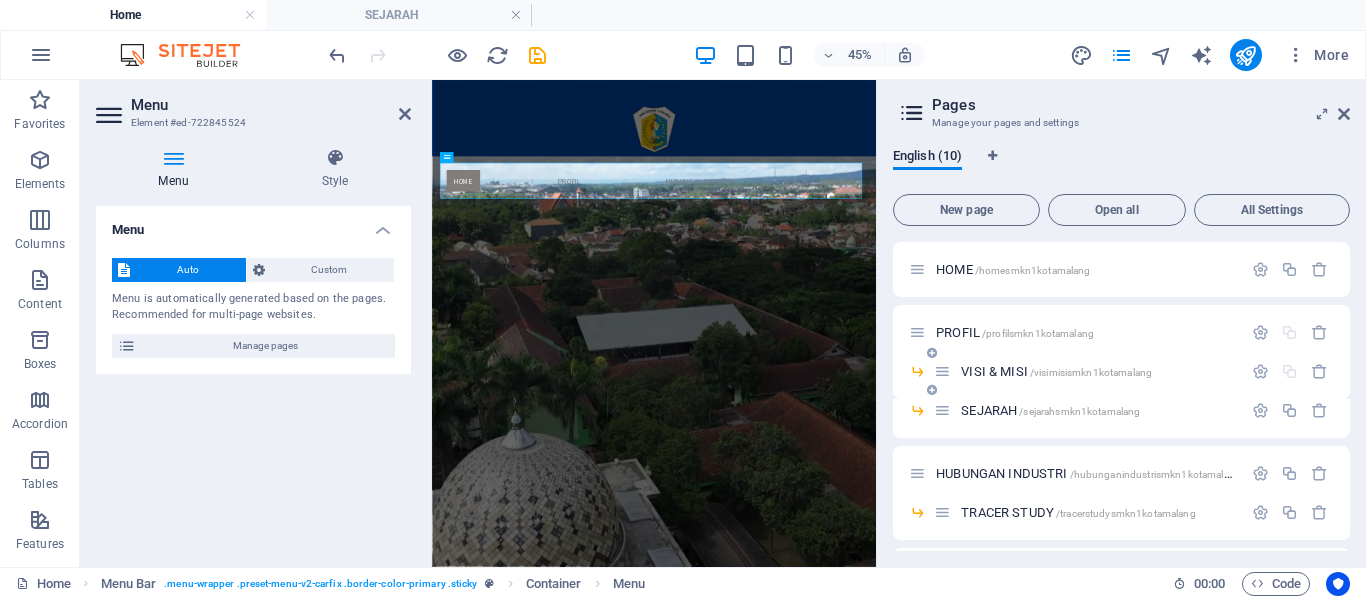 drag, startPoint x: 1049, startPoint y: 369, endPoint x: 1051, endPoint y: 397, distance: 28.071337 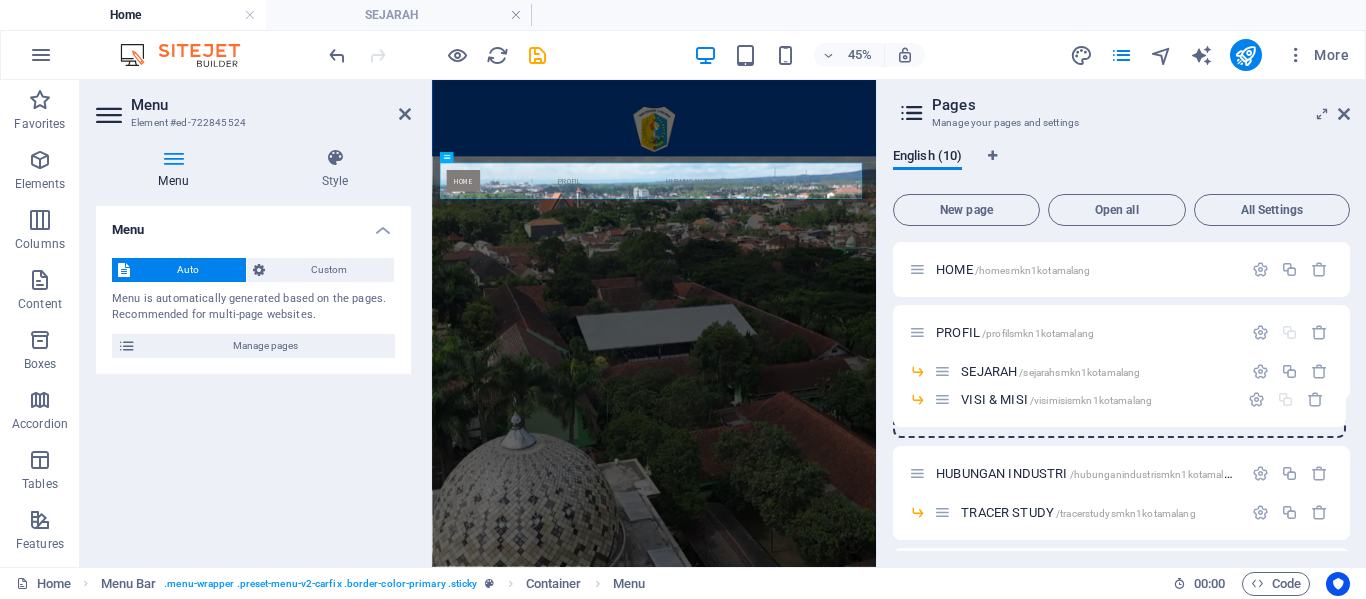drag, startPoint x: 944, startPoint y: 367, endPoint x: 944, endPoint y: 402, distance: 35 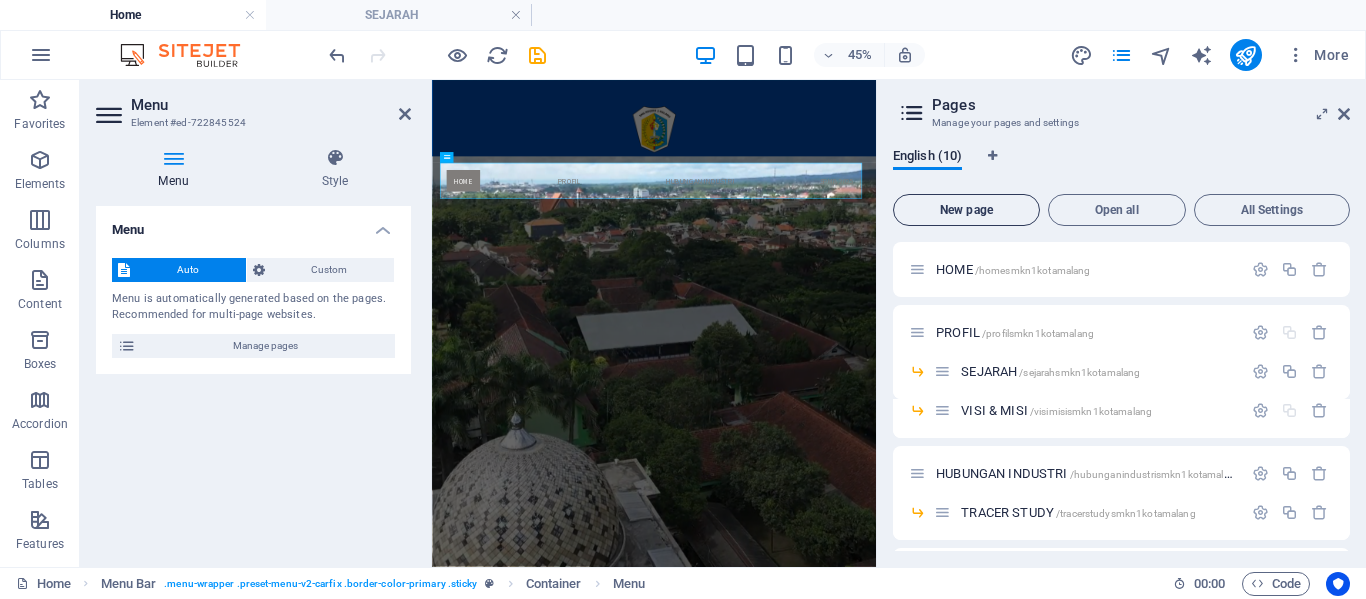 click on "New page" at bounding box center (966, 210) 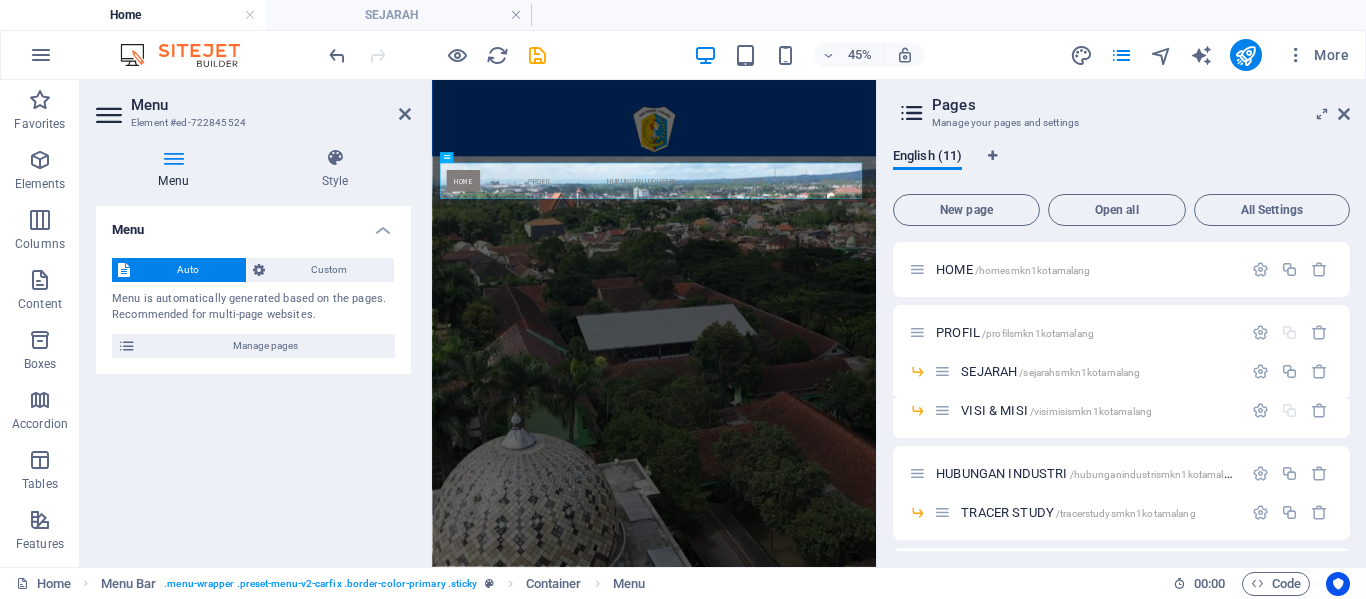 scroll, scrollTop: 435, scrollLeft: 0, axis: vertical 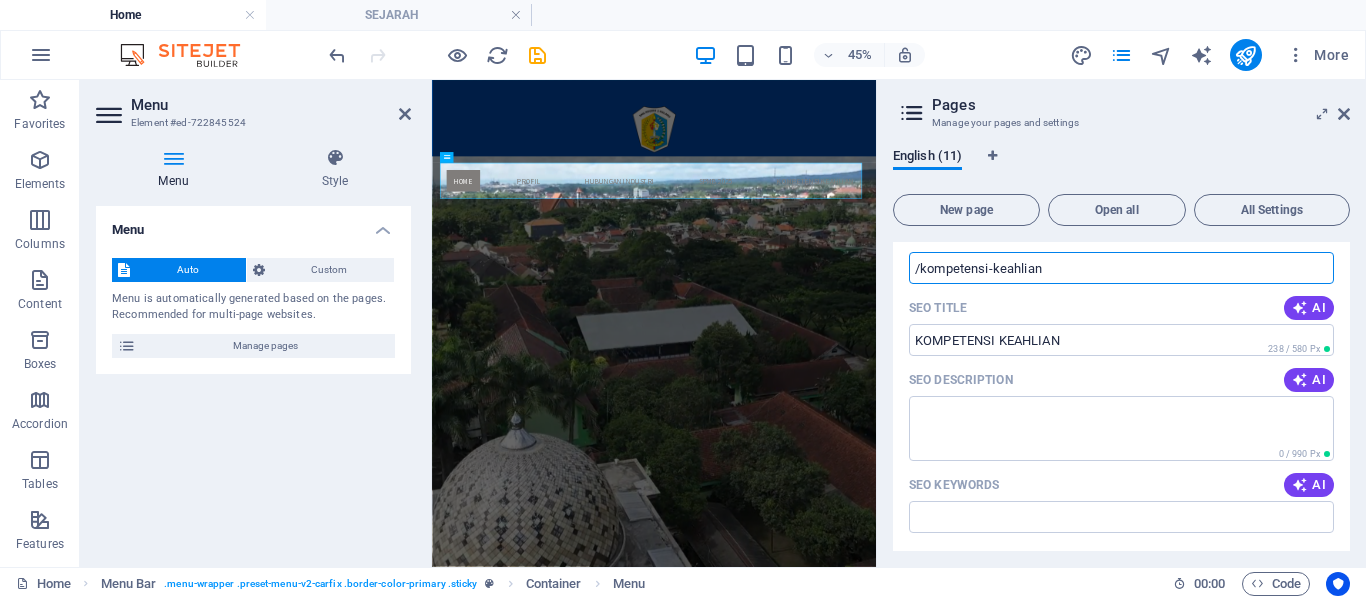 click on "/kompetensi-keahlian" at bounding box center (1121, 268) 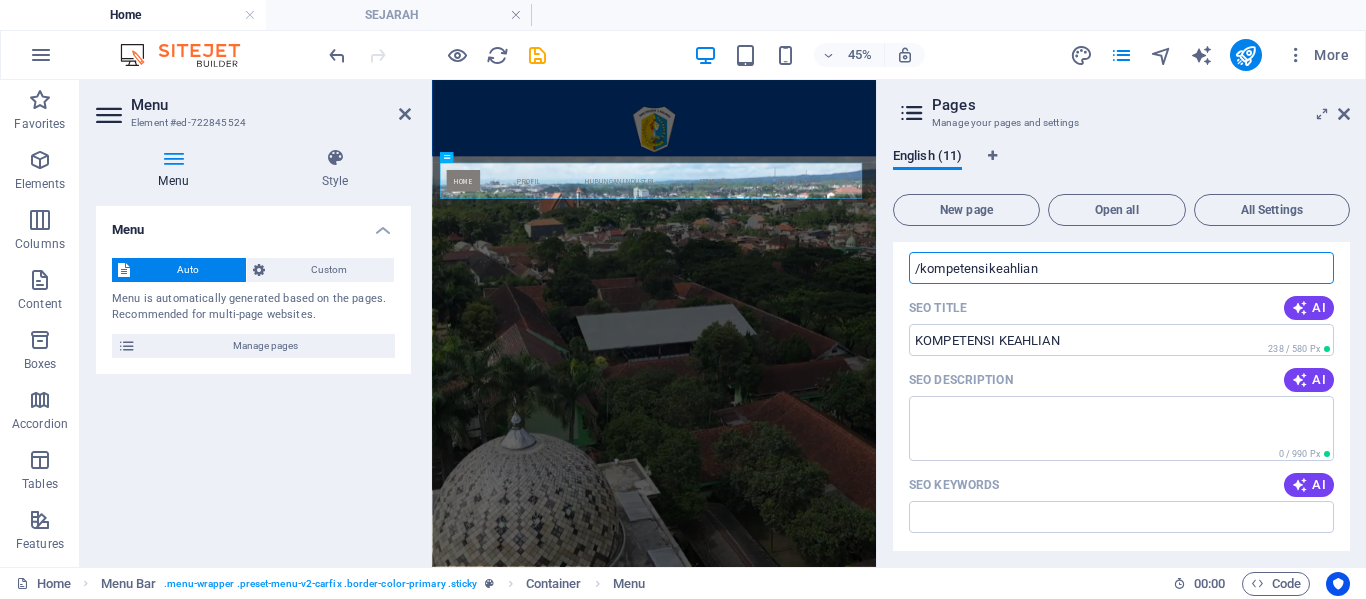 click on "/kompetensikeahlian" at bounding box center (1121, 268) 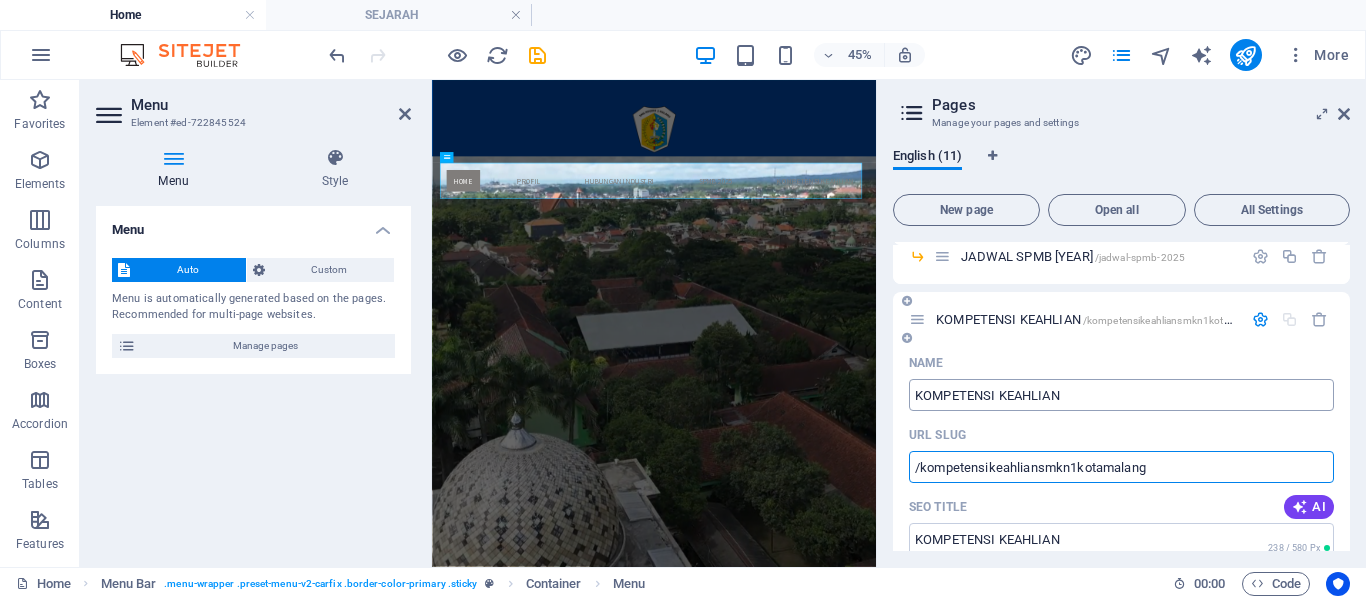 scroll, scrollTop: 335, scrollLeft: 0, axis: vertical 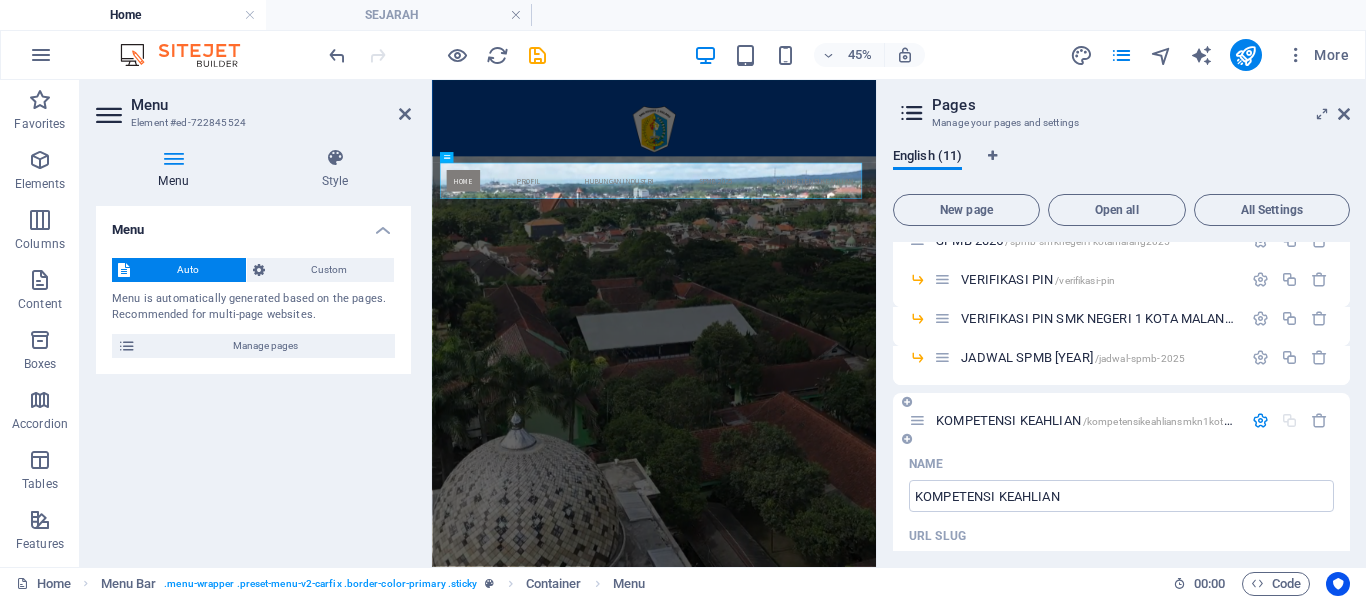 click at bounding box center (1260, 420) 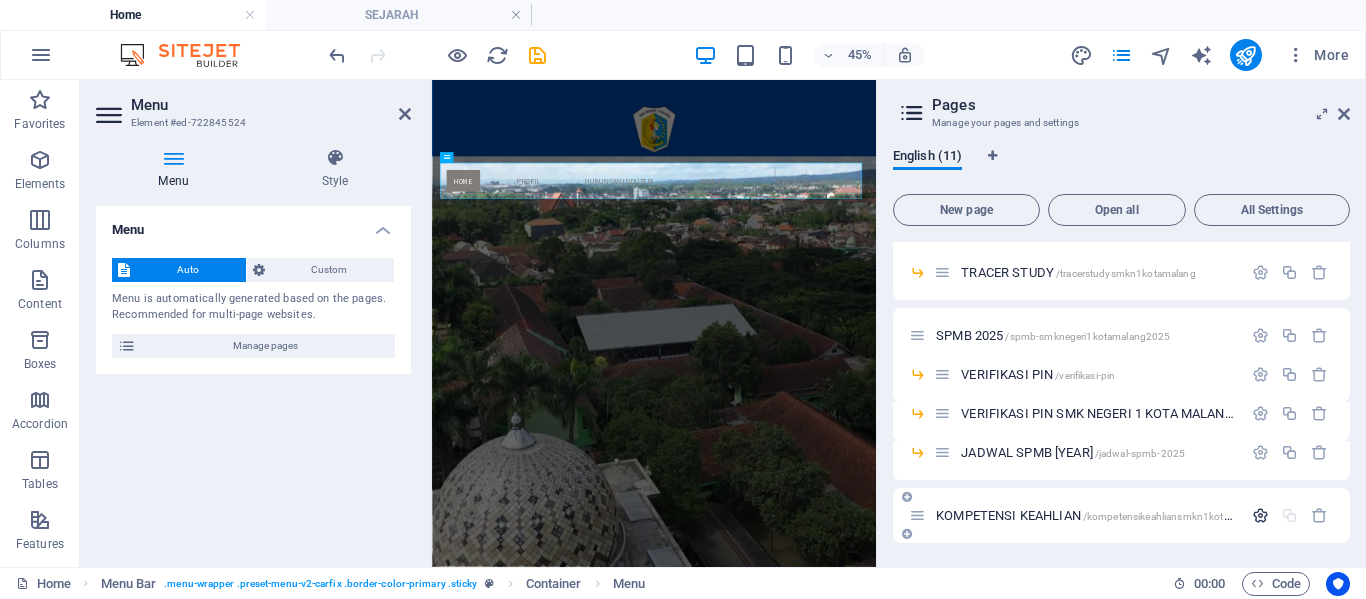 scroll, scrollTop: 240, scrollLeft: 0, axis: vertical 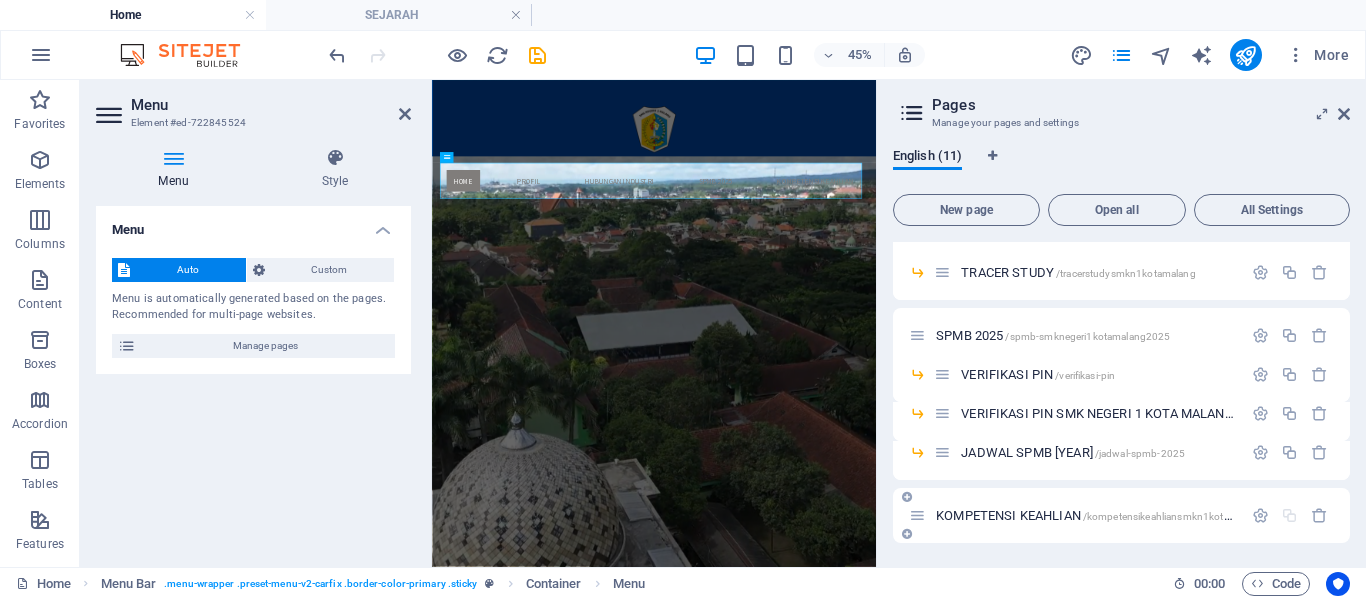 click at bounding box center (907, 534) 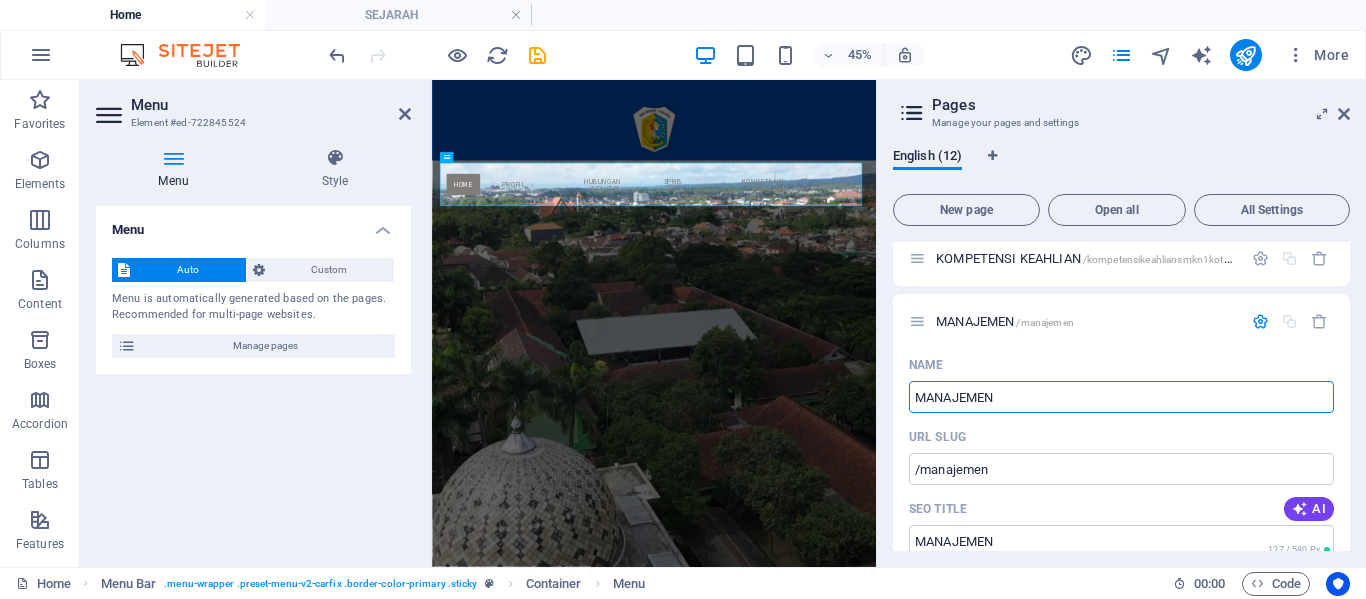 scroll, scrollTop: 500, scrollLeft: 0, axis: vertical 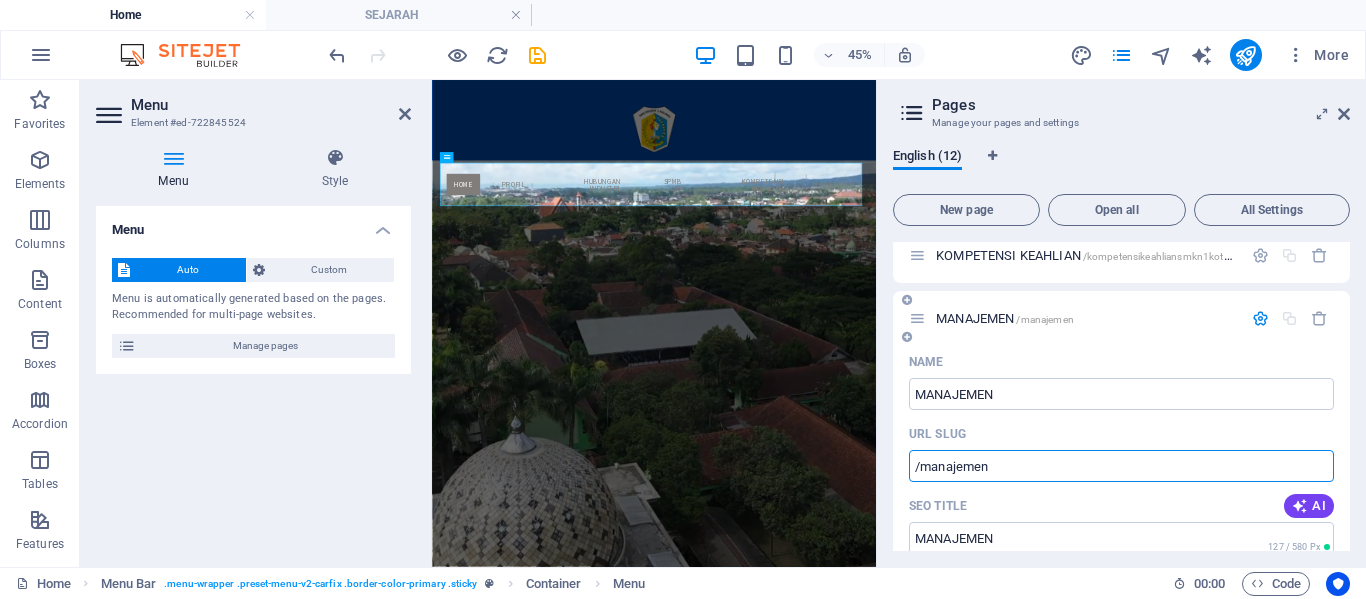 click on "/manajemen" at bounding box center [1121, 466] 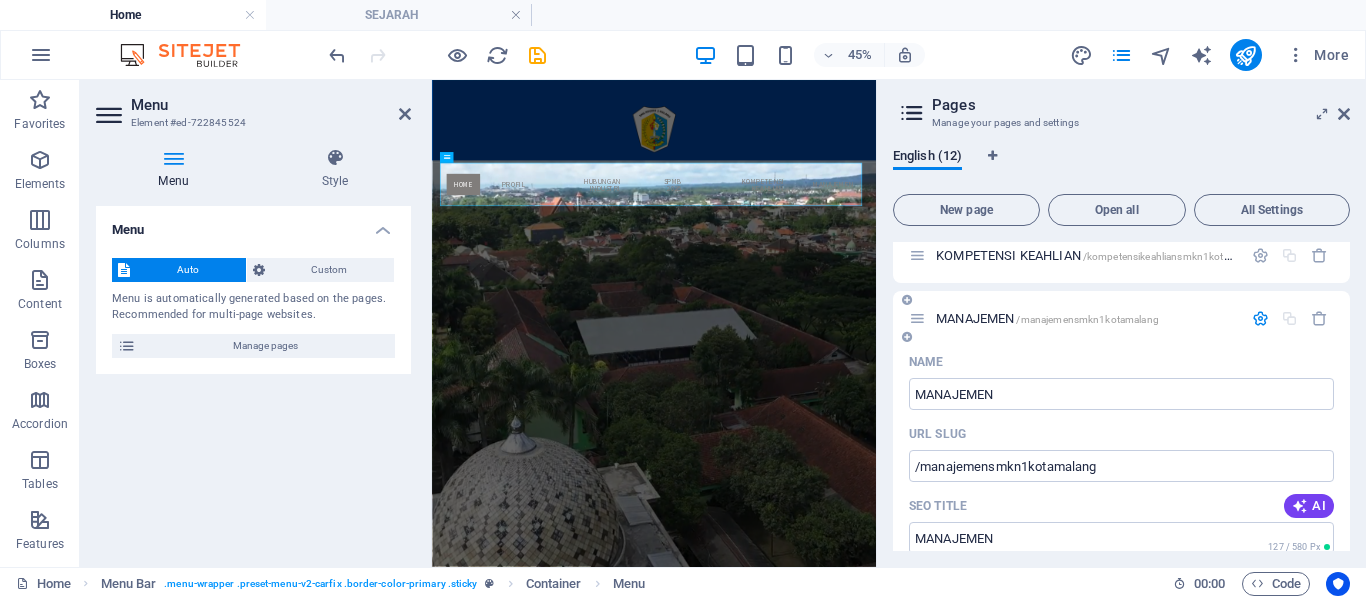 click at bounding box center [1260, 318] 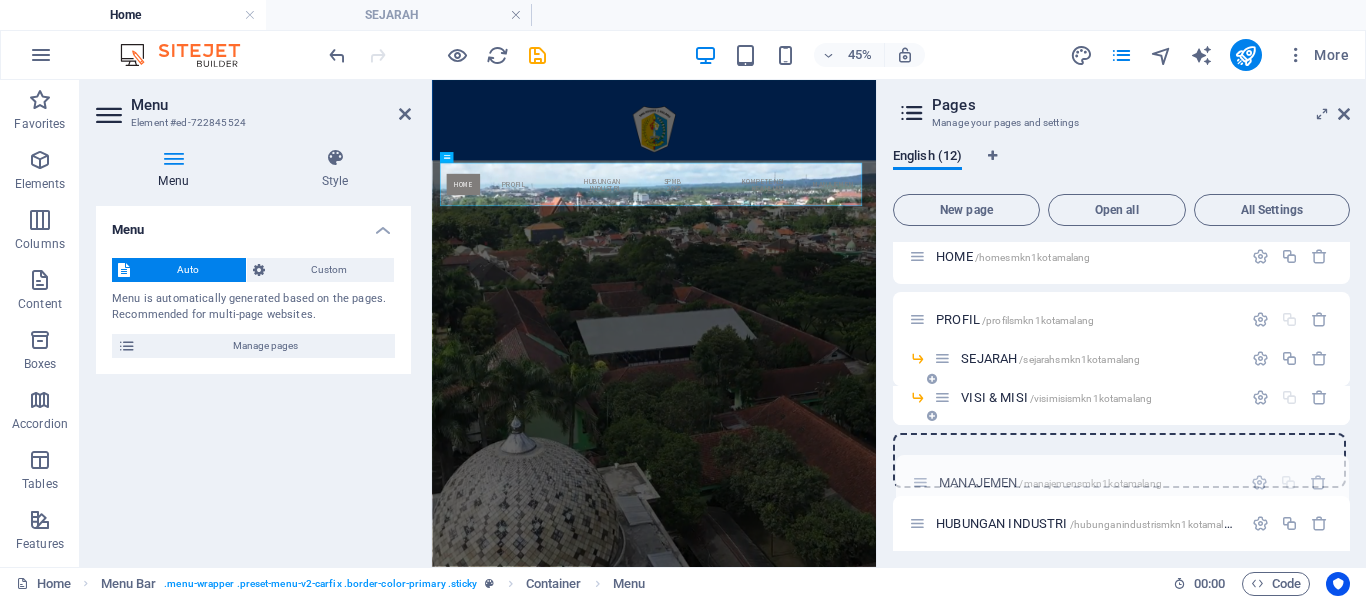 scroll, scrollTop: 19, scrollLeft: 0, axis: vertical 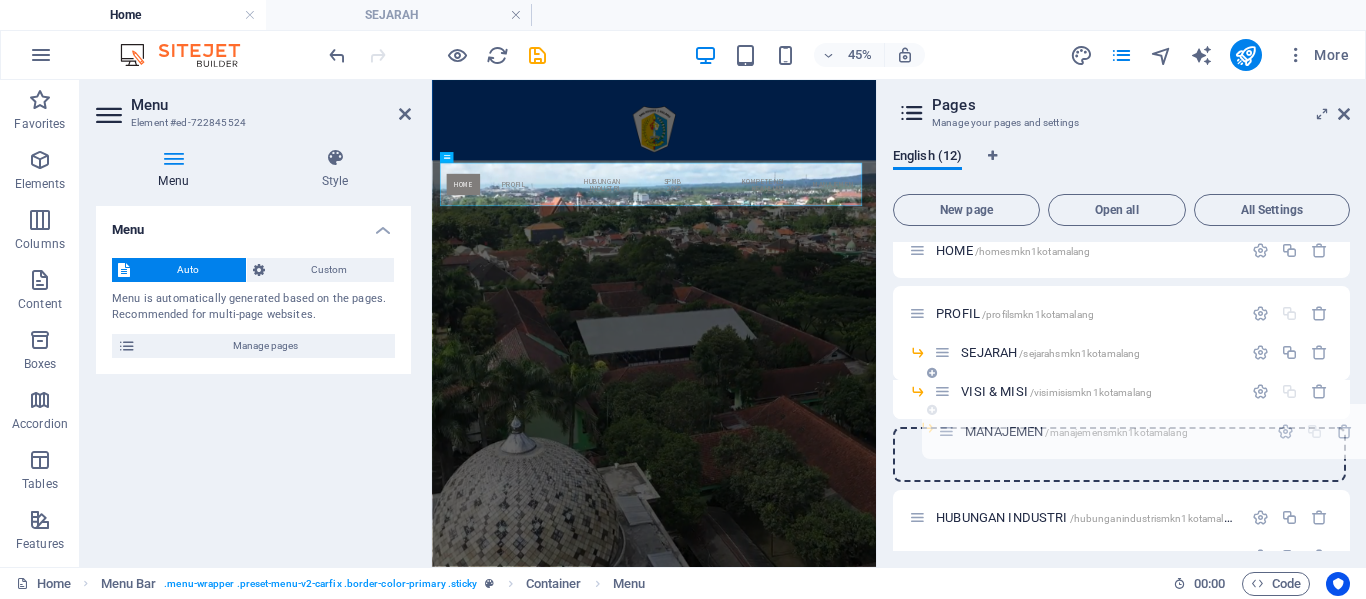 drag, startPoint x: 917, startPoint y: 514, endPoint x: 945, endPoint y: 415, distance: 102.88343 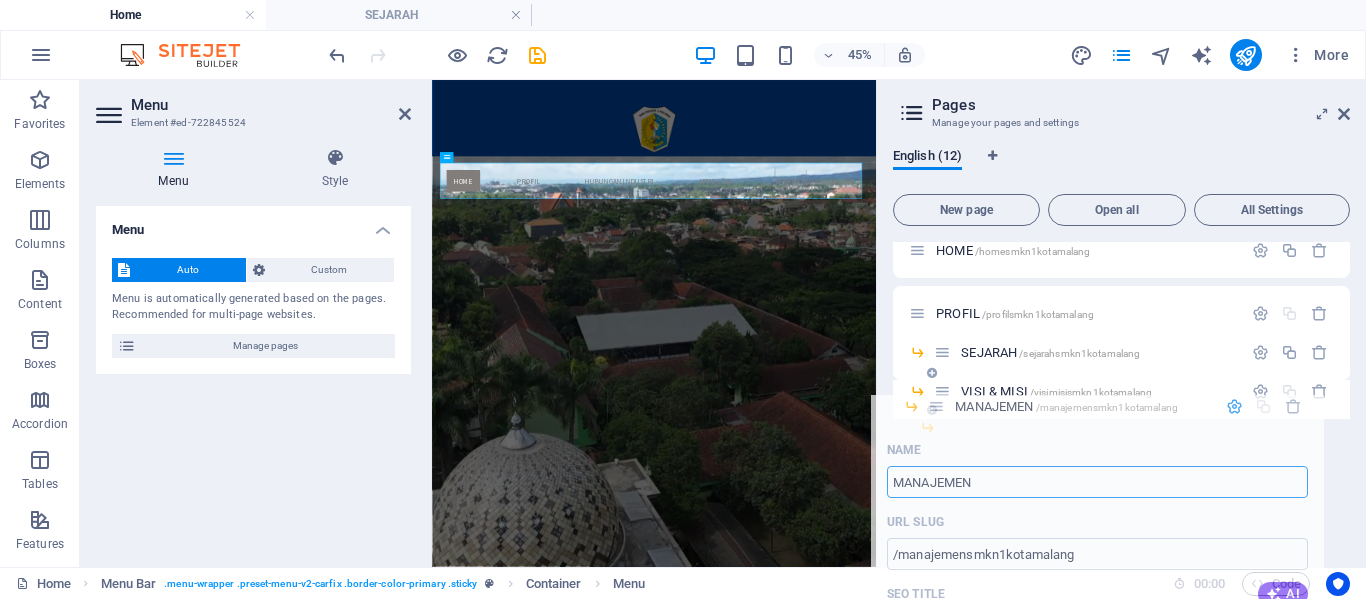 drag, startPoint x: 961, startPoint y: 425, endPoint x: 938, endPoint y: 394, distance: 38.600517 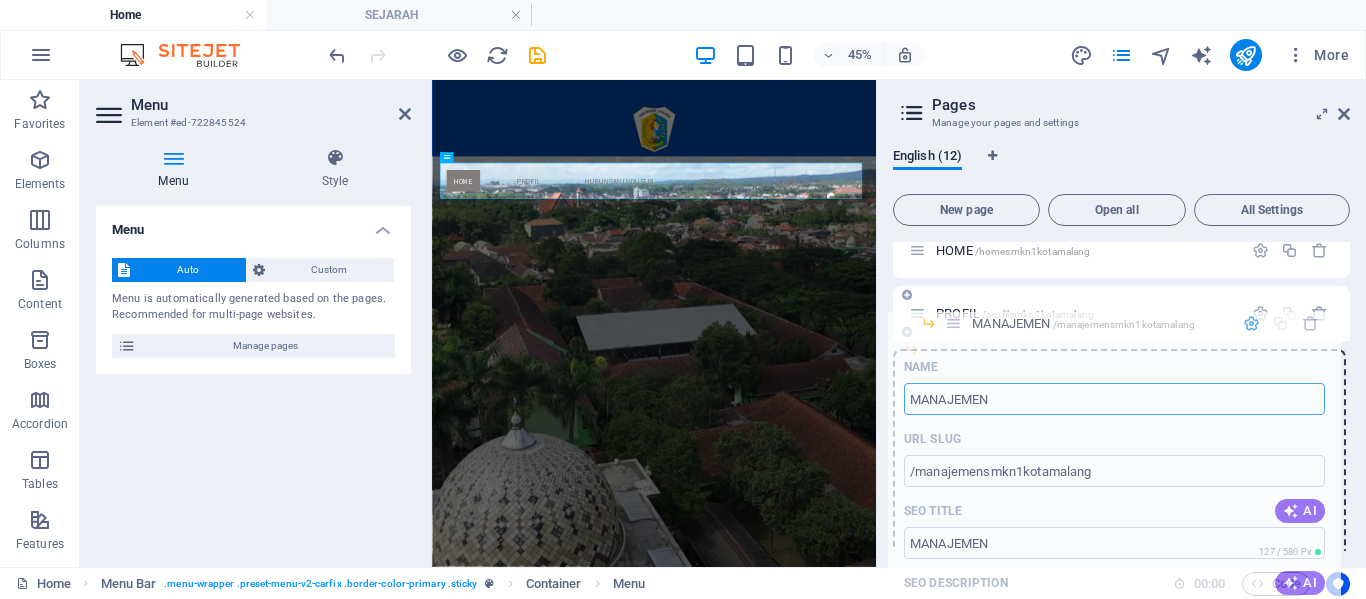 drag, startPoint x: 958, startPoint y: 432, endPoint x: 938, endPoint y: 301, distance: 132.51793 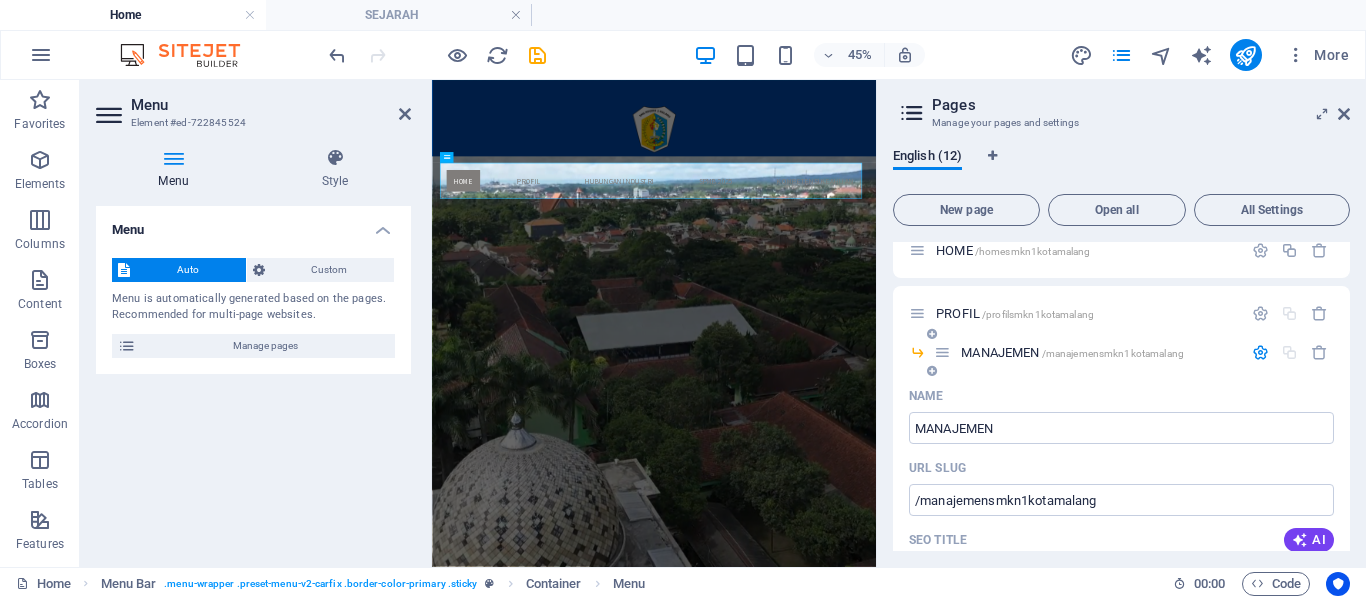 click at bounding box center (1260, 352) 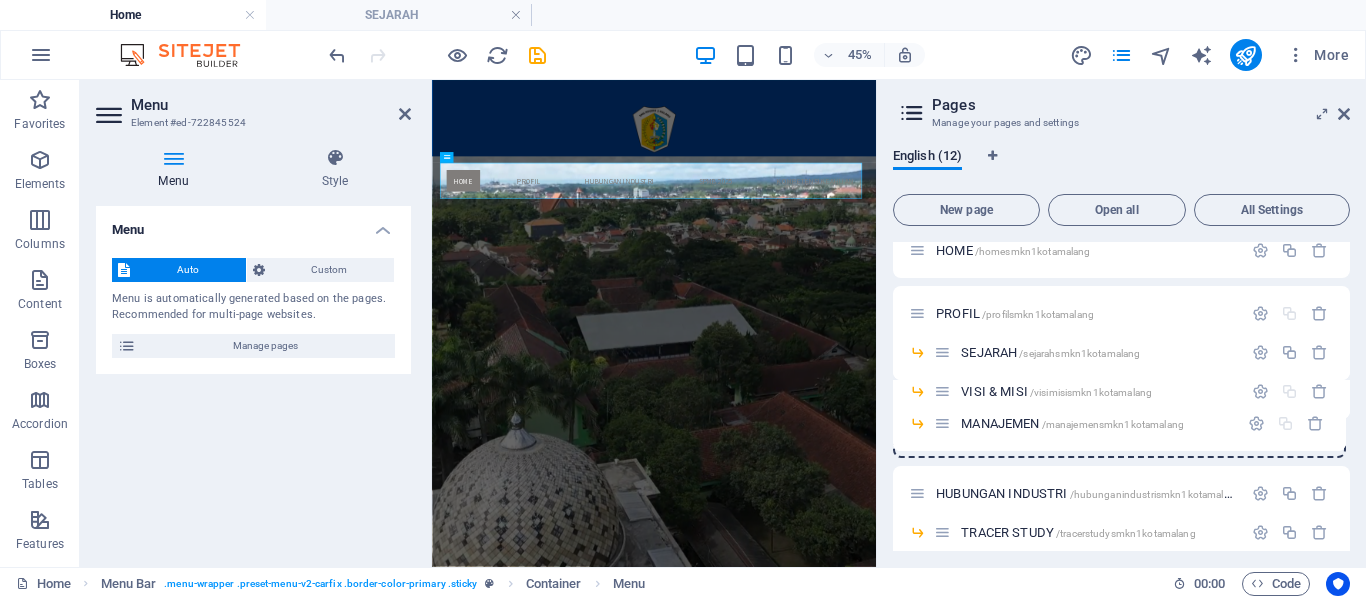 drag, startPoint x: 943, startPoint y: 350, endPoint x: 943, endPoint y: 428, distance: 78 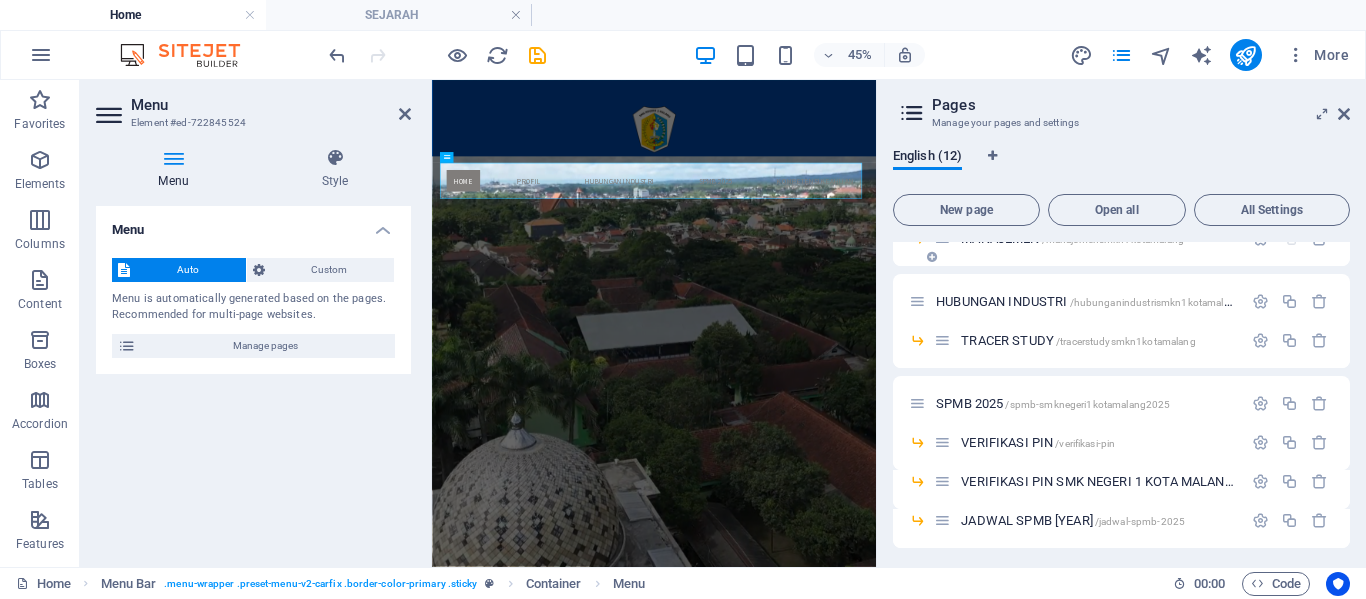 scroll, scrollTop: 279, scrollLeft: 0, axis: vertical 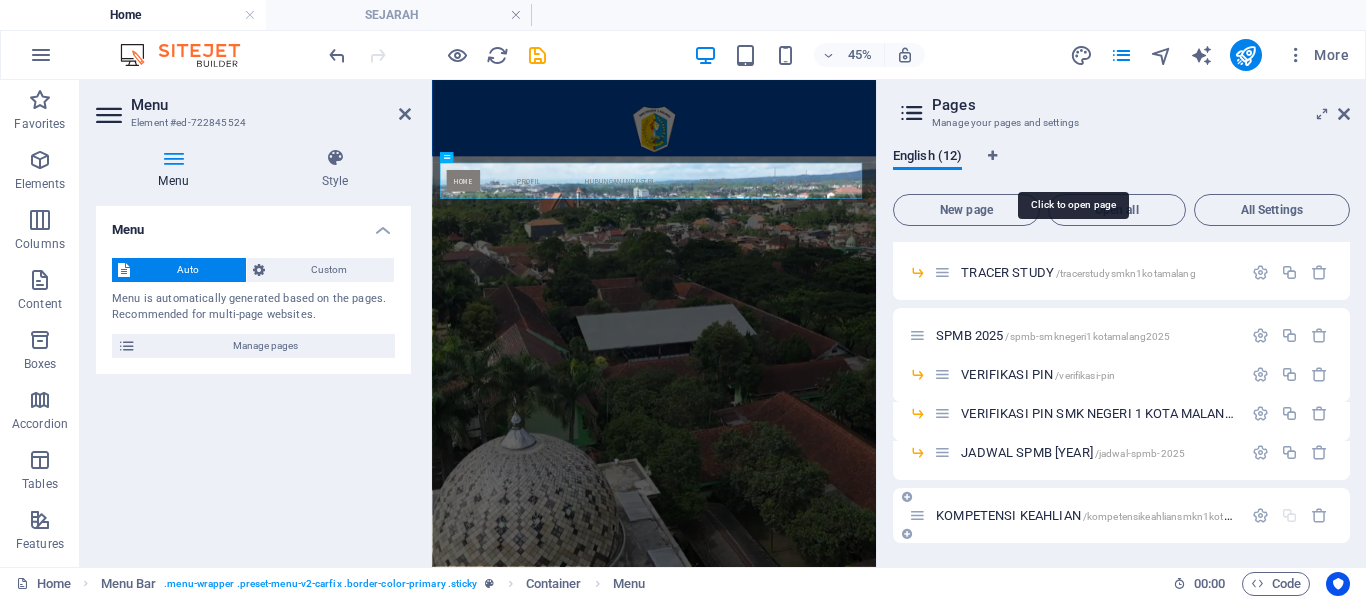 click on "KOMPETENSI KEAHLIAN /[TEXT]" at bounding box center (1099, 515) 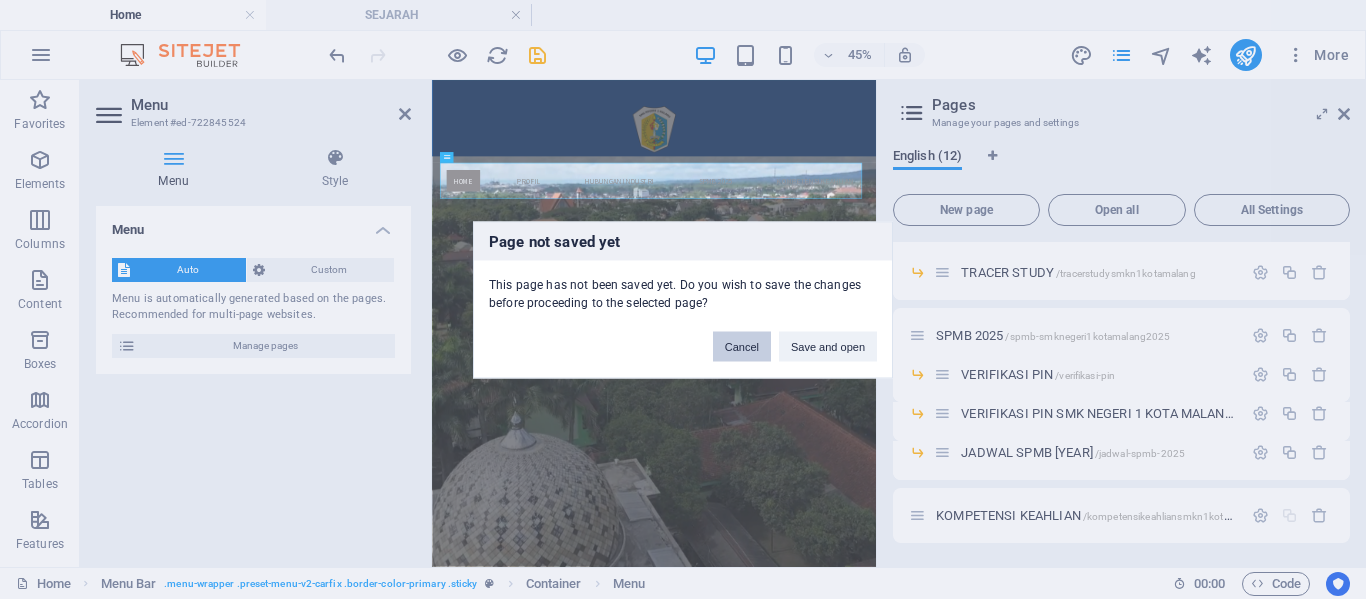 click on "Cancel" at bounding box center [742, 346] 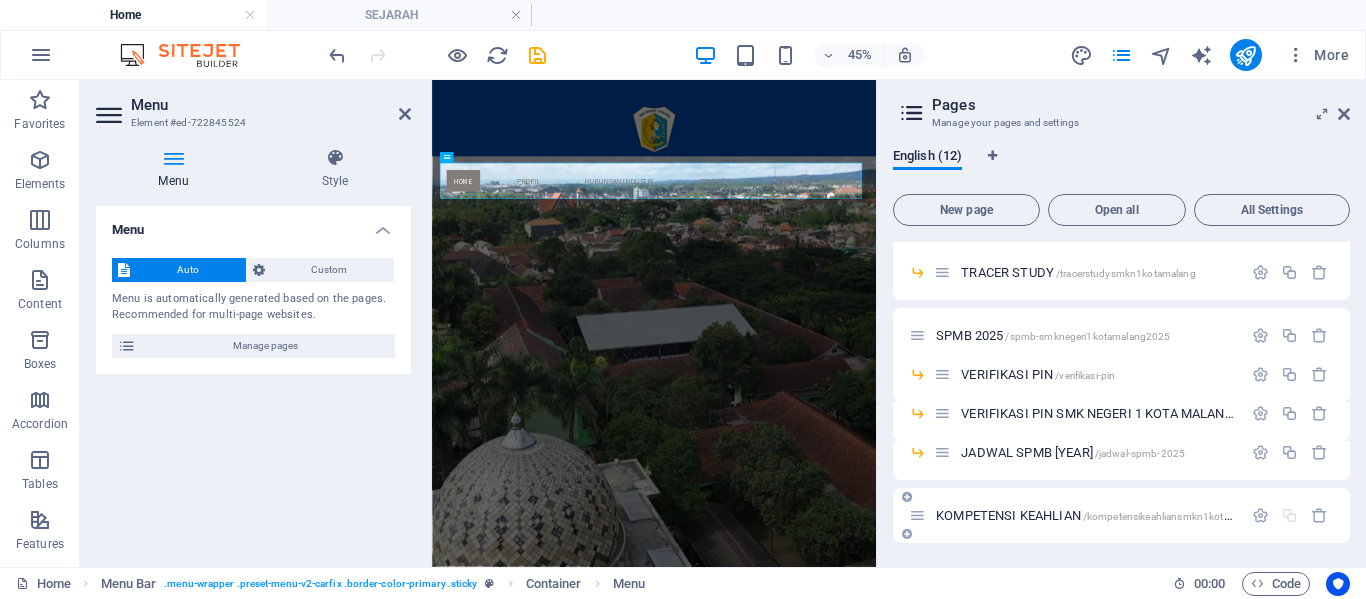 click at bounding box center [907, 534] 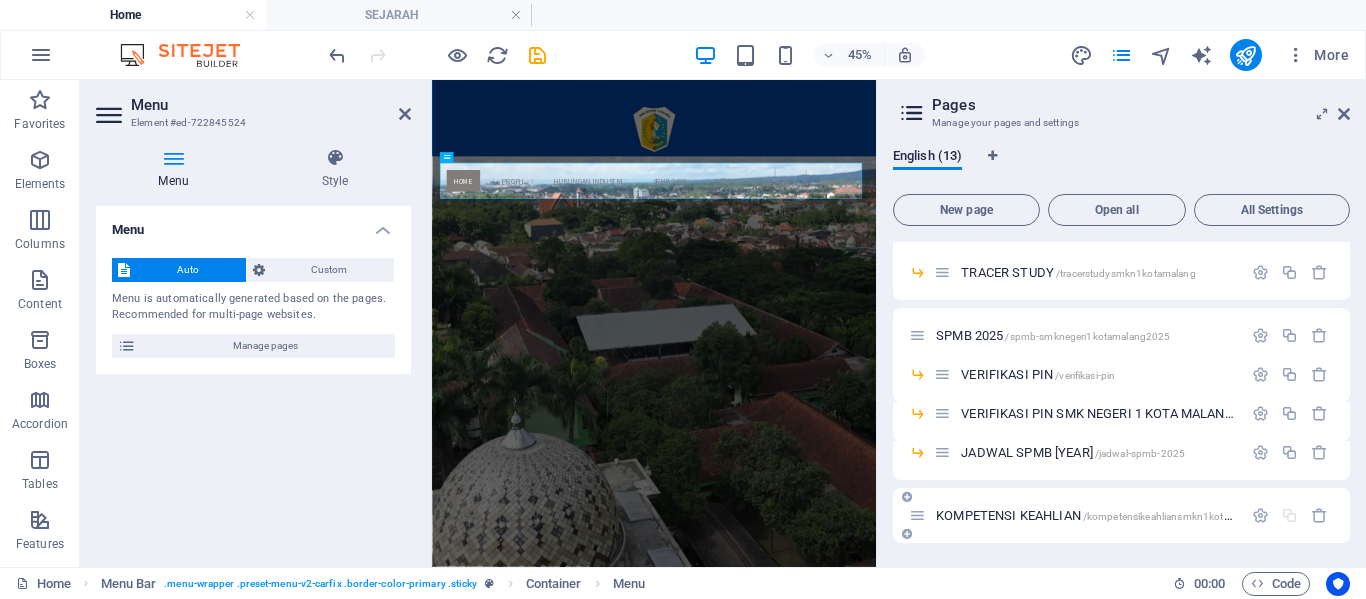 scroll, scrollTop: 537, scrollLeft: 0, axis: vertical 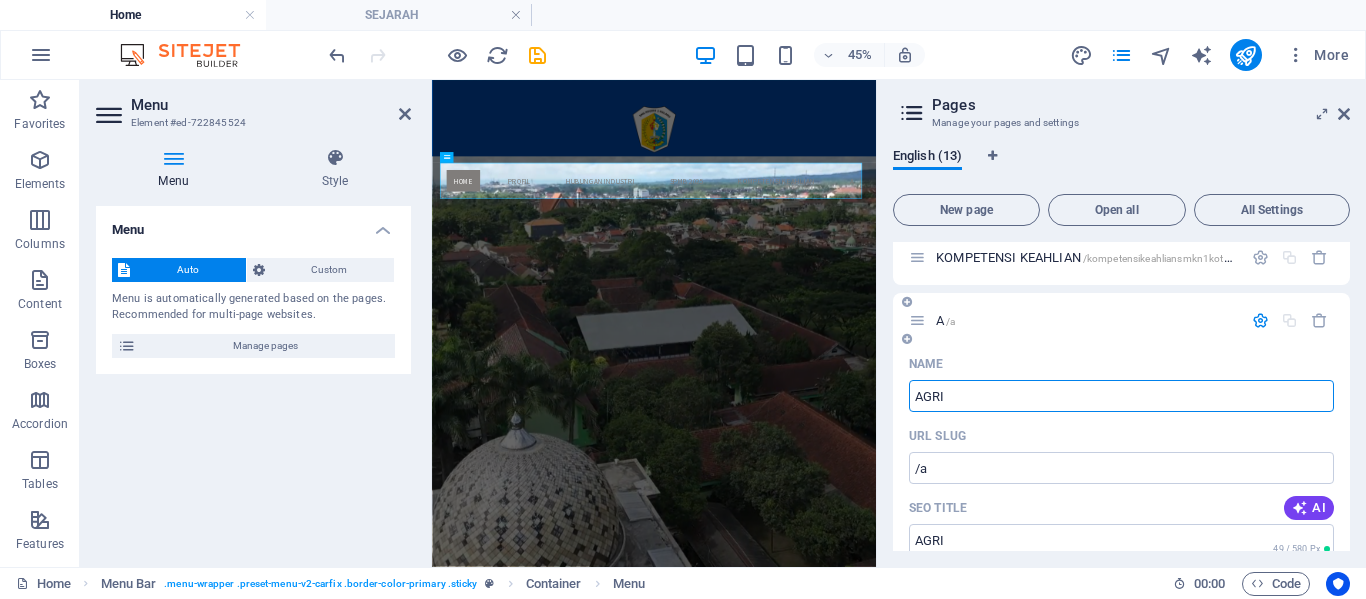 click on "AGRI" at bounding box center [1121, 396] 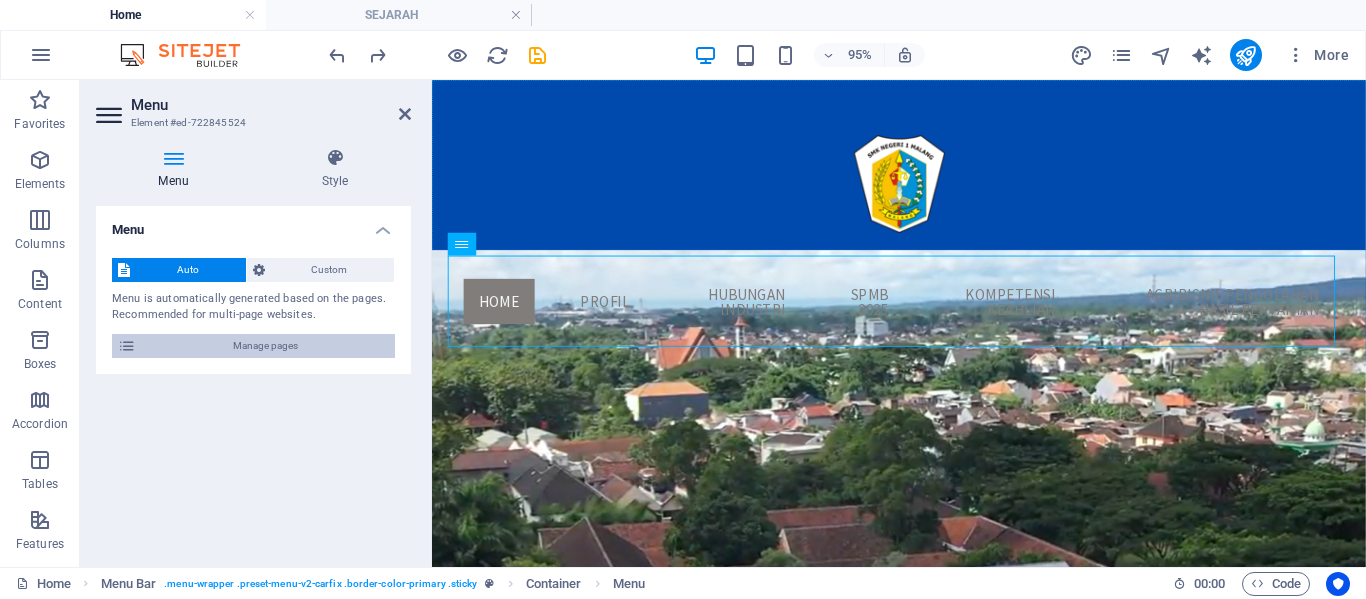 click on "Manage pages" at bounding box center (265, 346) 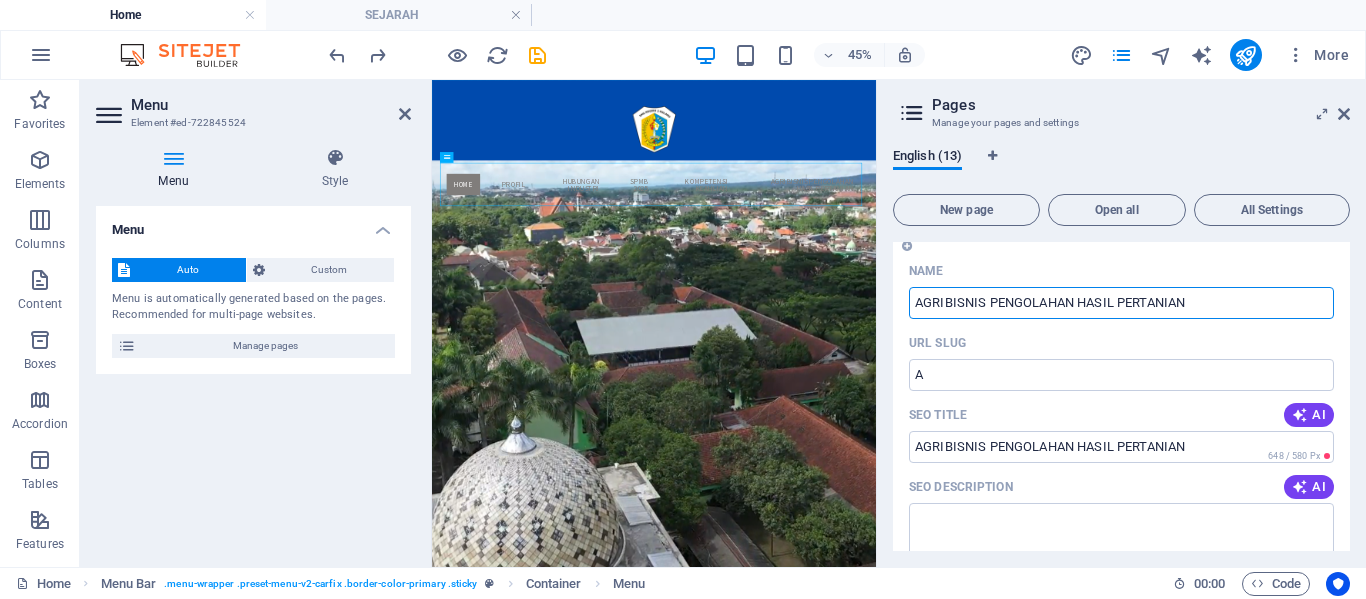 scroll, scrollTop: 3450, scrollLeft: 0, axis: vertical 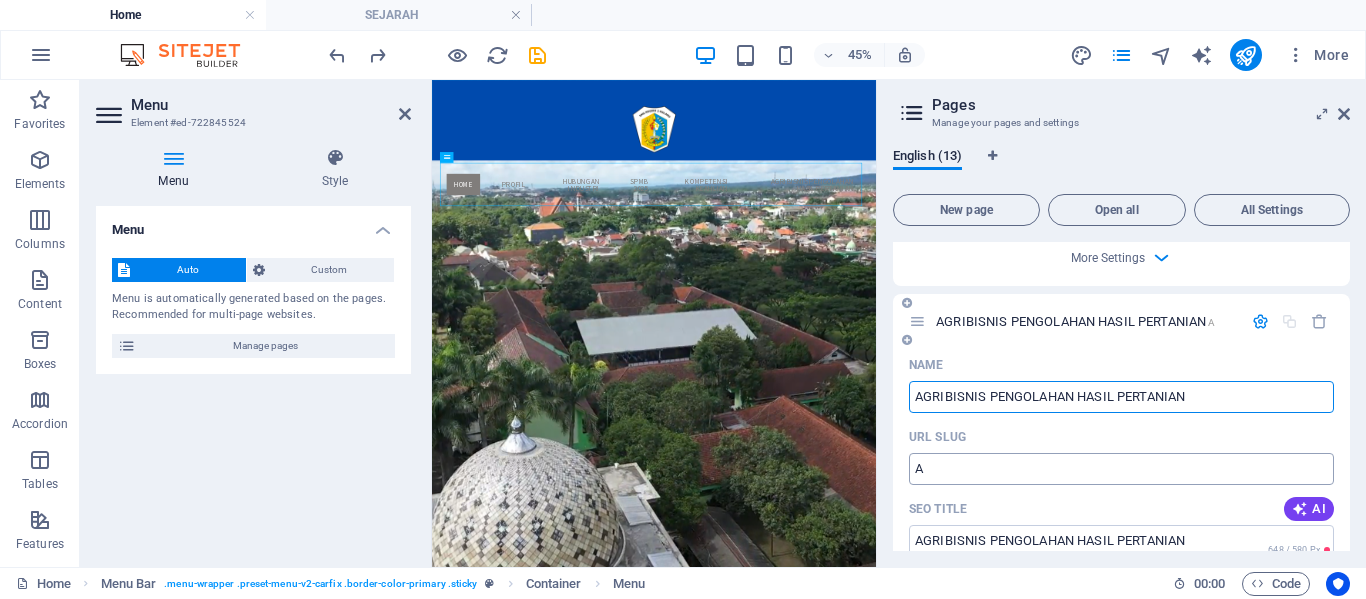 click on "A" at bounding box center (1121, -2970) 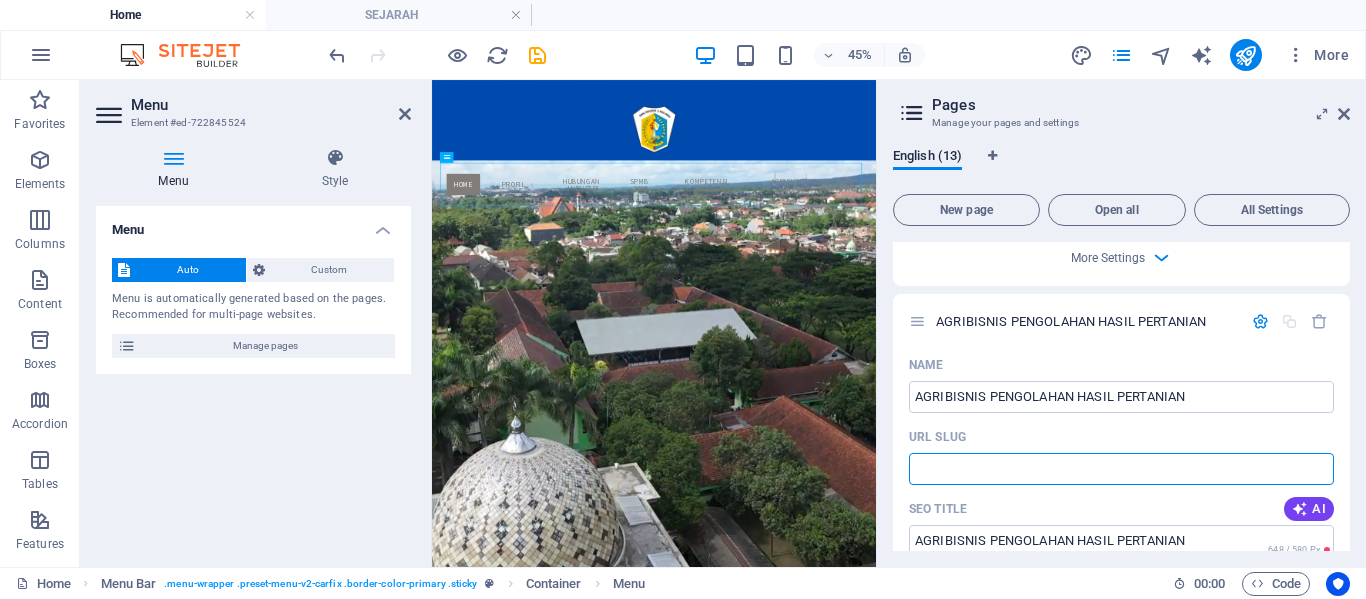 scroll, scrollTop: 3250, scrollLeft: 0, axis: vertical 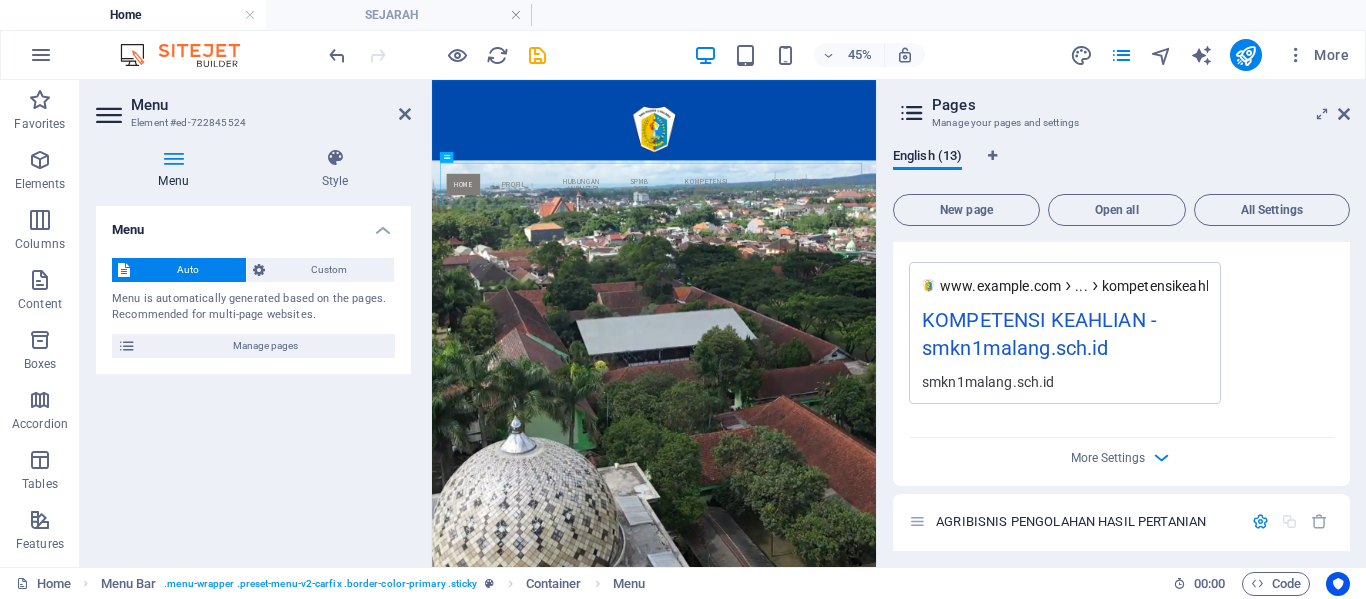 click on "www.example.com ... kompetensikeahliansmkn1kotamalang KOMPETENSI KEAHLIAN - example.com example.com" at bounding box center (1121, 333) 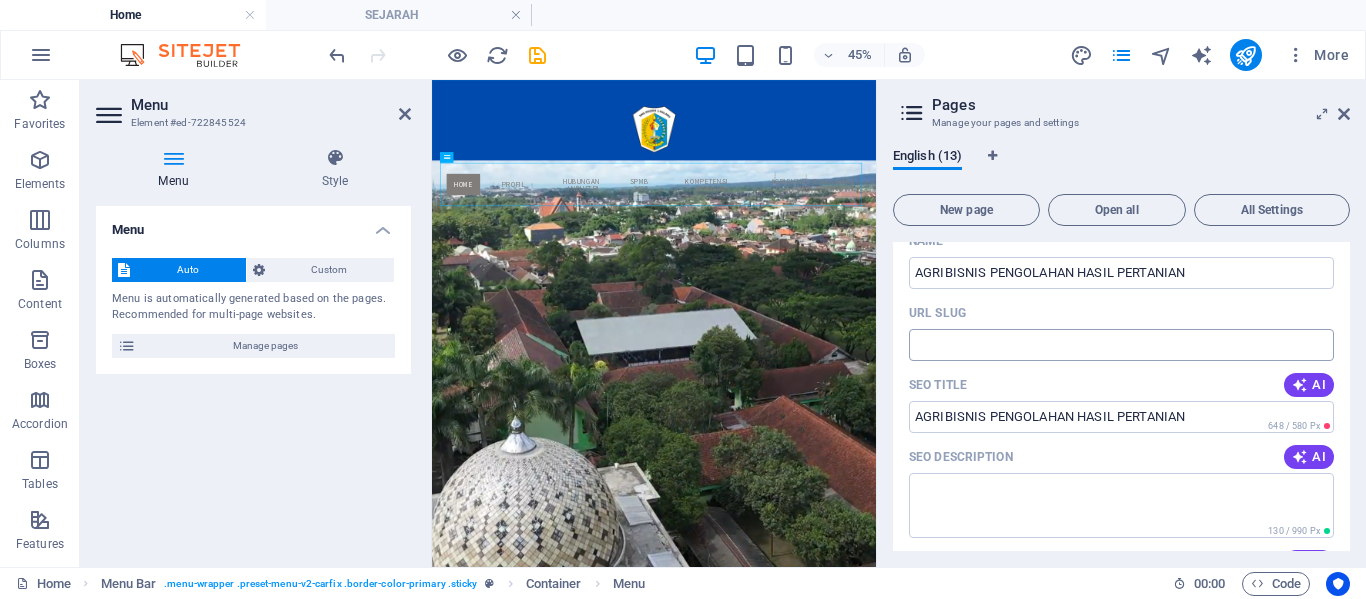 scroll, scrollTop: 3550, scrollLeft: 0, axis: vertical 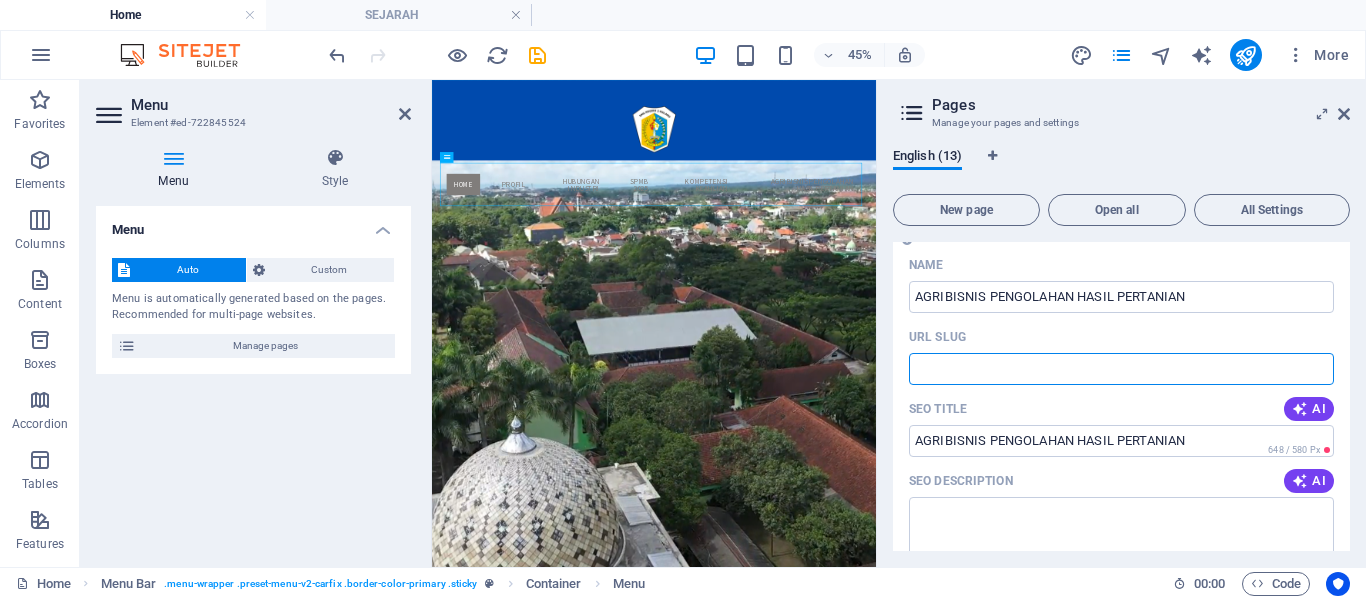 click on "URL SLUG" at bounding box center (1121, 369) 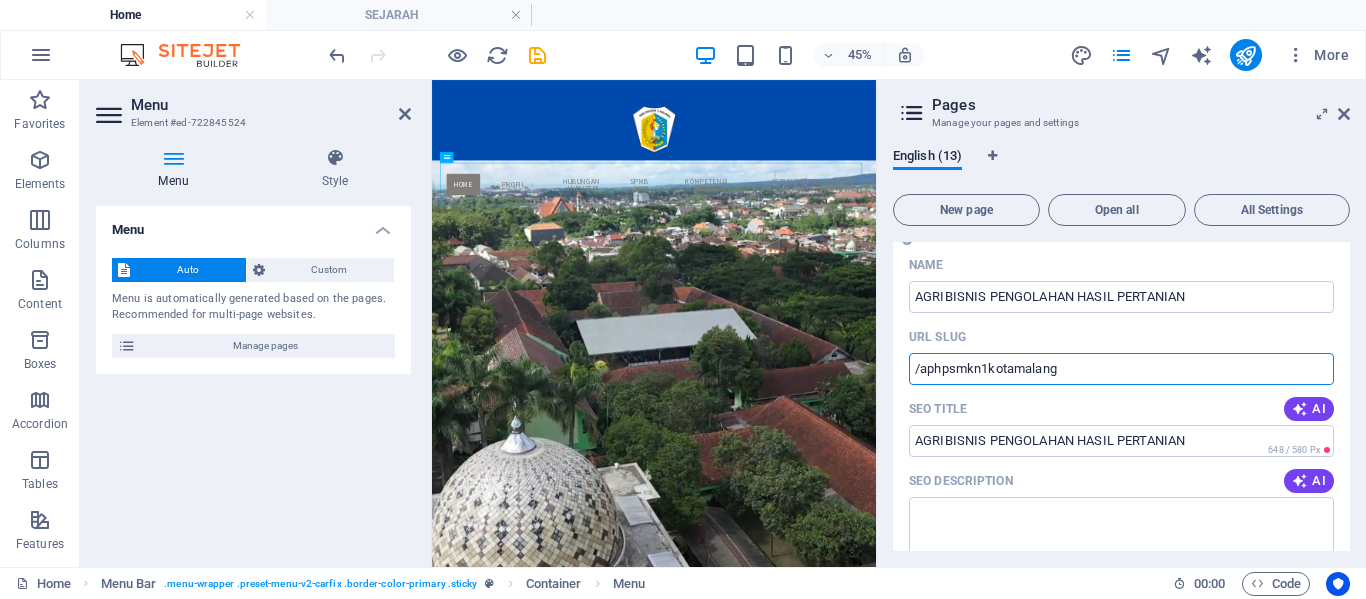 scroll, scrollTop: 3450, scrollLeft: 0, axis: vertical 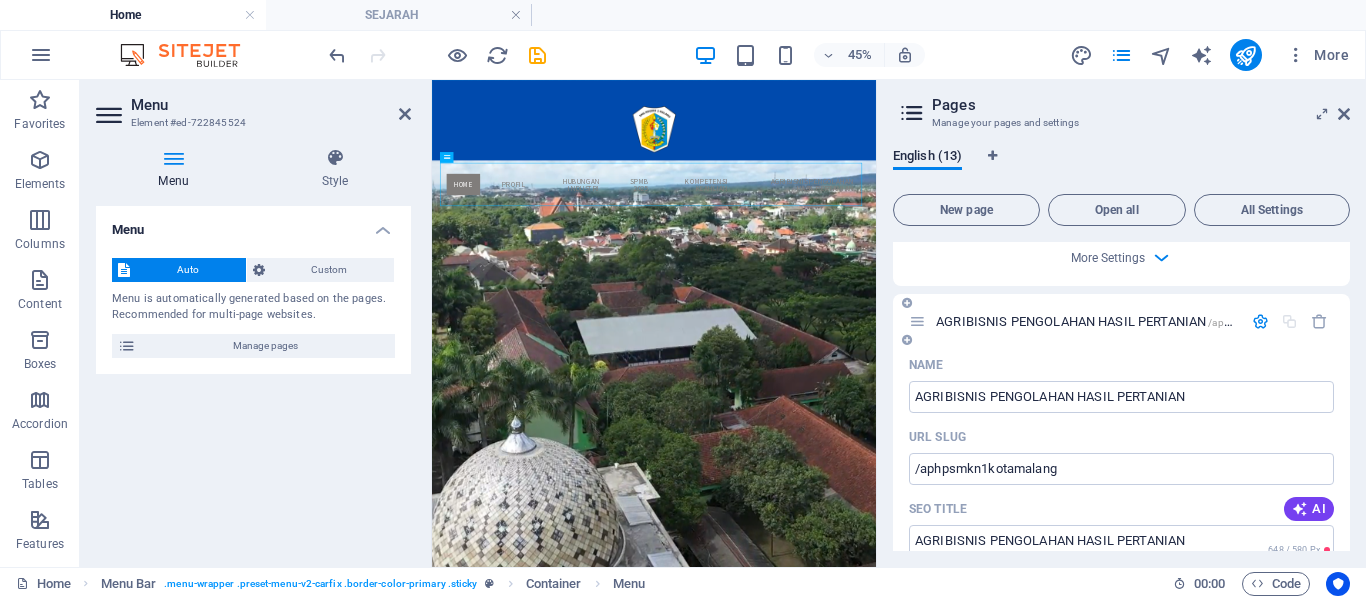 click at bounding box center [1260, 321] 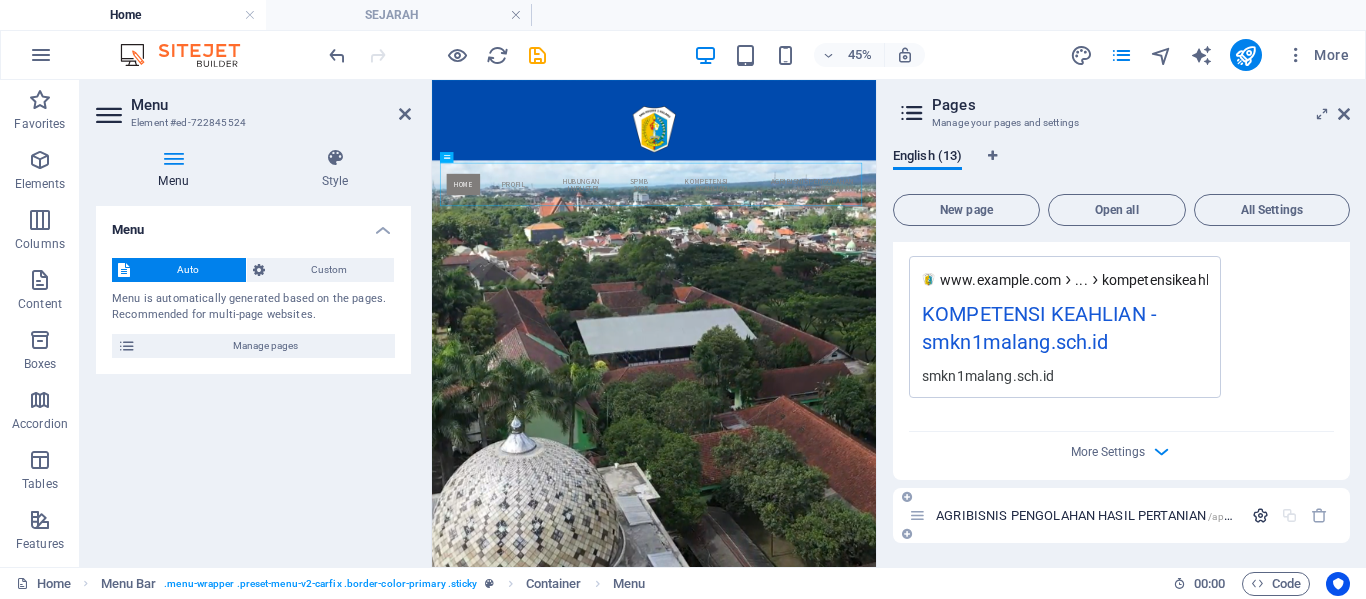 scroll, scrollTop: 3256, scrollLeft: 0, axis: vertical 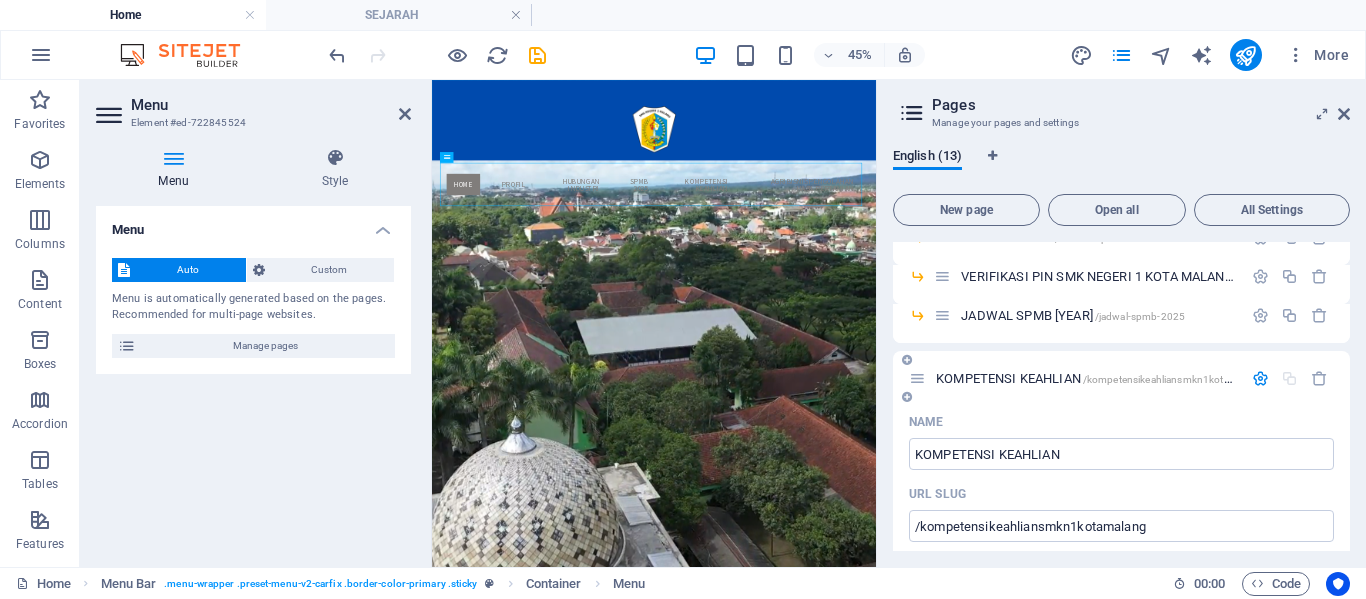 click at bounding box center (1260, 378) 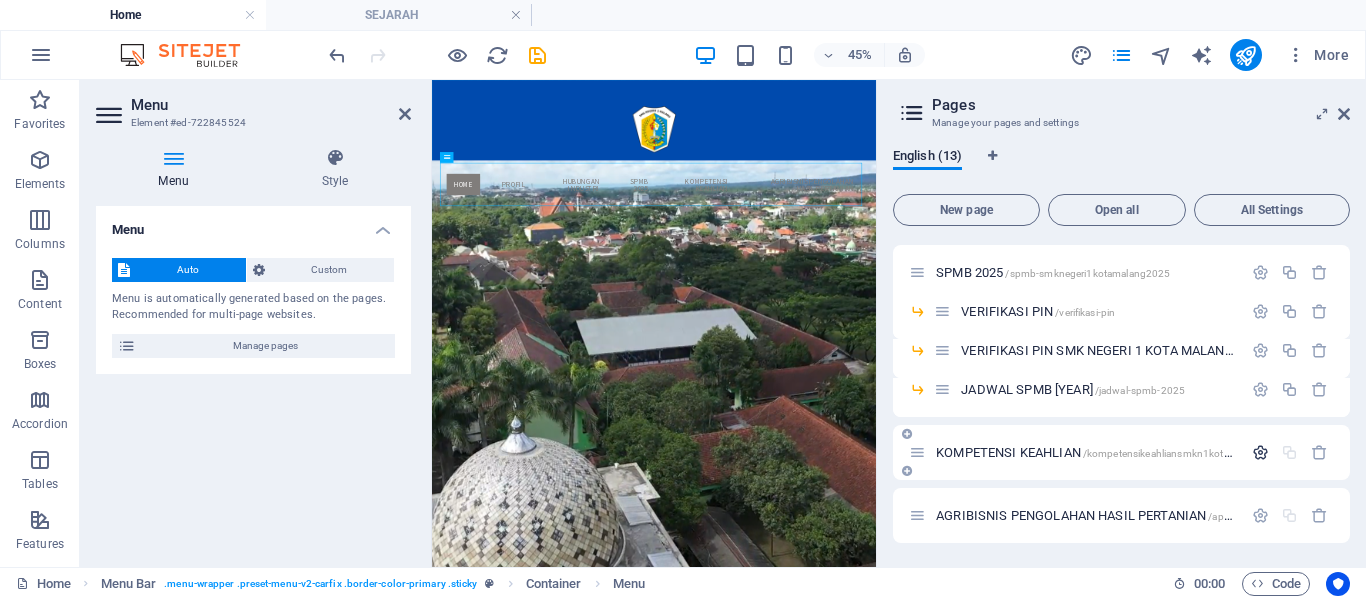 scroll, scrollTop: 2482, scrollLeft: 0, axis: vertical 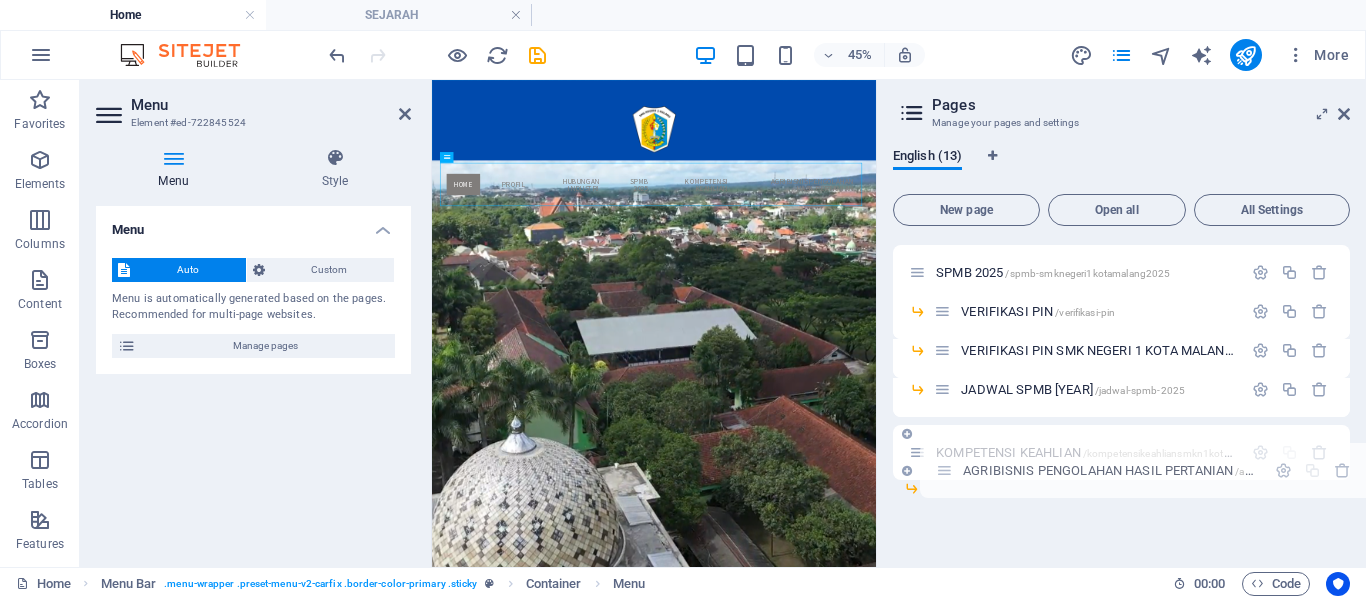 drag, startPoint x: 921, startPoint y: 513, endPoint x: 948, endPoint y: 463, distance: 56.82429 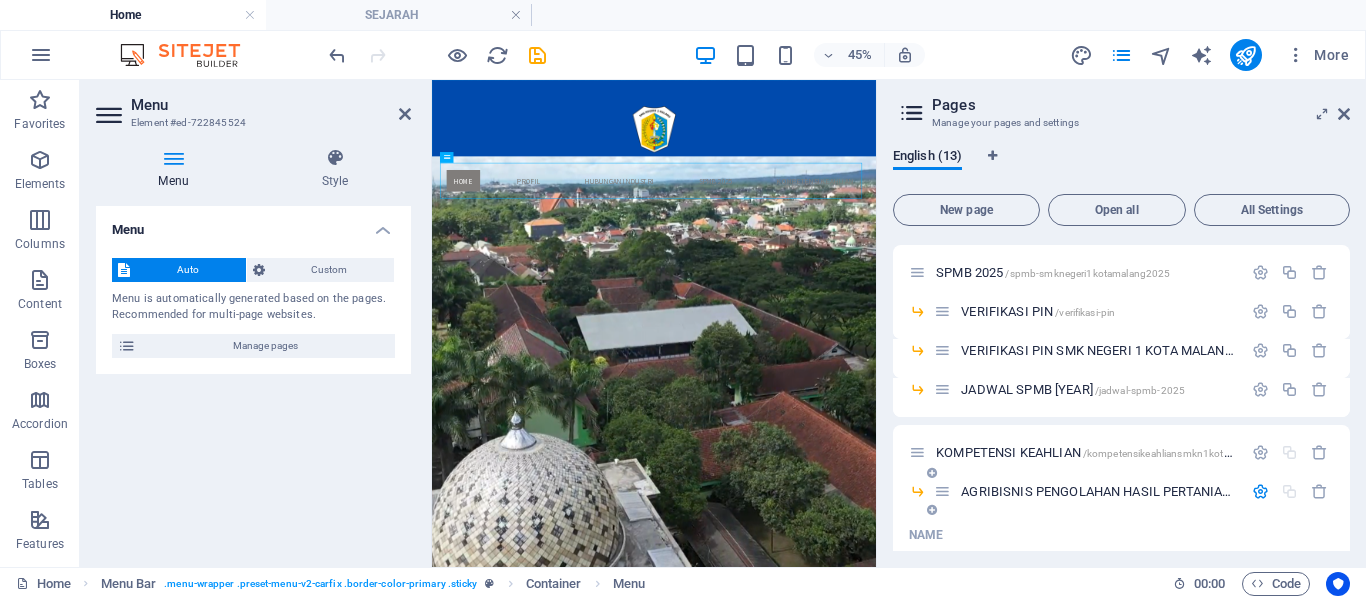 scroll, scrollTop: 2653, scrollLeft: 0, axis: vertical 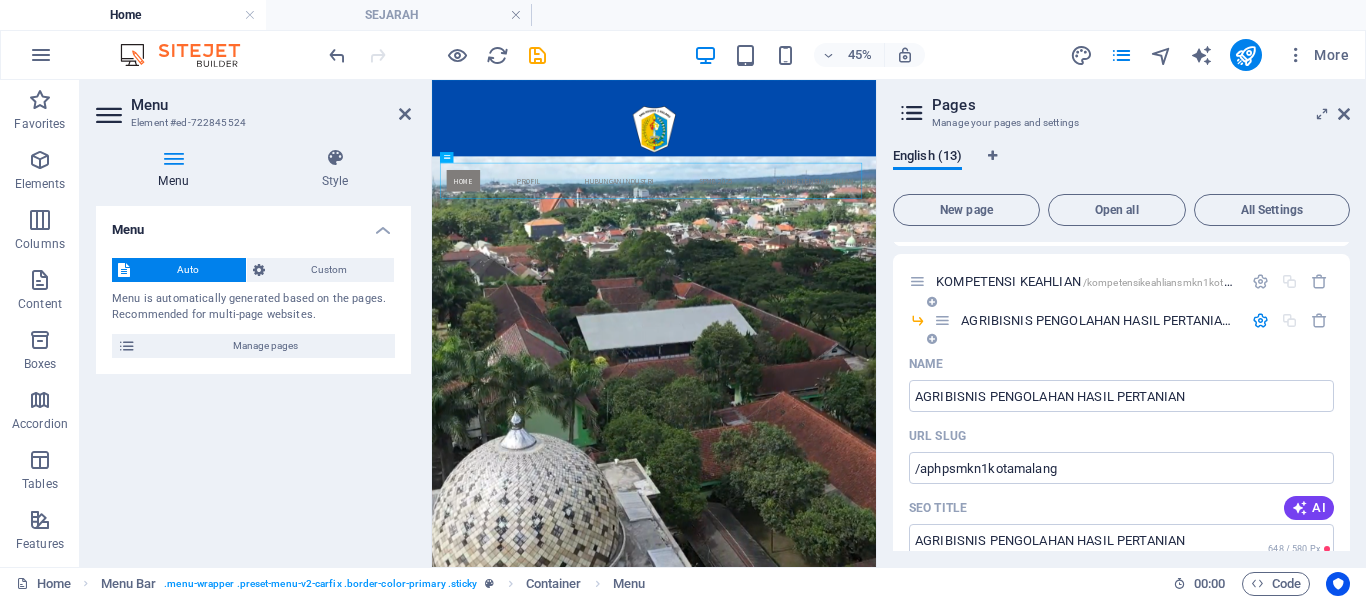 click at bounding box center [932, 339] 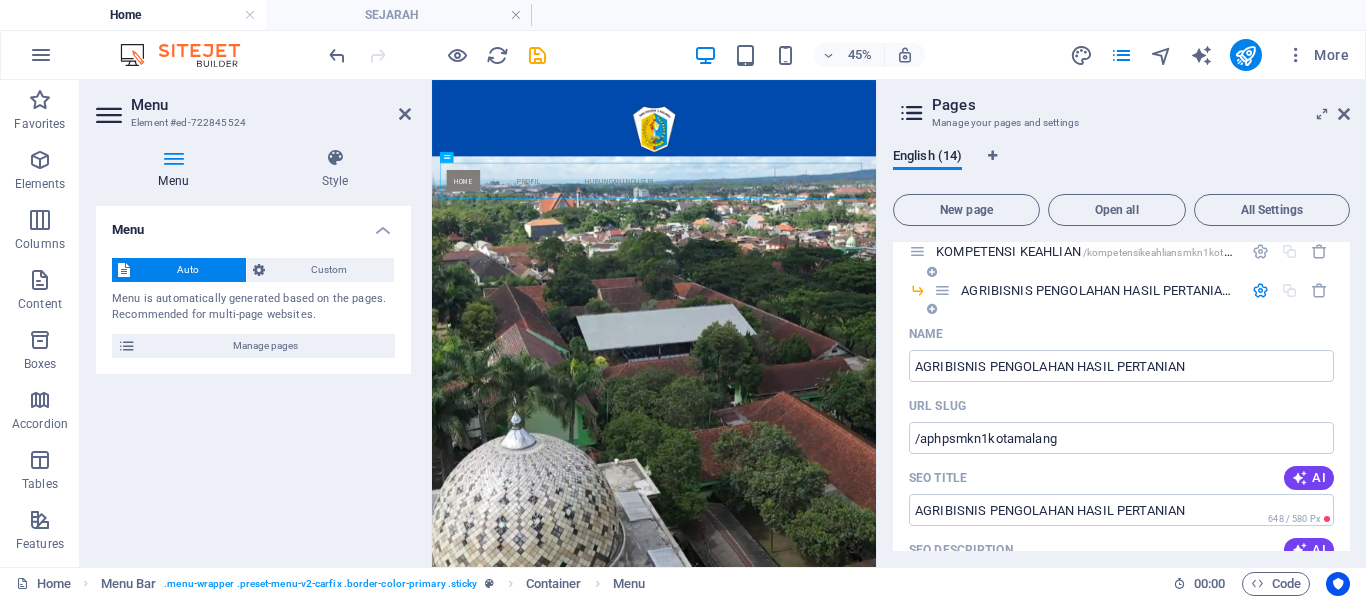 scroll, scrollTop: 2593, scrollLeft: 0, axis: vertical 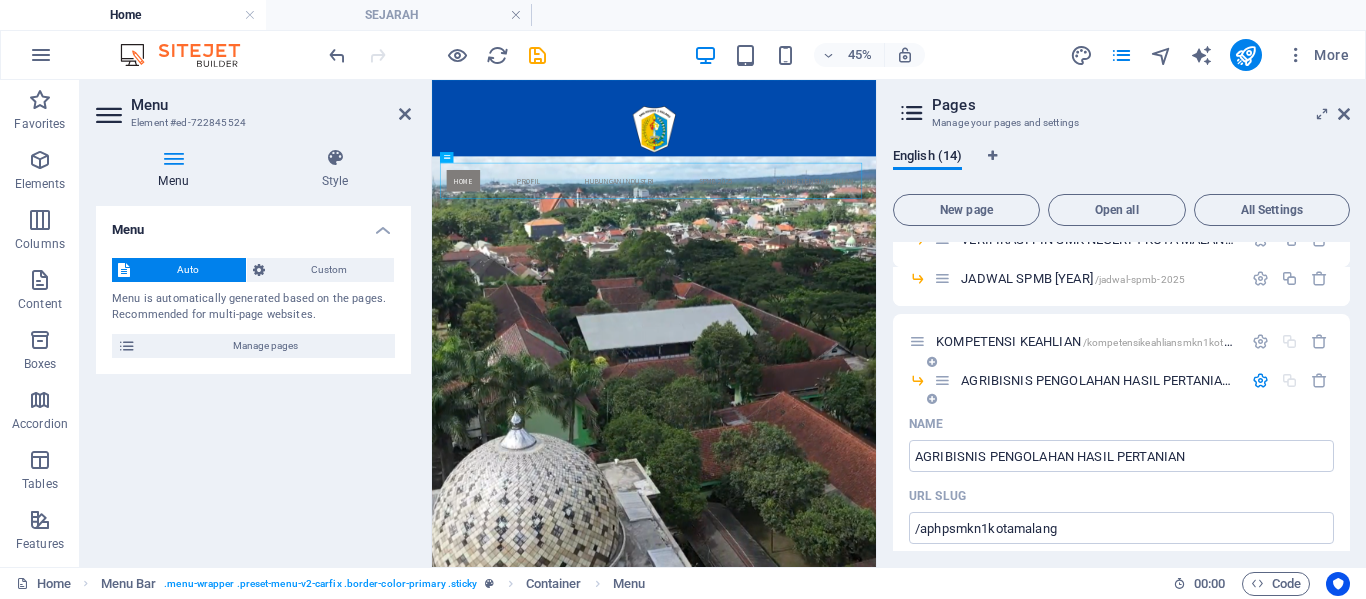 click at bounding box center (1260, 380) 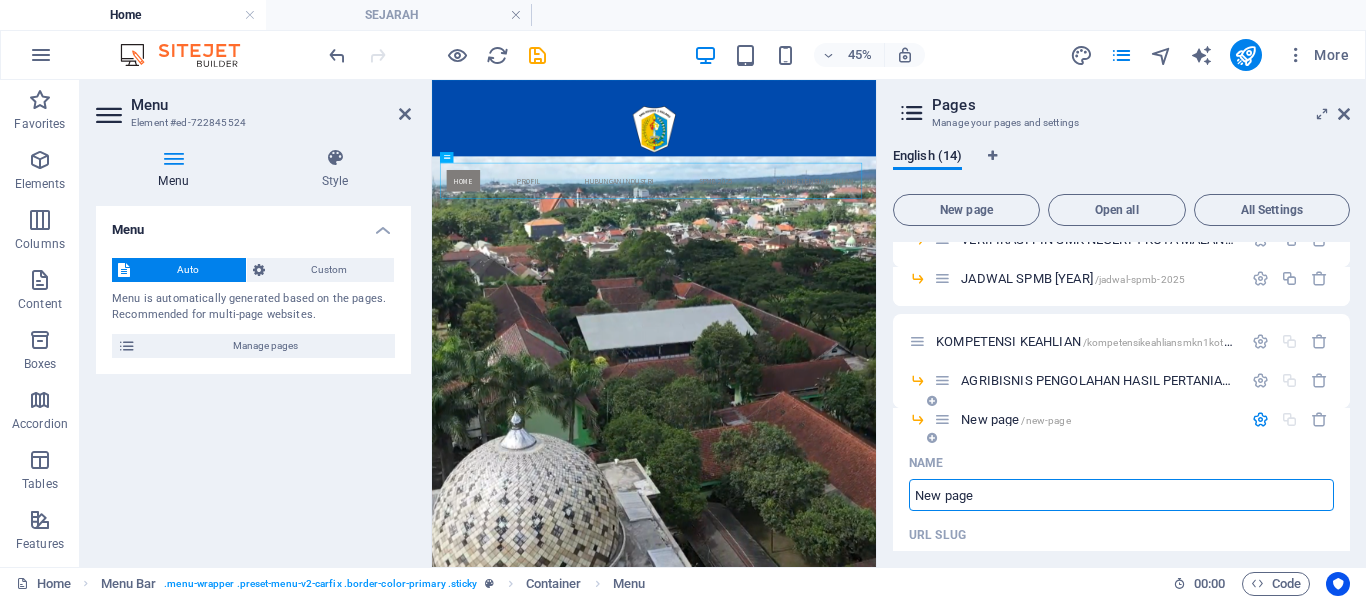 click on "New page" at bounding box center (1121, 495) 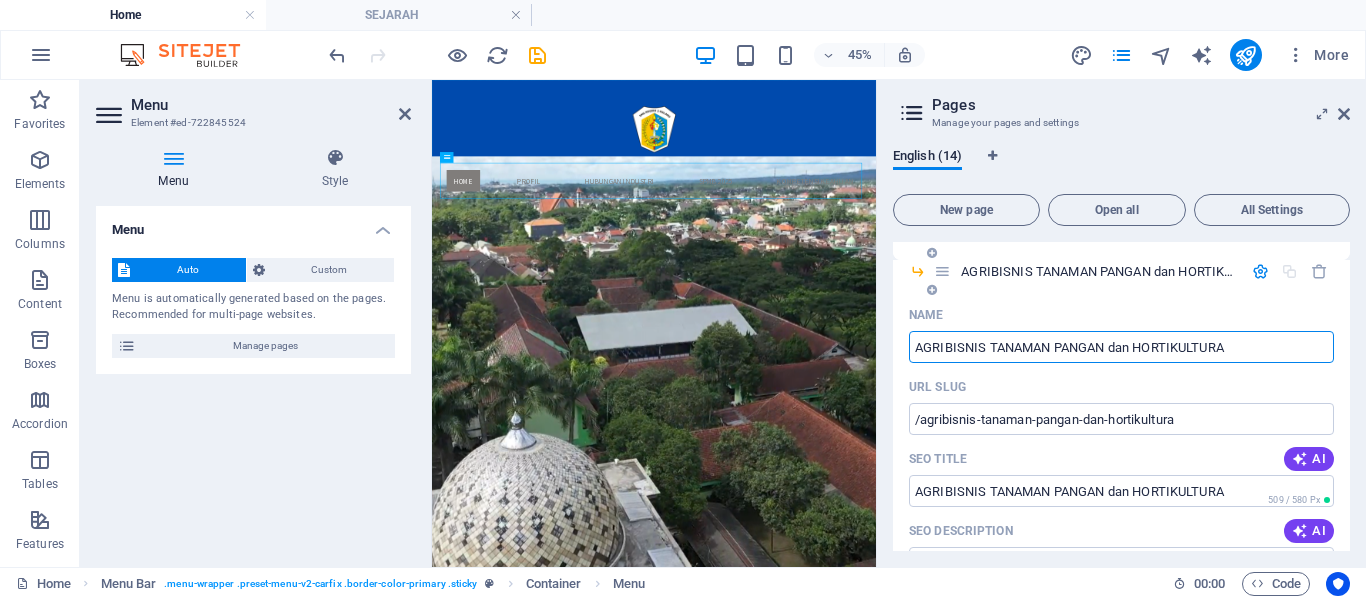 scroll, scrollTop: 2793, scrollLeft: 0, axis: vertical 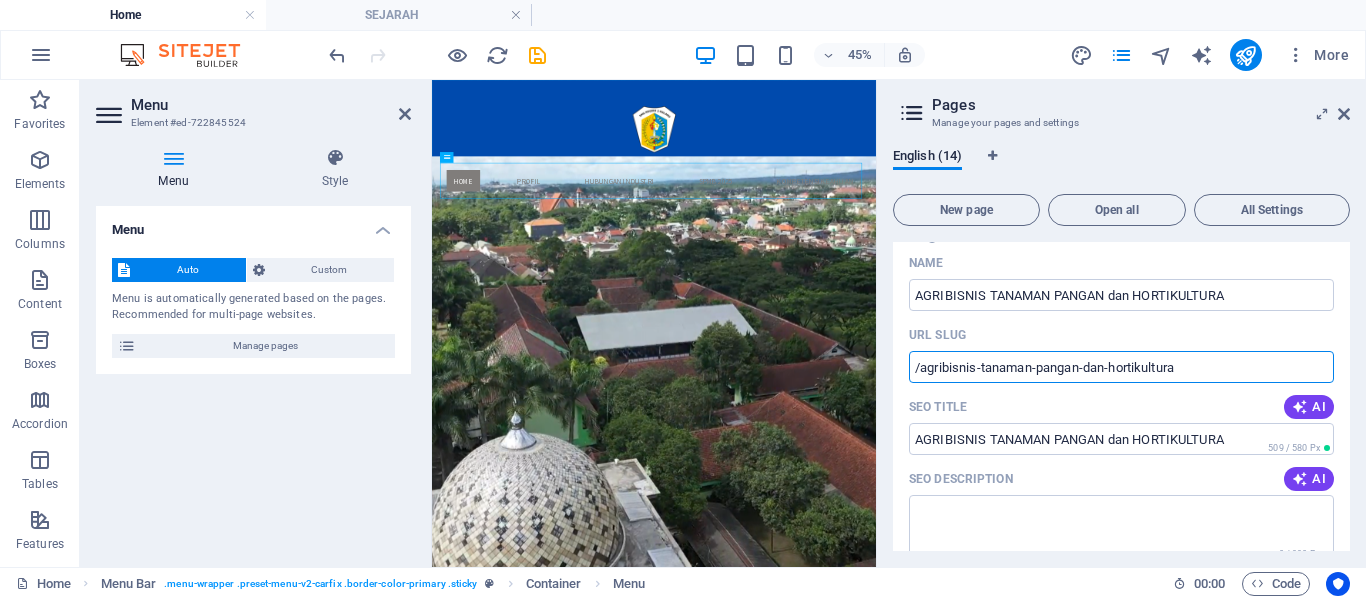 drag, startPoint x: 1282, startPoint y: 364, endPoint x: 922, endPoint y: 371, distance: 360.06805 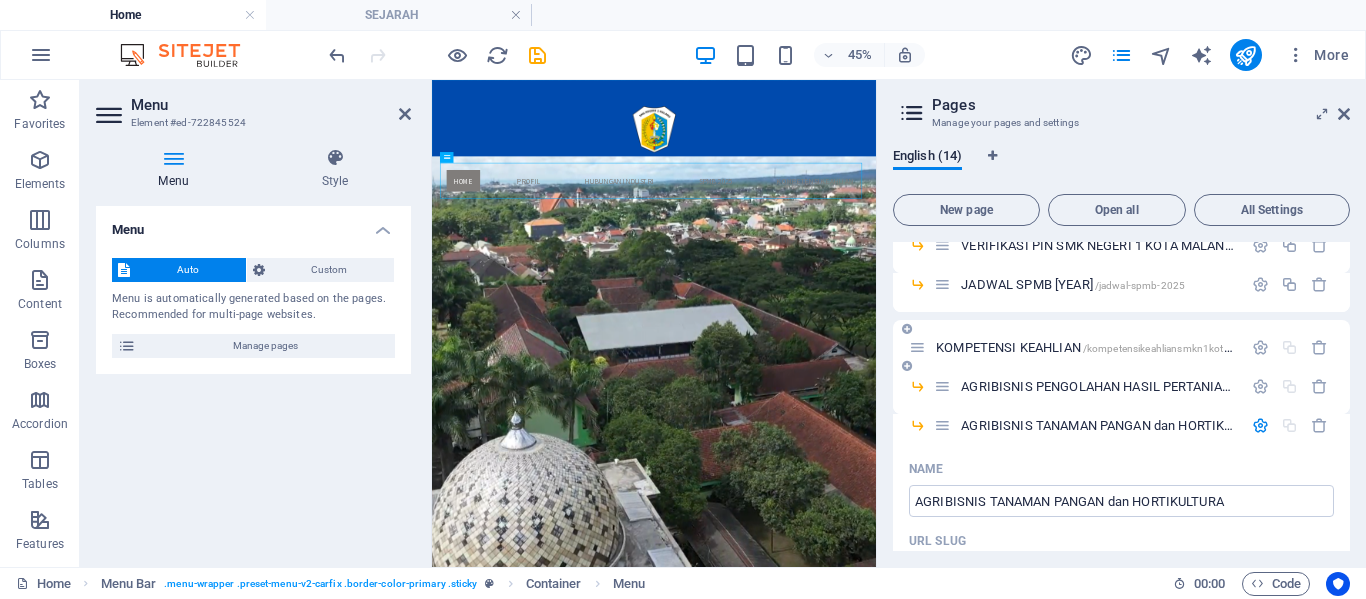 scroll, scrollTop: 2693, scrollLeft: 0, axis: vertical 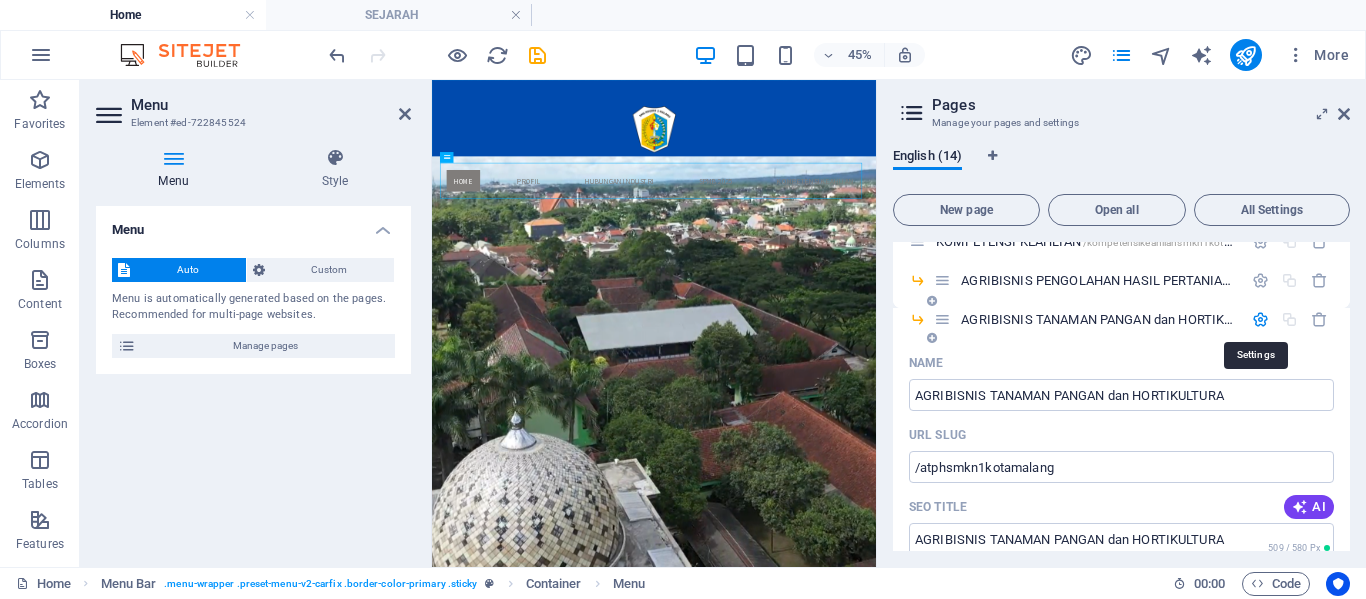 click at bounding box center (1260, 319) 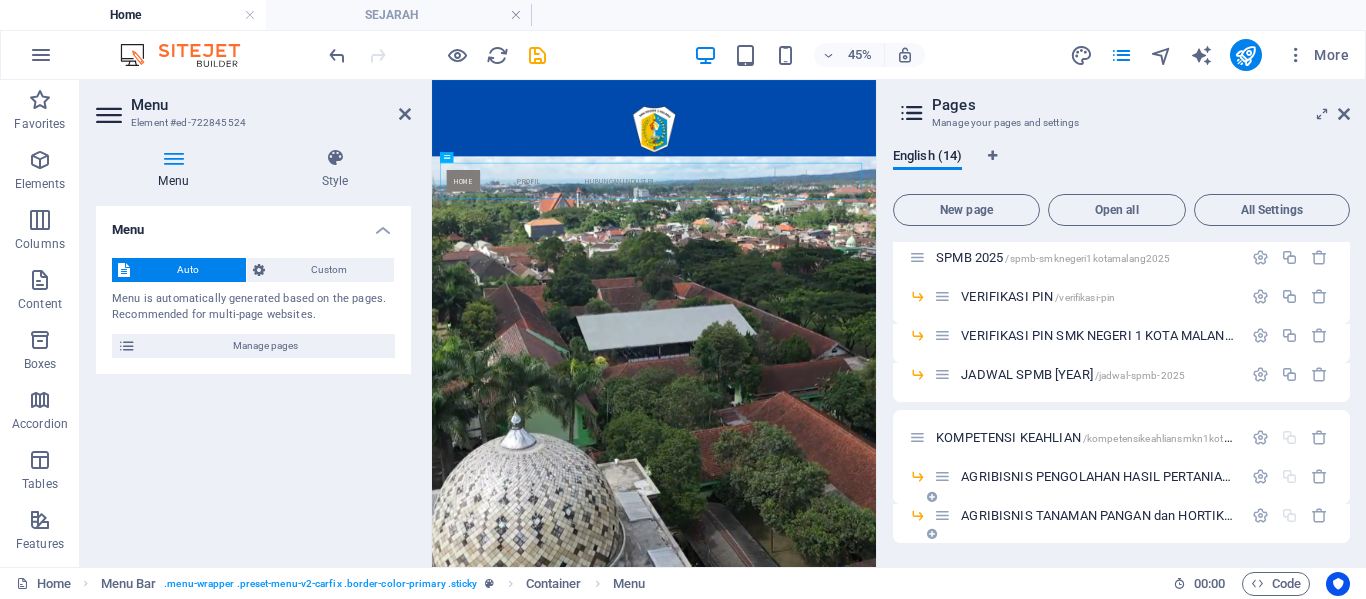 click at bounding box center (932, 534) 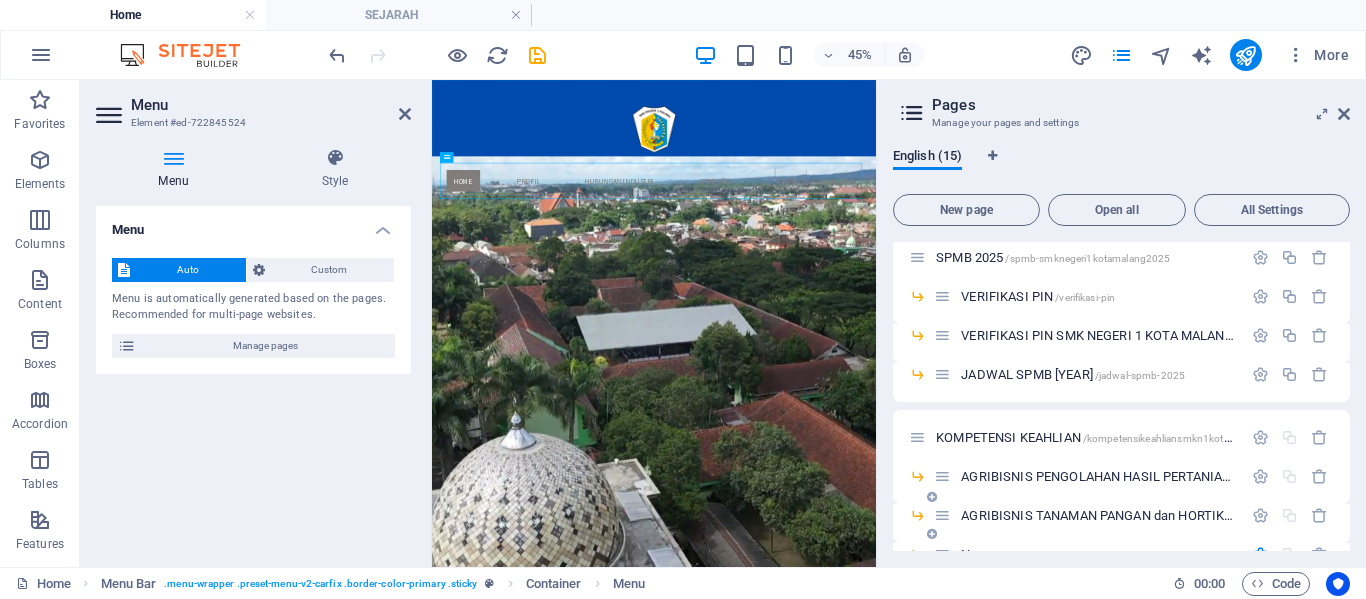 scroll, scrollTop: 2731, scrollLeft: 0, axis: vertical 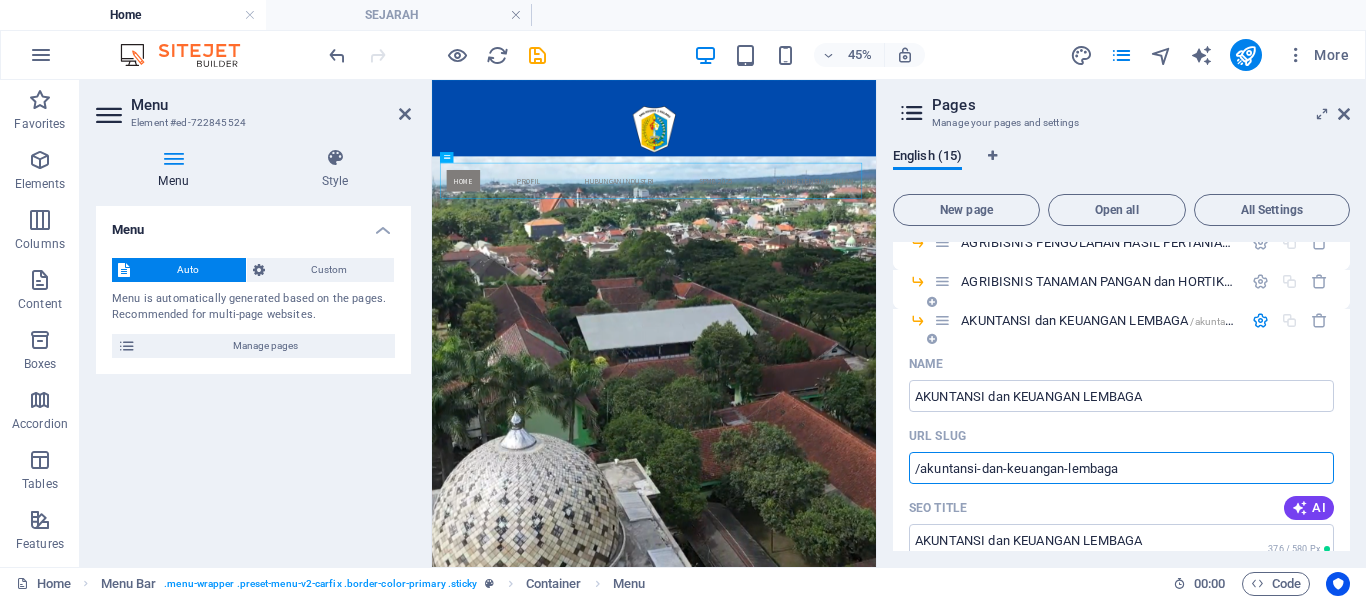 drag, startPoint x: 1134, startPoint y: 467, endPoint x: 930, endPoint y: 462, distance: 204.06126 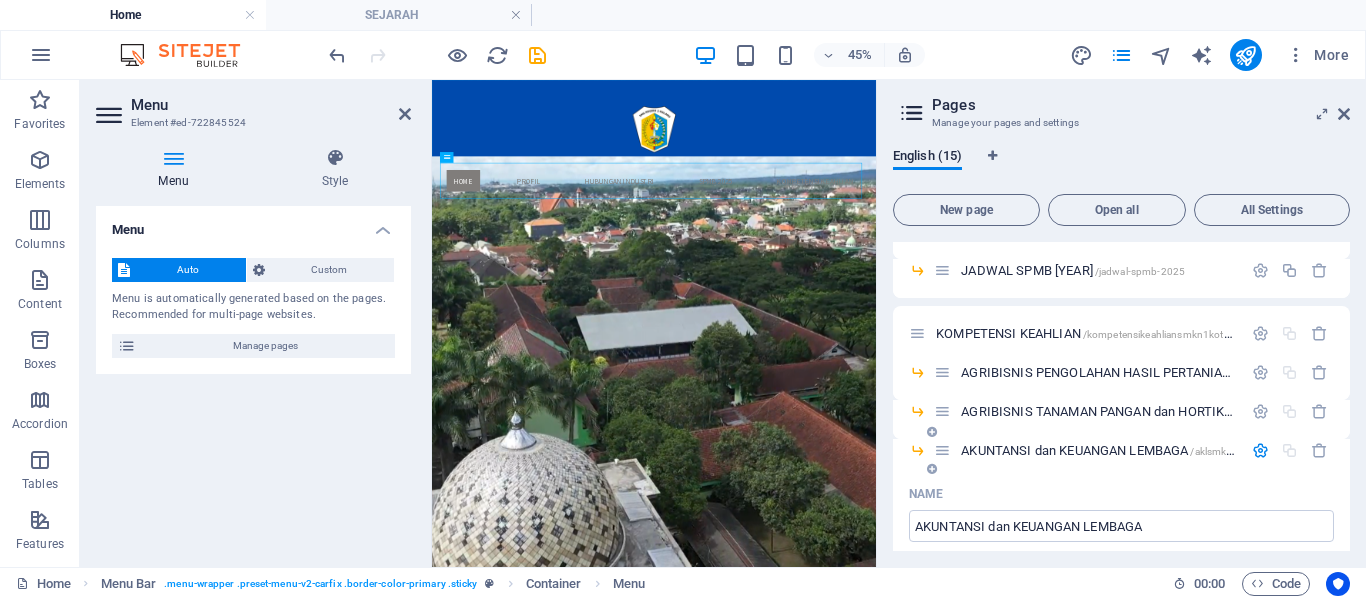 scroll, scrollTop: 2631, scrollLeft: 0, axis: vertical 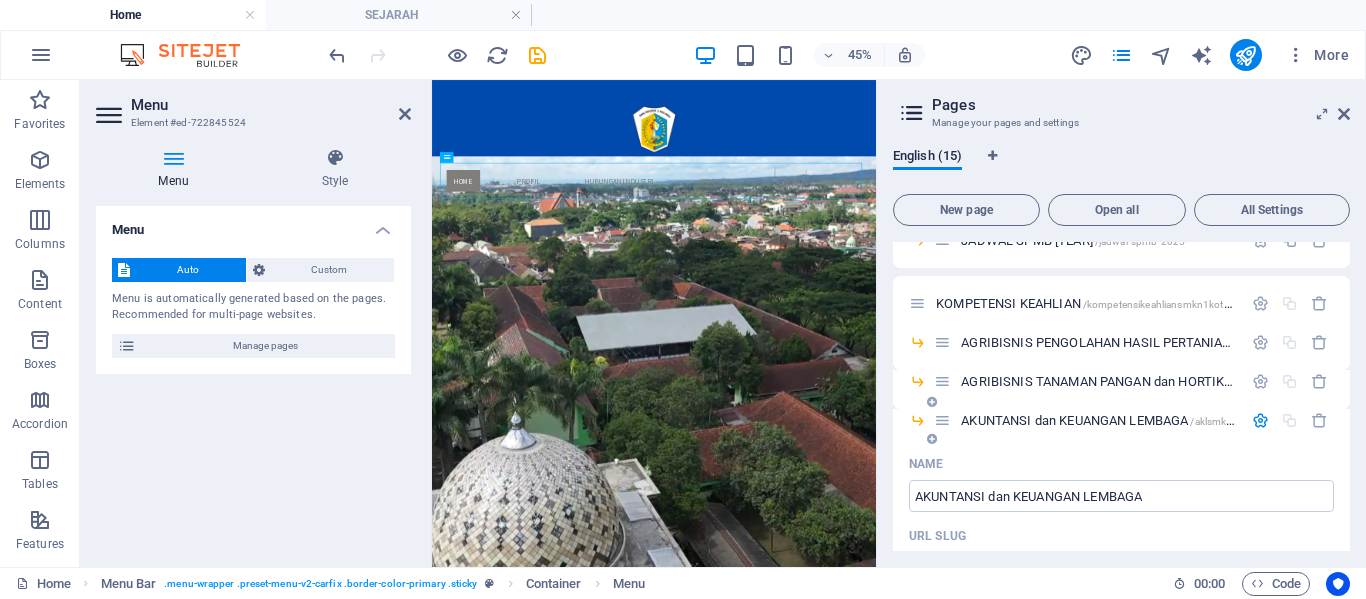 click at bounding box center (932, 439) 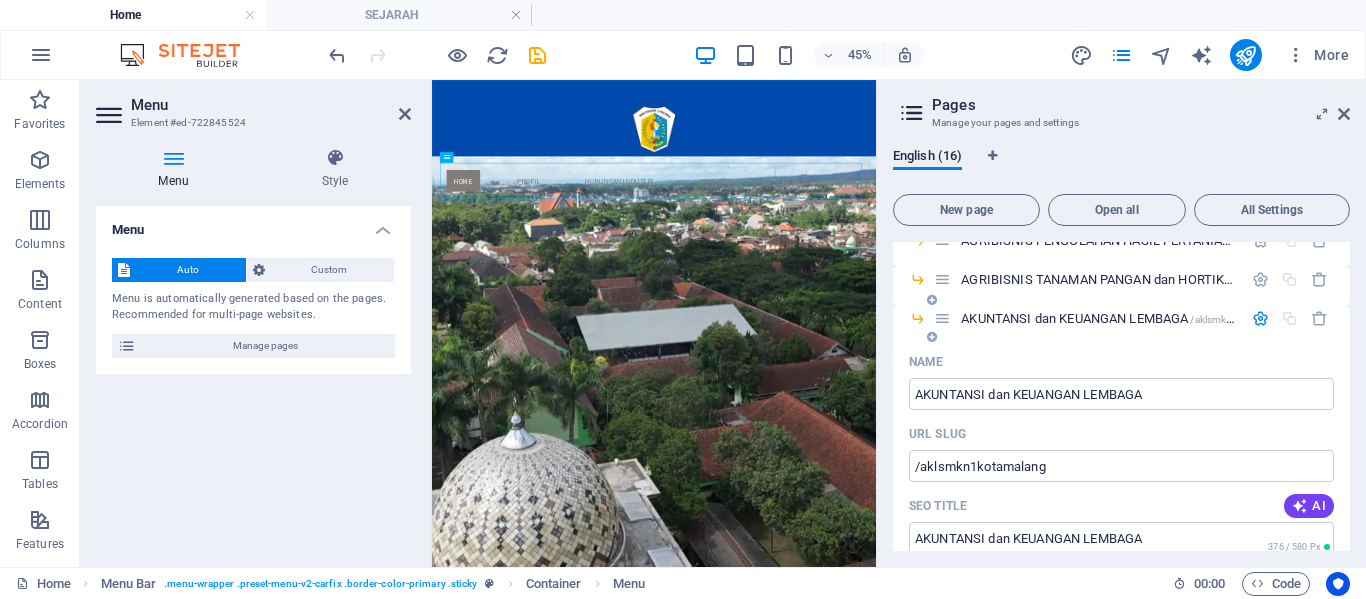 scroll, scrollTop: 2667, scrollLeft: 0, axis: vertical 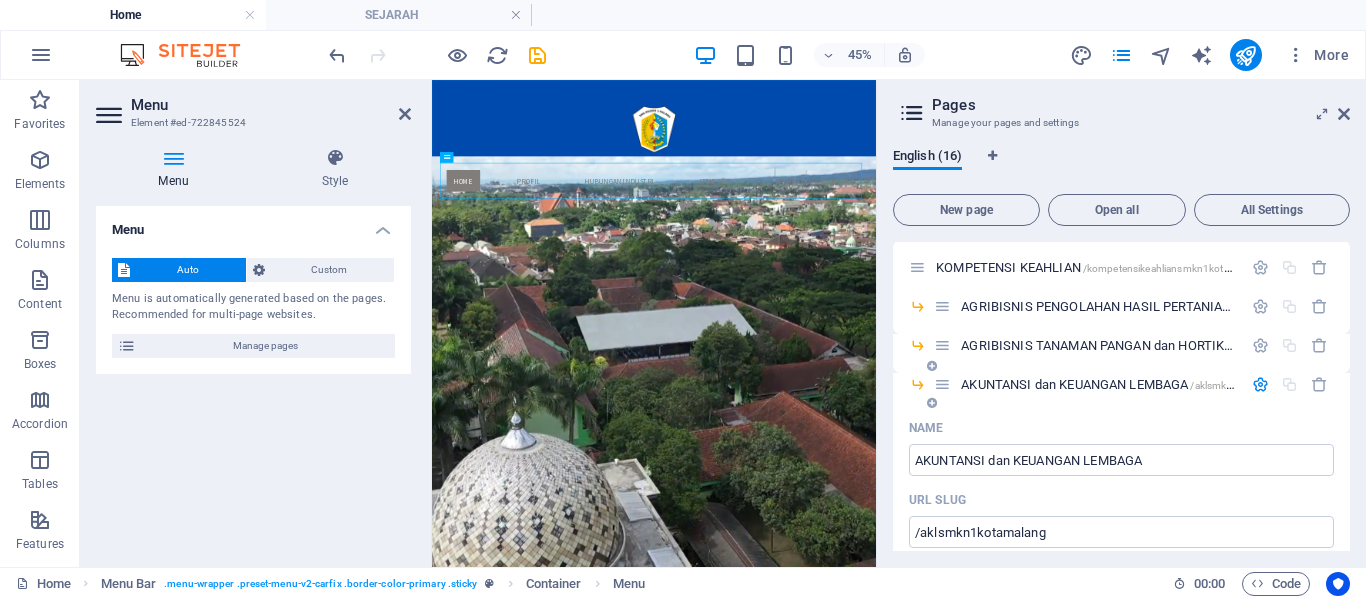 click at bounding box center (1260, 384) 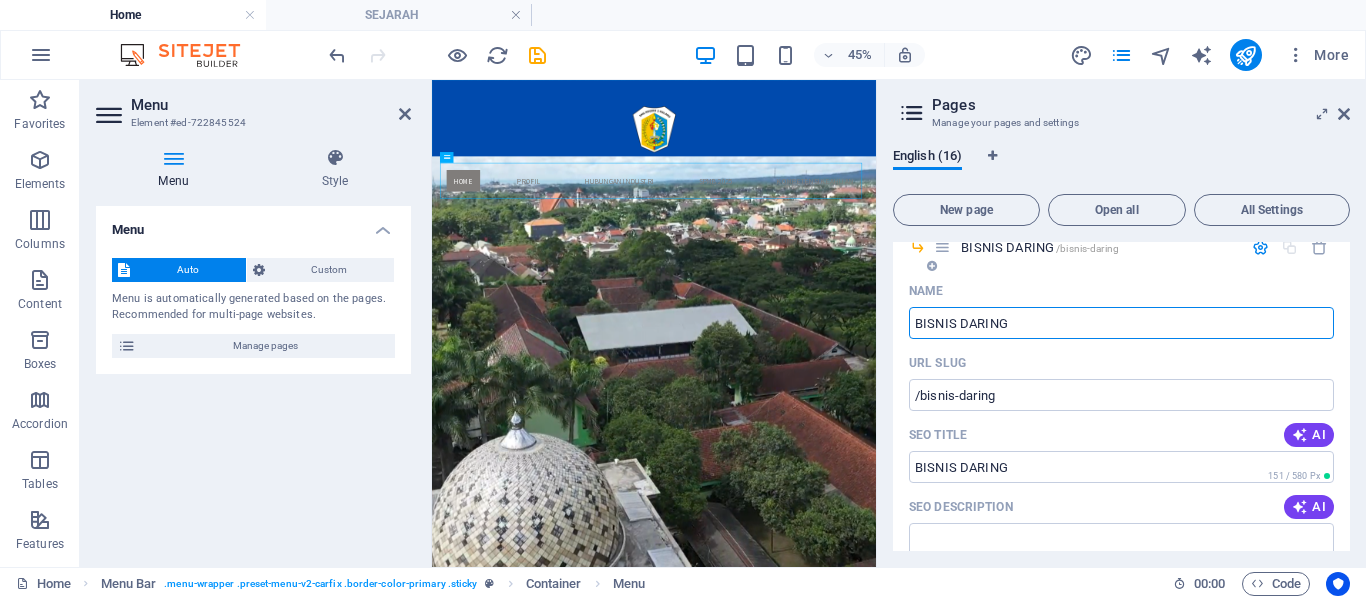 scroll, scrollTop: 2867, scrollLeft: 0, axis: vertical 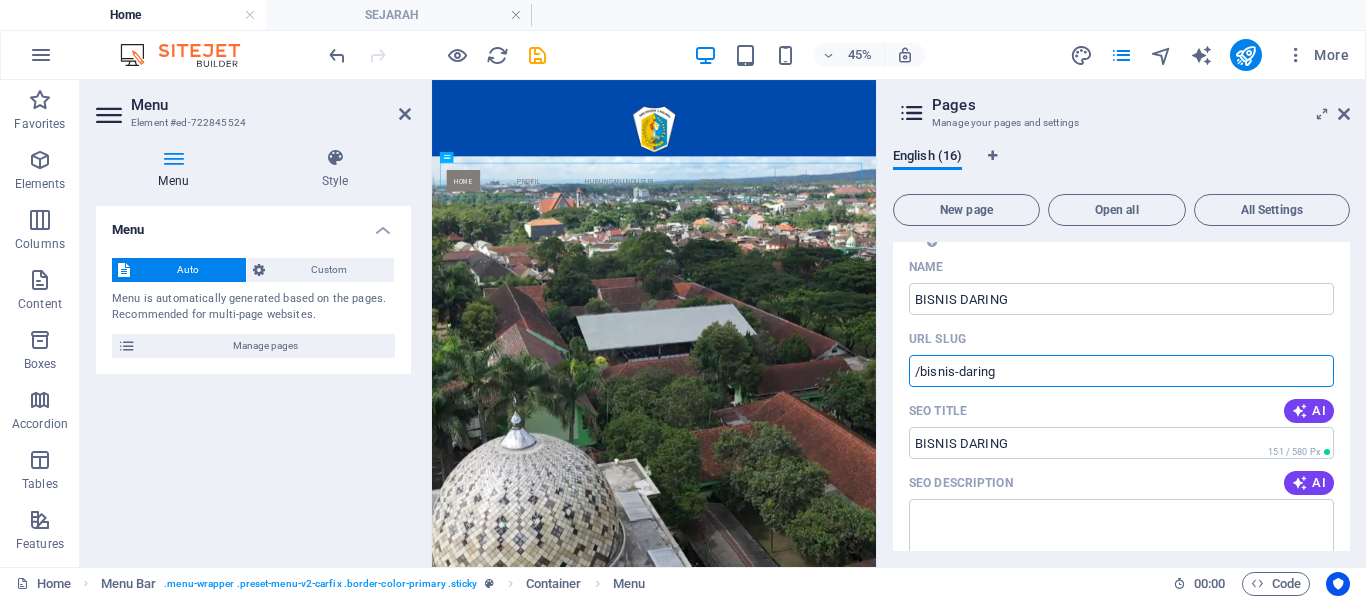drag, startPoint x: 1036, startPoint y: 368, endPoint x: 928, endPoint y: 368, distance: 108 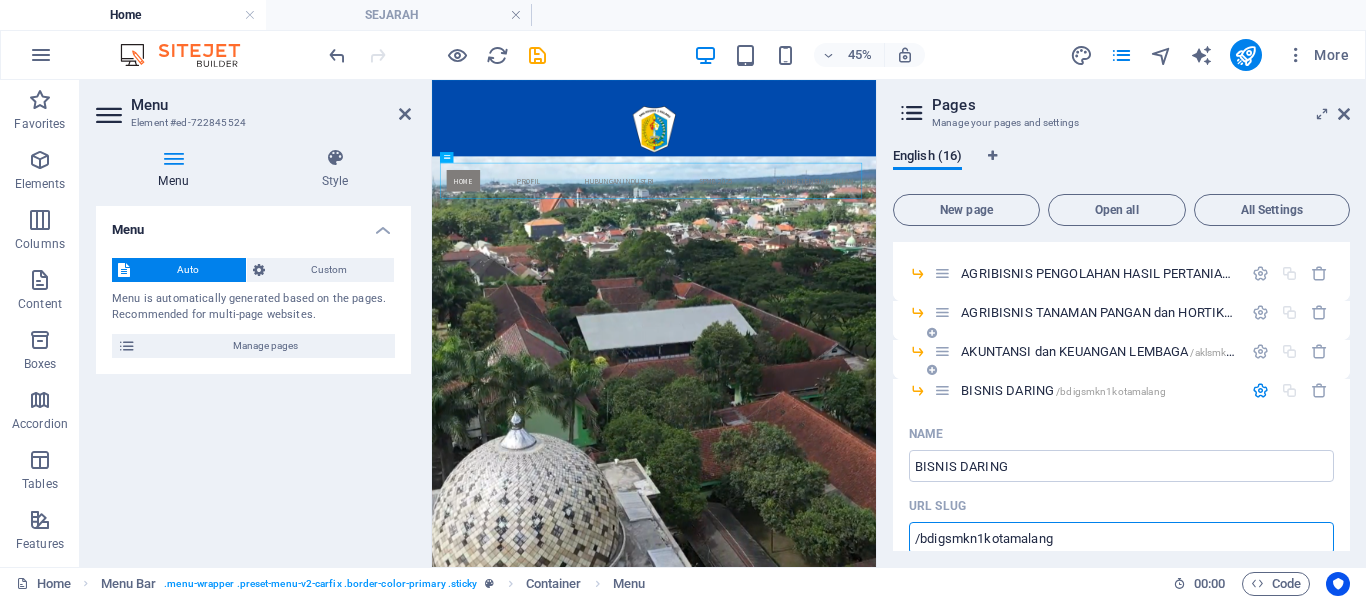 scroll, scrollTop: 2667, scrollLeft: 0, axis: vertical 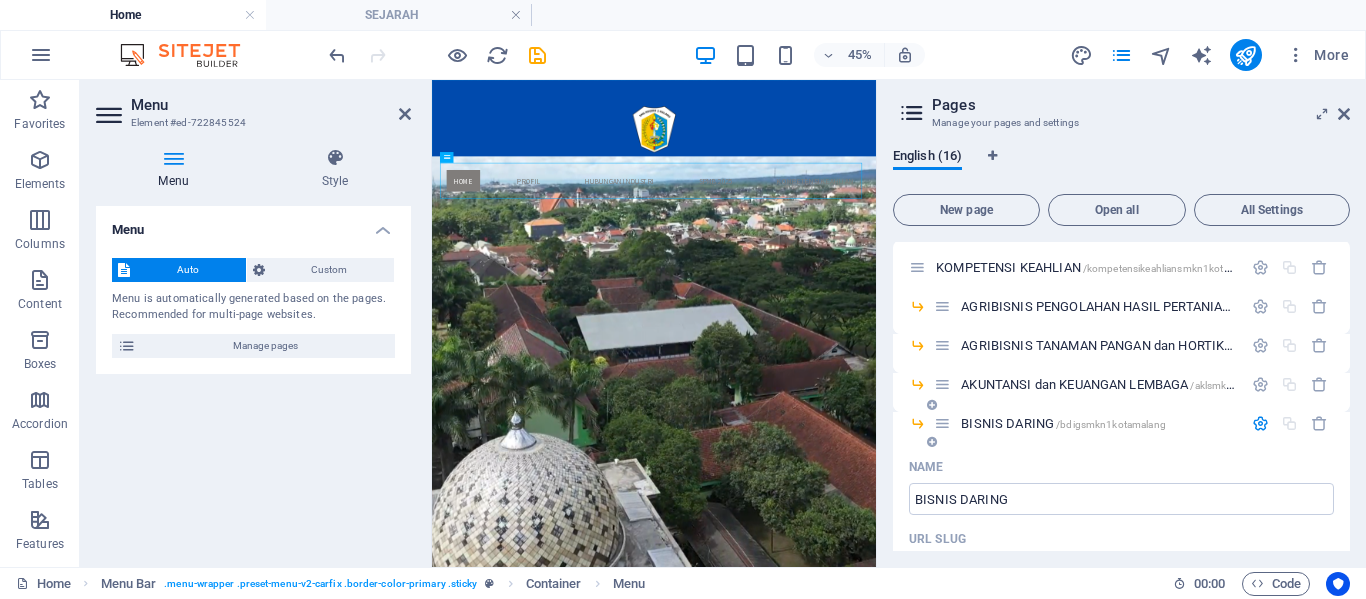 click at bounding box center (1260, 423) 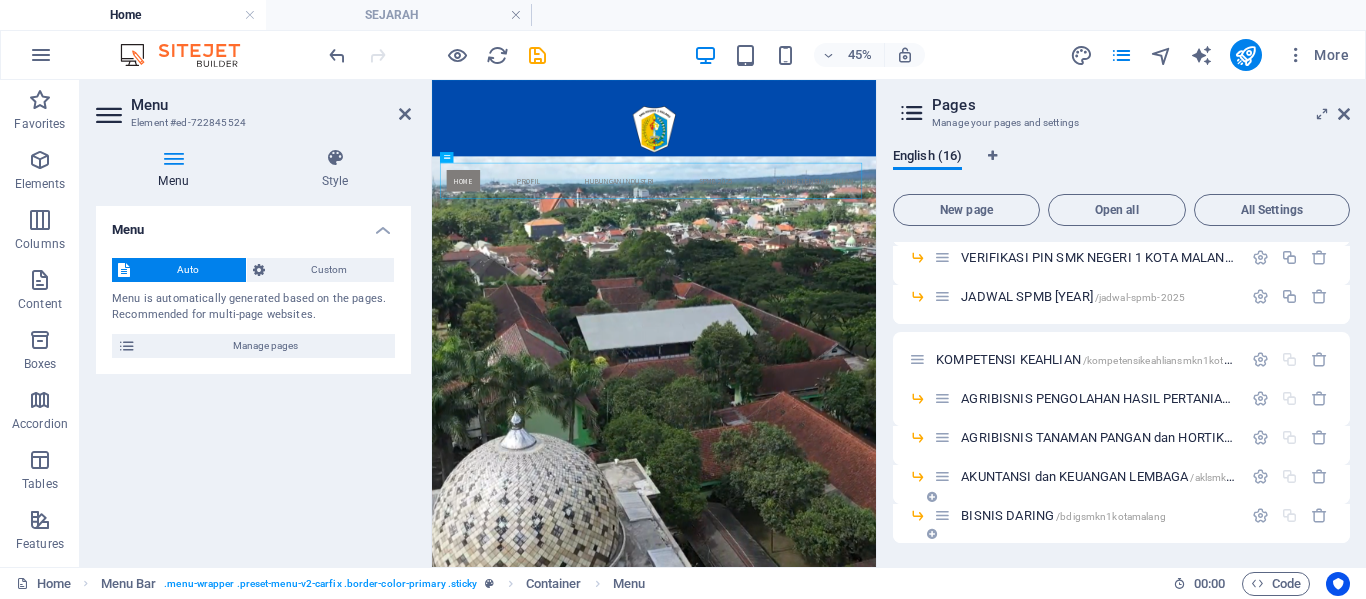 click at bounding box center [932, 534] 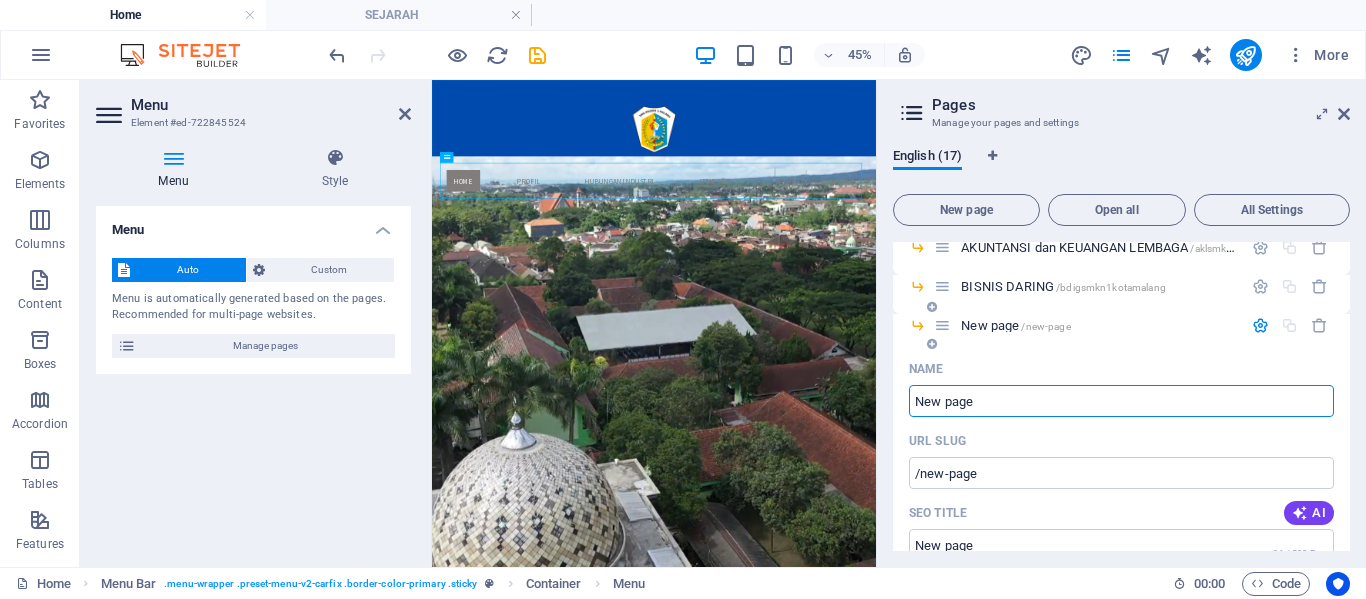 scroll, scrollTop: 2809, scrollLeft: 0, axis: vertical 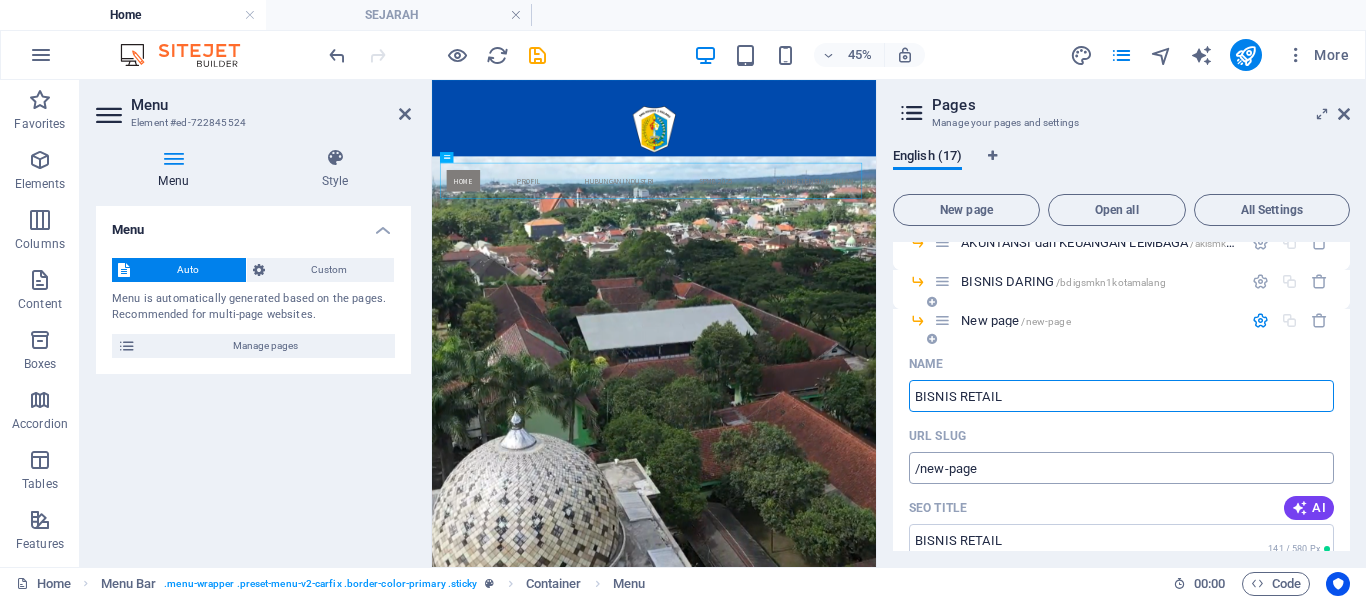 click on "/new-page" at bounding box center (1121, -2329) 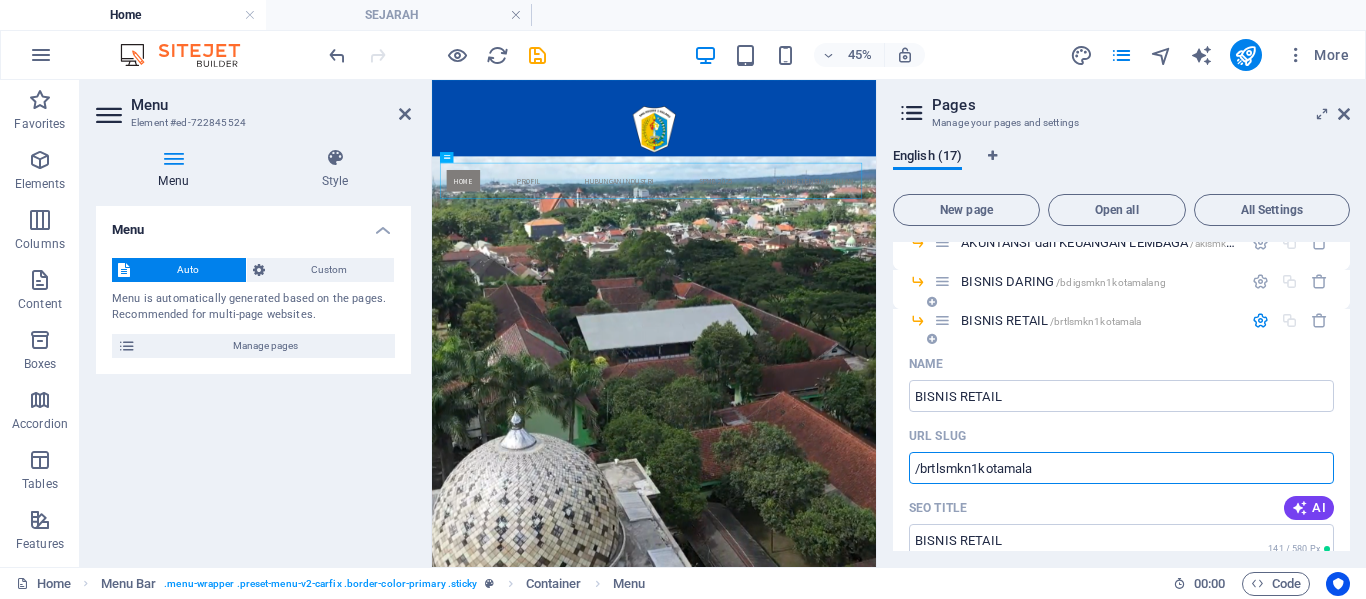 click at bounding box center [1260, 320] 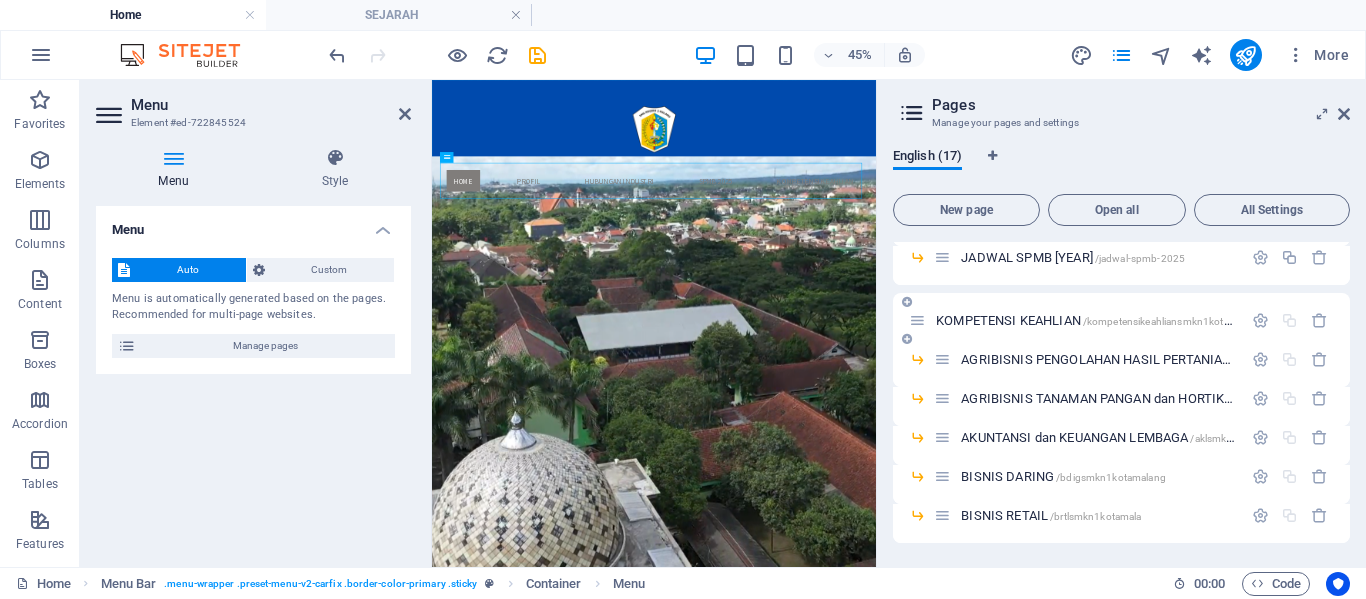 scroll, scrollTop: 2614, scrollLeft: 0, axis: vertical 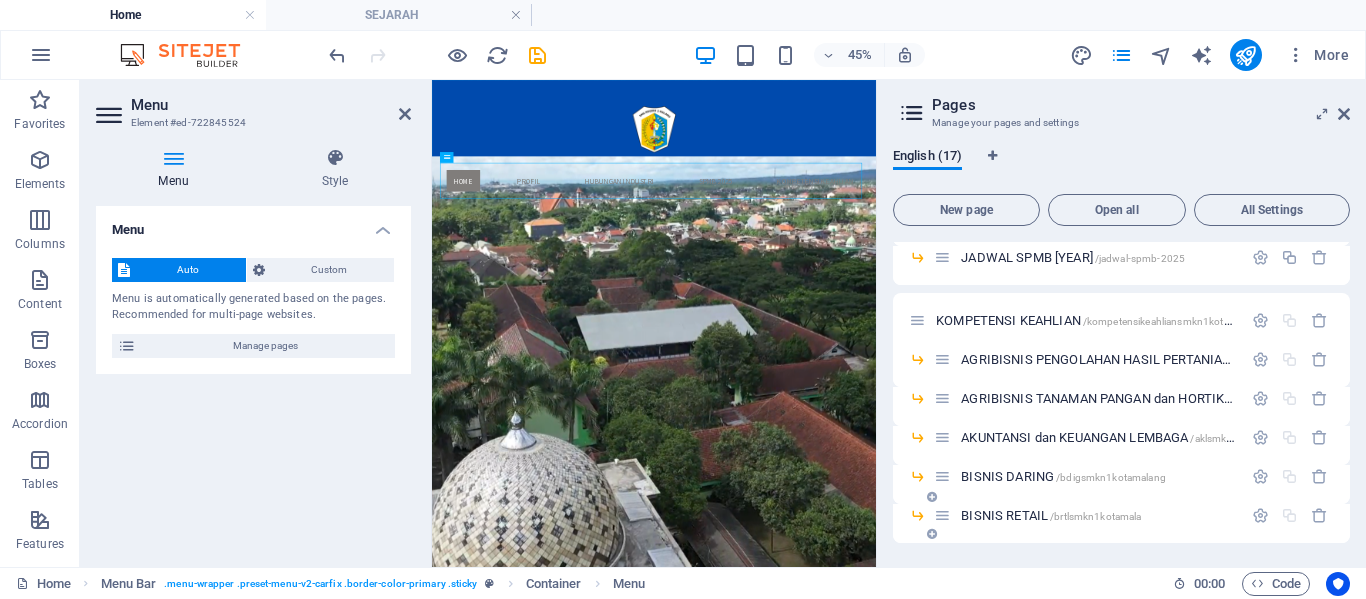 click at bounding box center (932, 534) 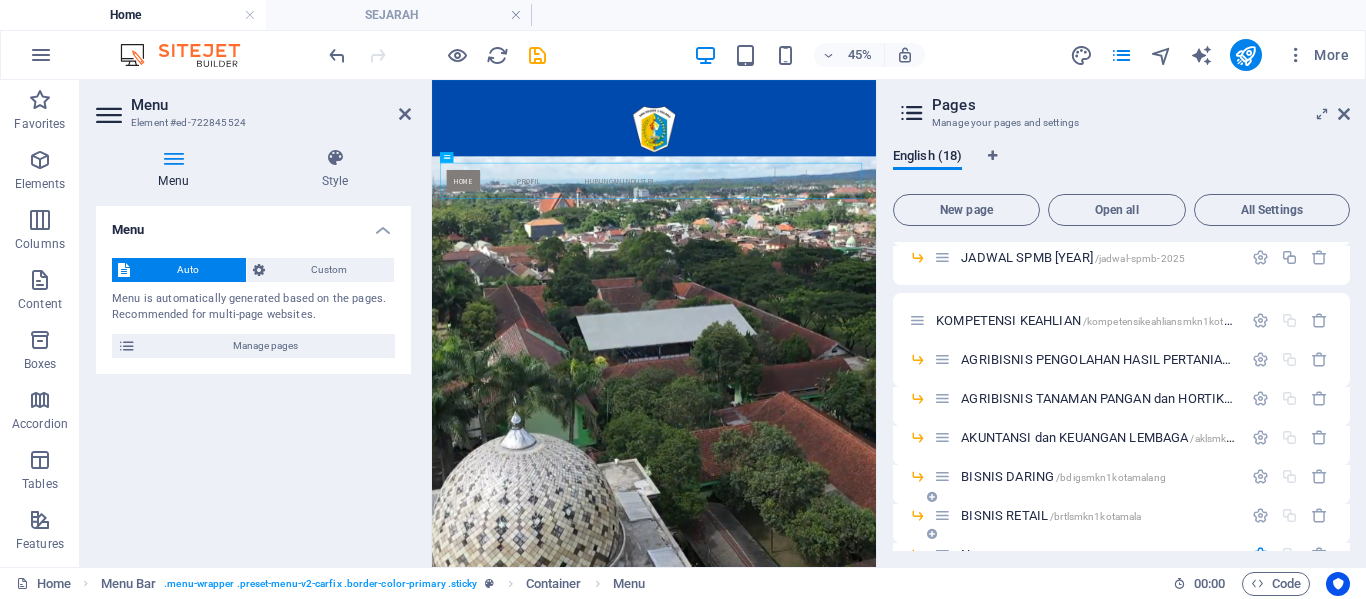scroll, scrollTop: 2848, scrollLeft: 0, axis: vertical 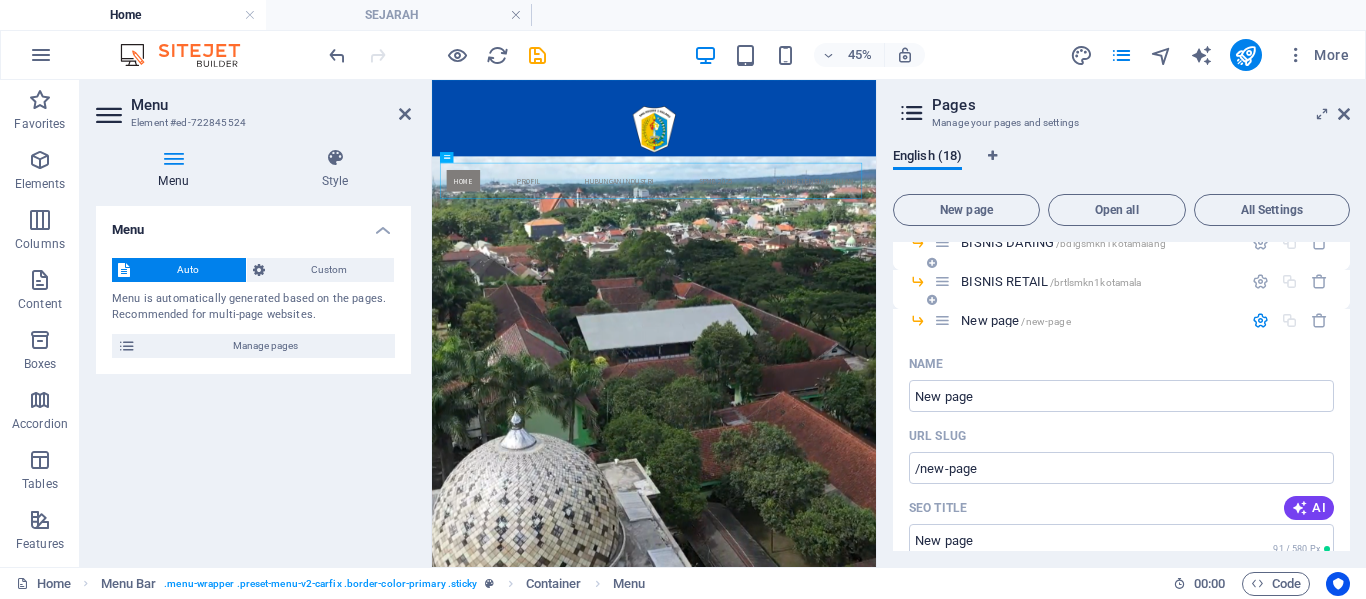 click on "/brtlsmkn1kotamala" at bounding box center (1096, 282) 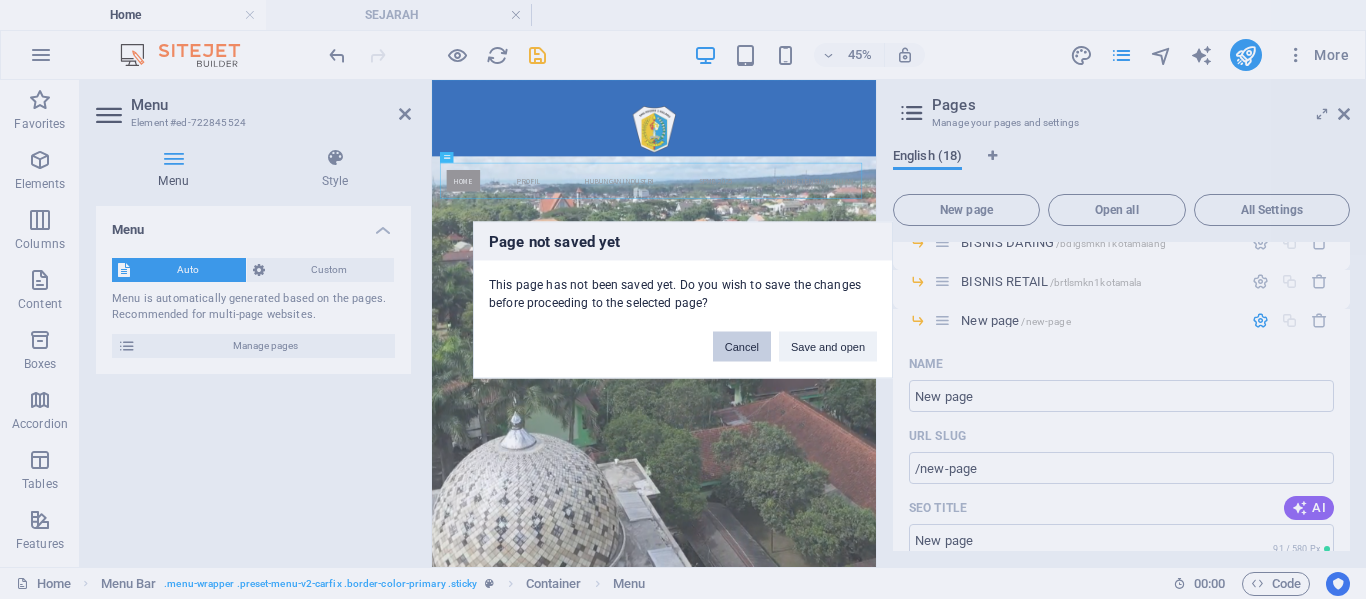 click on "Cancel" at bounding box center (742, 346) 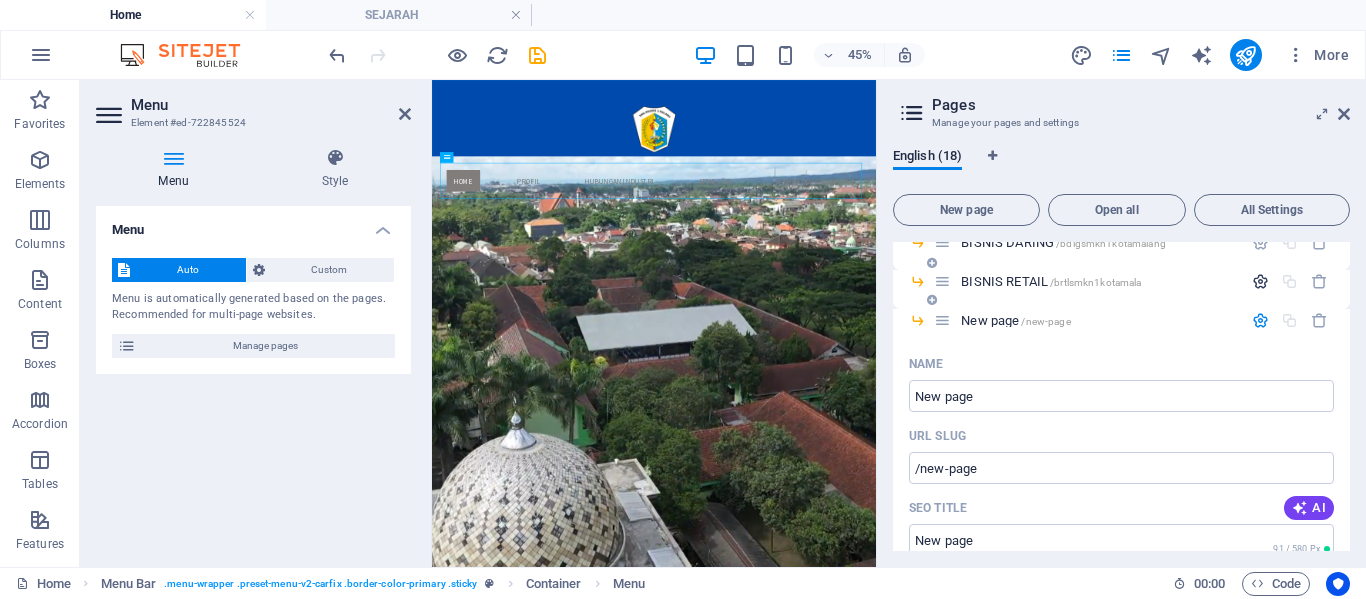 click at bounding box center [1260, 281] 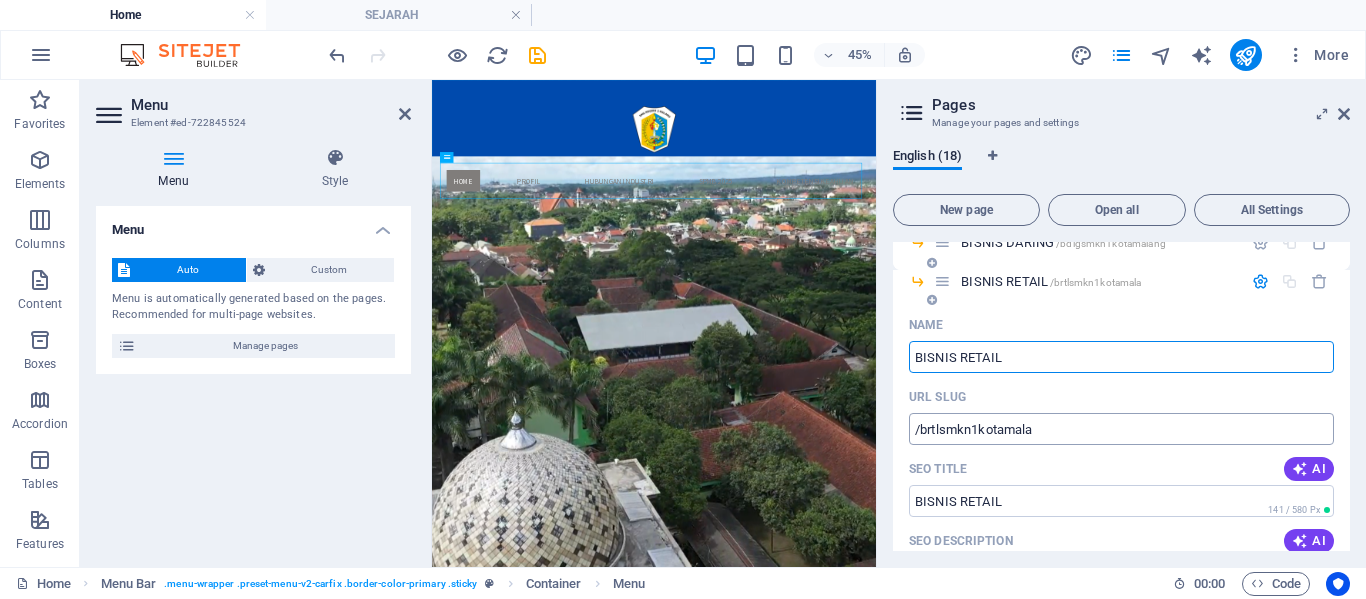 click on "/brtlsmkn1kotamala" at bounding box center (1121, -2368) 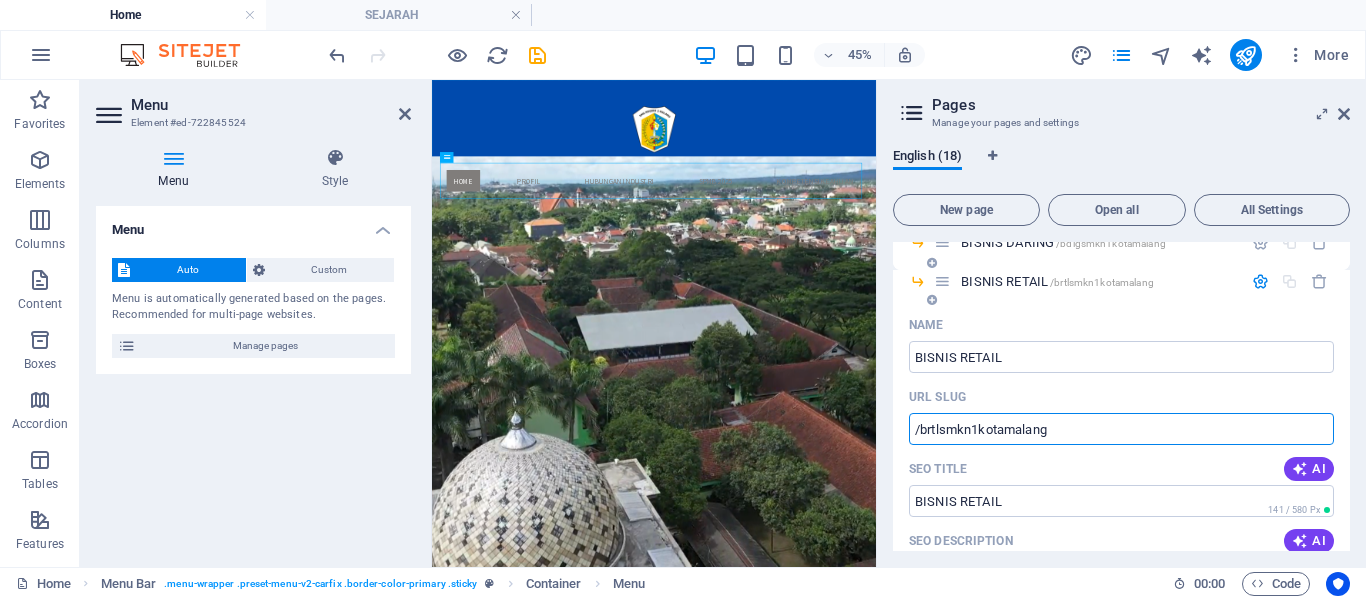 click at bounding box center (1260, 281) 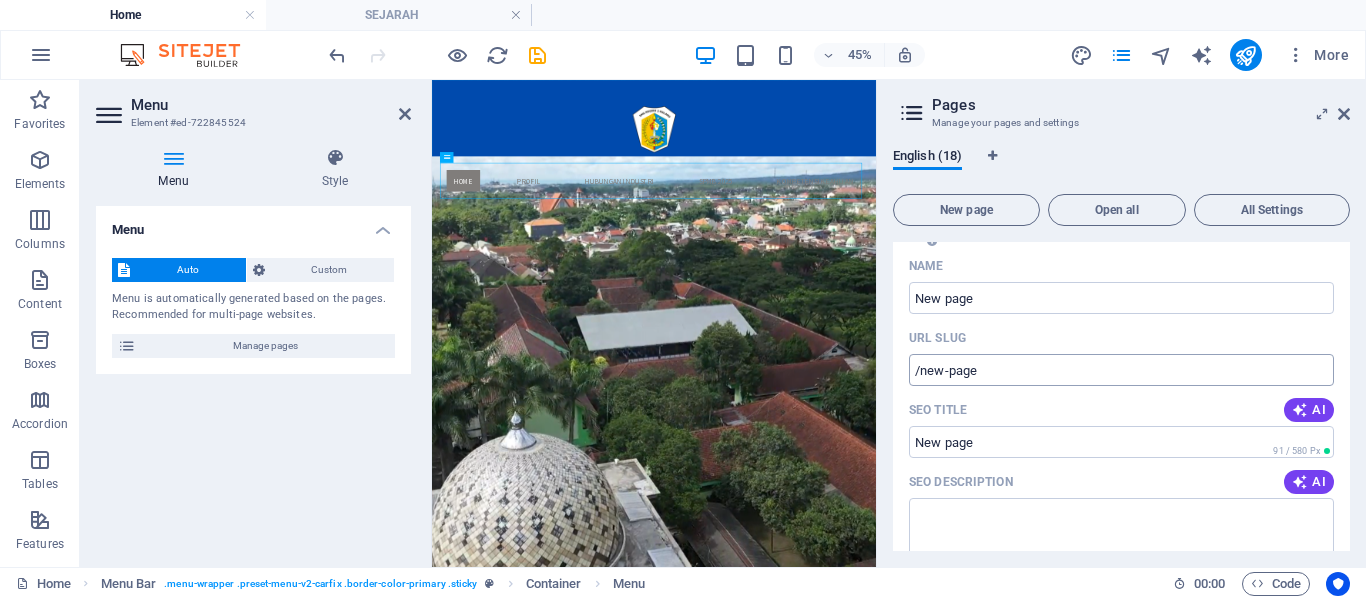 scroll, scrollTop: 2948, scrollLeft: 0, axis: vertical 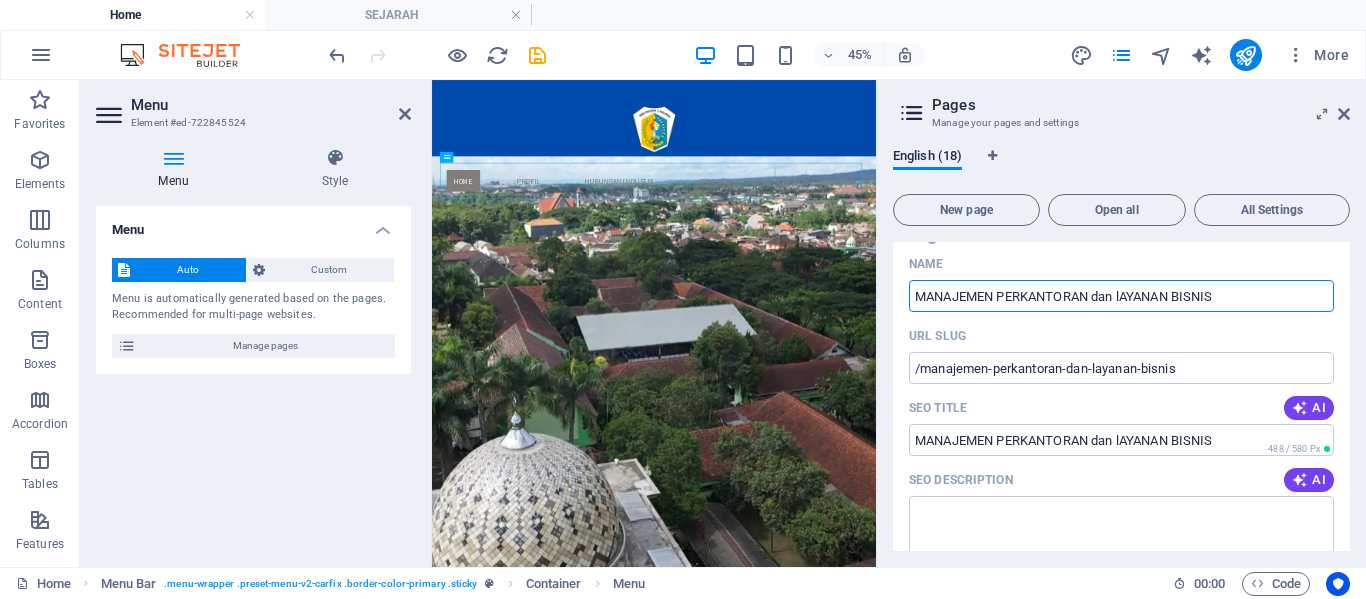 click on "MANAJEMEN PERKANTORAN dan lAYANAN BISNIS" at bounding box center (1121, 296) 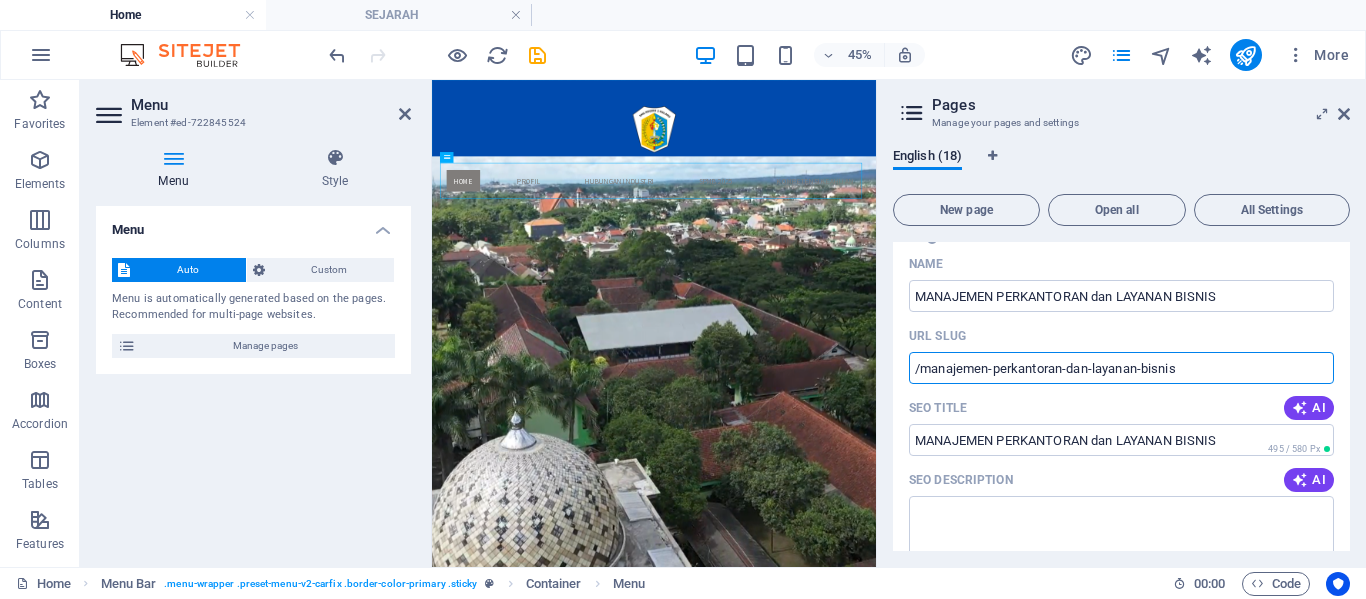 click on "/manajemen-perkantoran-dan-layanan-bisnis" at bounding box center [1121, 368] 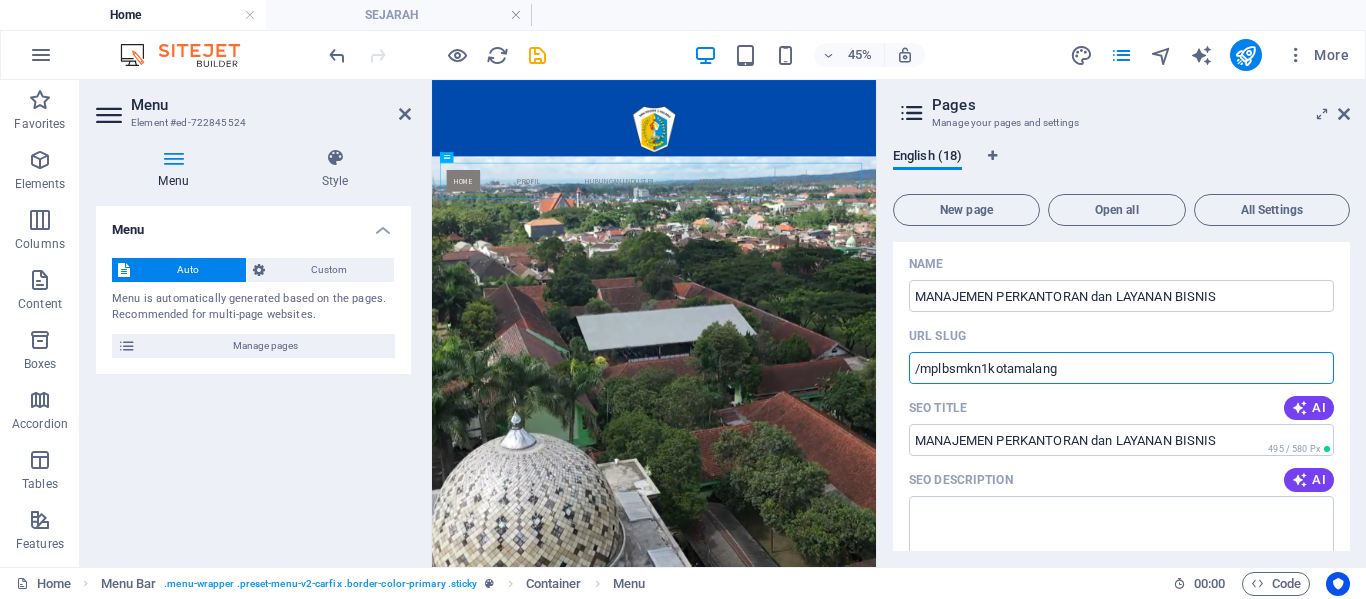 scroll, scrollTop: 2748, scrollLeft: 0, axis: vertical 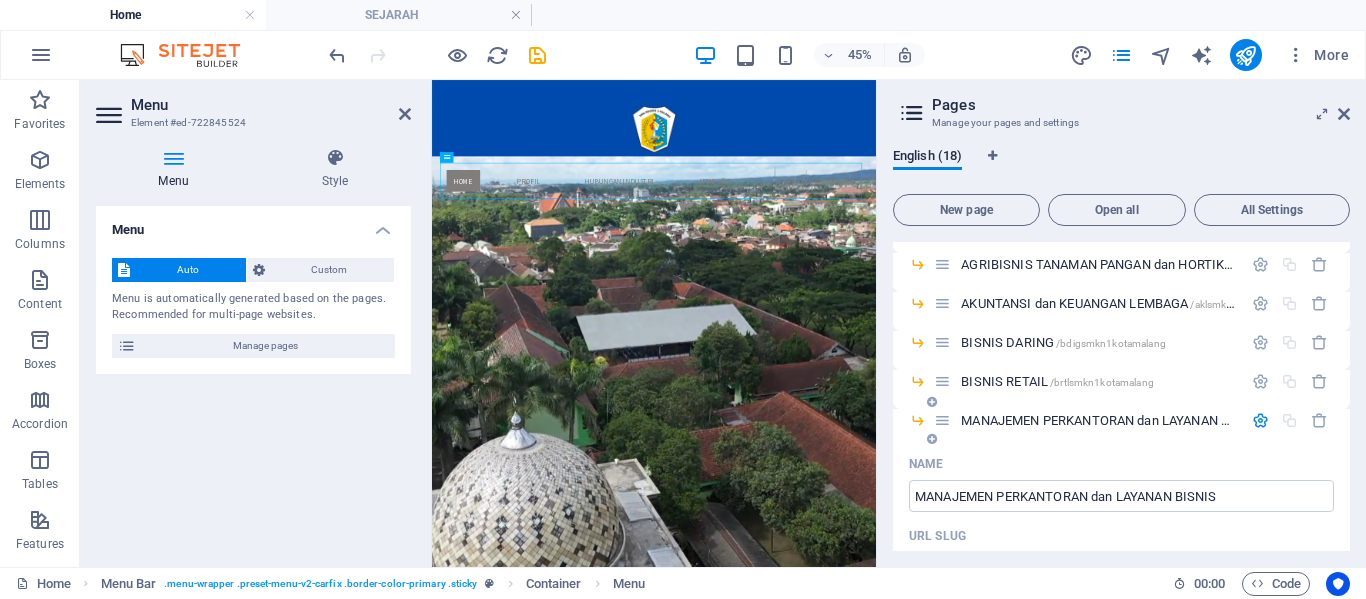 click at bounding box center [1260, 420] 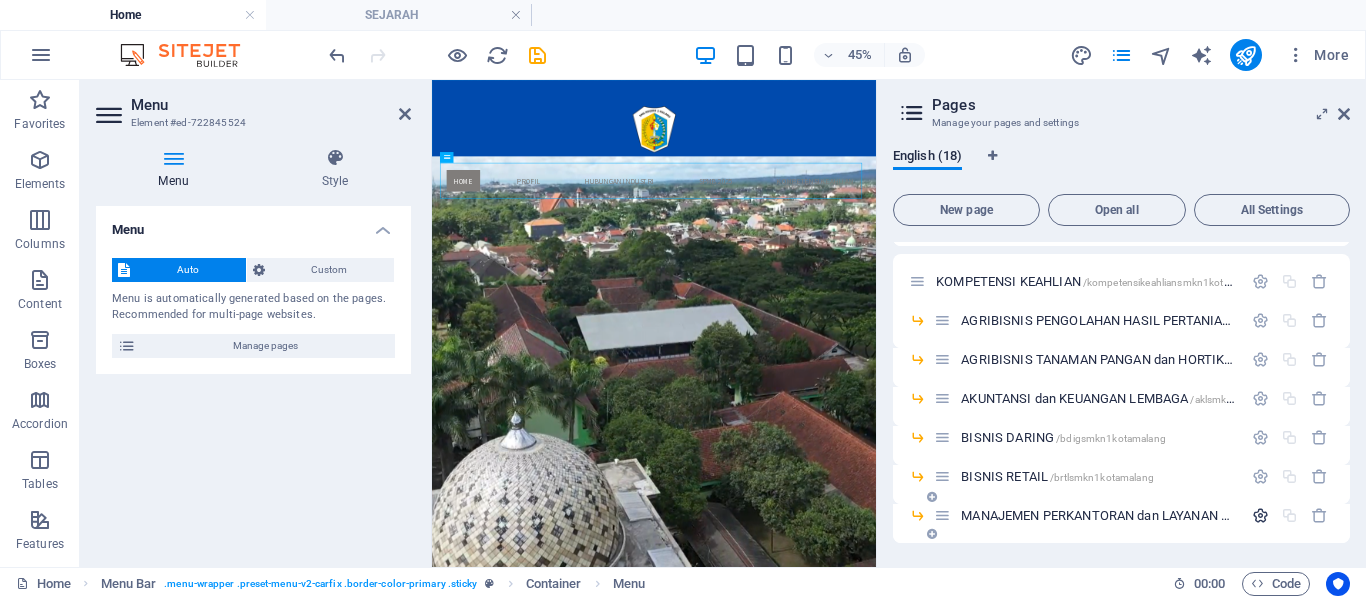 scroll, scrollTop: 2653, scrollLeft: 0, axis: vertical 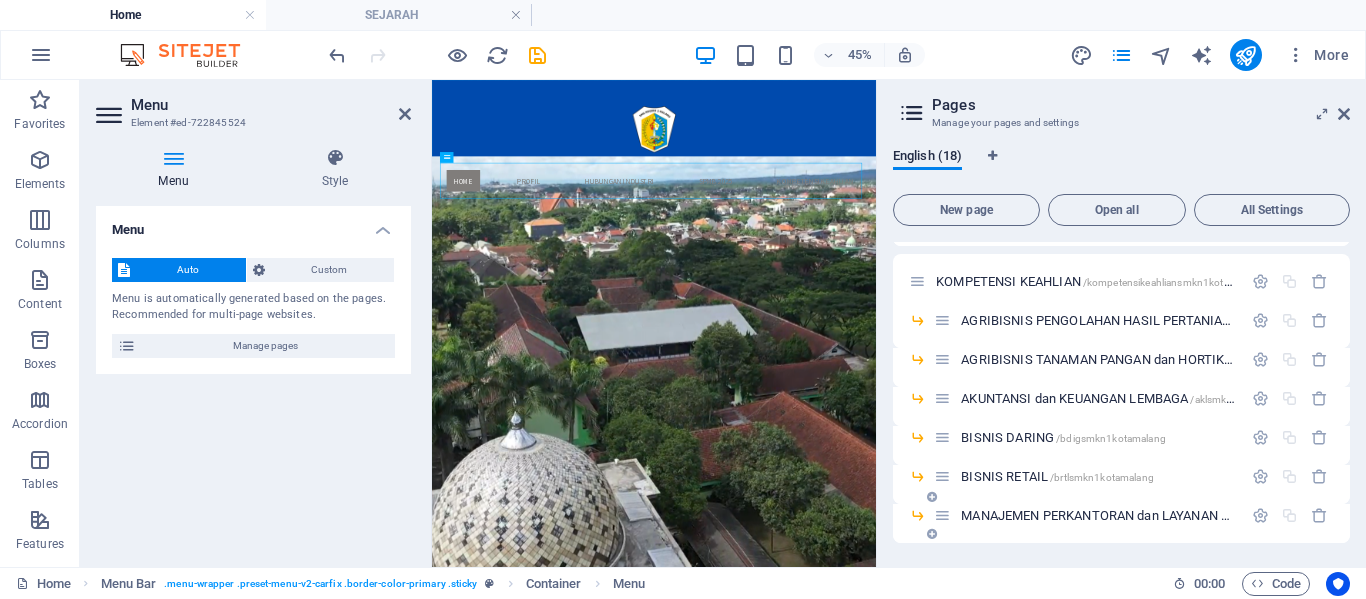 click at bounding box center (932, 534) 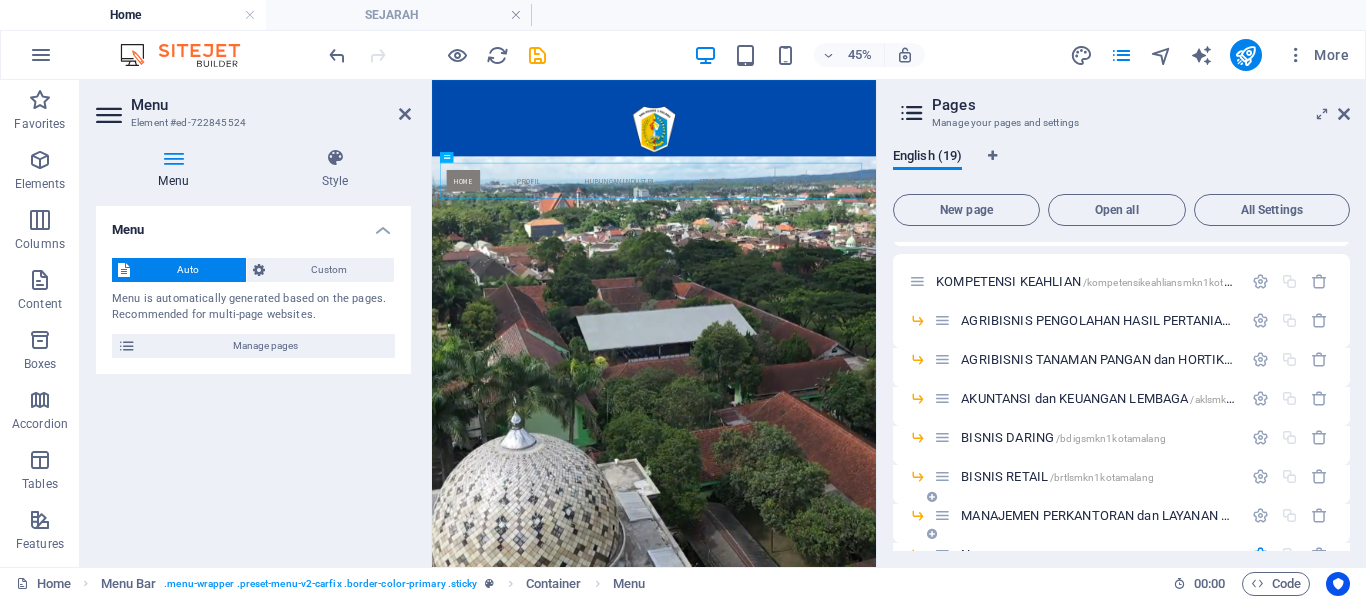 scroll, scrollTop: 2887, scrollLeft: 0, axis: vertical 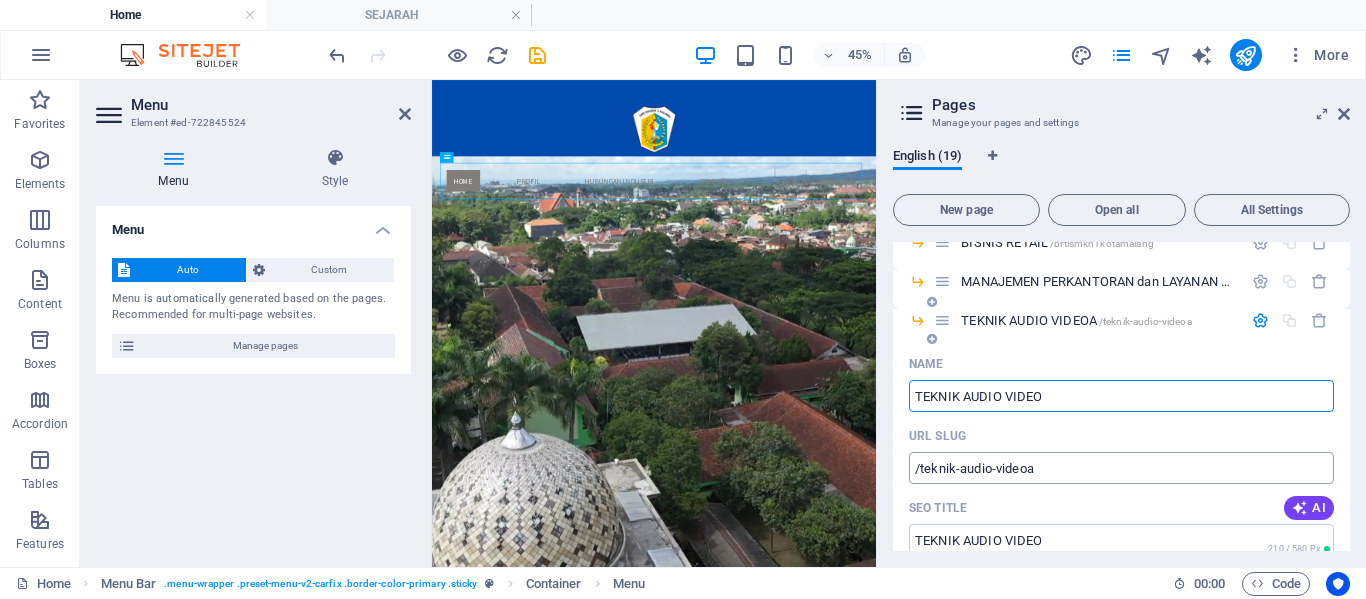 click on "/teknik-audio-videoa" at bounding box center [1121, -2407] 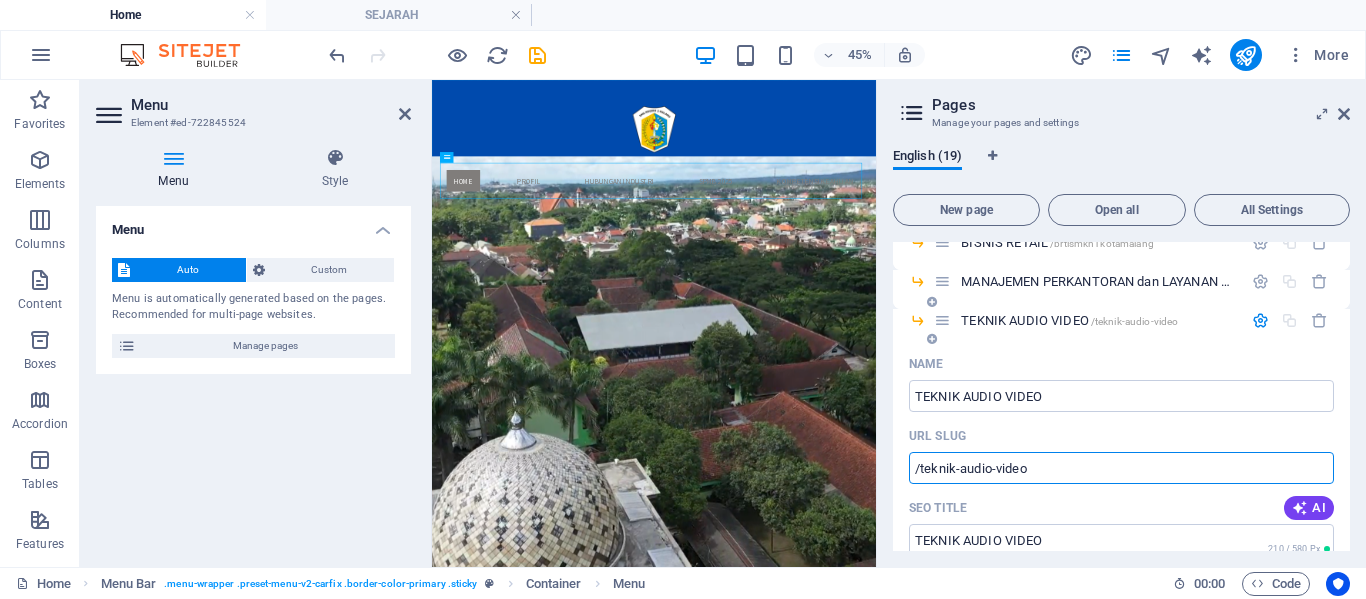 click on "/teknik-audio-video" at bounding box center (1121, 468) 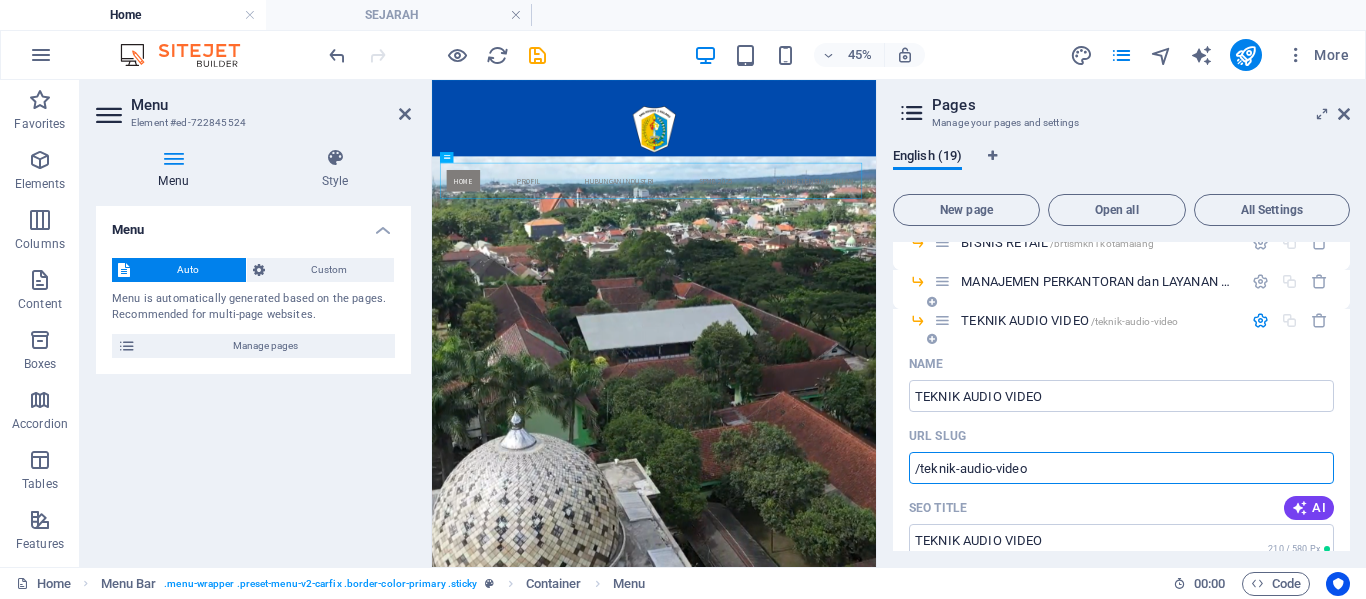 drag, startPoint x: 1084, startPoint y: 466, endPoint x: 927, endPoint y: 469, distance: 157.02866 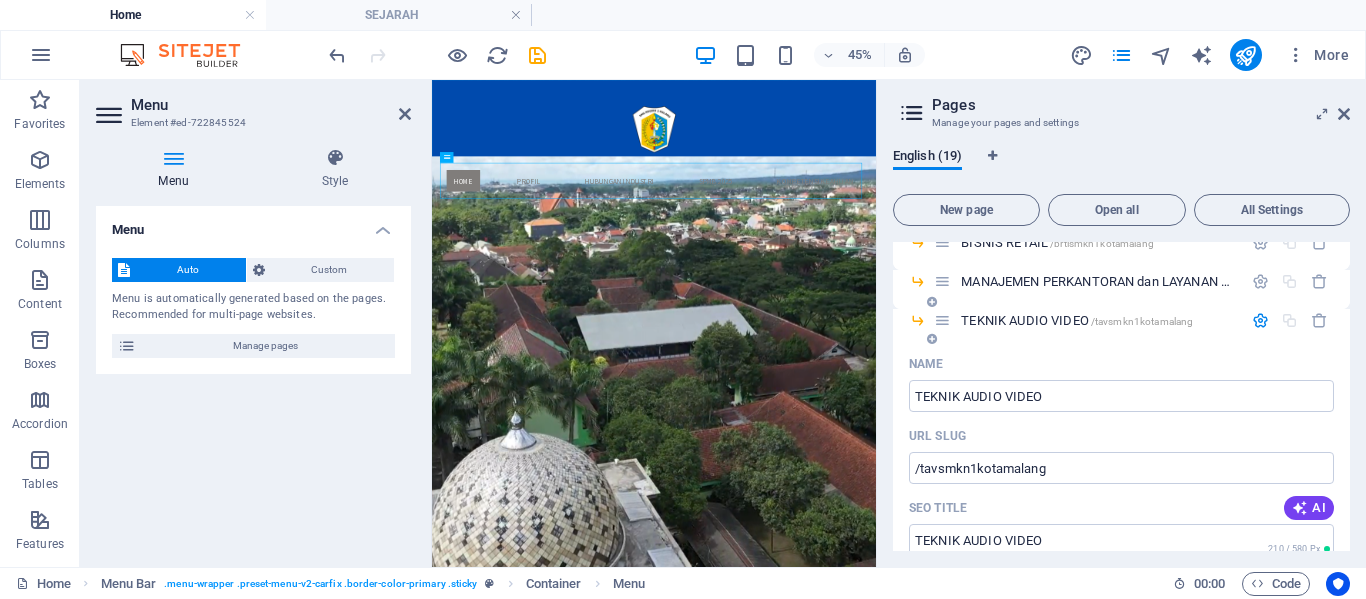 click at bounding box center (1260, 320) 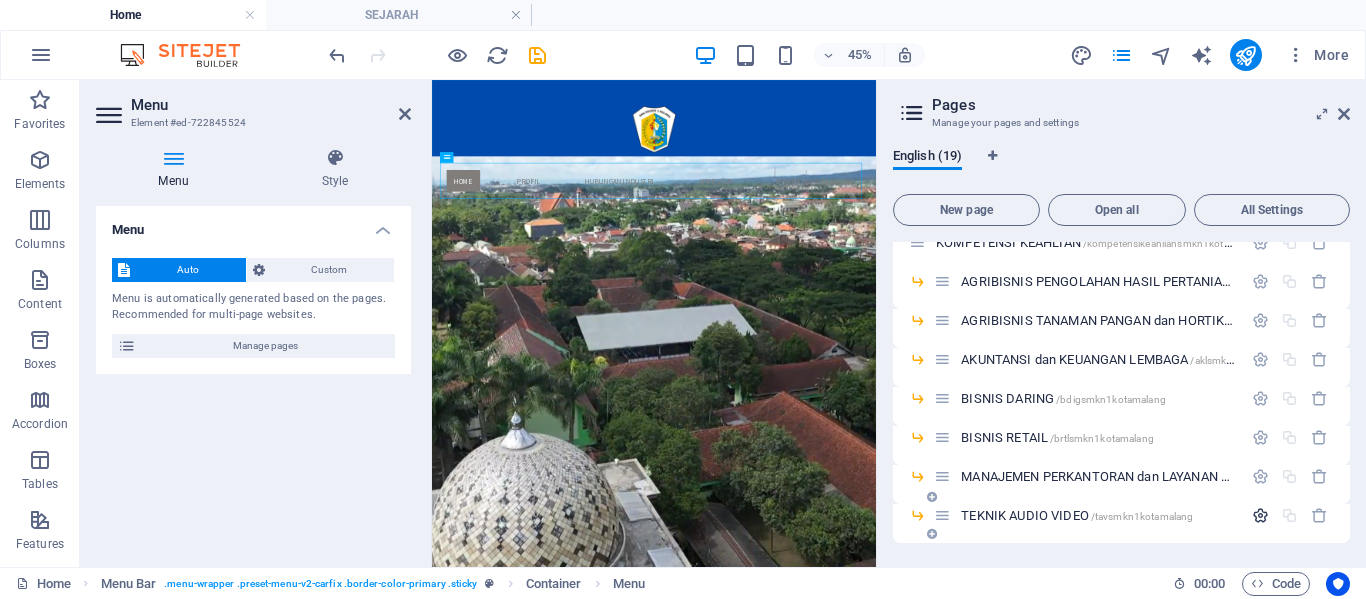 scroll, scrollTop: 2692, scrollLeft: 0, axis: vertical 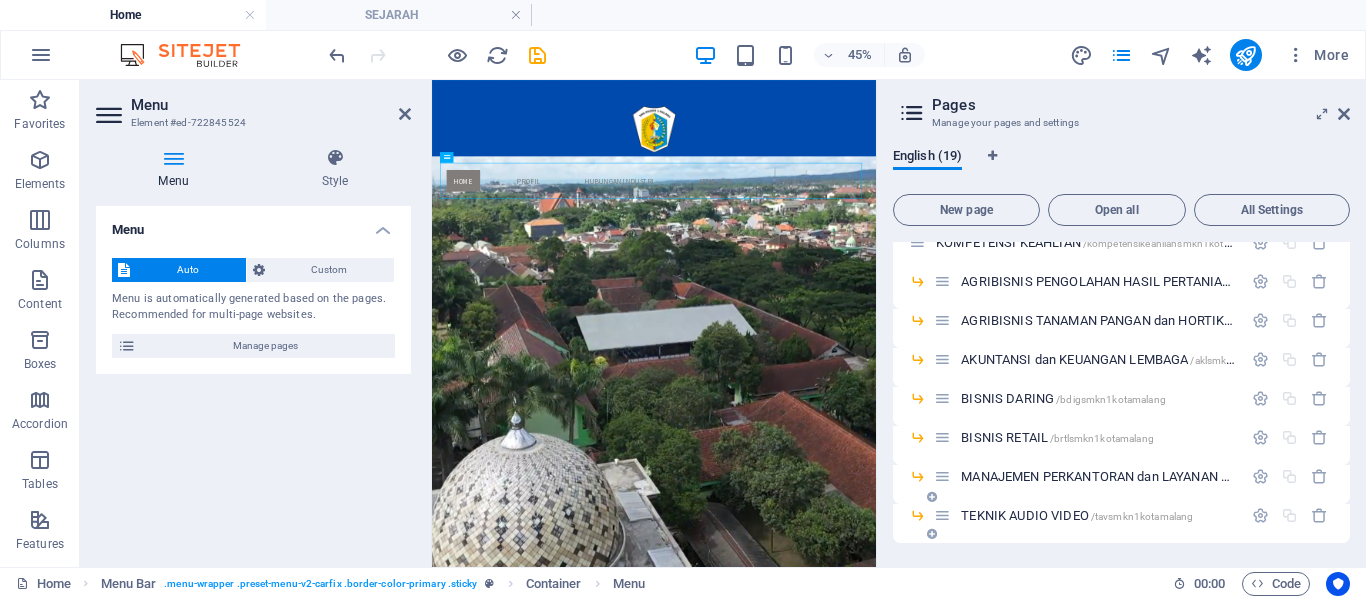 click at bounding box center (932, 534) 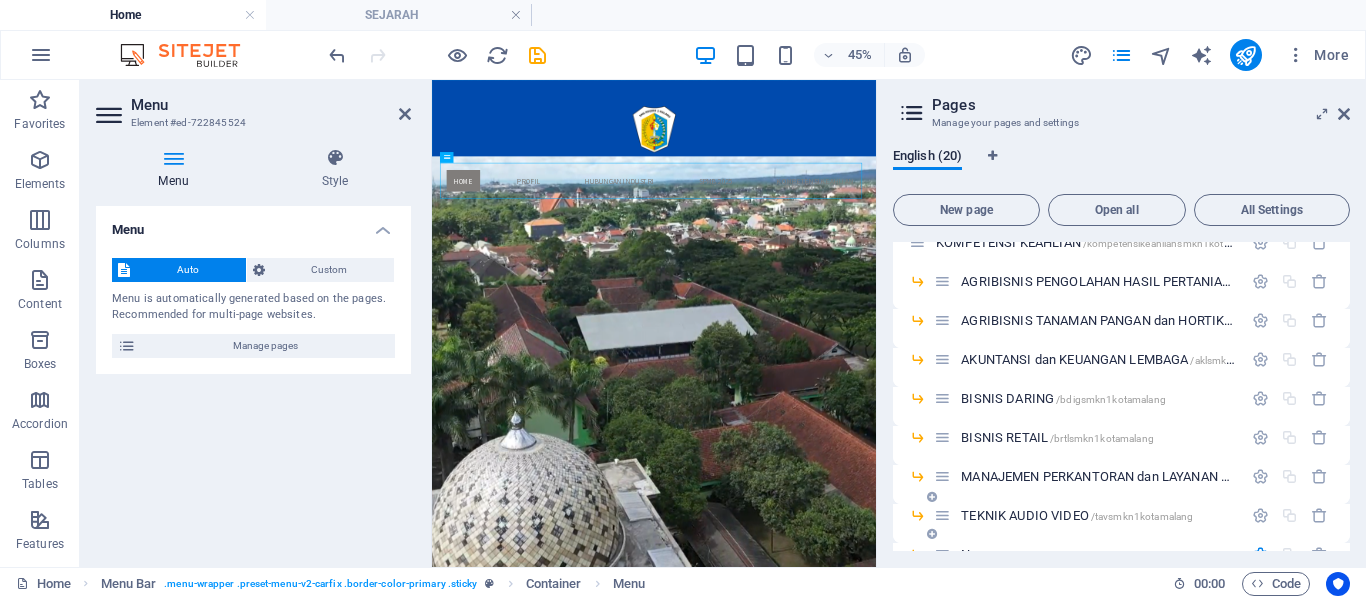 scroll, scrollTop: 2926, scrollLeft: 0, axis: vertical 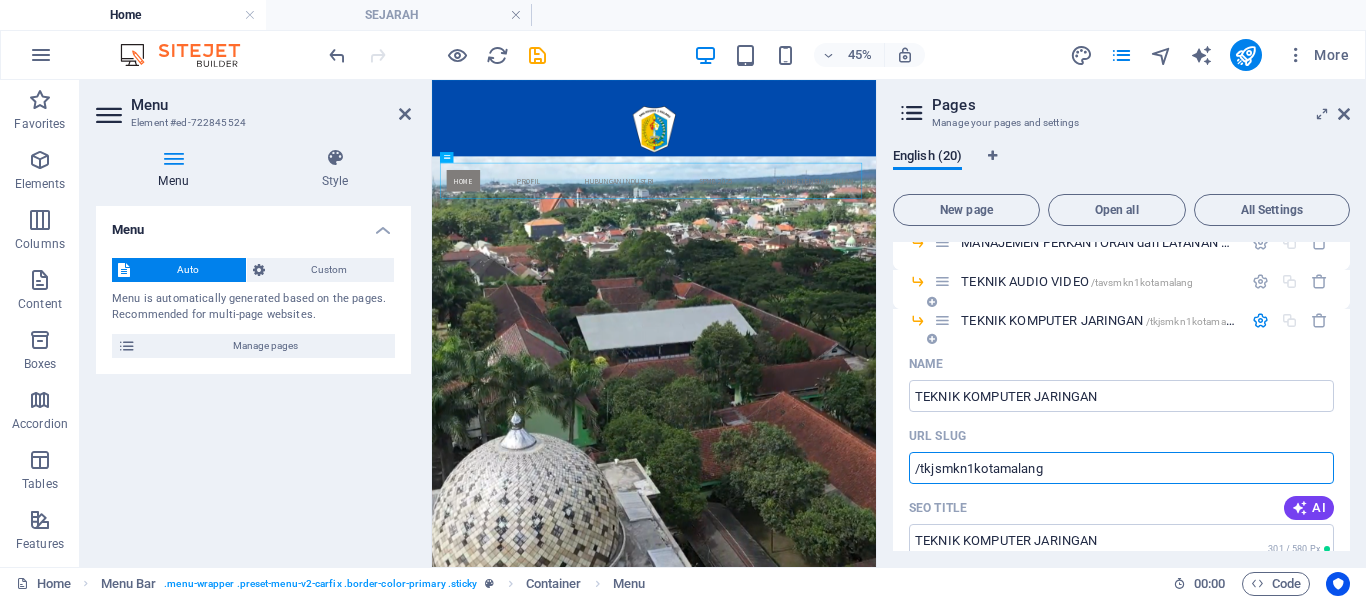click at bounding box center [1260, 320] 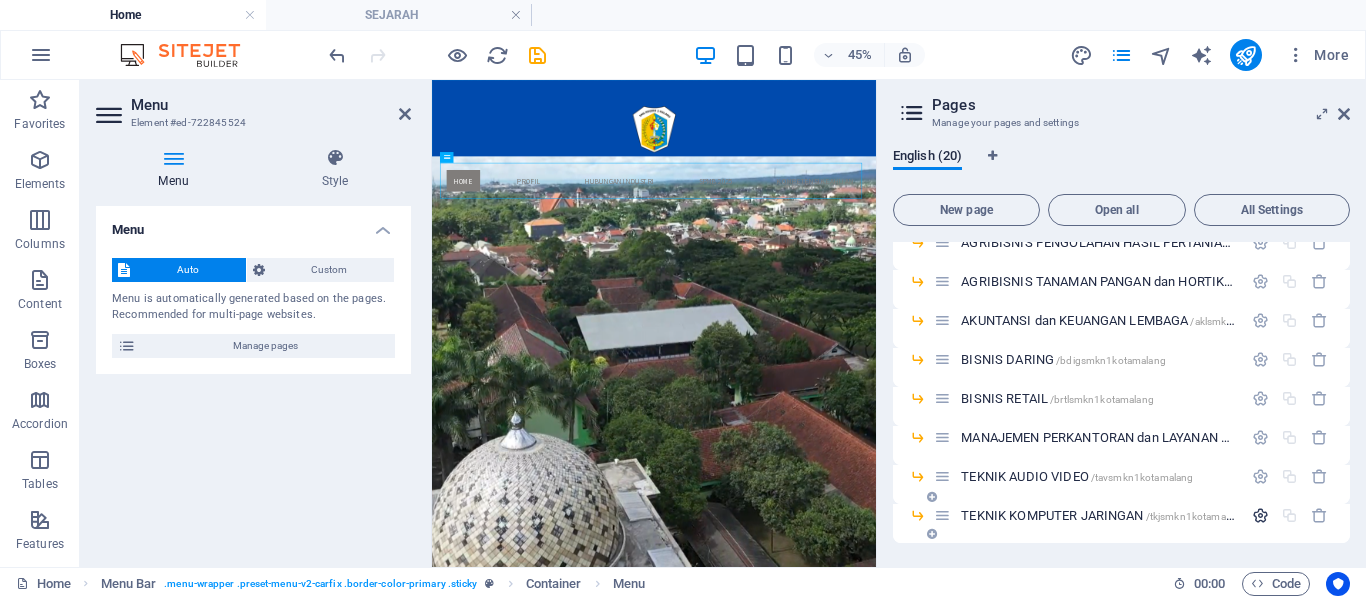 scroll, scrollTop: 2731, scrollLeft: 0, axis: vertical 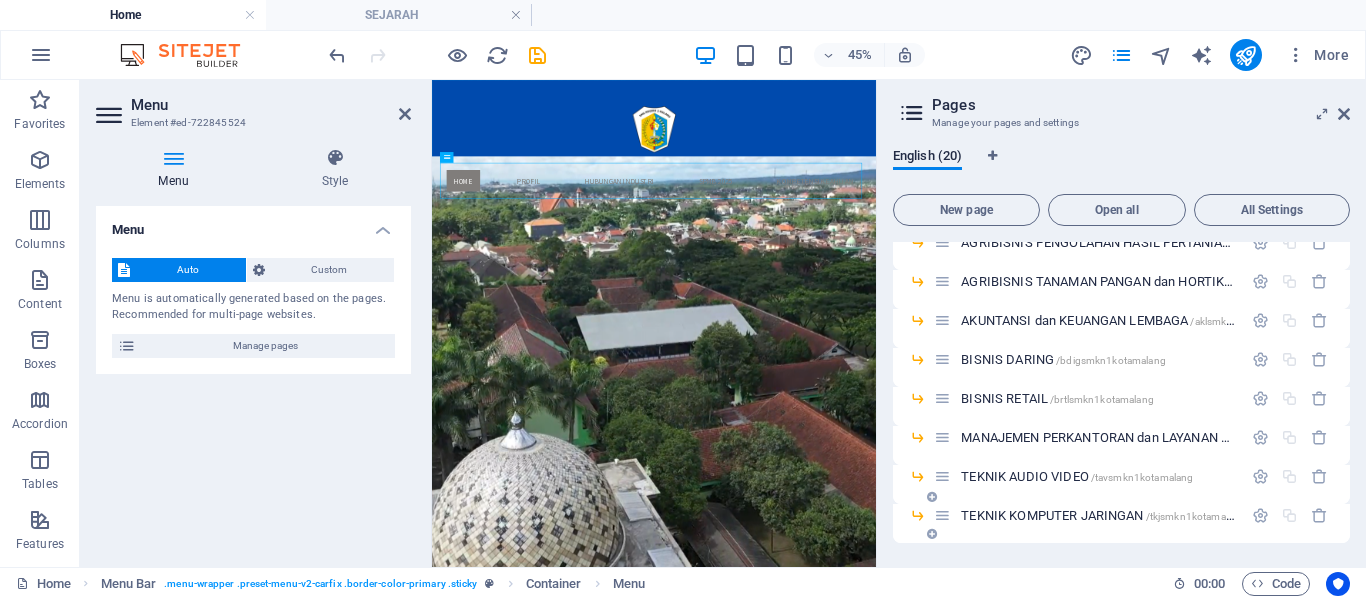 click at bounding box center [932, 534] 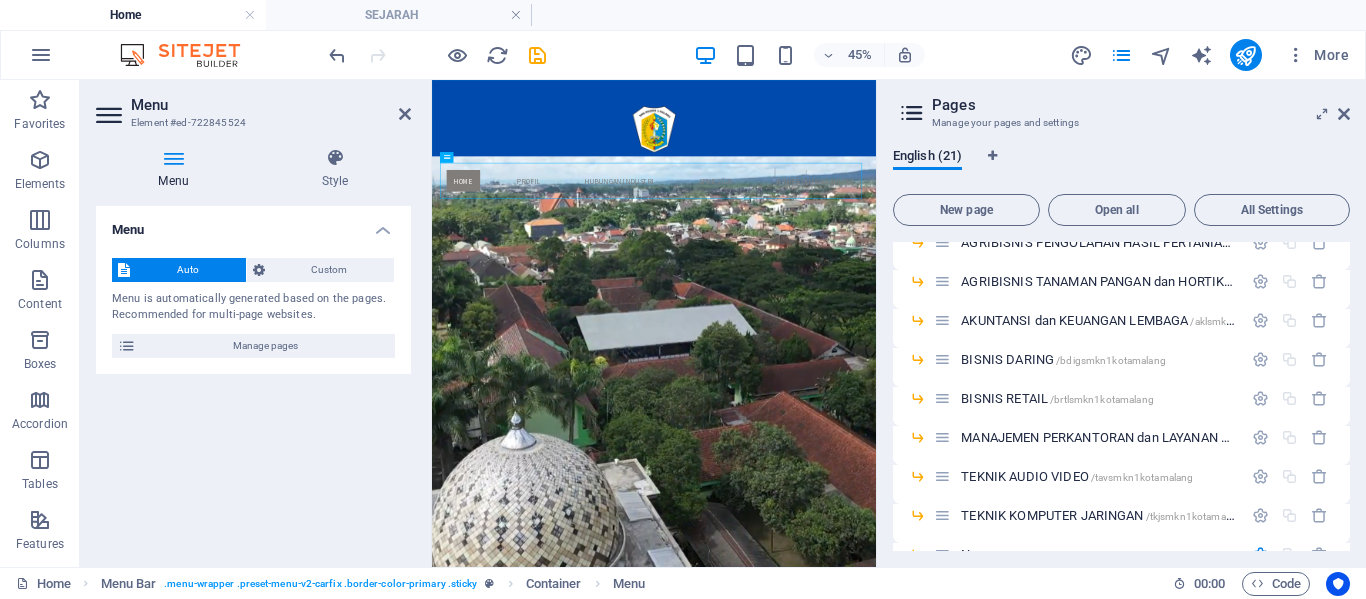 scroll, scrollTop: 2965, scrollLeft: 0, axis: vertical 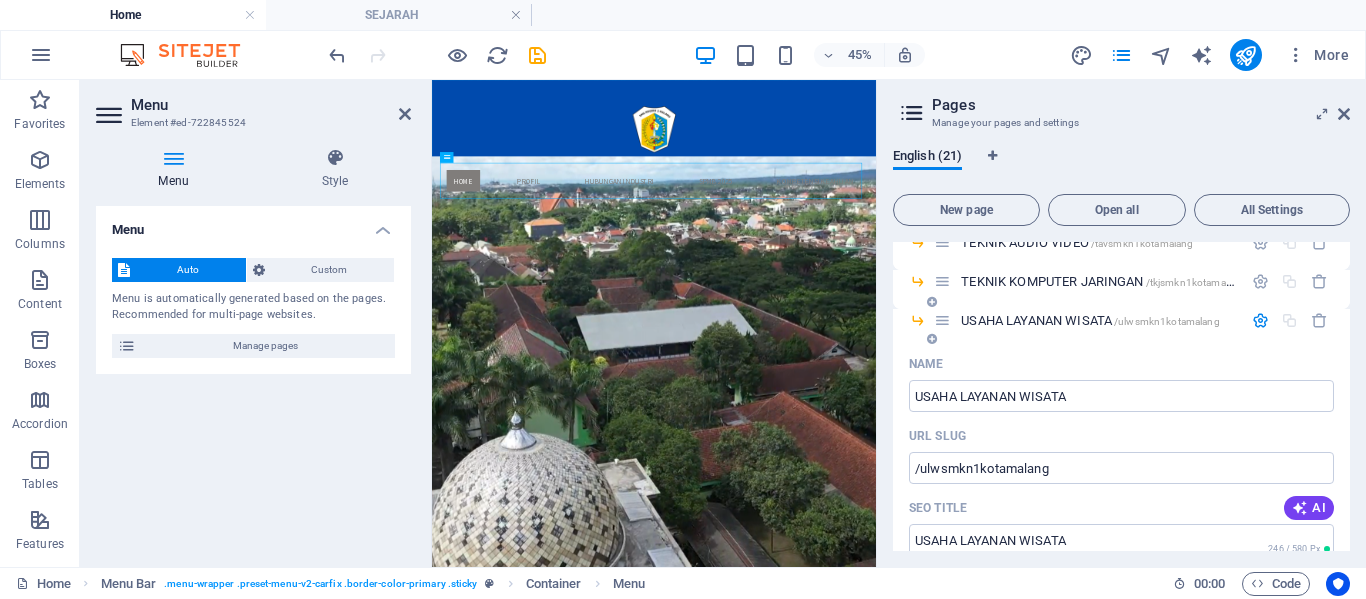 click at bounding box center (1260, 320) 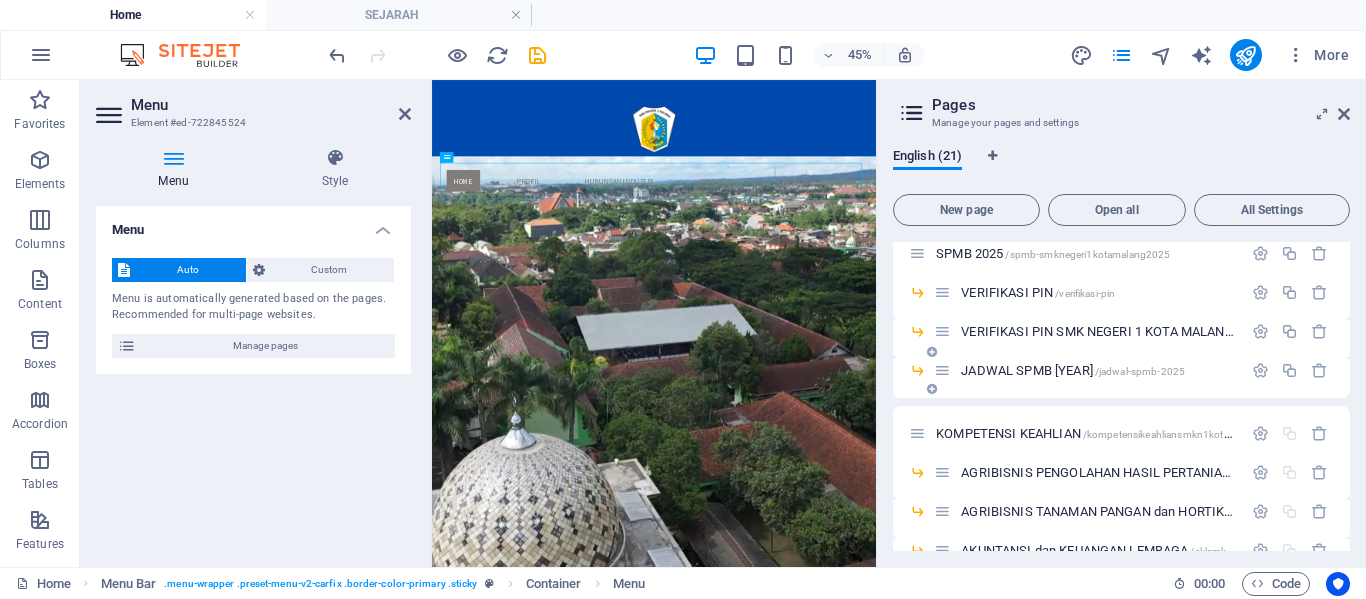 scroll, scrollTop: 2470, scrollLeft: 0, axis: vertical 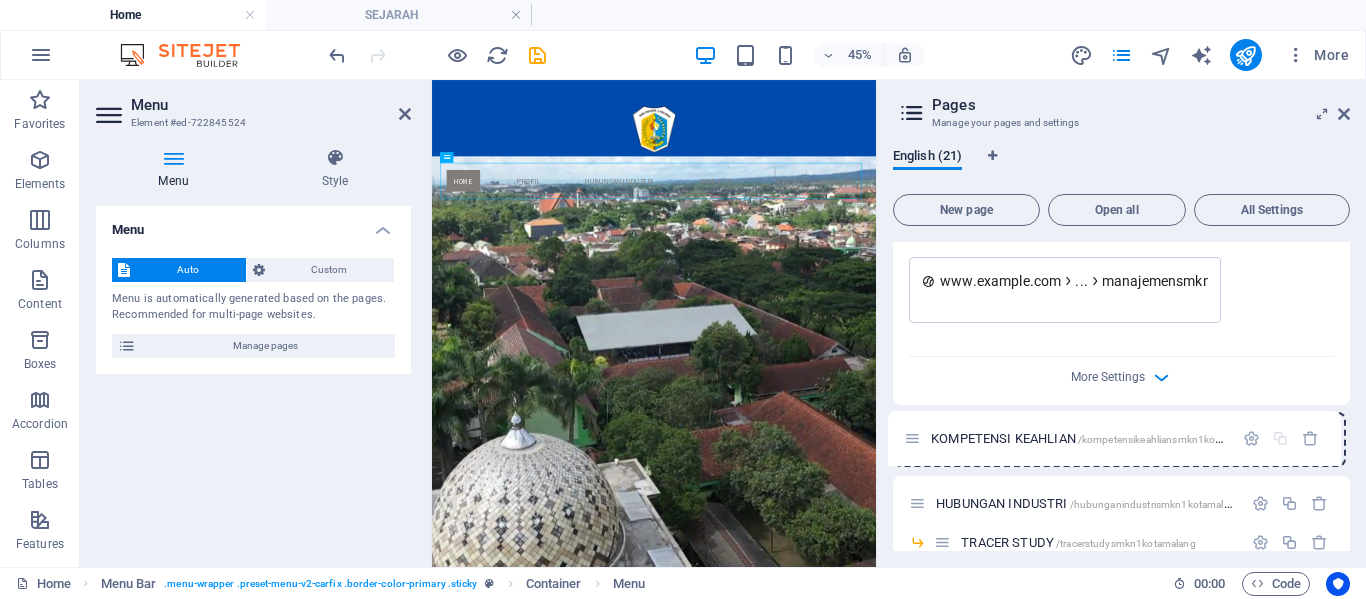drag, startPoint x: 918, startPoint y: 473, endPoint x: 913, endPoint y: 440, distance: 33.37664 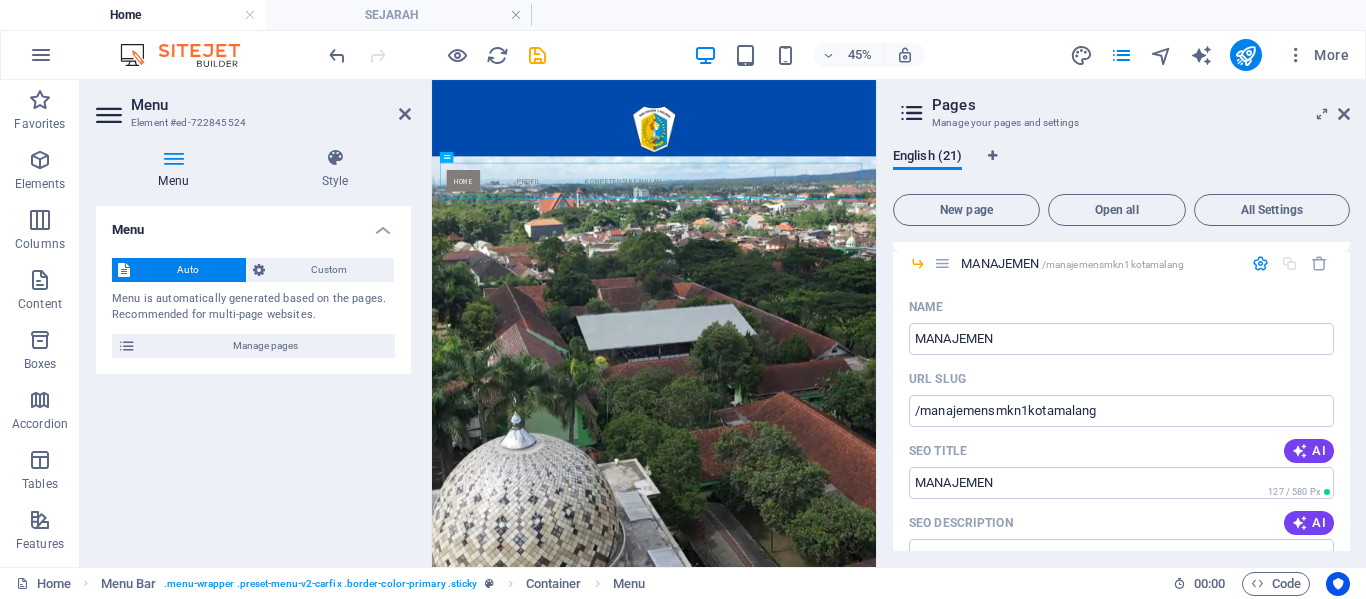 scroll, scrollTop: 1512, scrollLeft: 0, axis: vertical 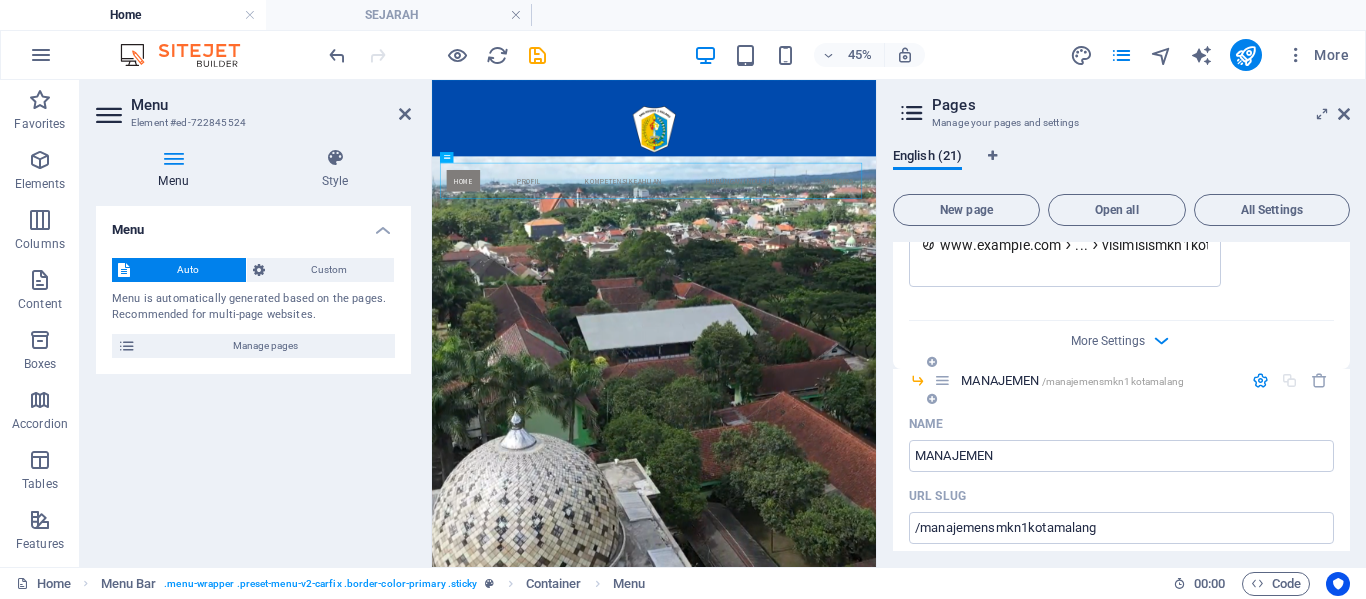 click at bounding box center (1260, 380) 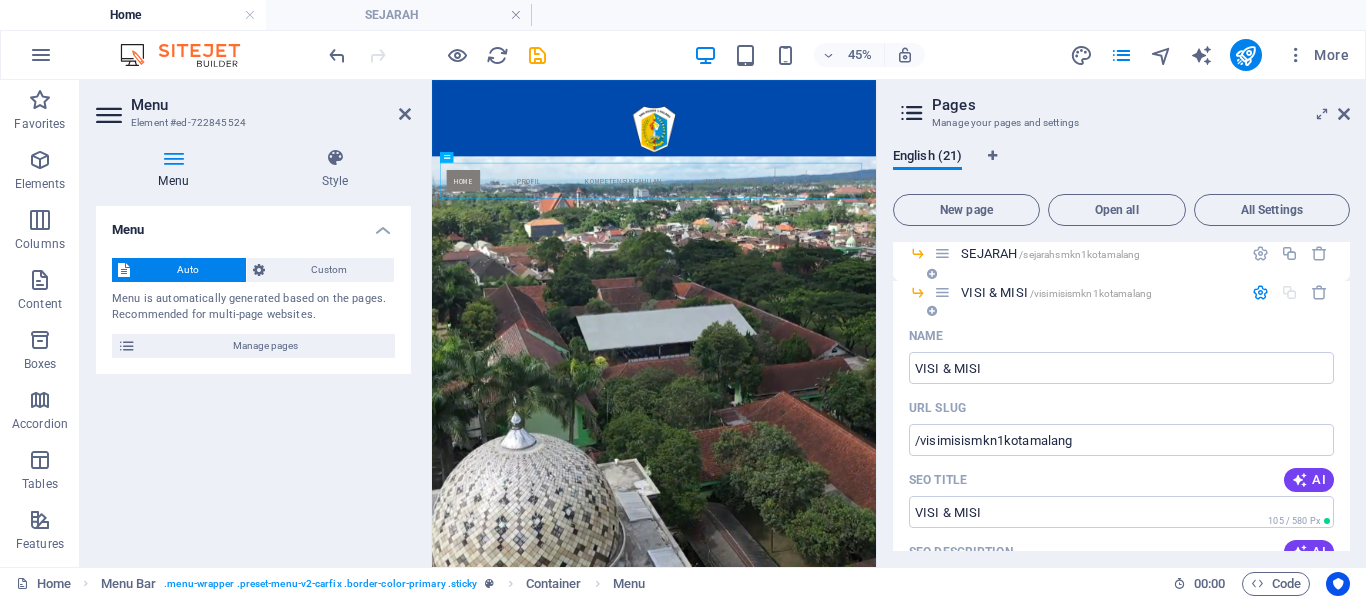 scroll, scrollTop: 812, scrollLeft: 0, axis: vertical 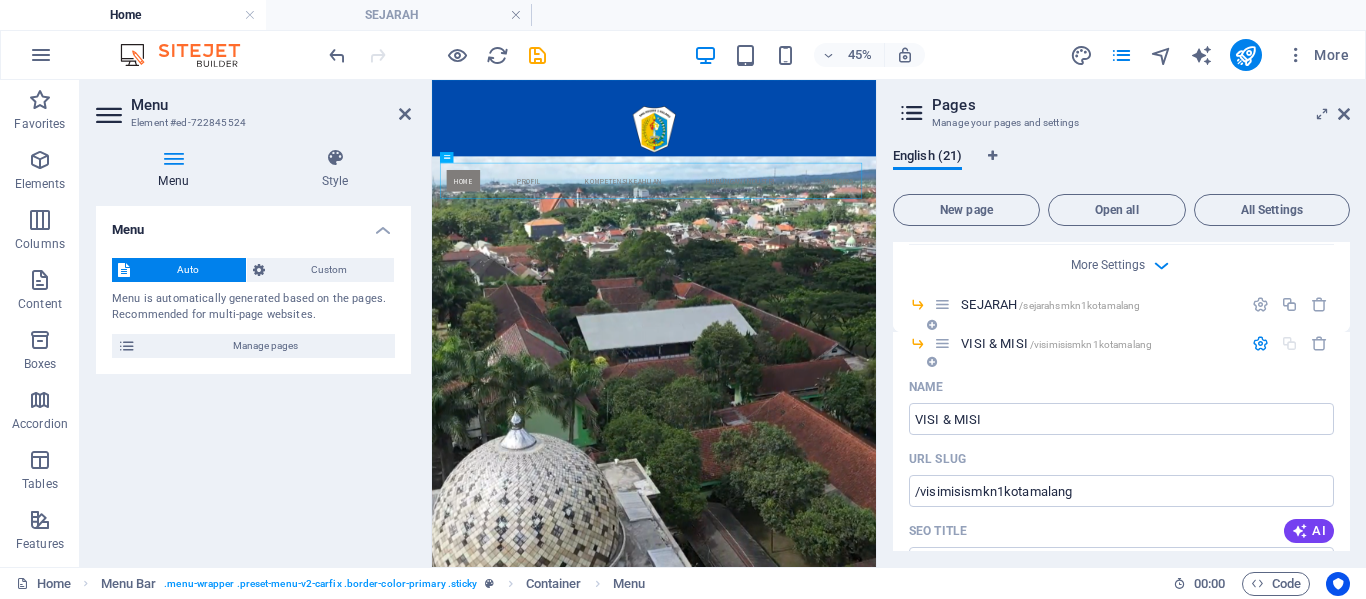 click at bounding box center [1260, 343] 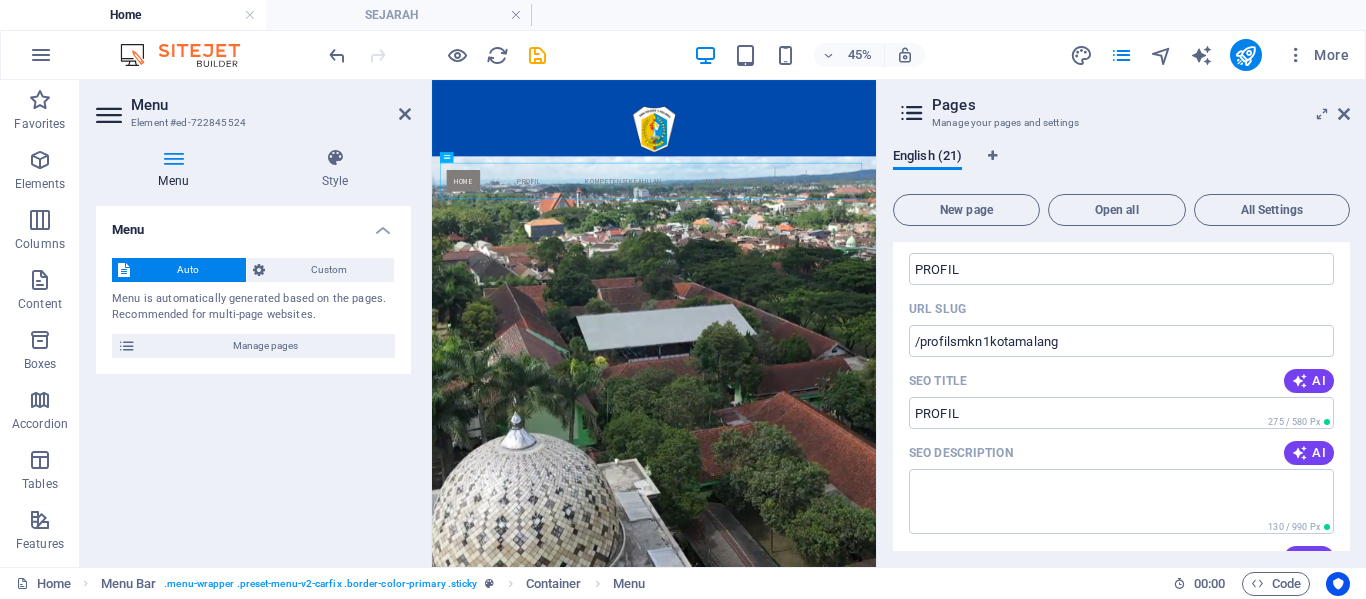 scroll, scrollTop: 12, scrollLeft: 0, axis: vertical 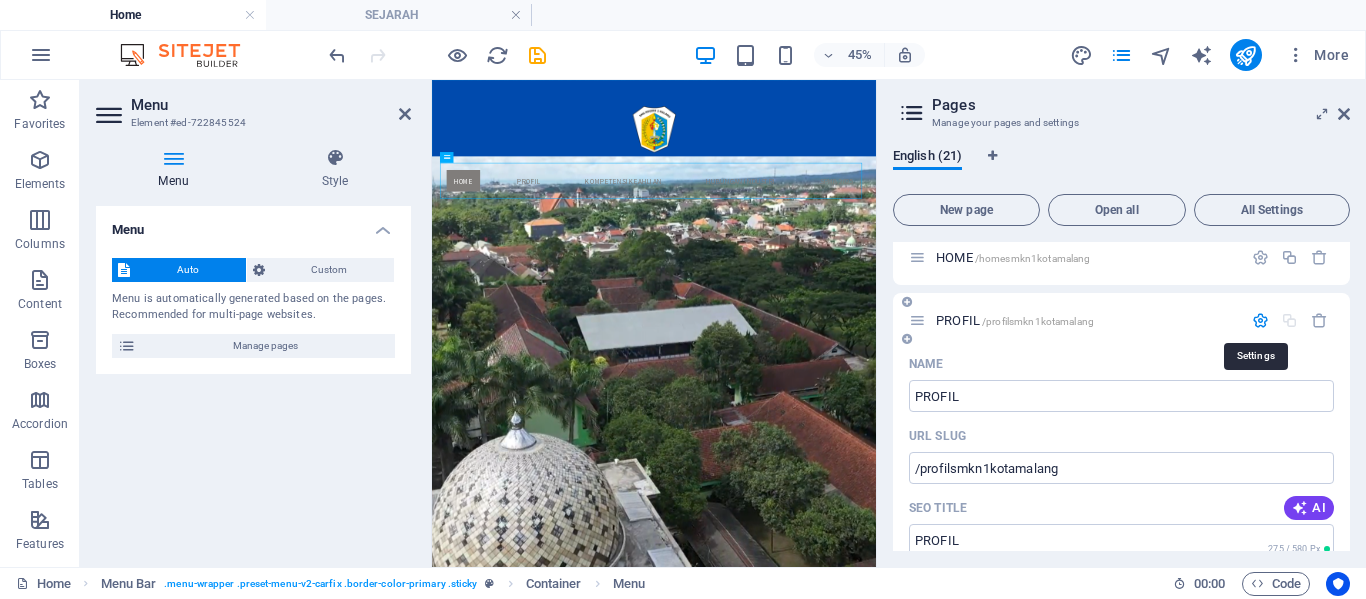 click at bounding box center (1260, 320) 